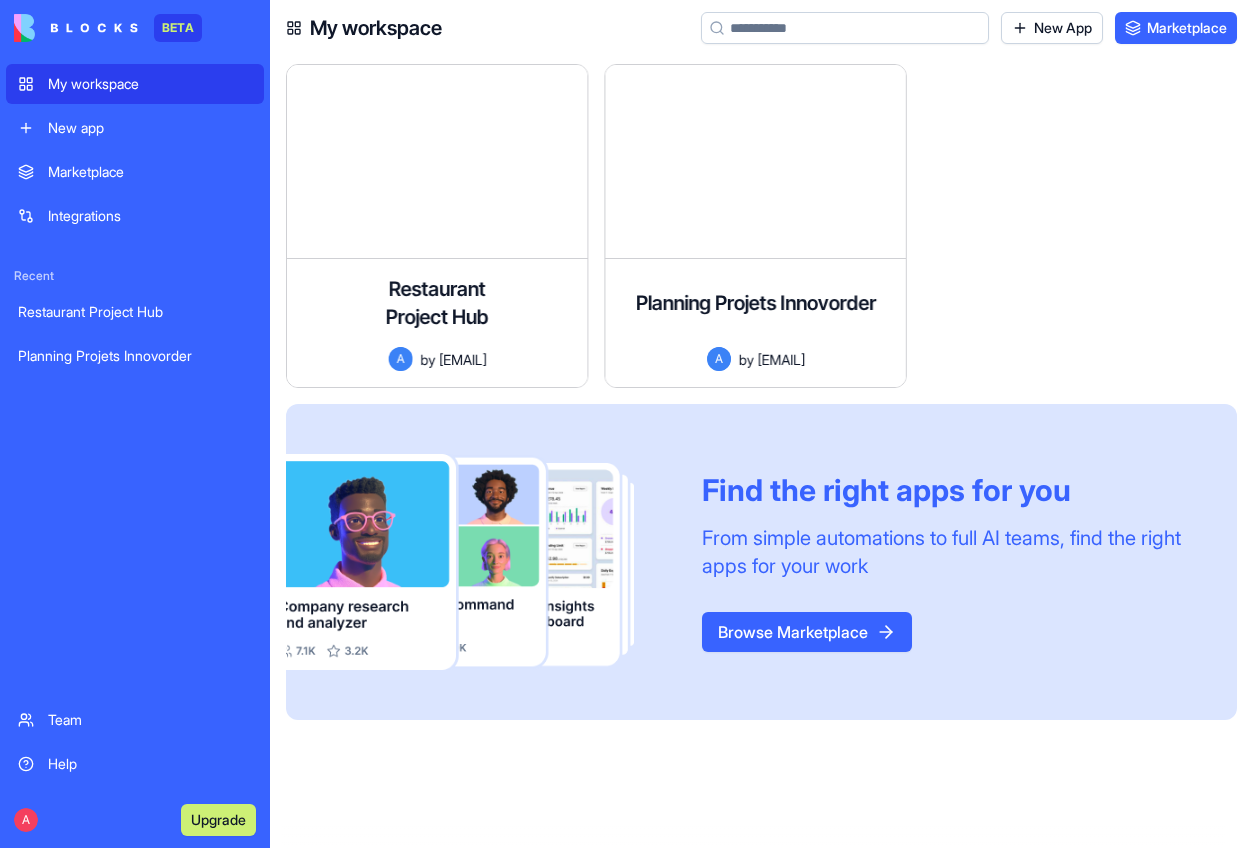 scroll, scrollTop: 0, scrollLeft: 0, axis: both 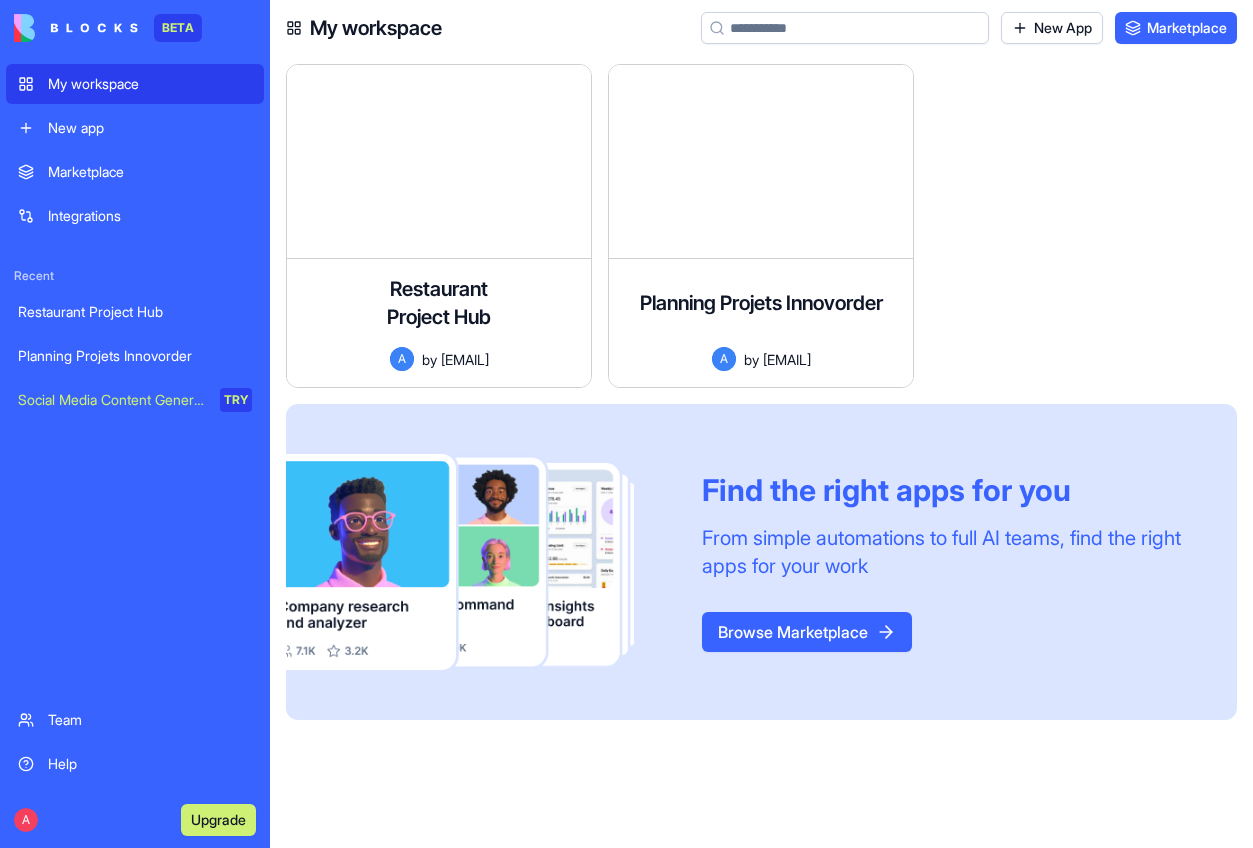 click on "New app" at bounding box center [135, 128] 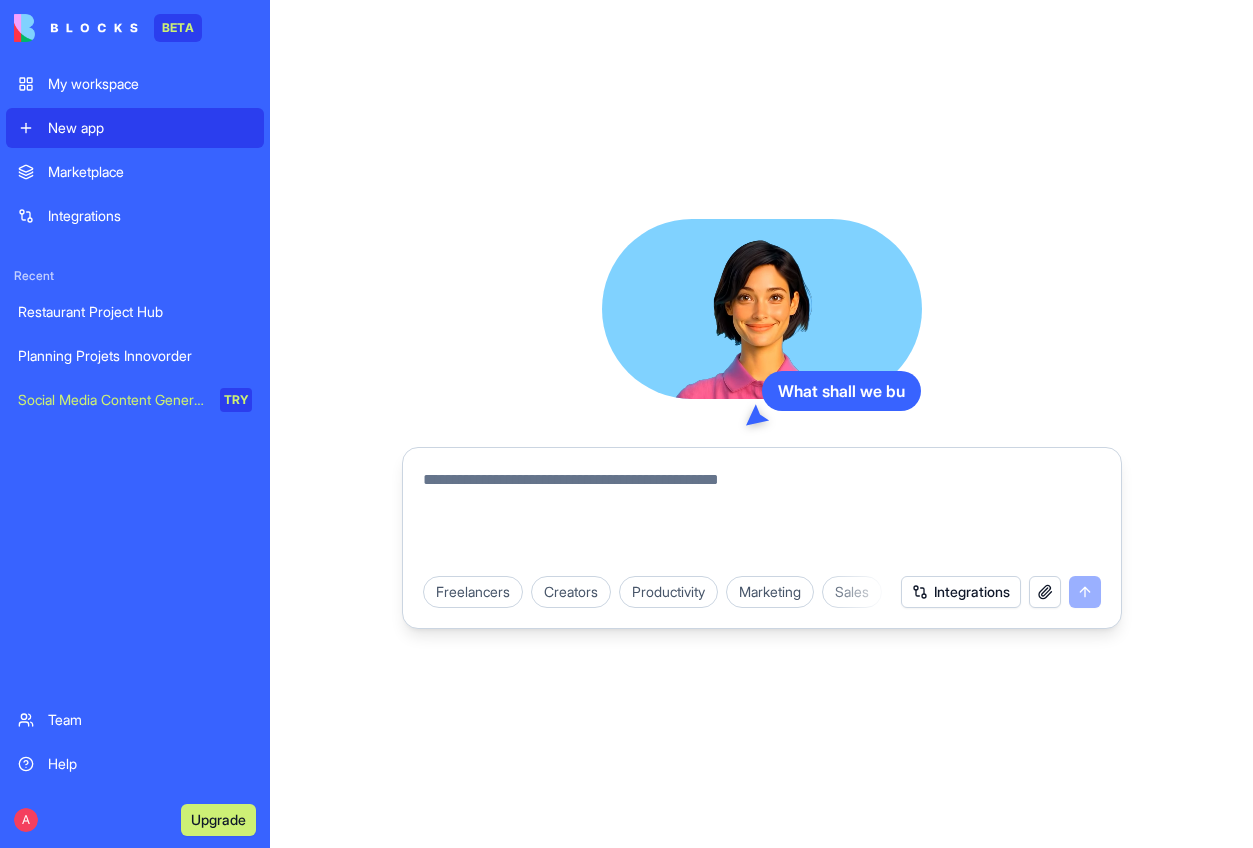 click at bounding box center (762, 516) 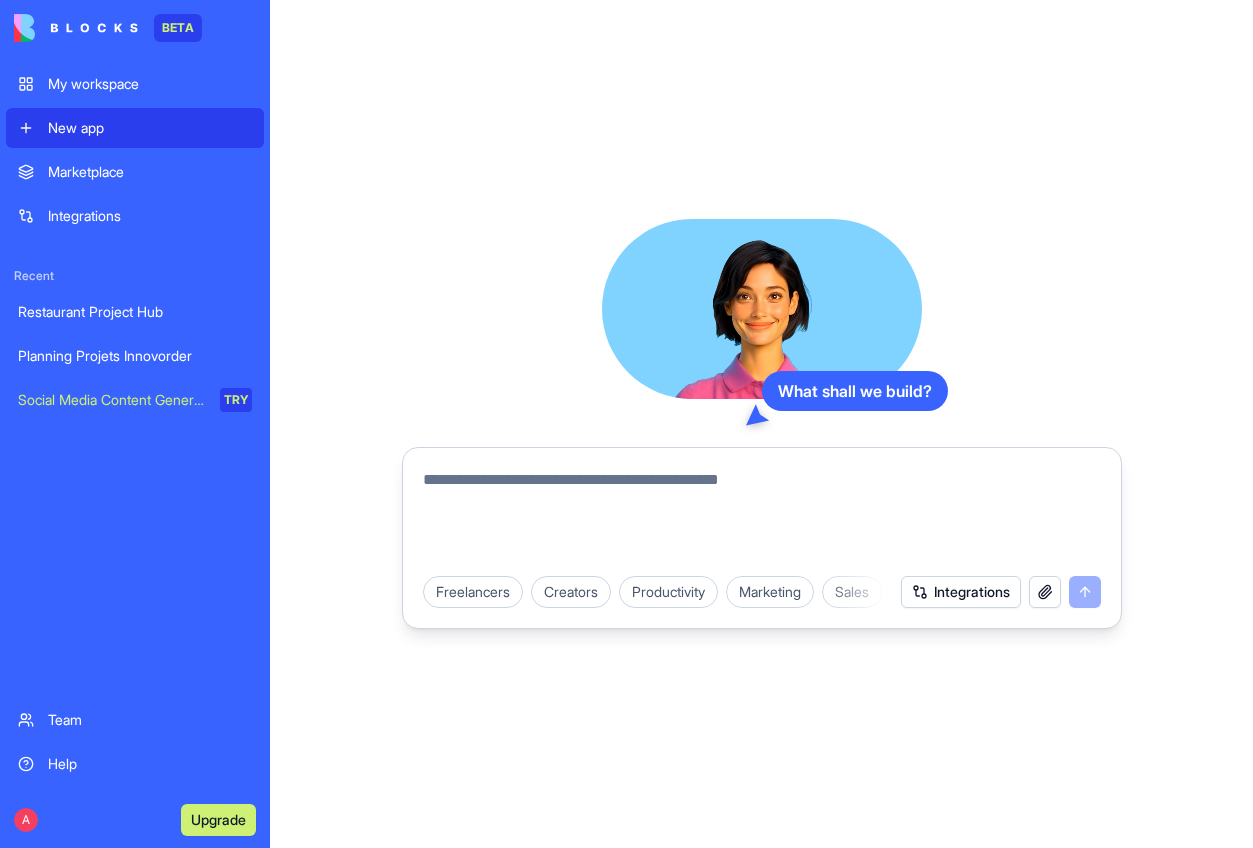 paste on "**********" 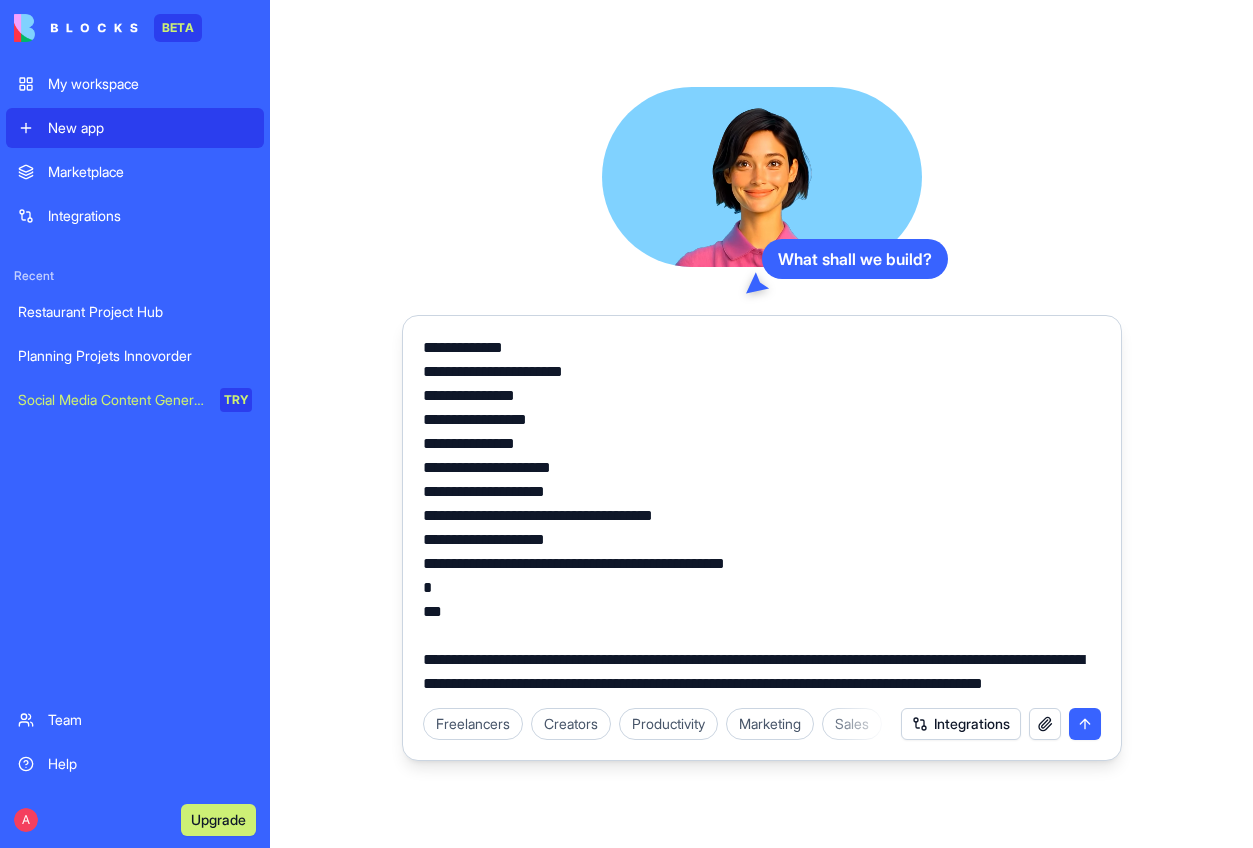 scroll, scrollTop: 3213, scrollLeft: 0, axis: vertical 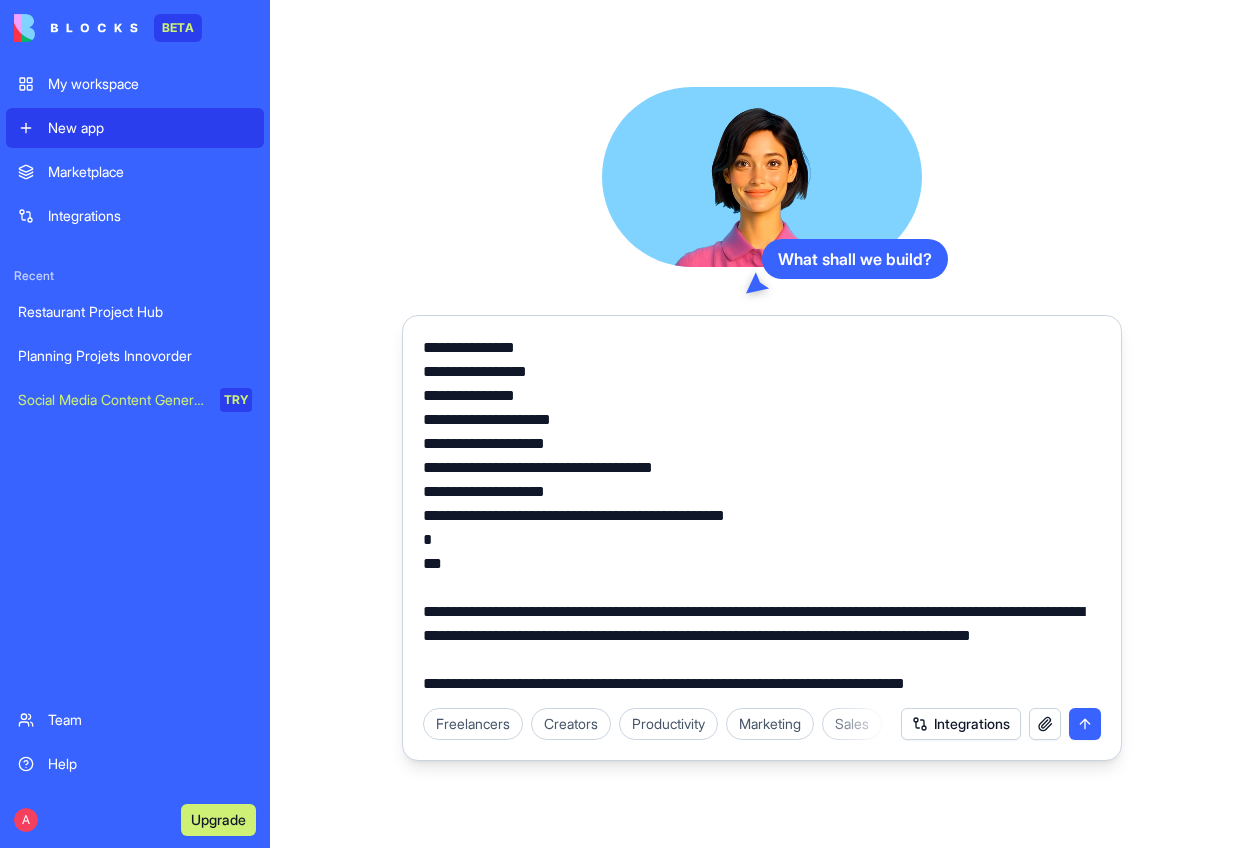 click on "Integrations" at bounding box center (961, 724) 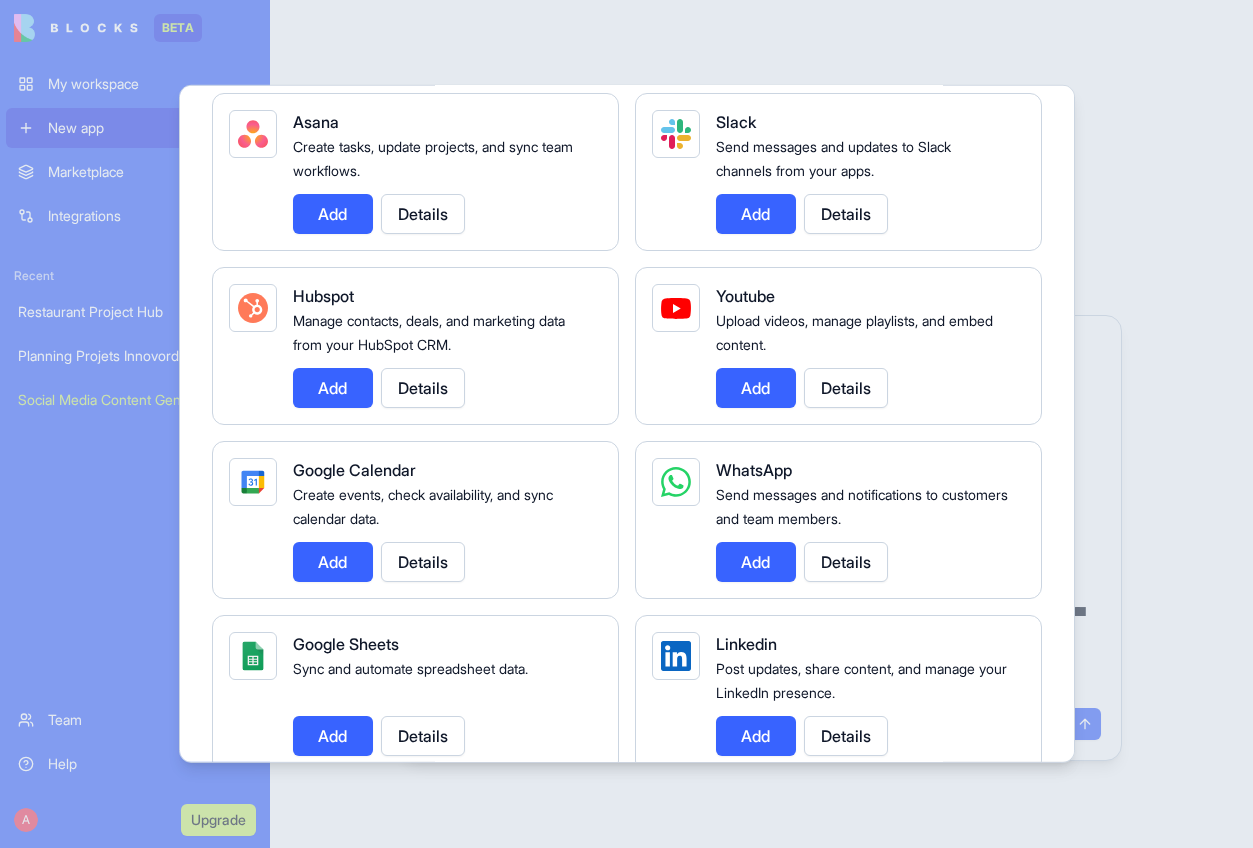 scroll, scrollTop: 549, scrollLeft: 0, axis: vertical 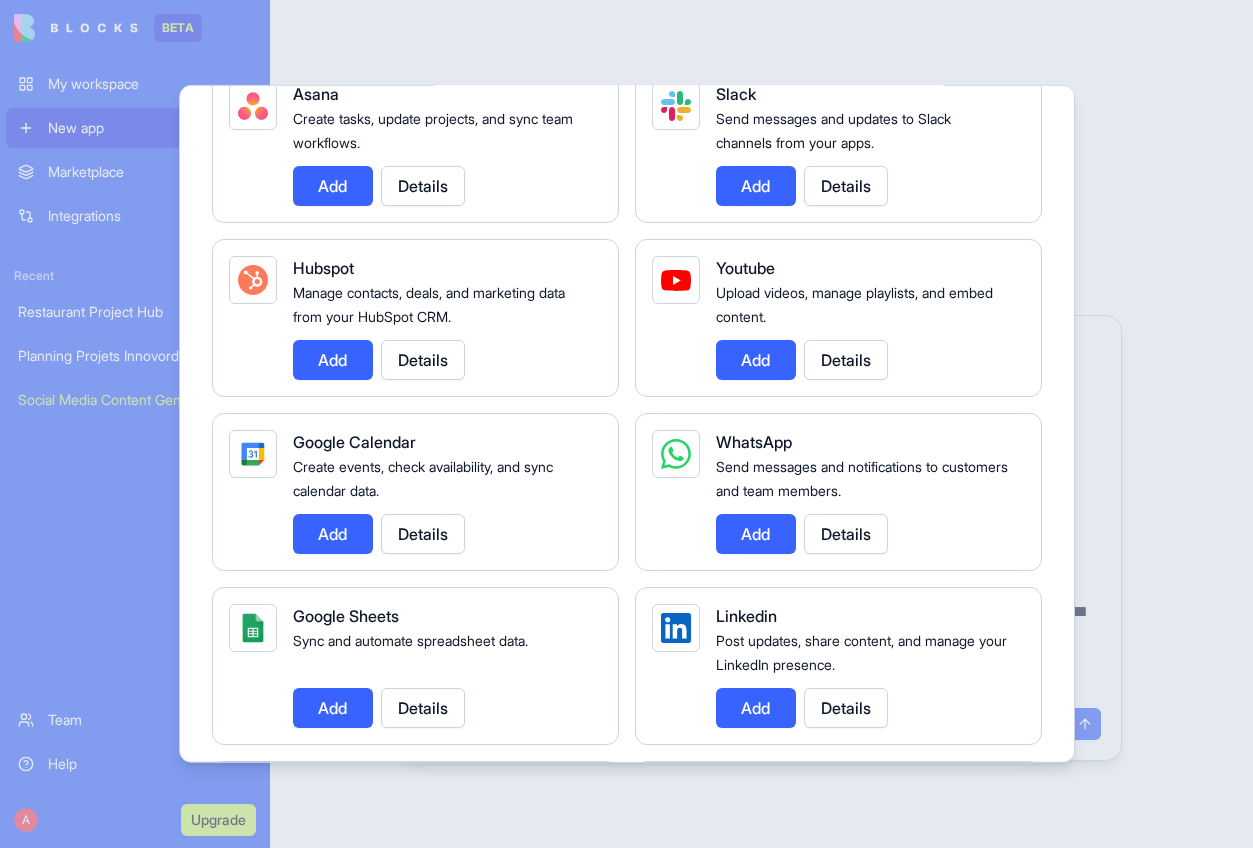 click on "Add" at bounding box center [333, 360] 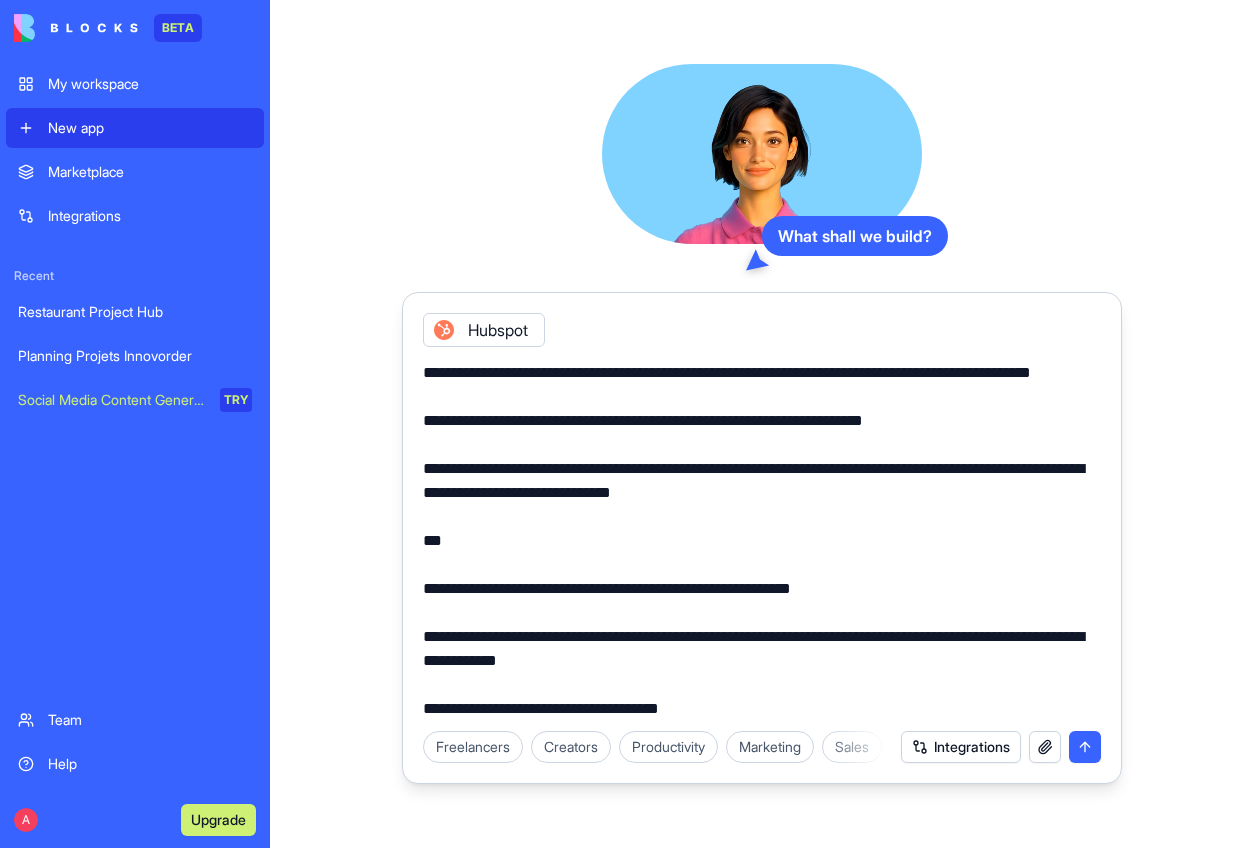 scroll, scrollTop: 0, scrollLeft: 0, axis: both 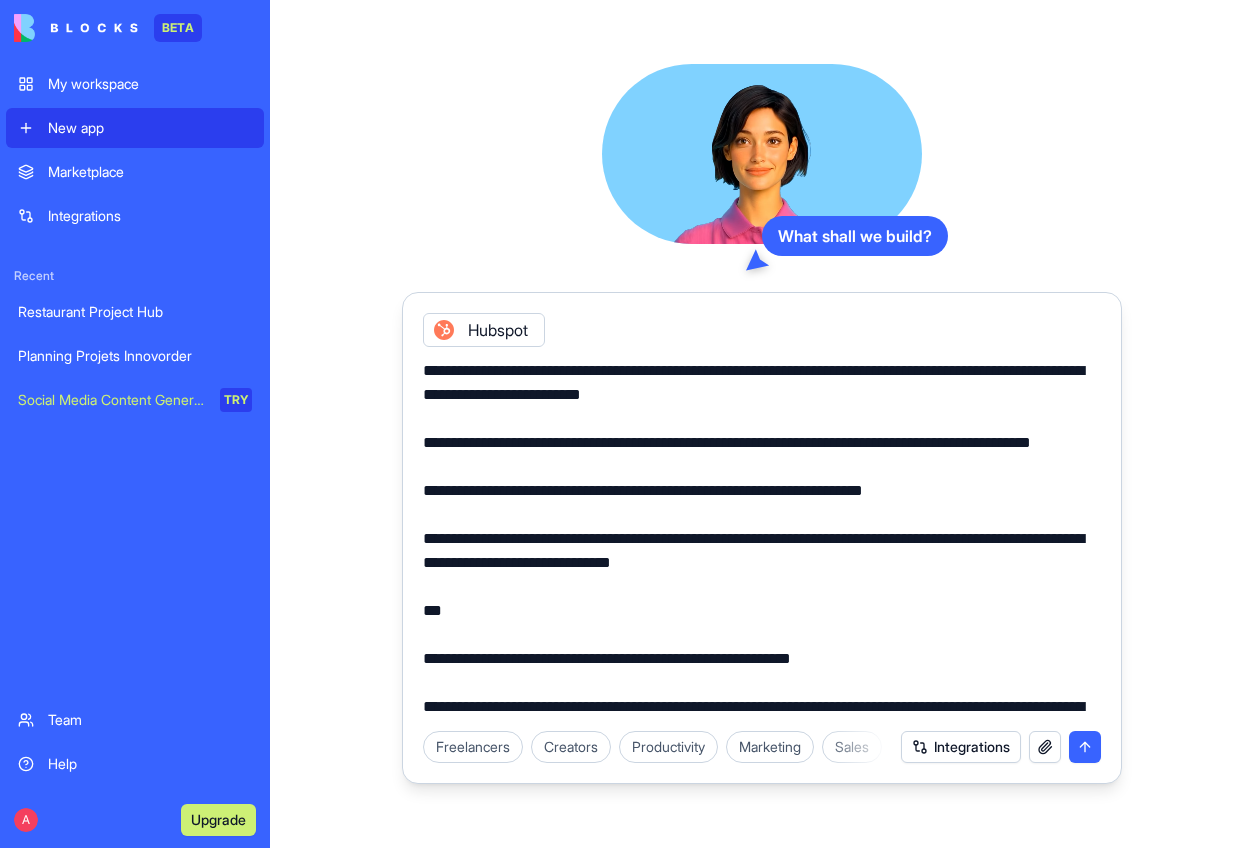 click at bounding box center [762, 539] 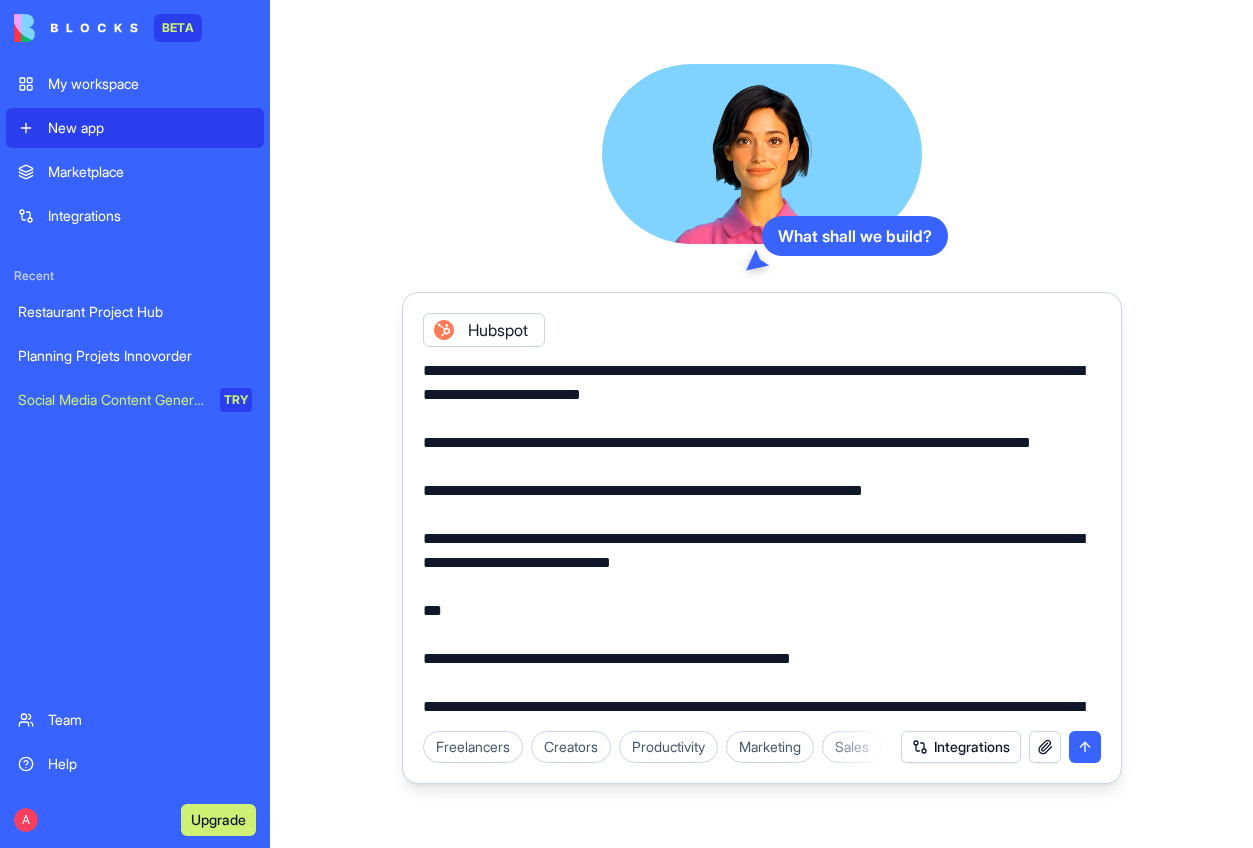 click at bounding box center [762, 539] 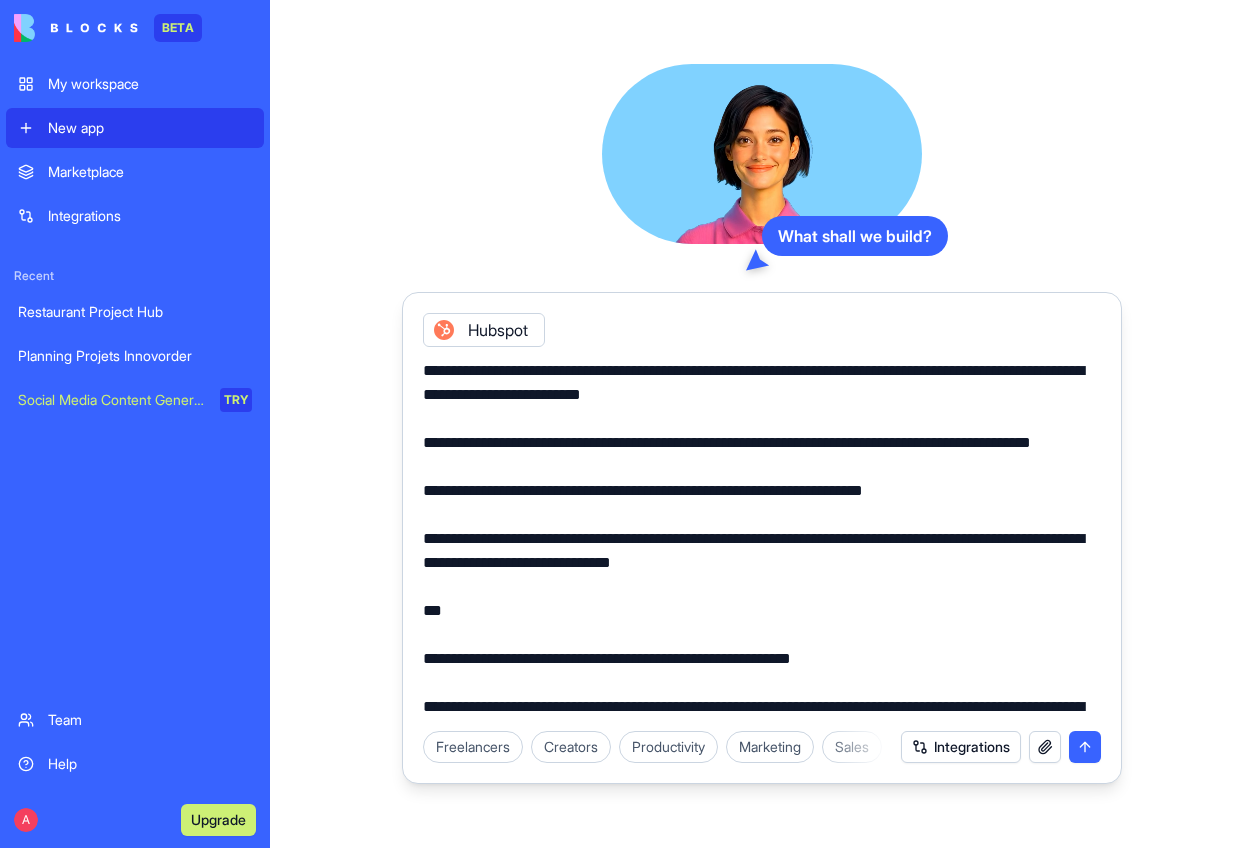 drag, startPoint x: 659, startPoint y: 645, endPoint x: 416, endPoint y: 325, distance: 401.80716 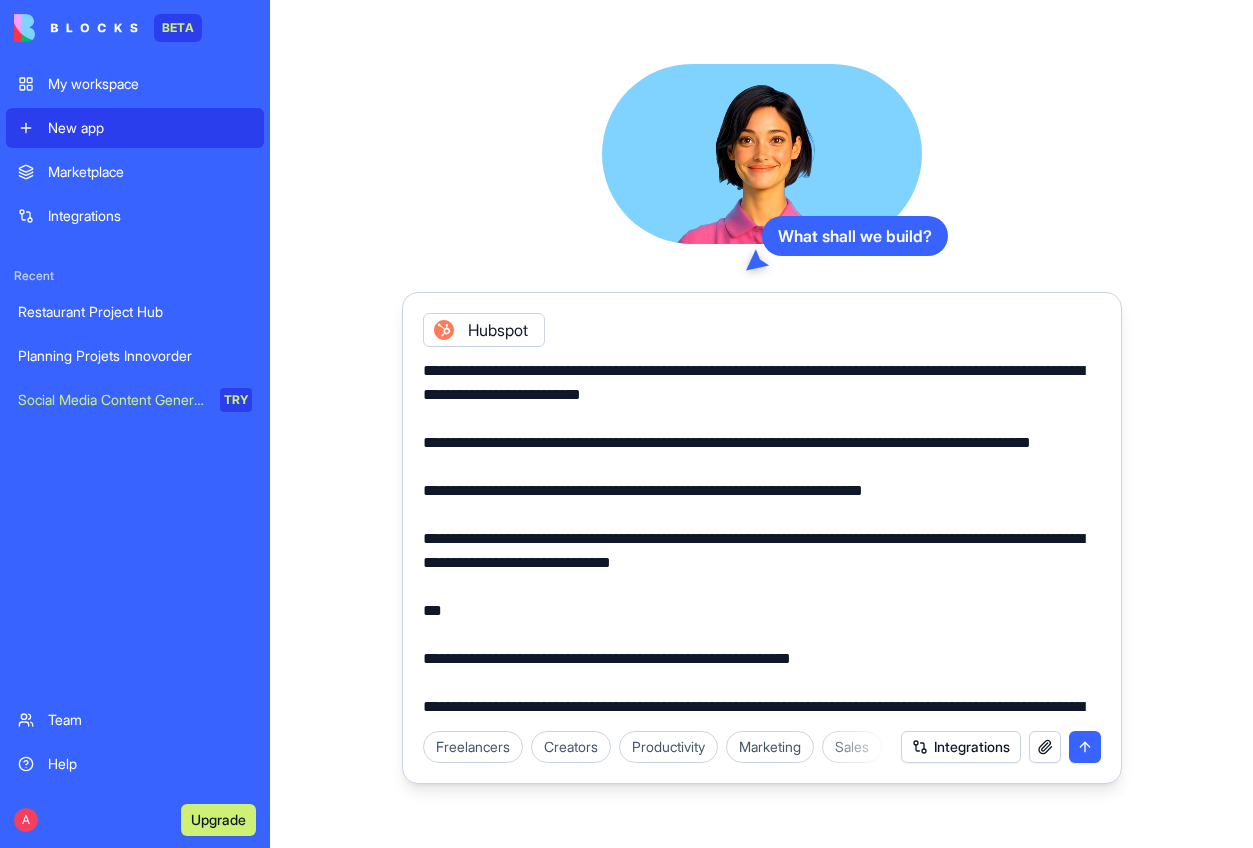 click on "Hubspot Freelancers Creators Productivity Marketing Sales HR & Recruiting Design & Creative Vertical CRMs Personal & Lifestyle Integrations" at bounding box center [762, 538] 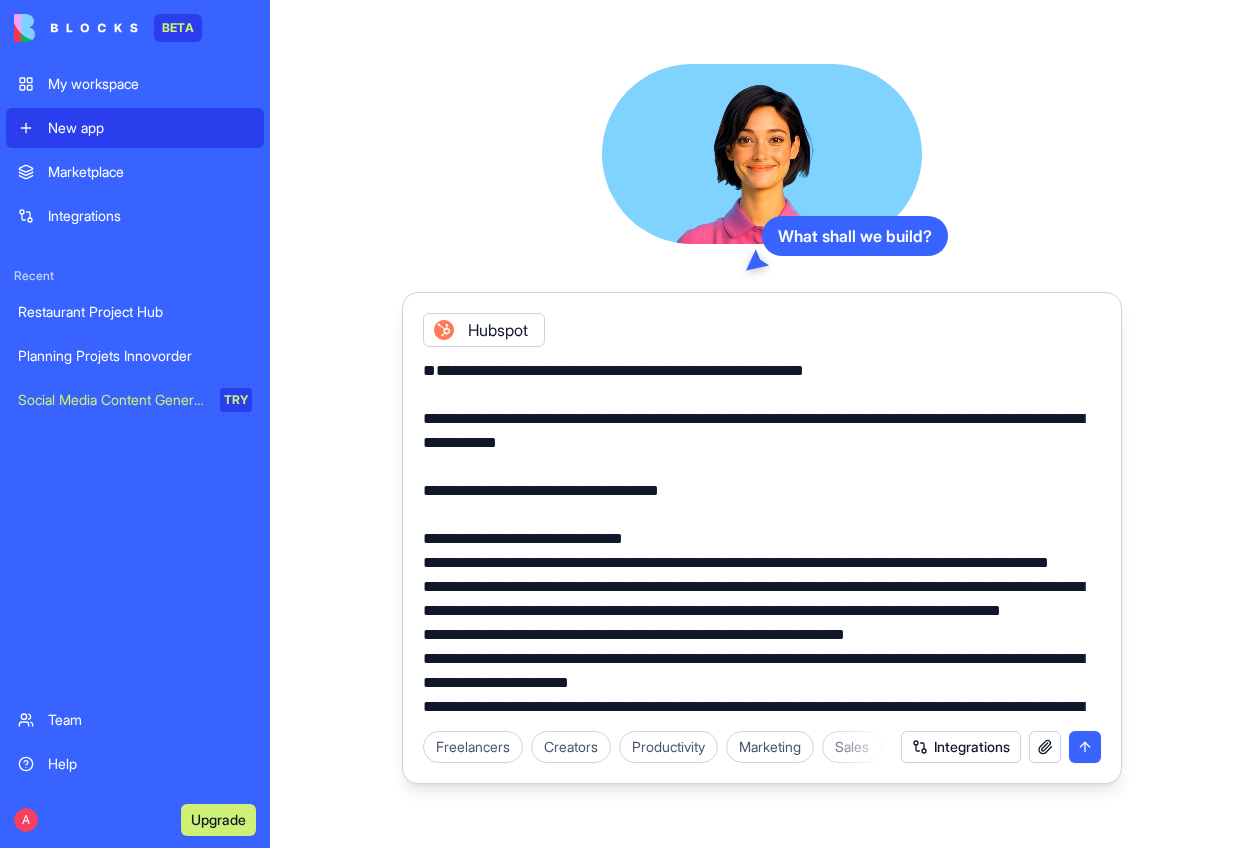 type on "**********" 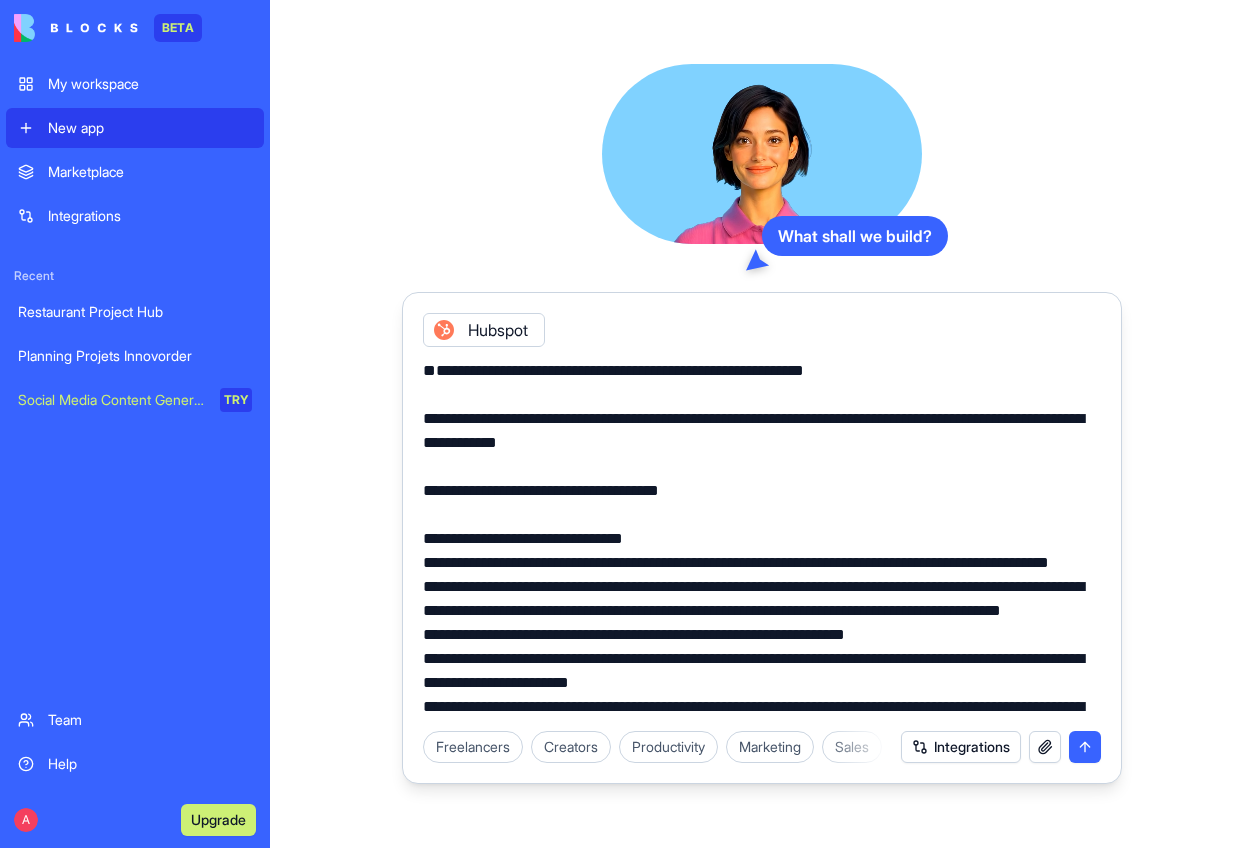 click at bounding box center [1085, 747] 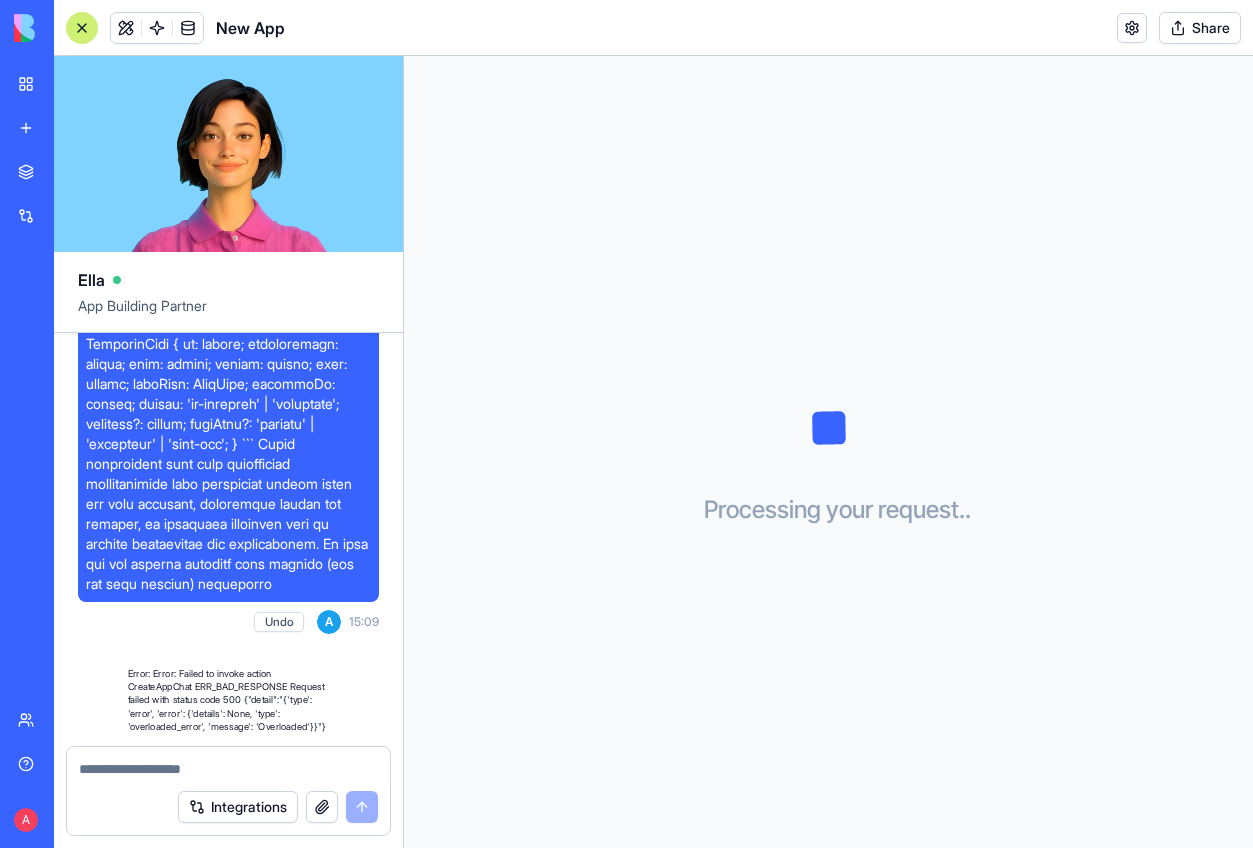 scroll, scrollTop: 2315, scrollLeft: 0, axis: vertical 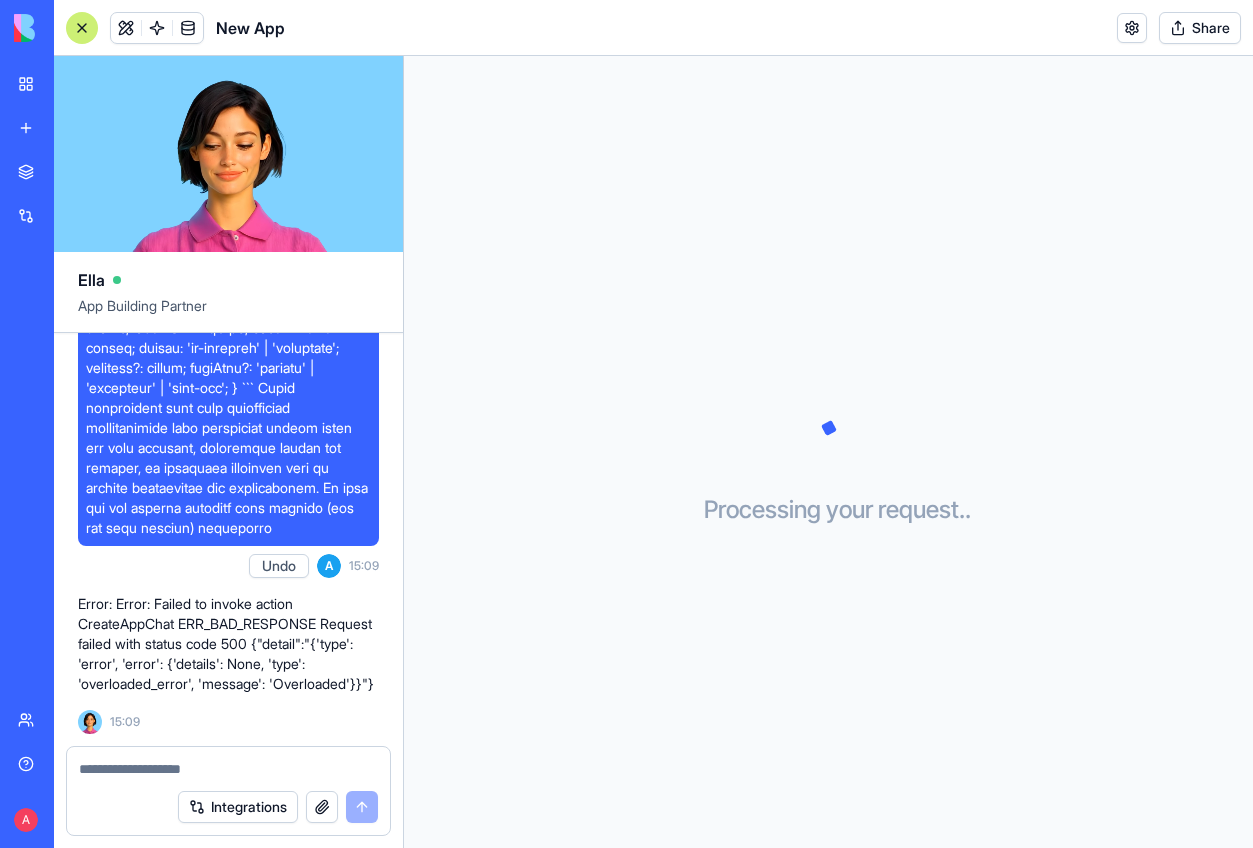 drag, startPoint x: 241, startPoint y: 171, endPoint x: 205, endPoint y: 205, distance: 49.517673 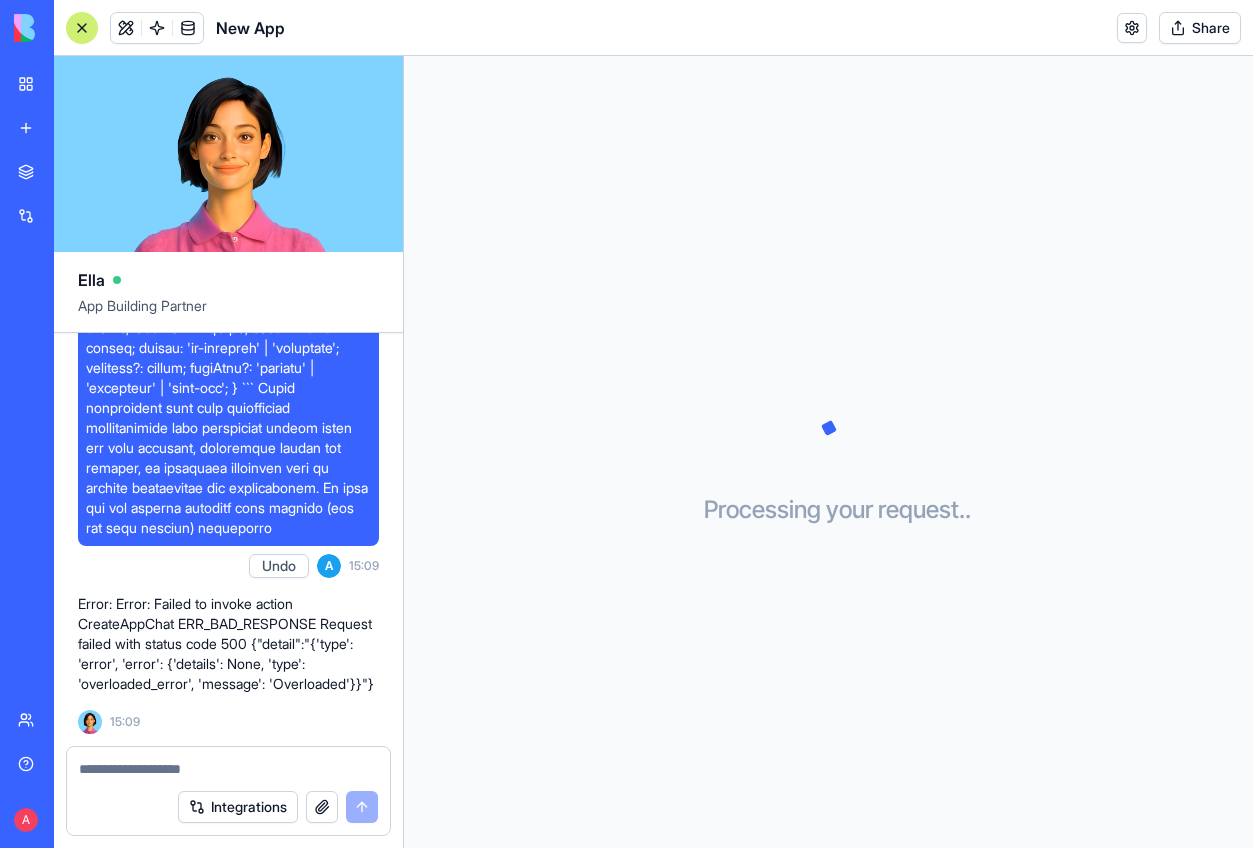 click at bounding box center (228, 154) 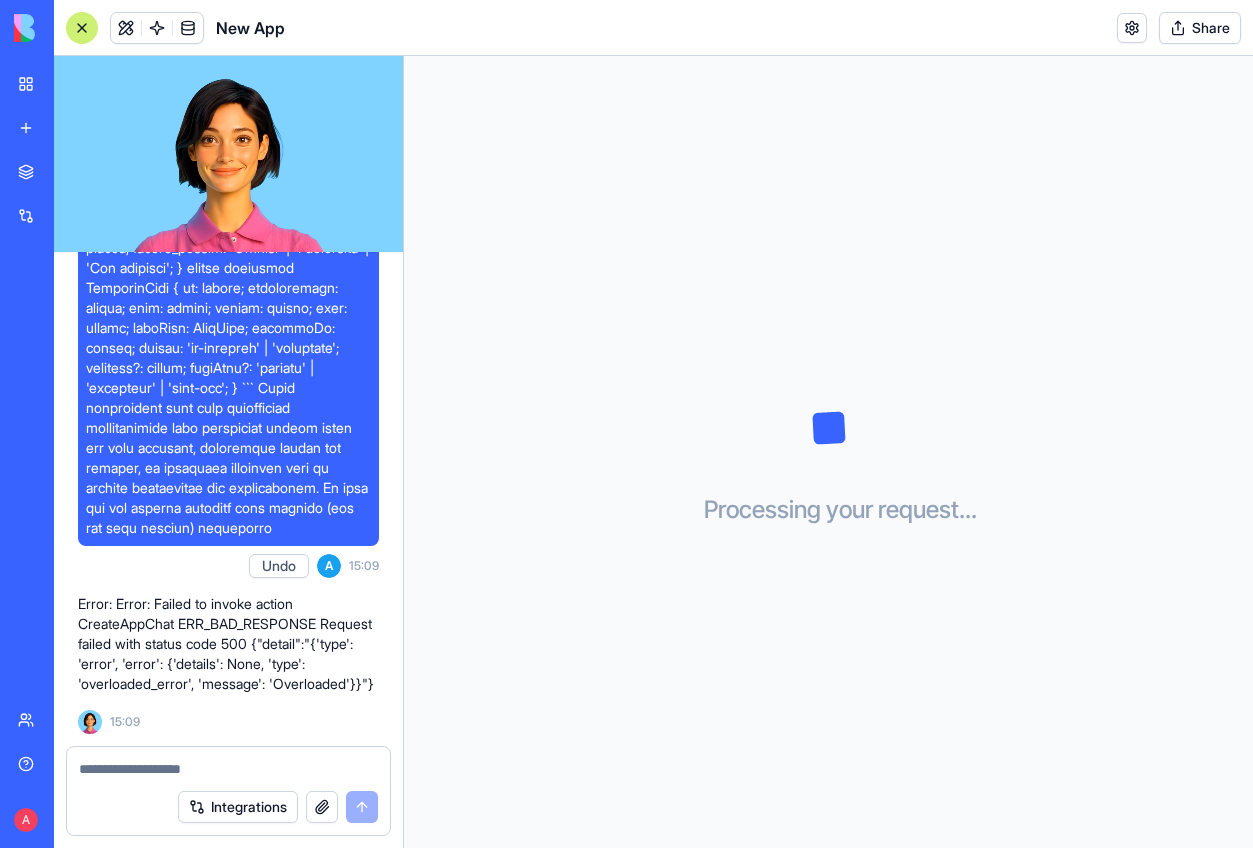 click at bounding box center [228, 154] 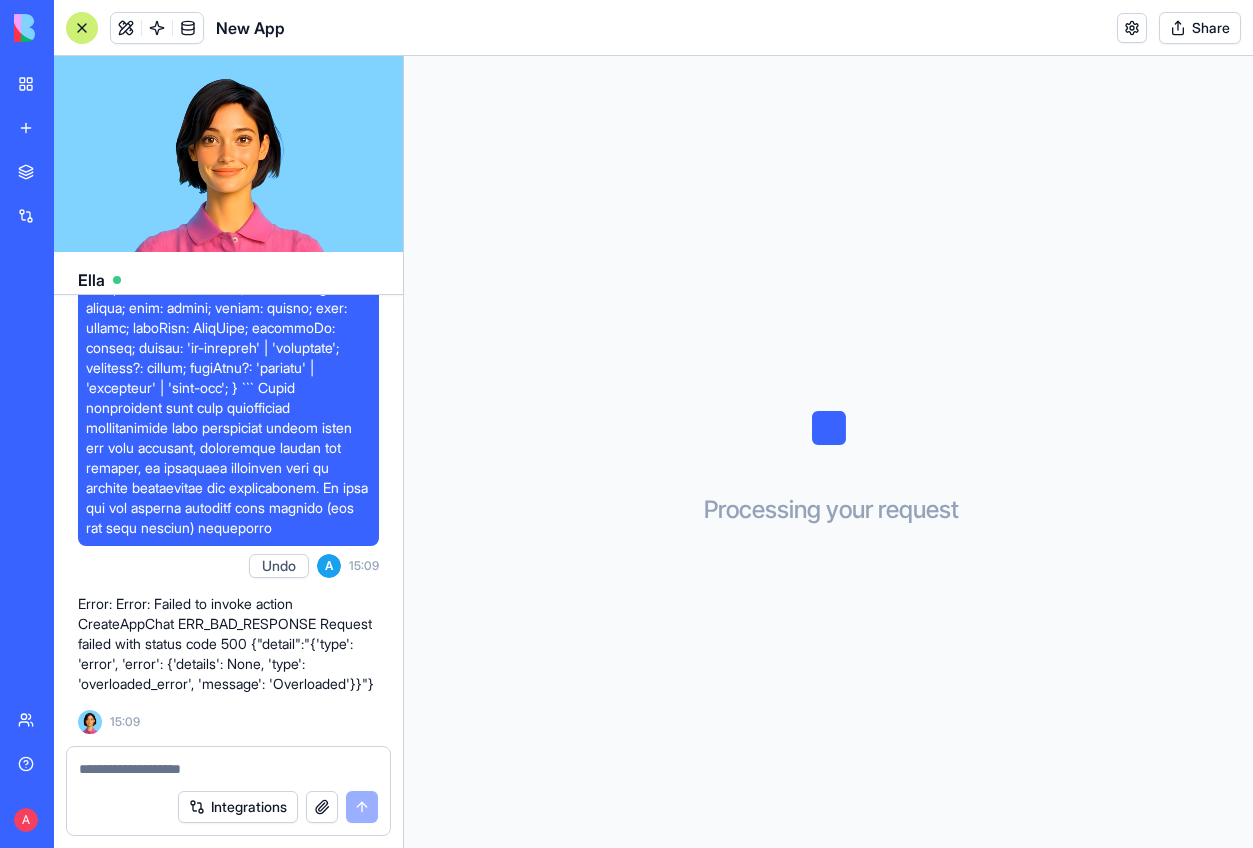 click at bounding box center [228, 154] 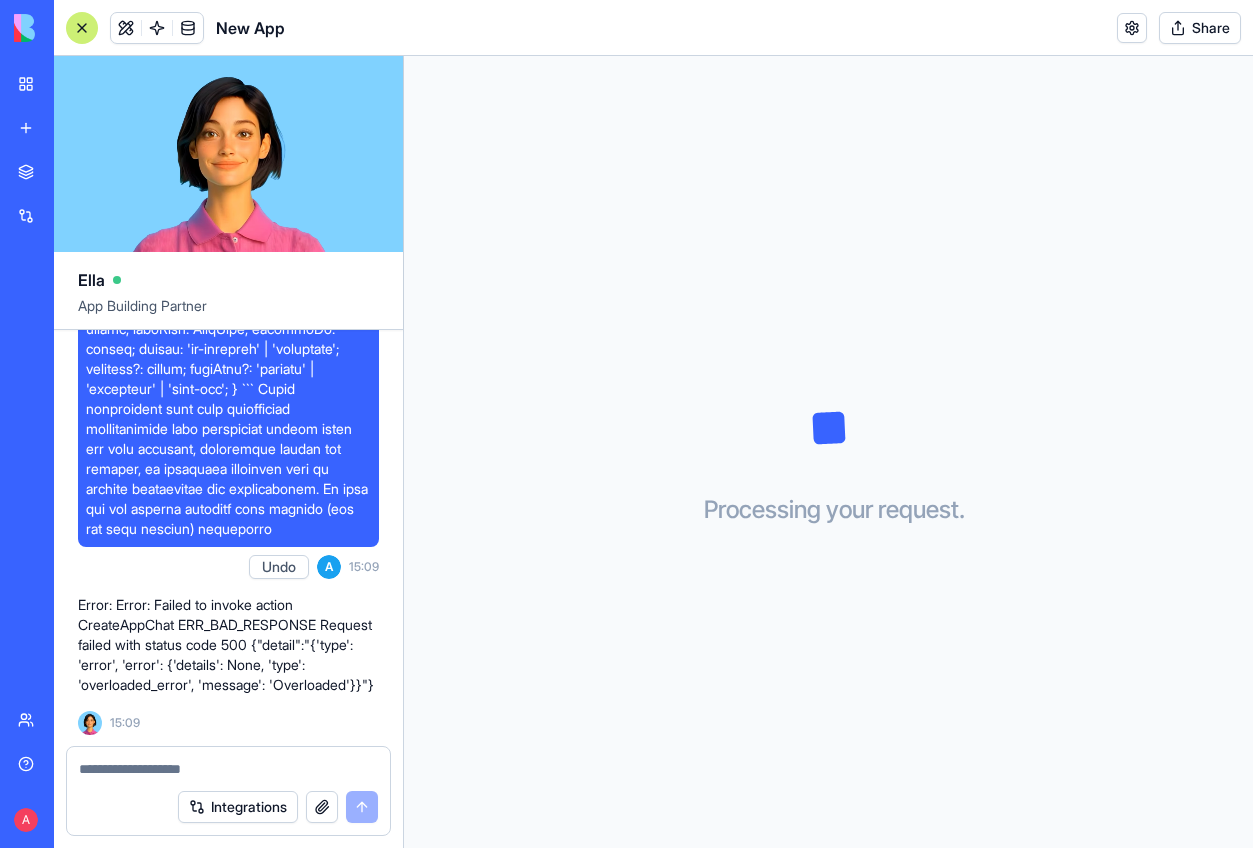 click at bounding box center (228, 154) 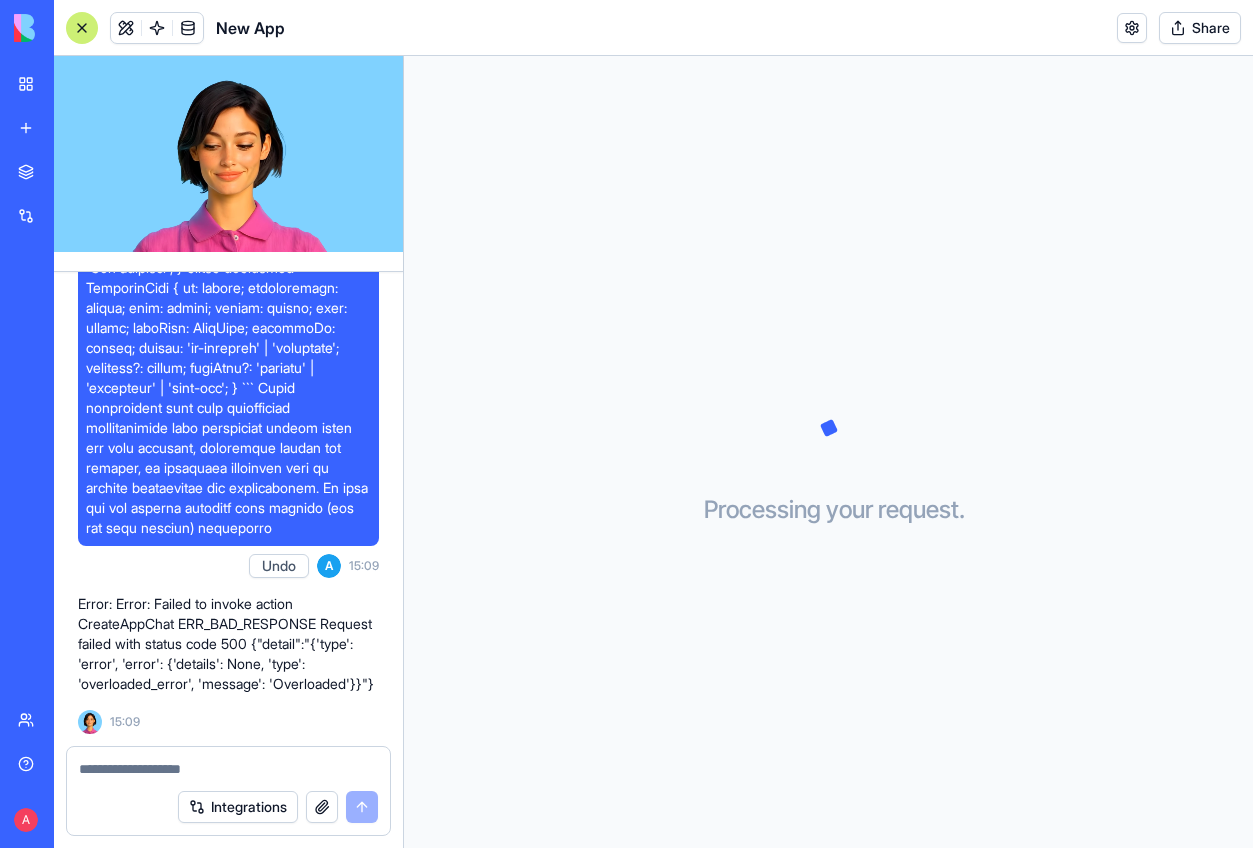 click at bounding box center [228, 154] 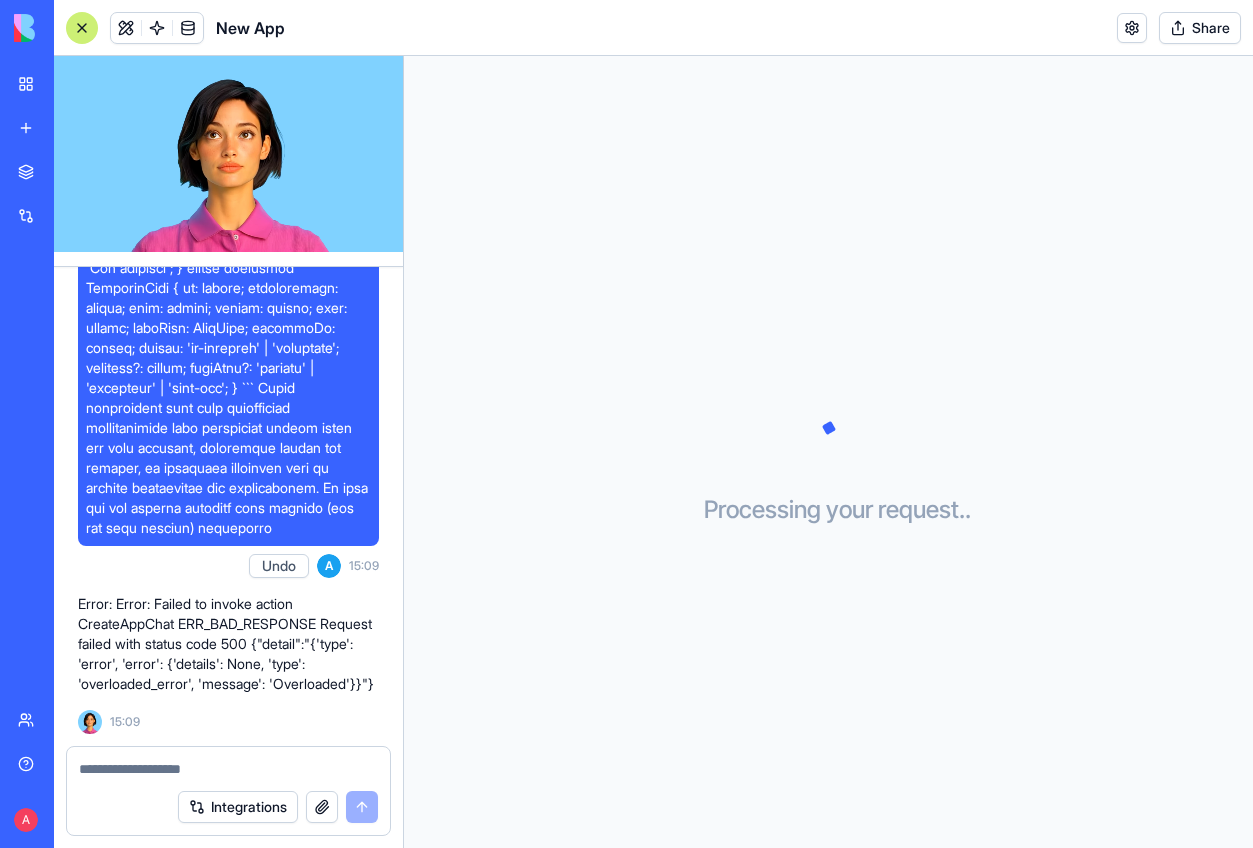 click at bounding box center [228, 154] 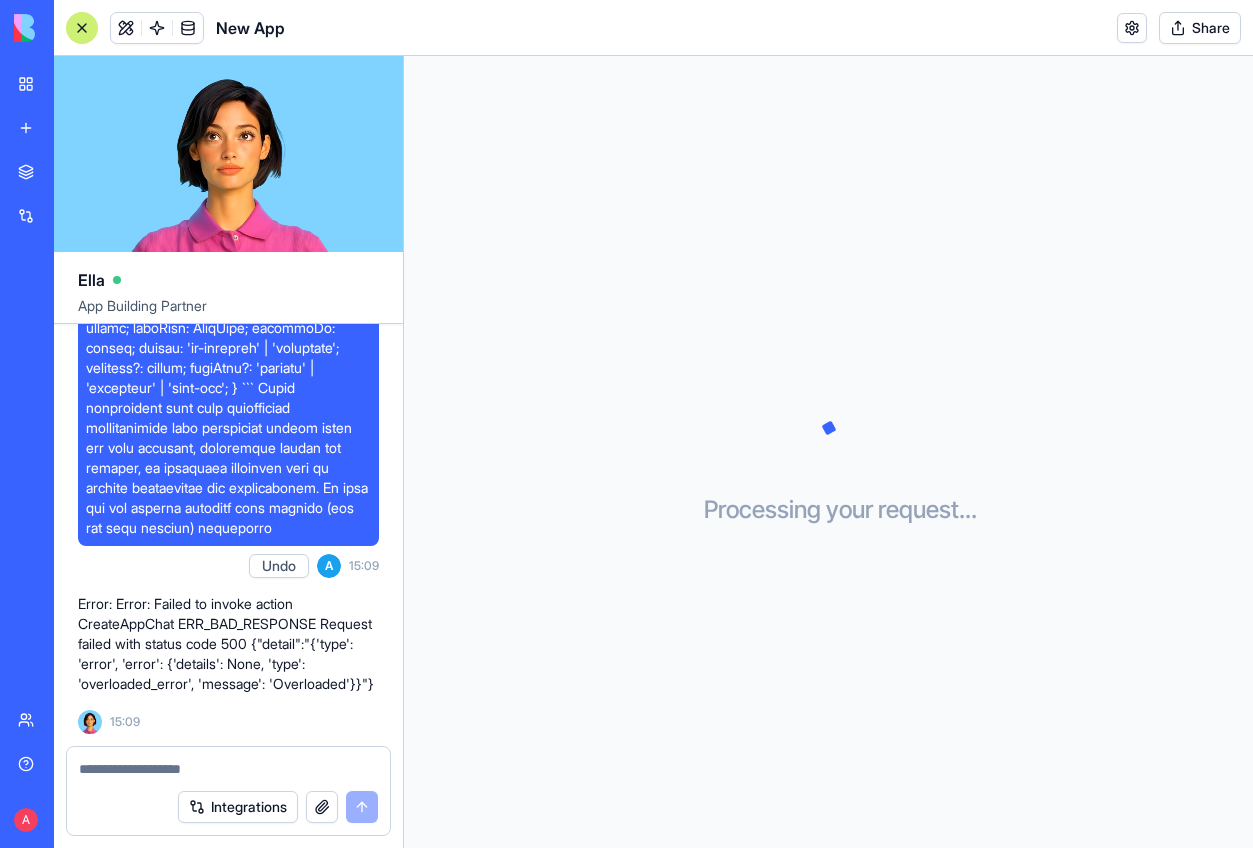 scroll, scrollTop: 2315, scrollLeft: 0, axis: vertical 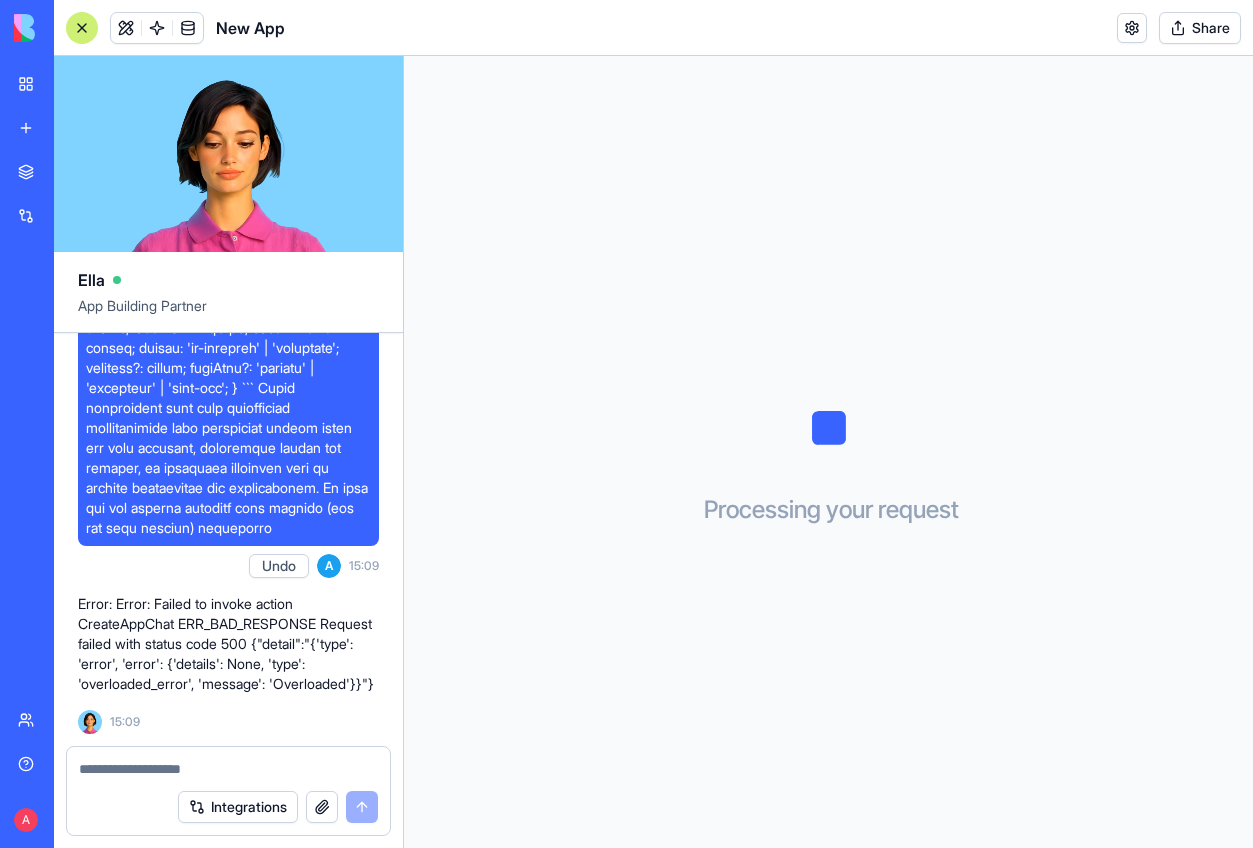 click at bounding box center (228, 769) 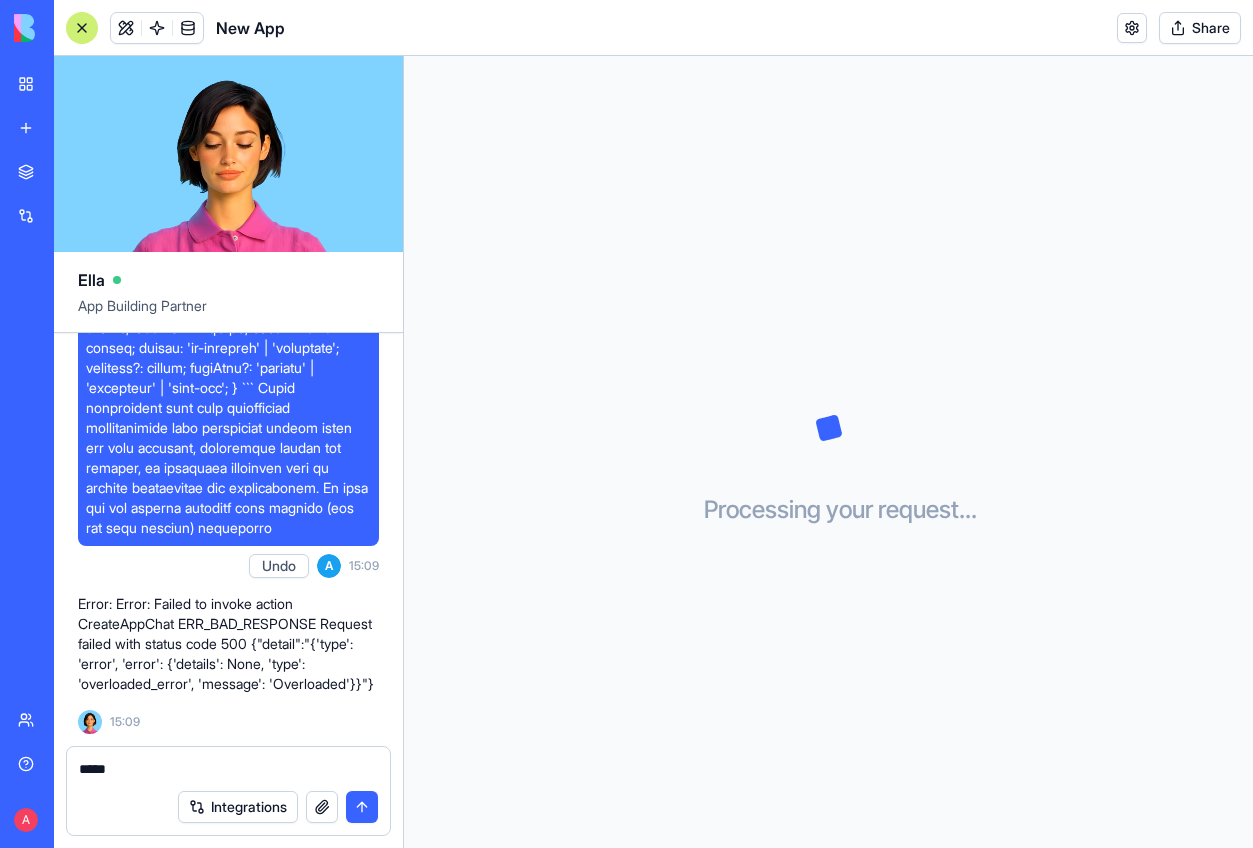 type on "******" 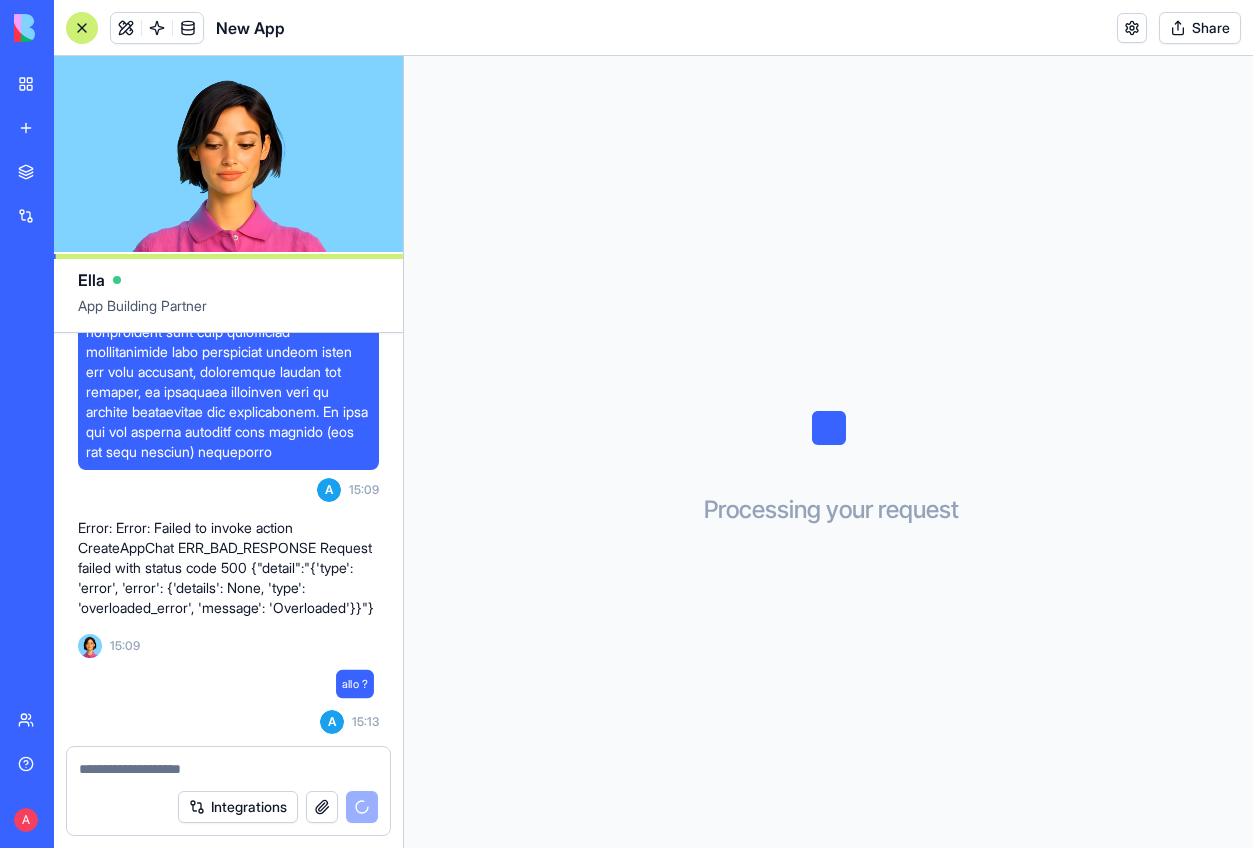 scroll, scrollTop: 2391, scrollLeft: 0, axis: vertical 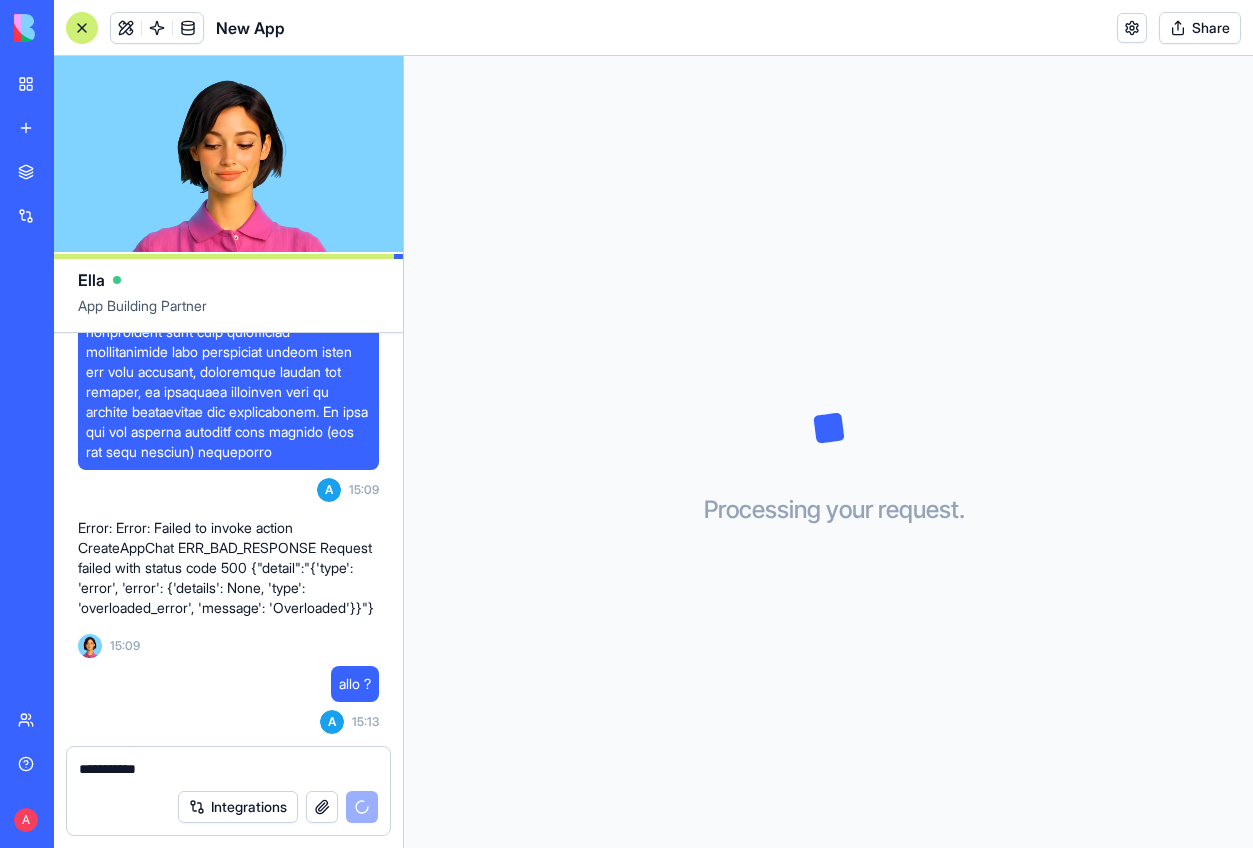 type on "**********" 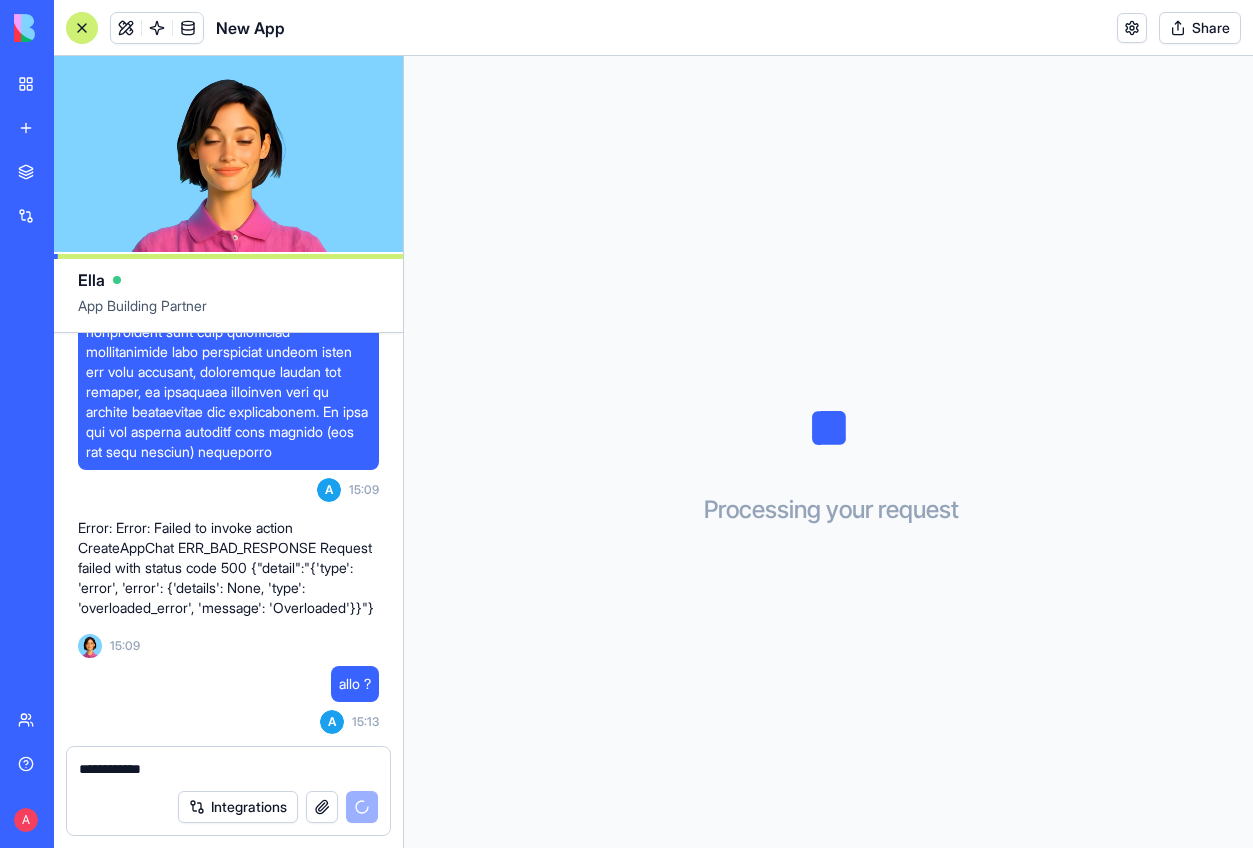 click on "**********" at bounding box center (228, 769) 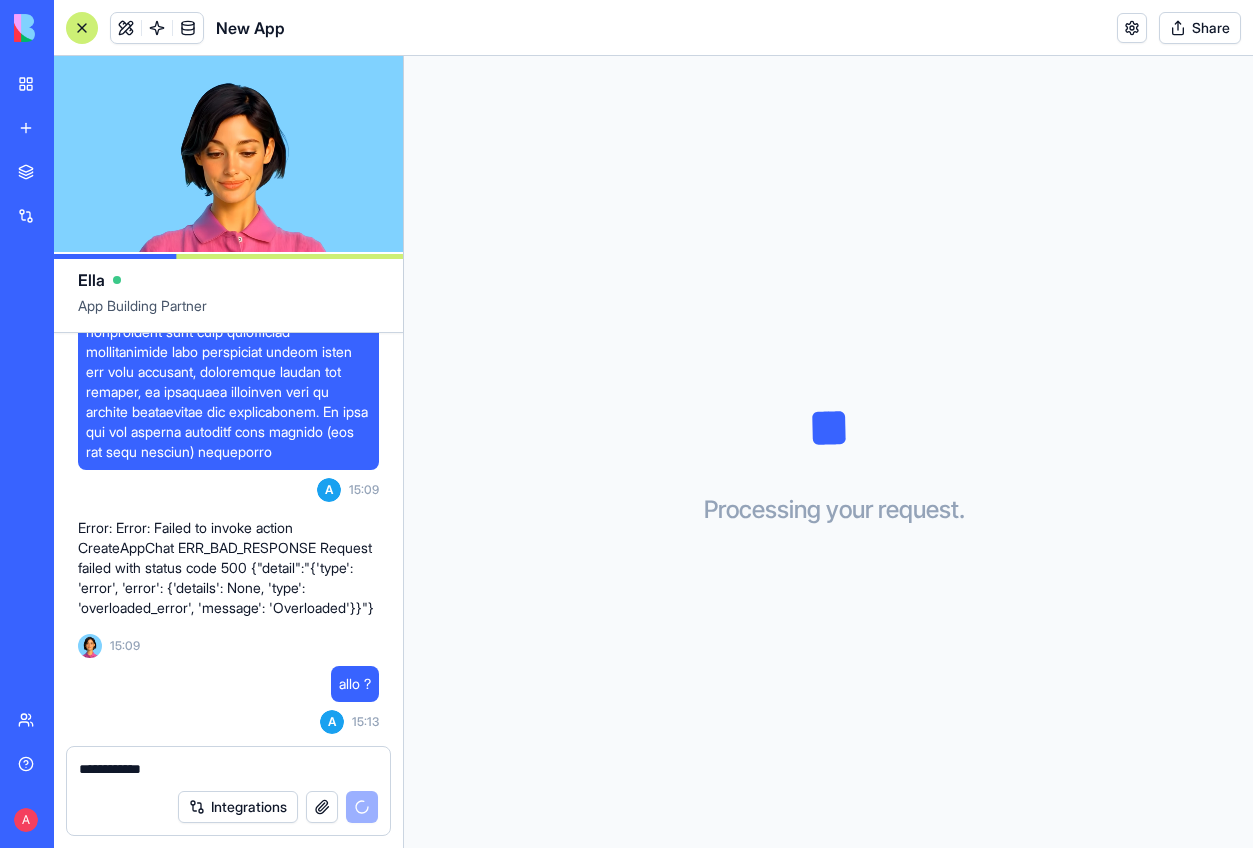 click on "**********" at bounding box center (228, 769) 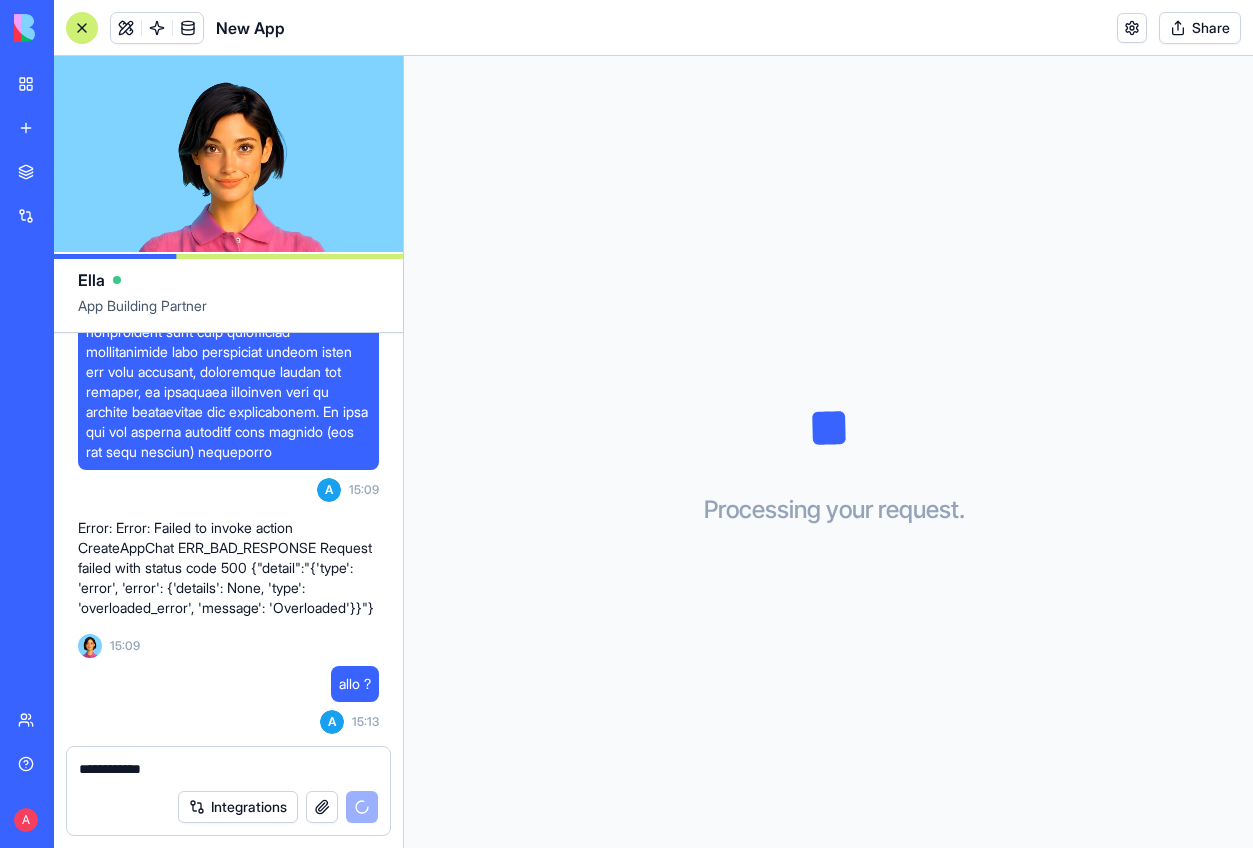 click on "**********" at bounding box center (228, 769) 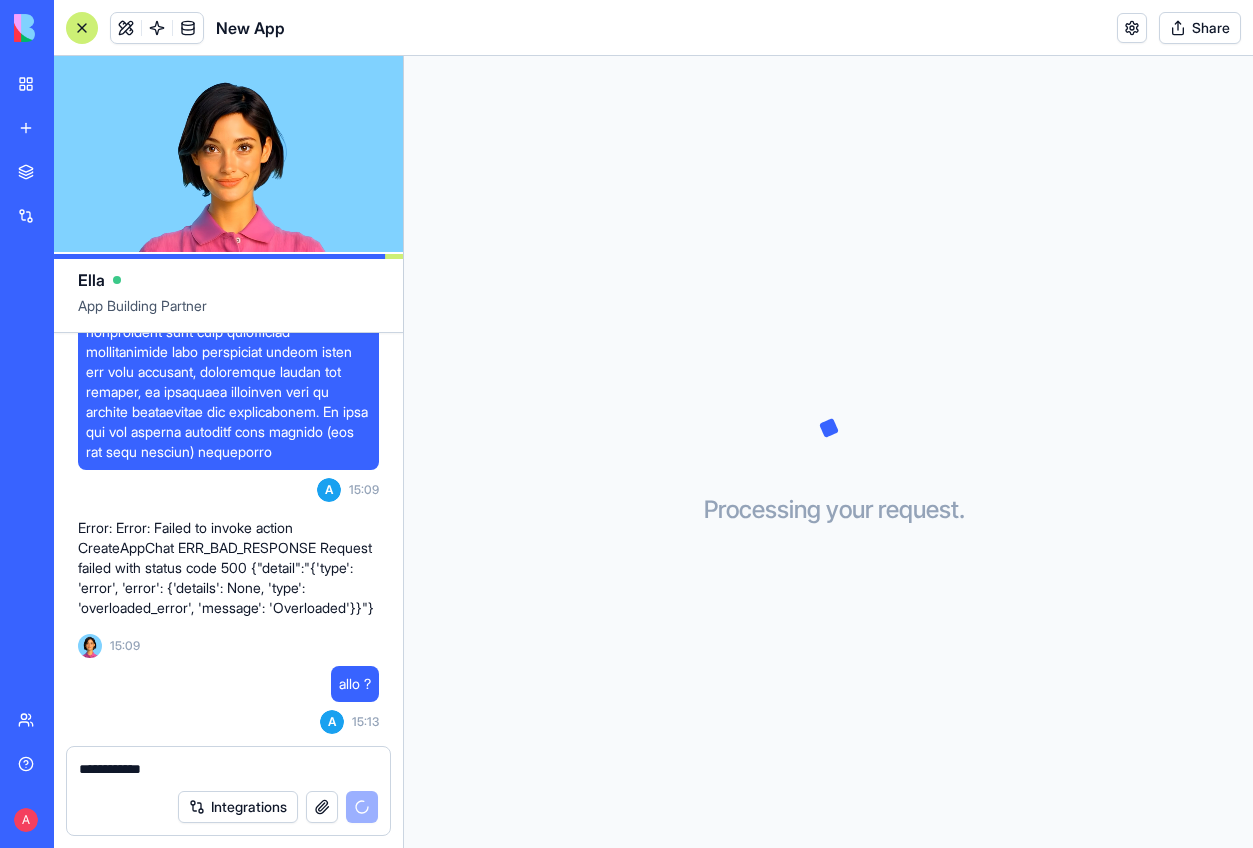 type 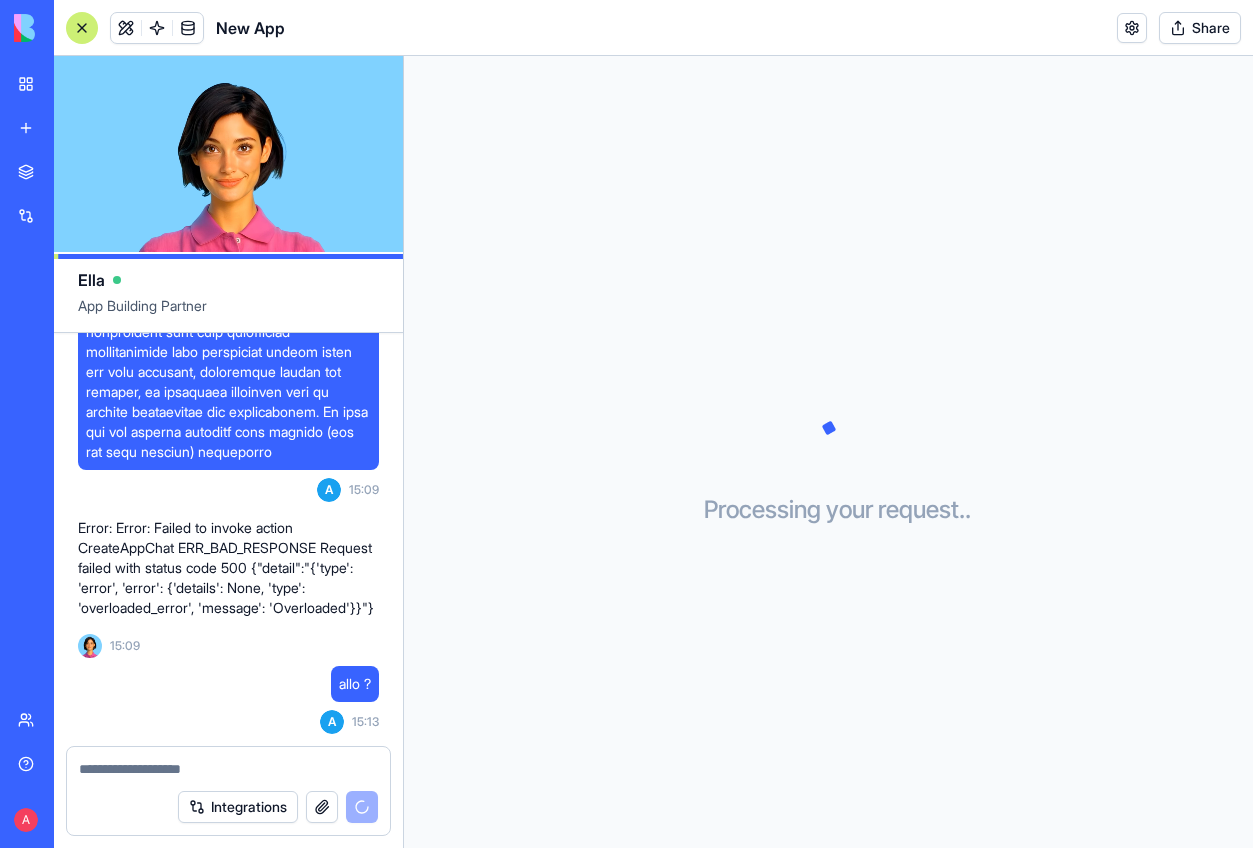 scroll, scrollTop: 2687, scrollLeft: 0, axis: vertical 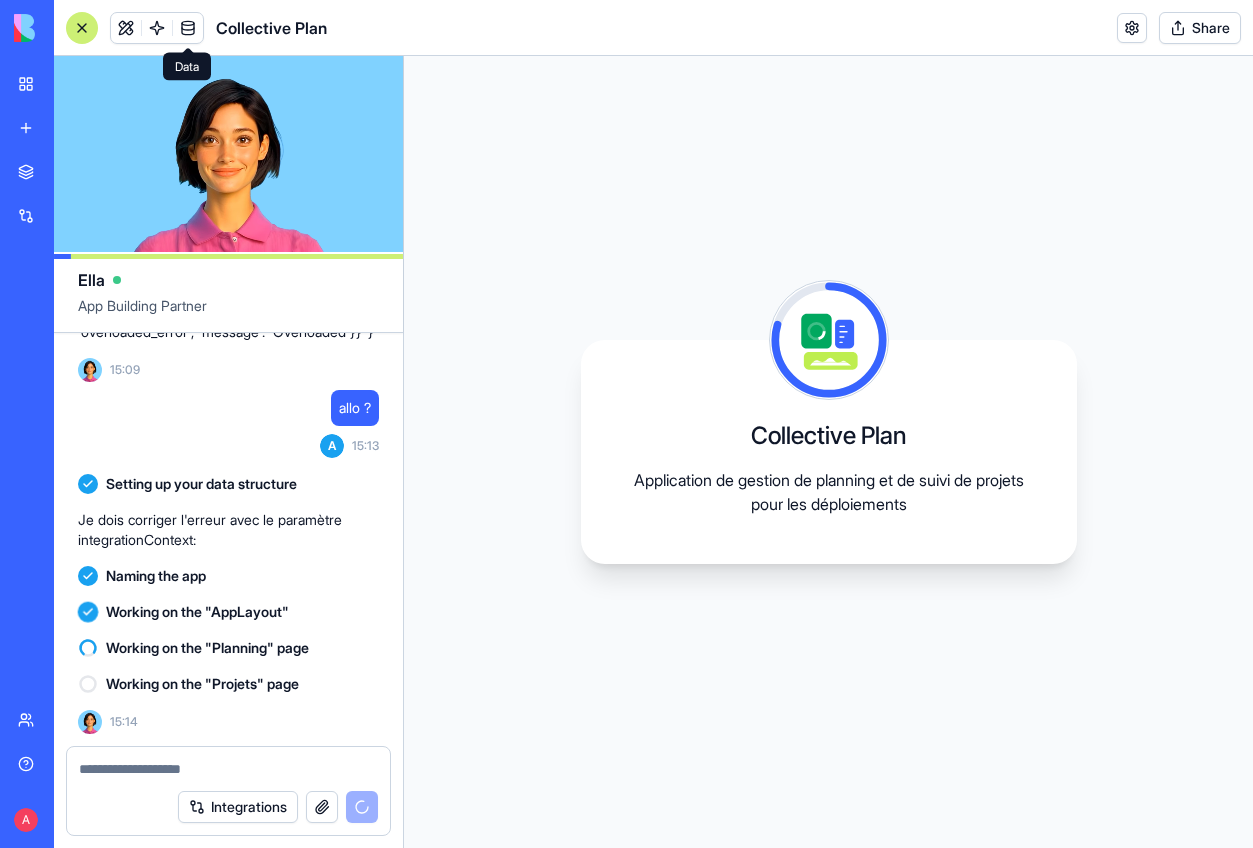 click at bounding box center (188, 28) 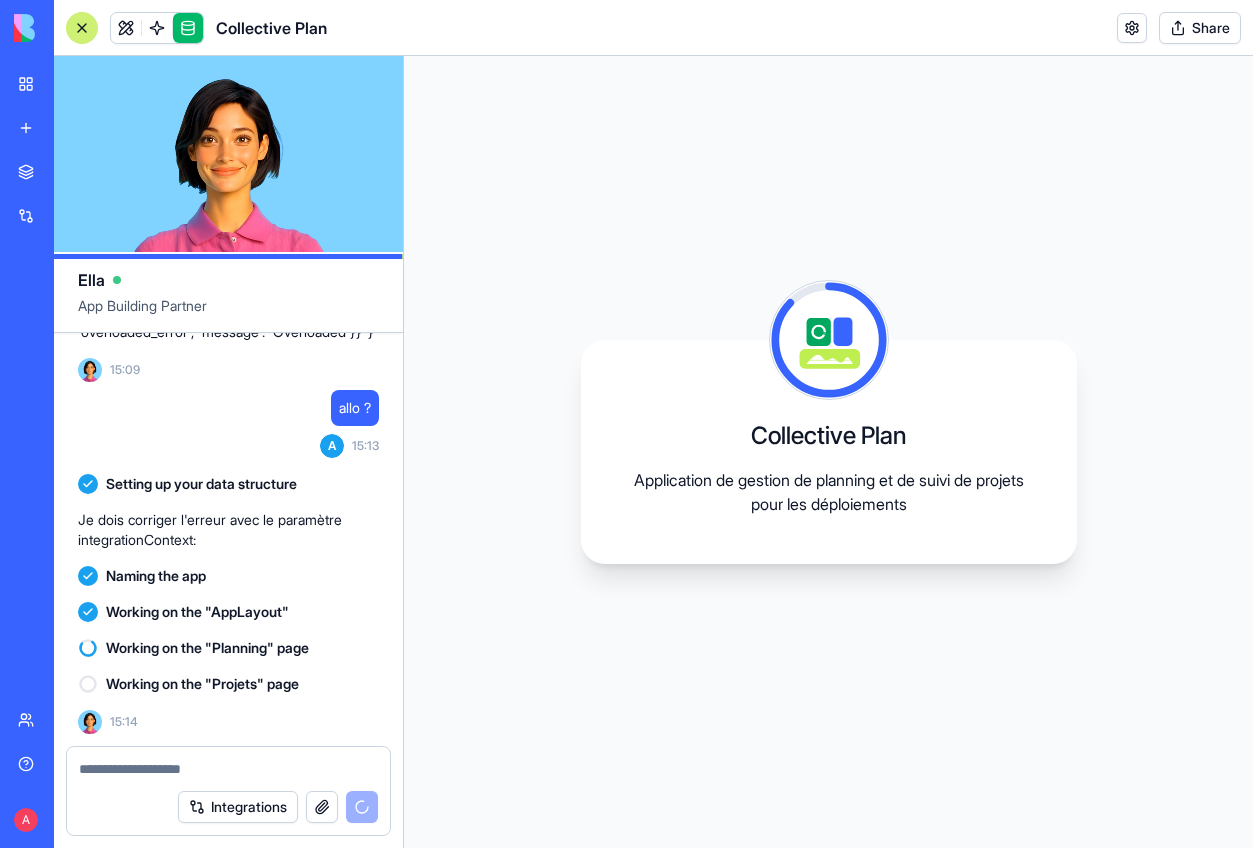click at bounding box center [188, 28] 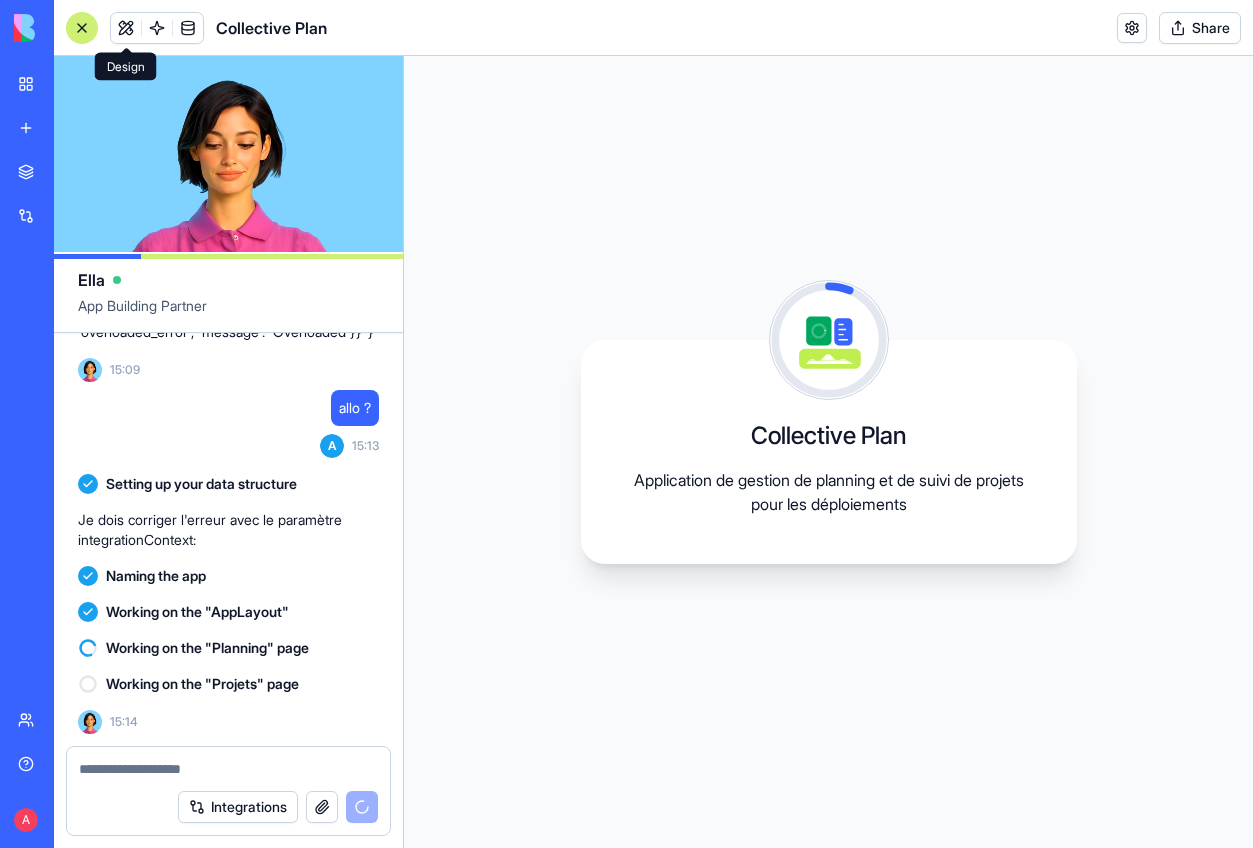 click at bounding box center [126, 28] 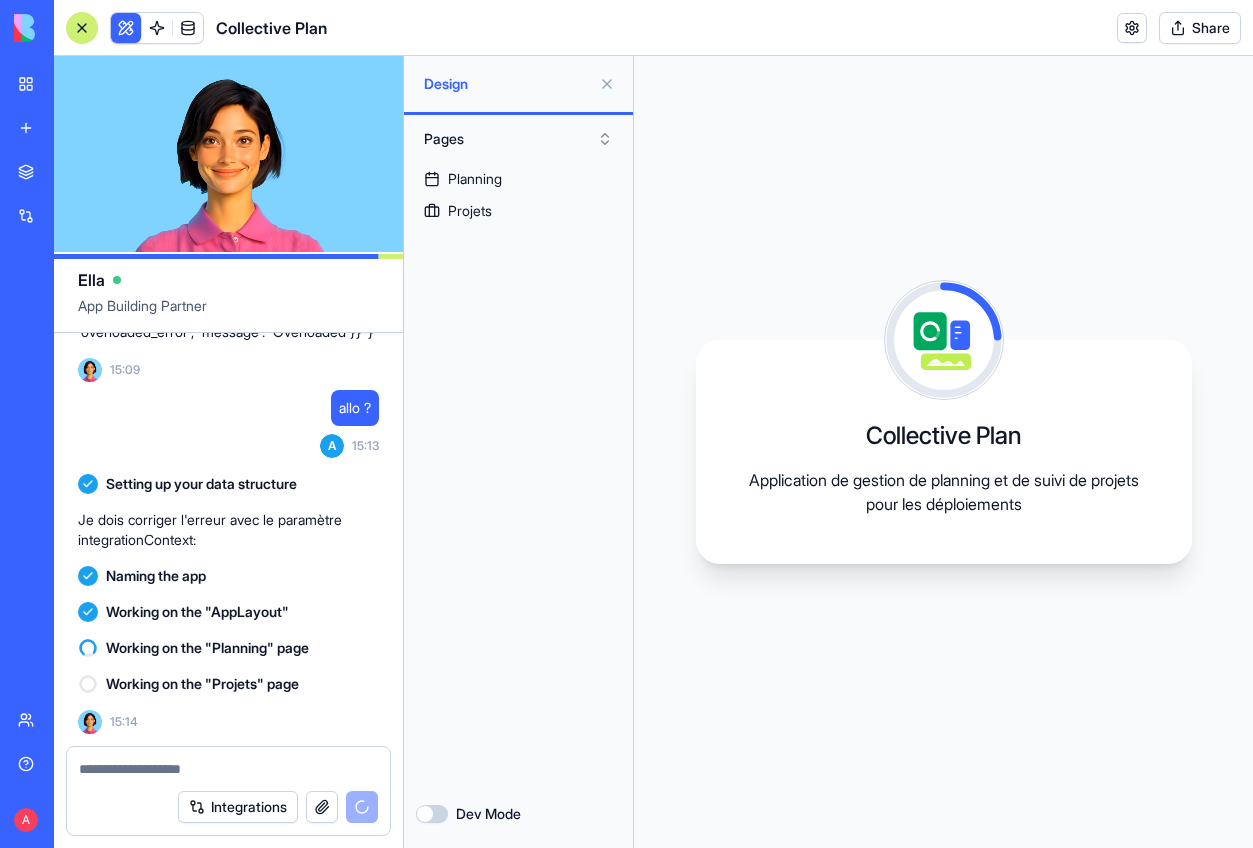 click at bounding box center (126, 28) 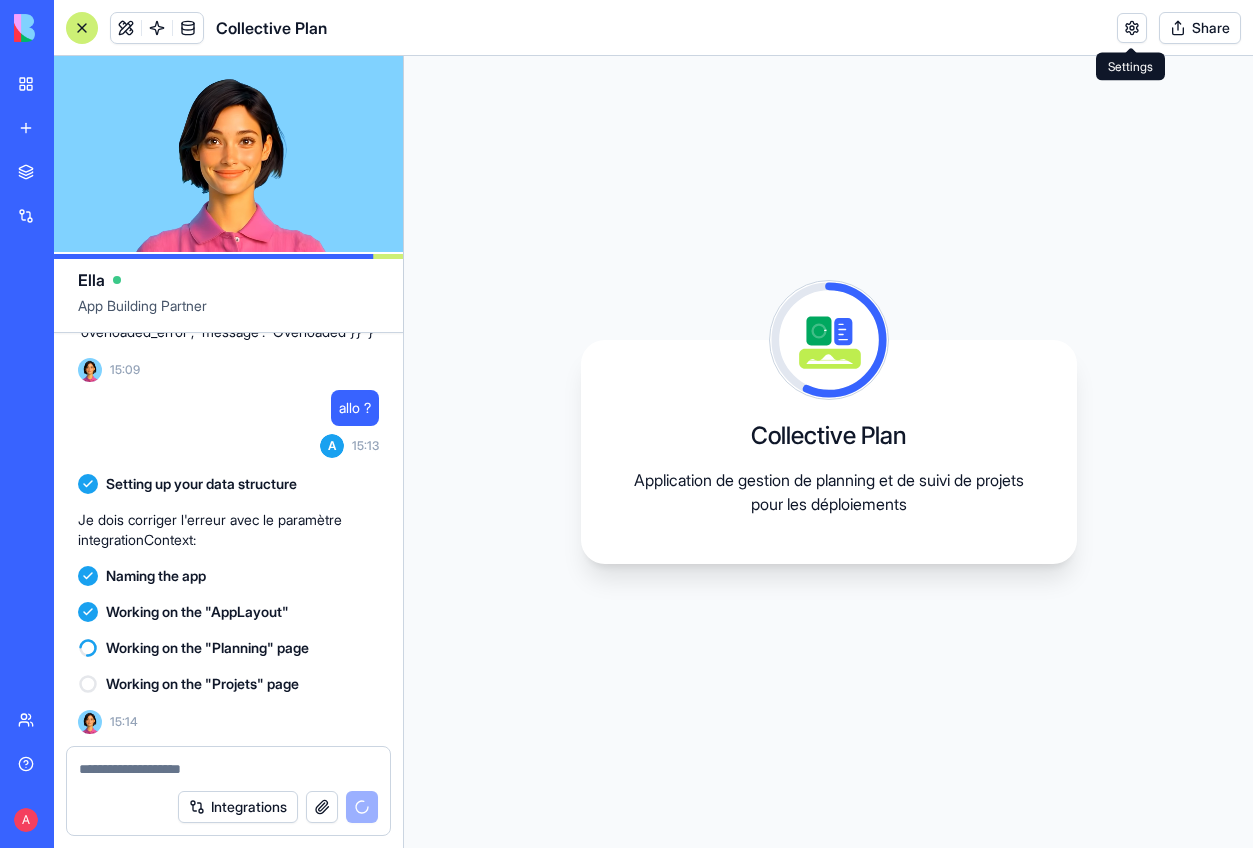 click at bounding box center (1132, 28) 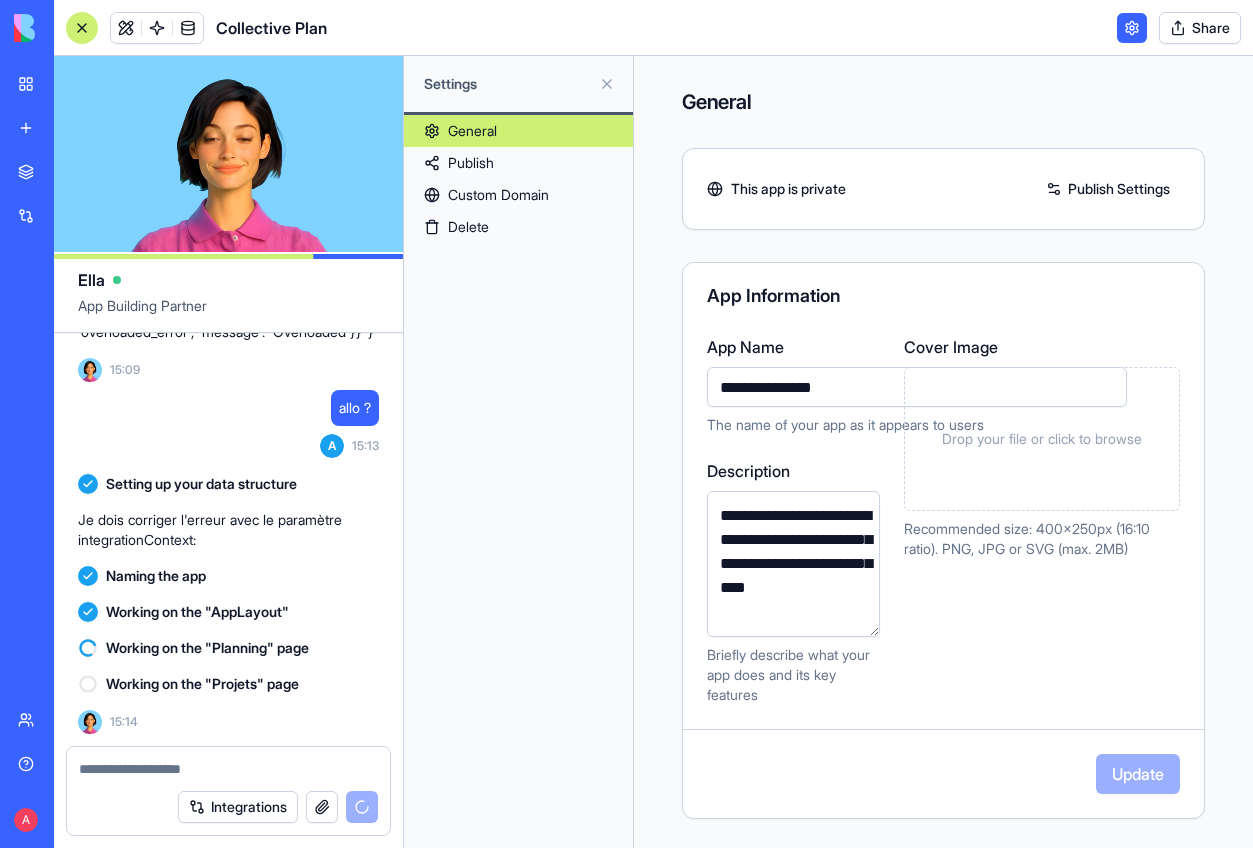 click at bounding box center (1132, 28) 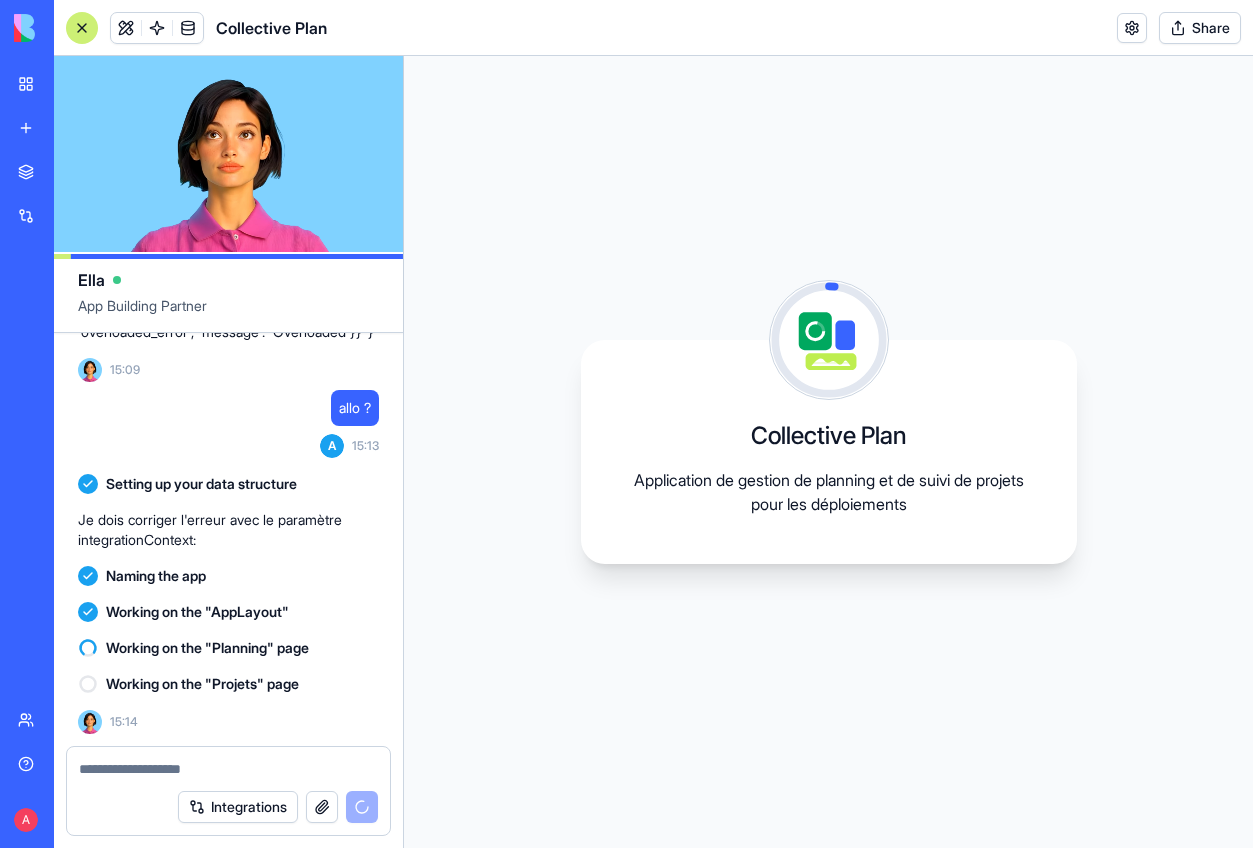 click at bounding box center [1132, 28] 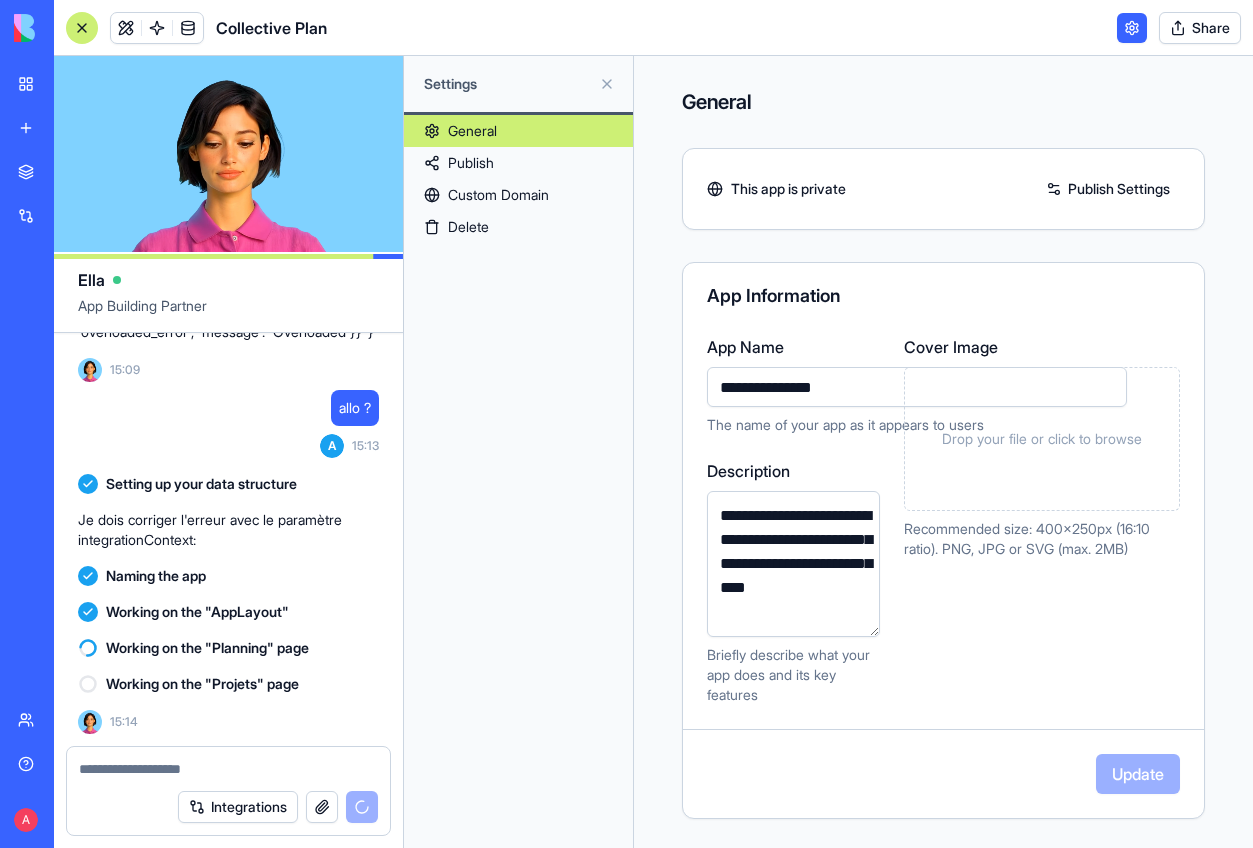 click on "Publish" at bounding box center (518, 163) 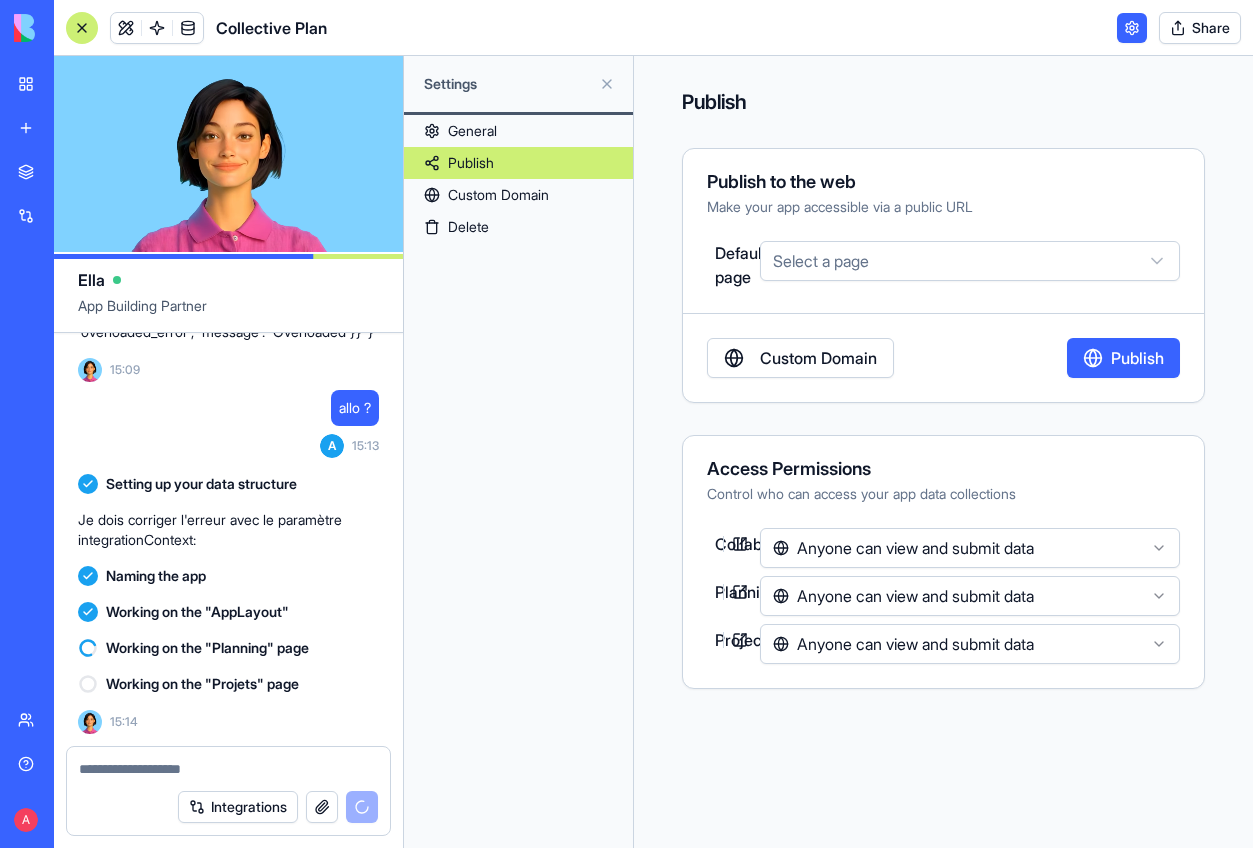 click on "Custom Domain" at bounding box center [518, 195] 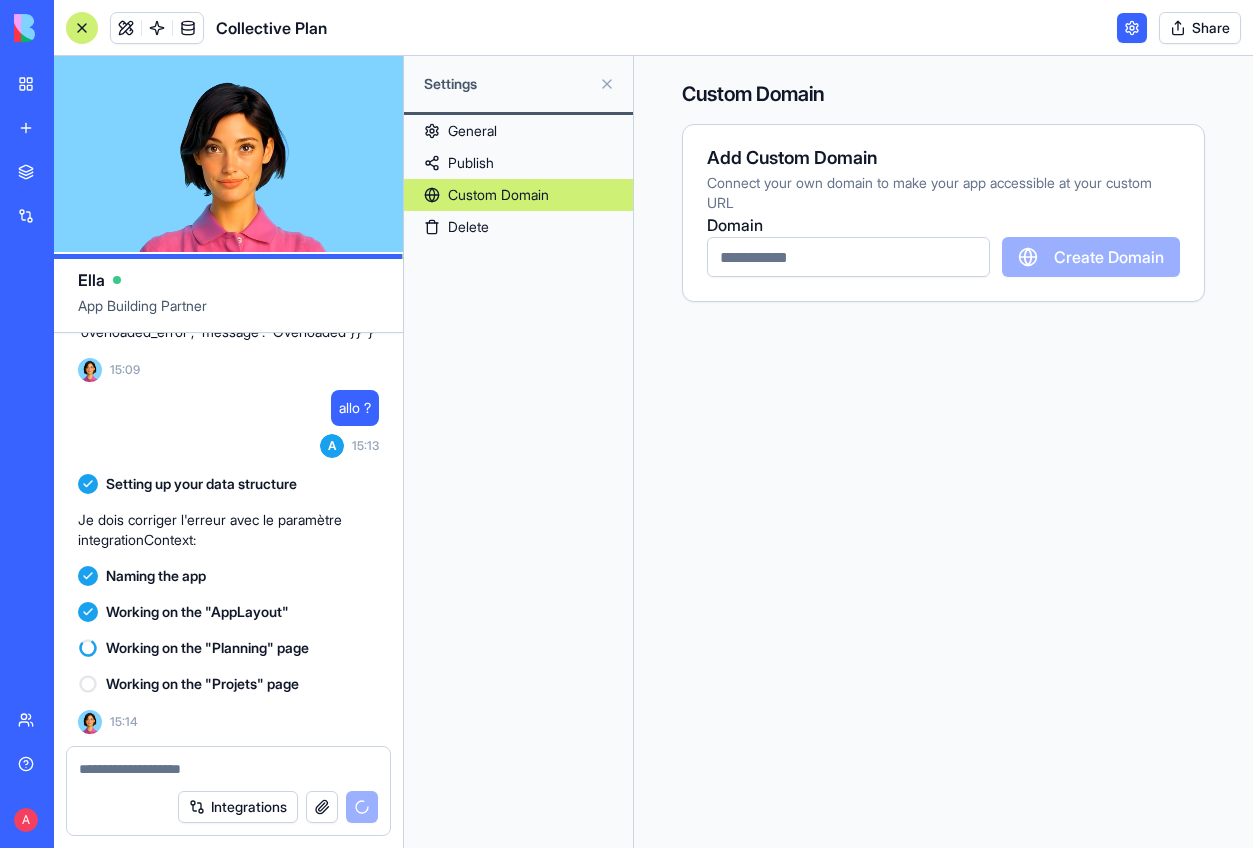 click on "Delete" at bounding box center (518, 227) 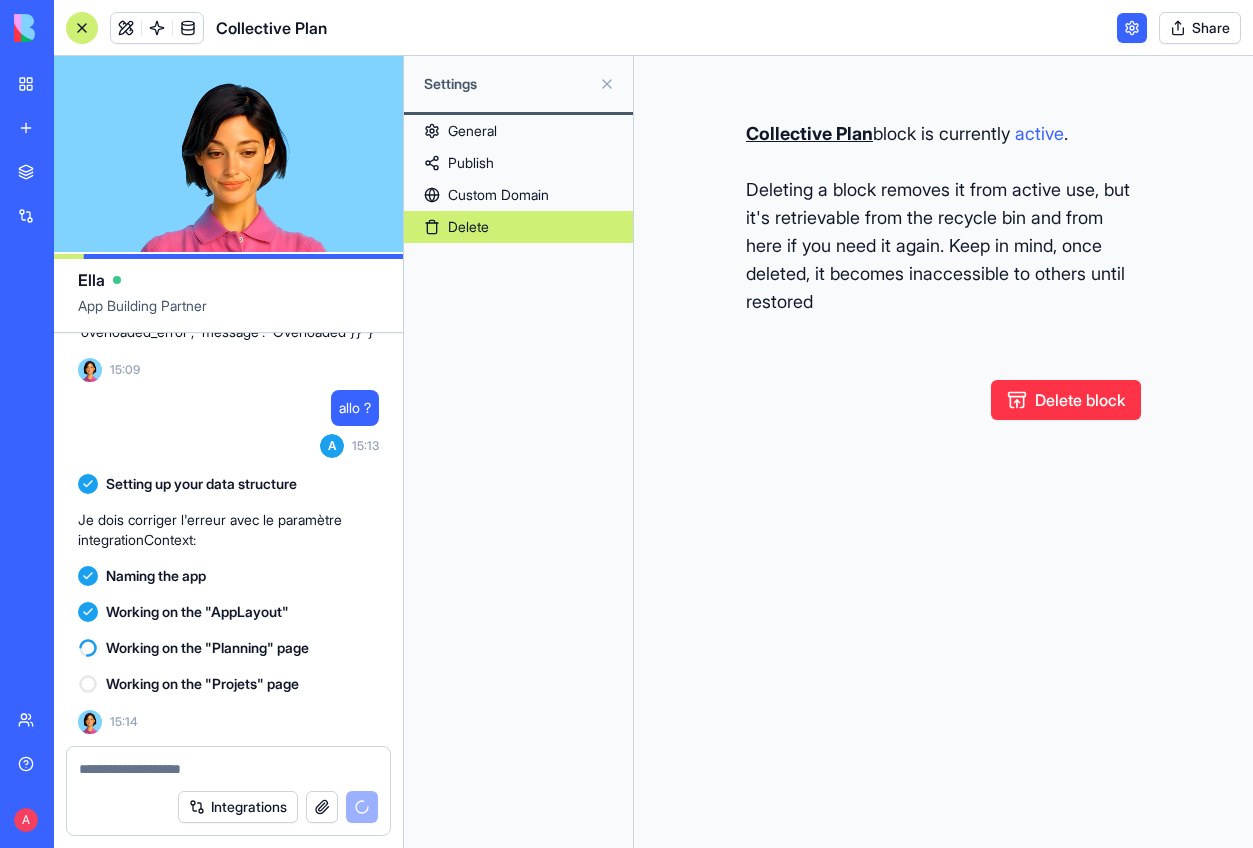 click on "General" at bounding box center (518, 131) 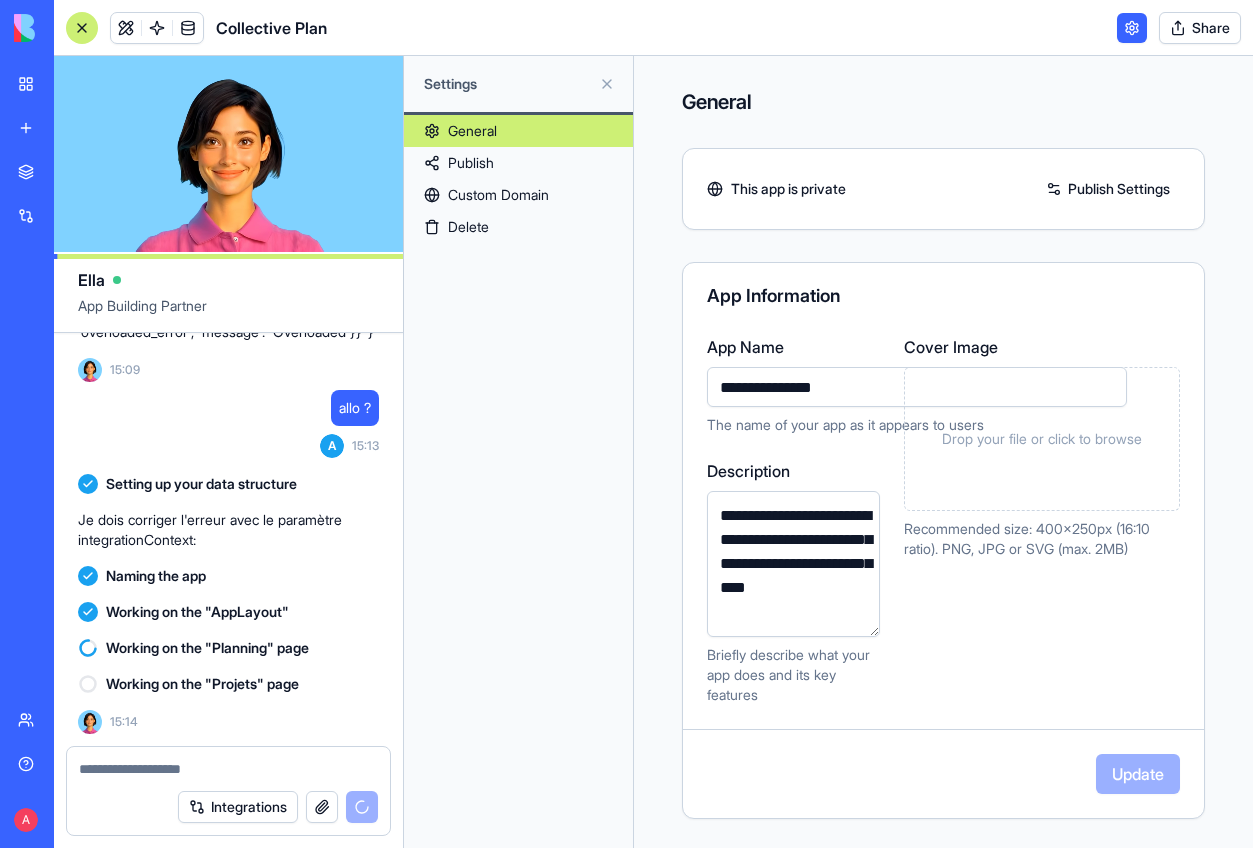 click at bounding box center [1132, 28] 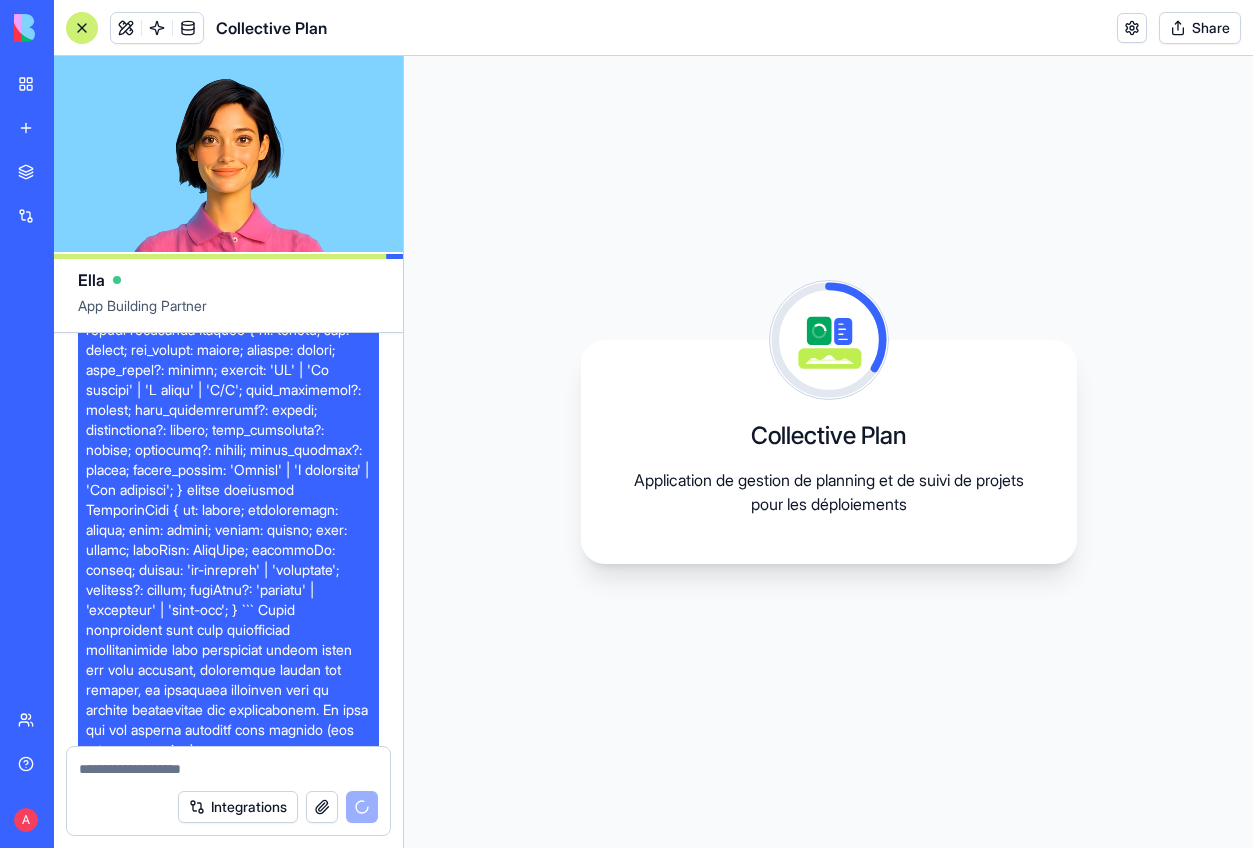 scroll, scrollTop: 2667, scrollLeft: 0, axis: vertical 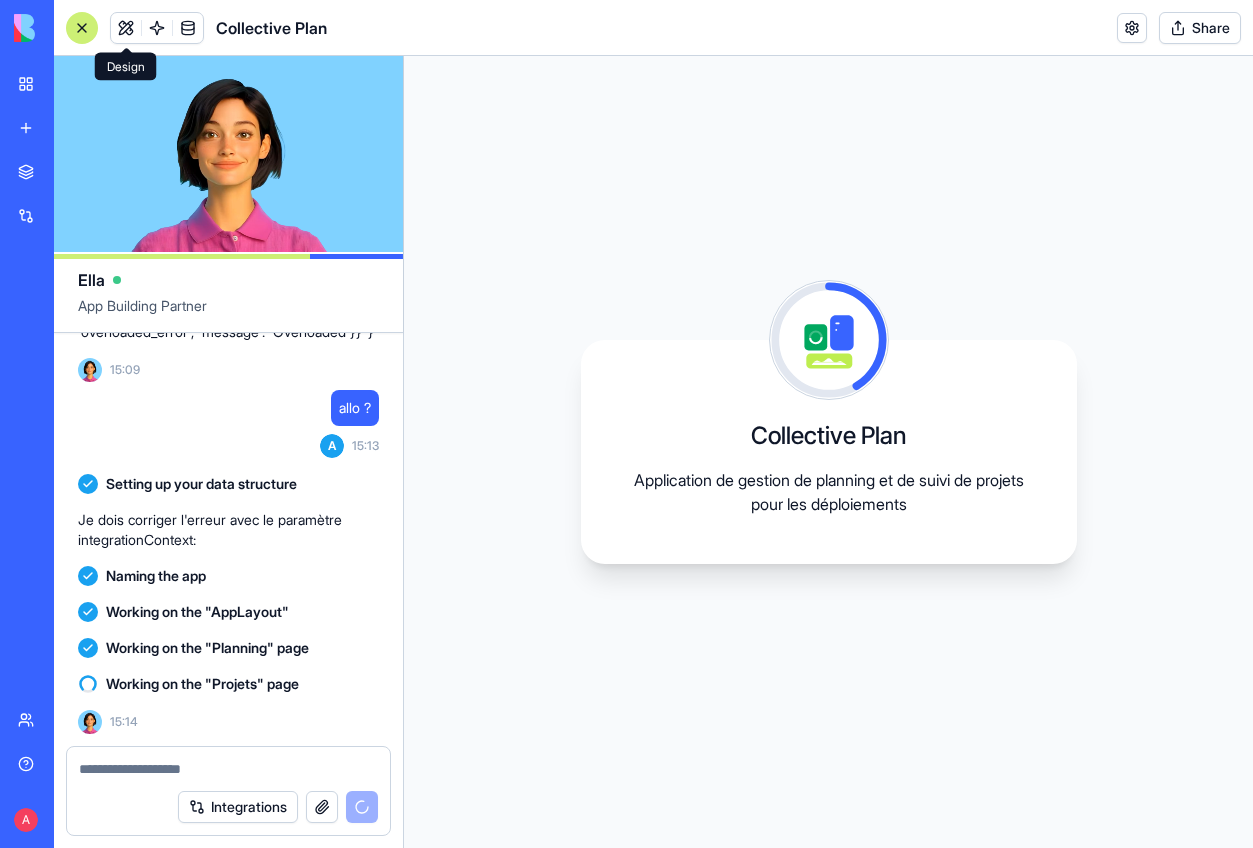 click at bounding box center [126, 28] 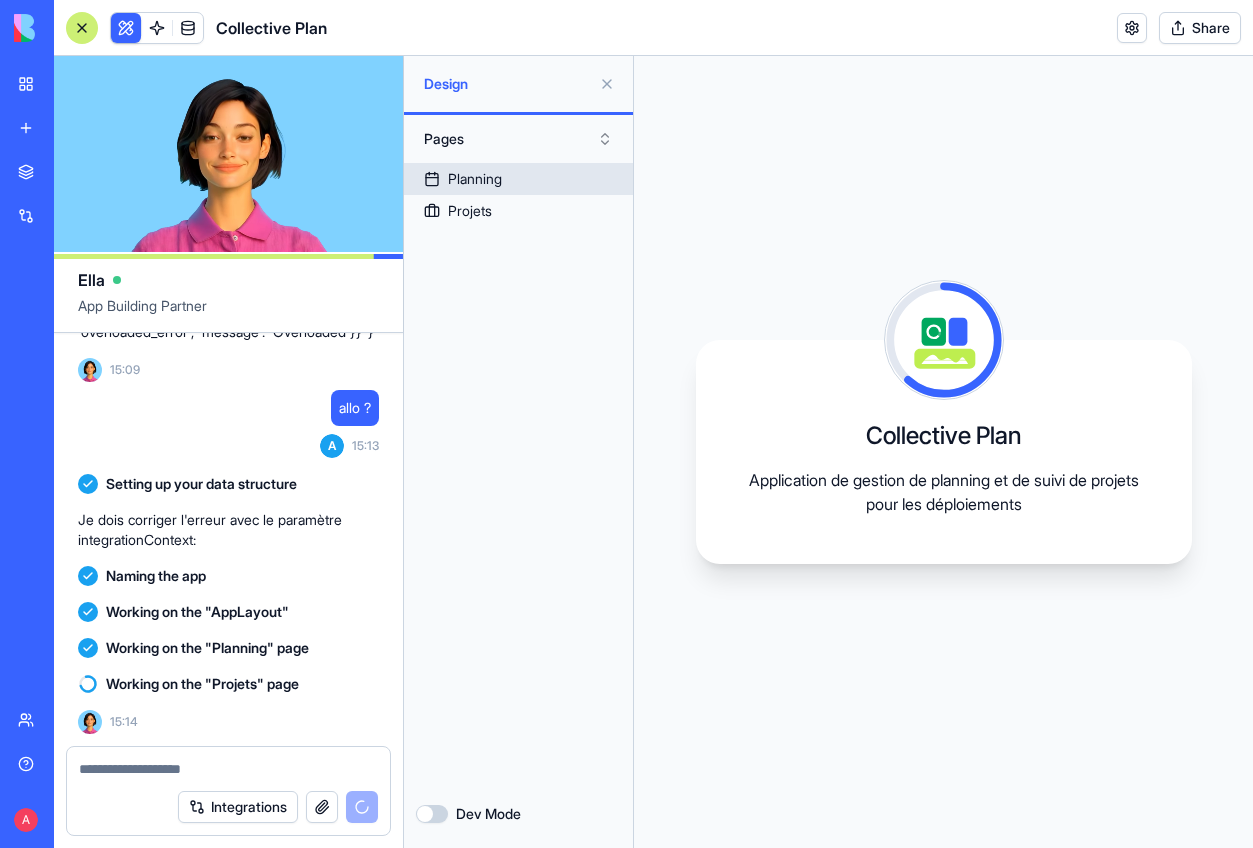 click on "Planning" at bounding box center (518, 179) 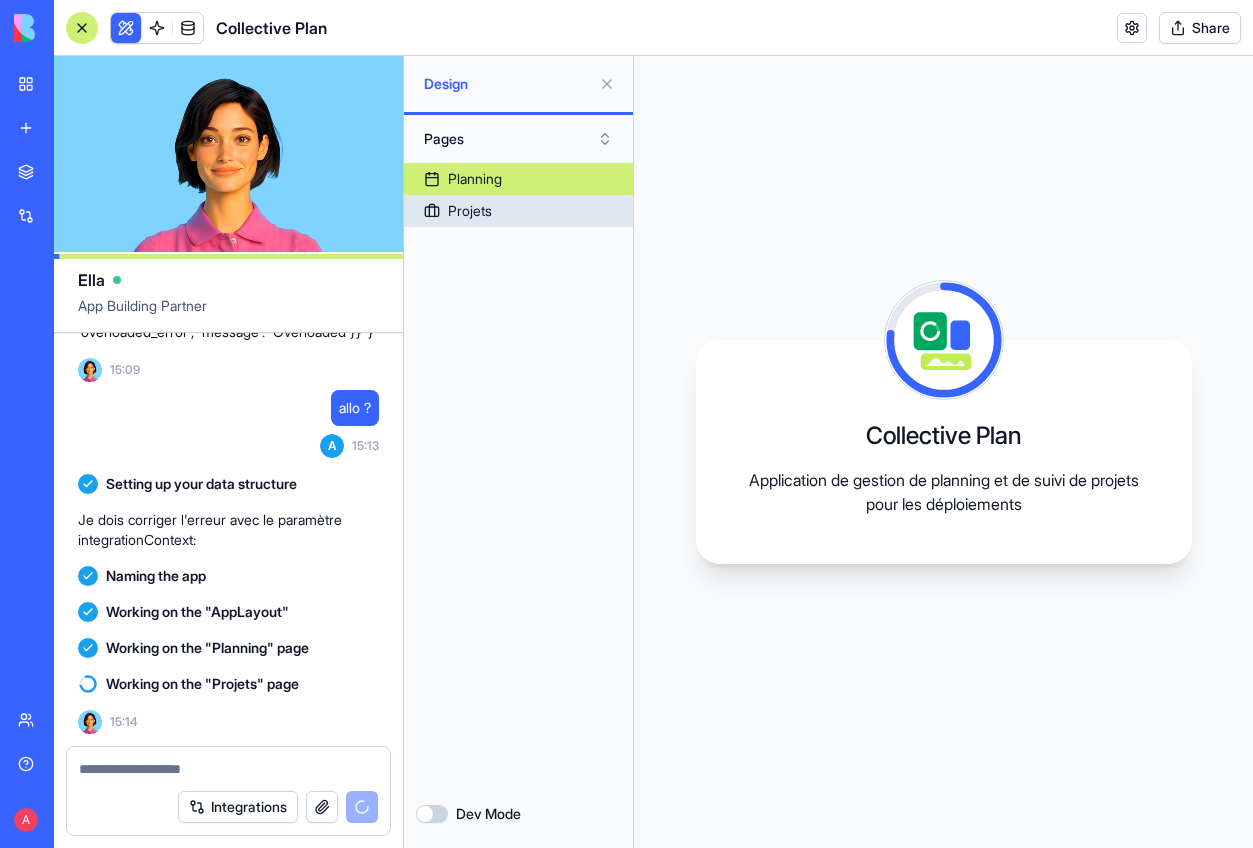 click on "Projets" at bounding box center (518, 211) 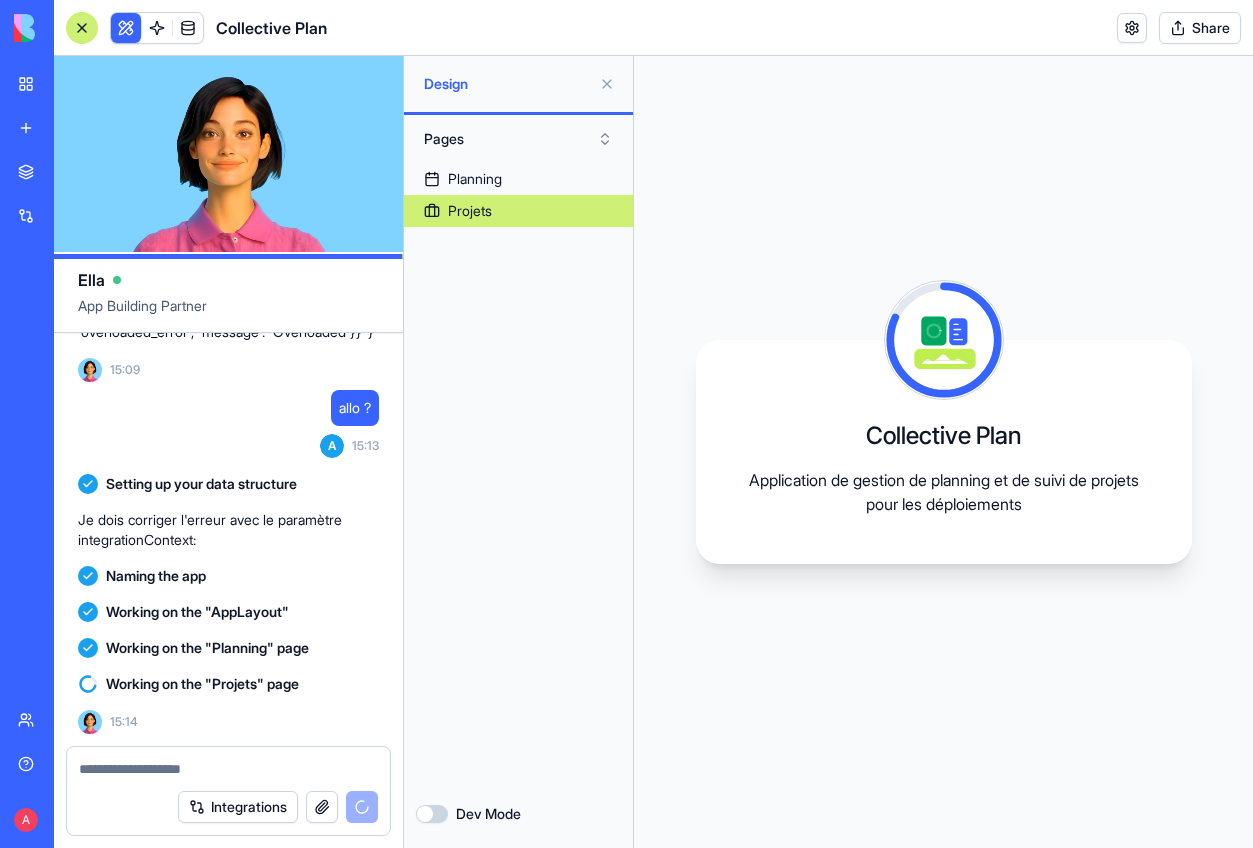 click on "Projets" at bounding box center (518, 211) 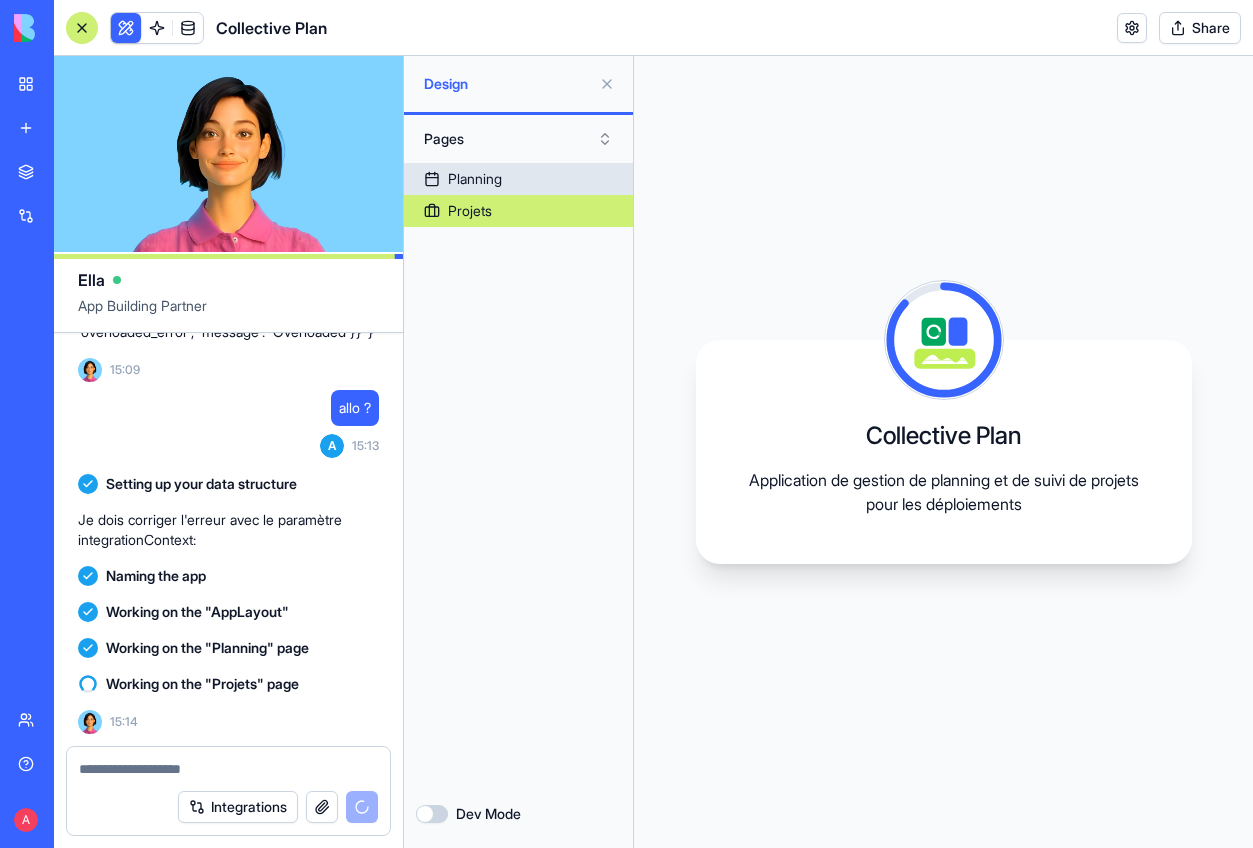 click on "Planning" at bounding box center (518, 179) 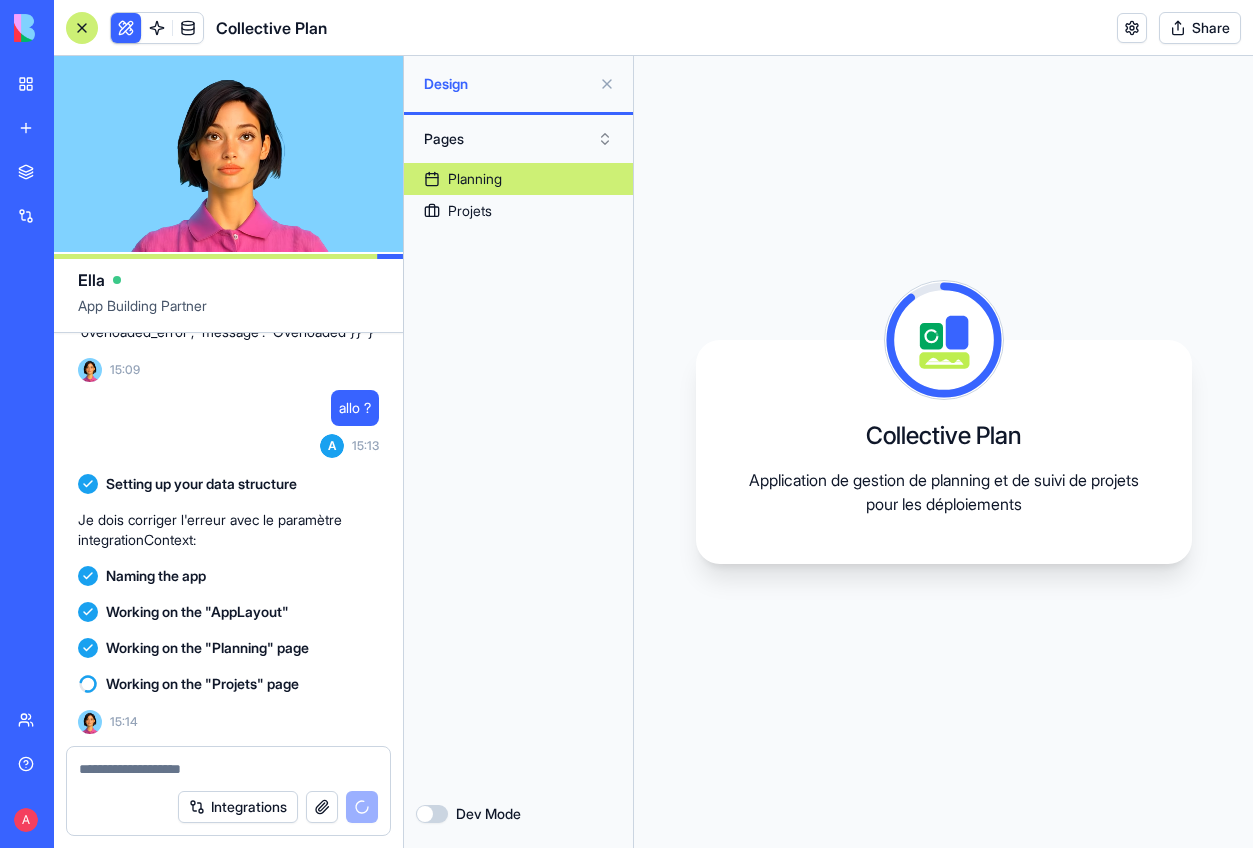 click on "Planning" at bounding box center [518, 179] 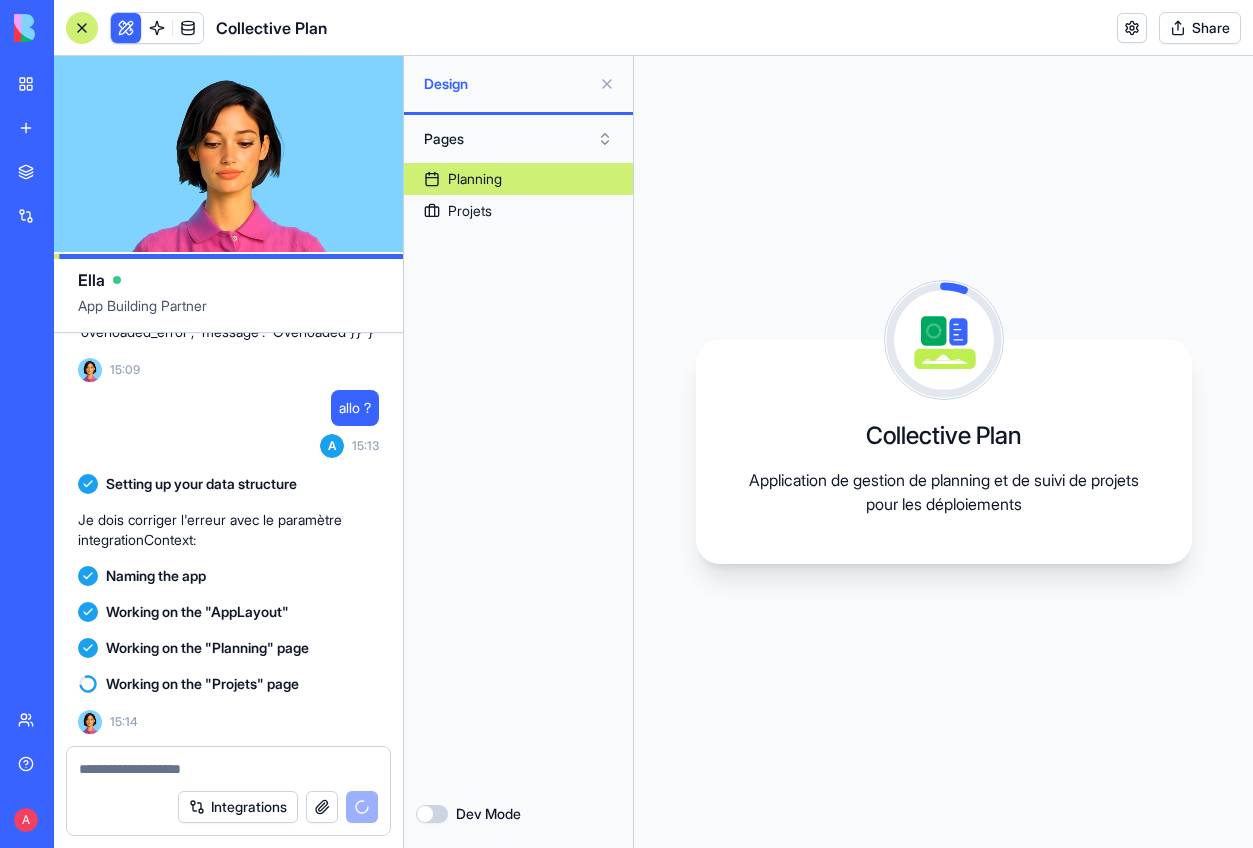 click at bounding box center (607, 84) 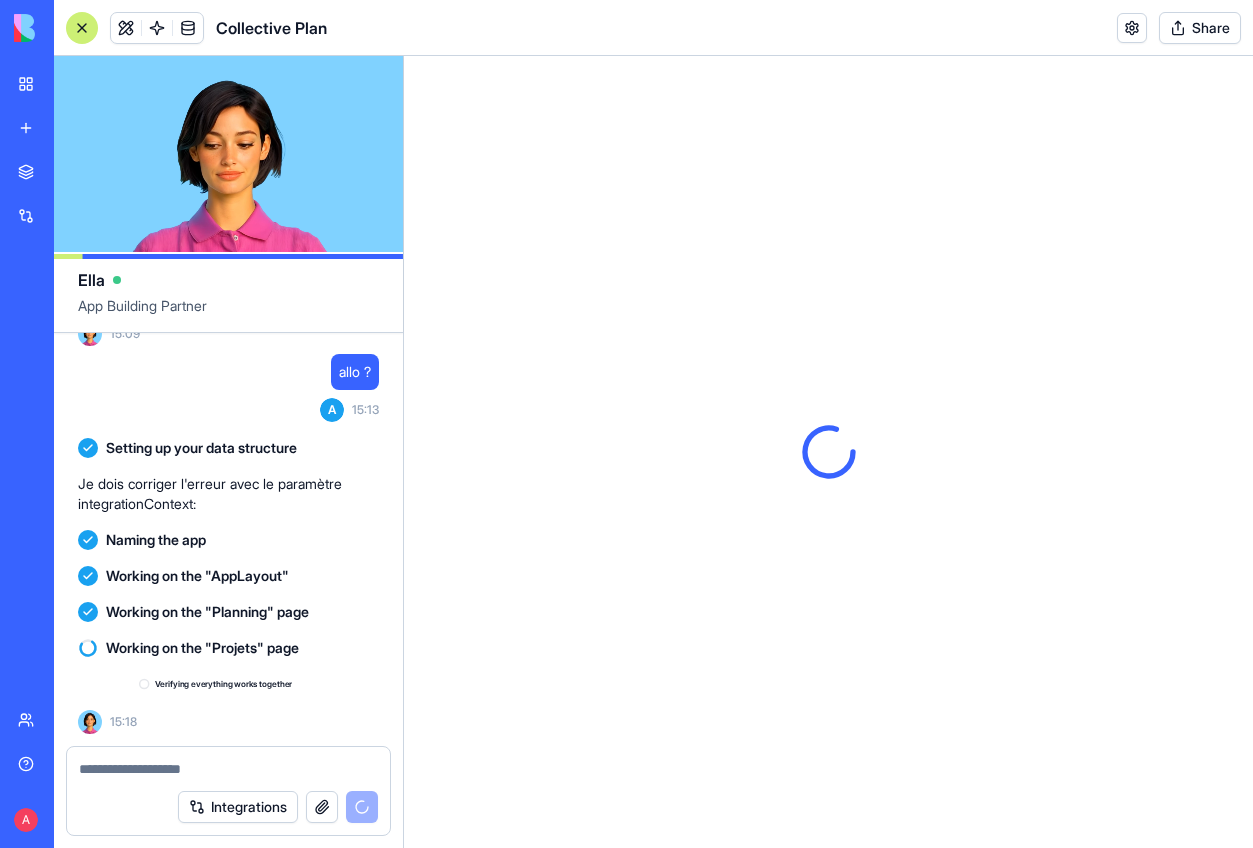 scroll, scrollTop: 2703, scrollLeft: 0, axis: vertical 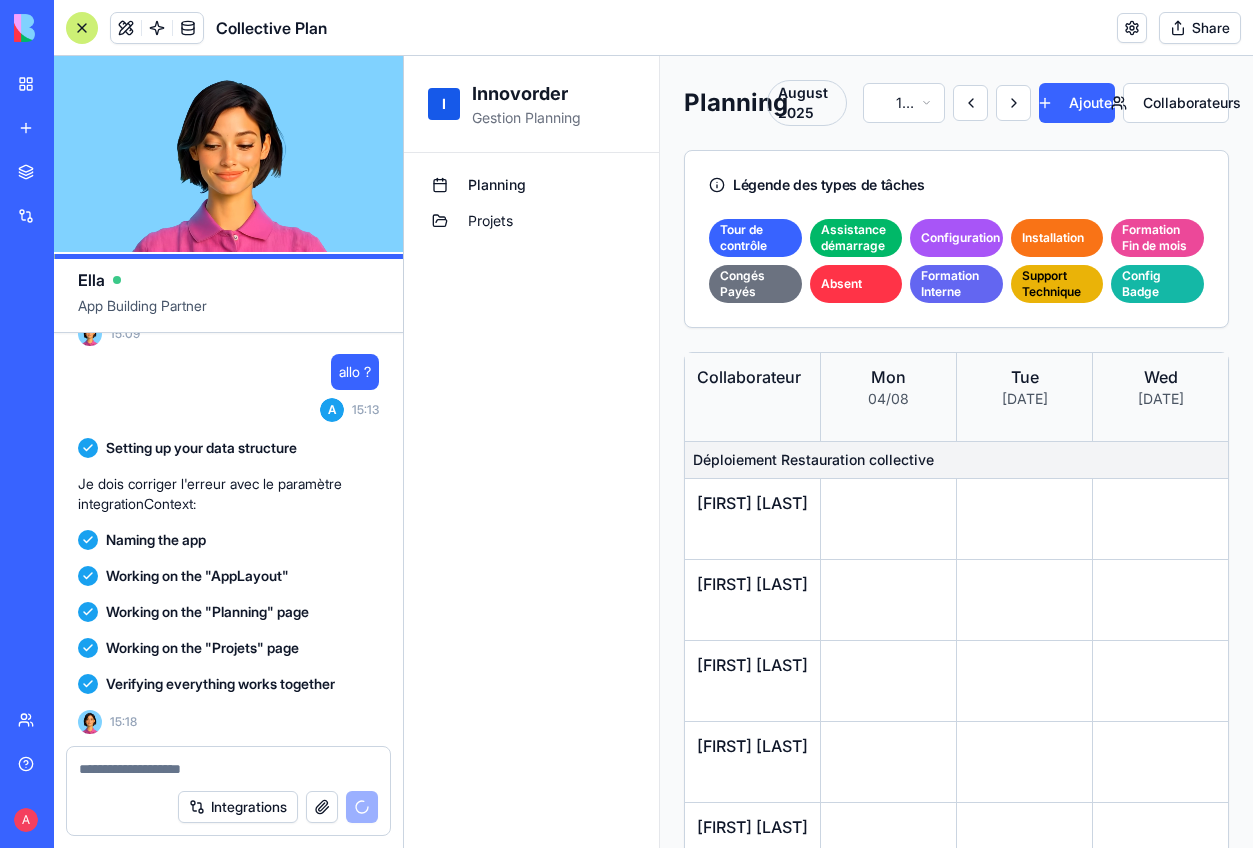 click on "Planning Projets" at bounding box center (531, 500) 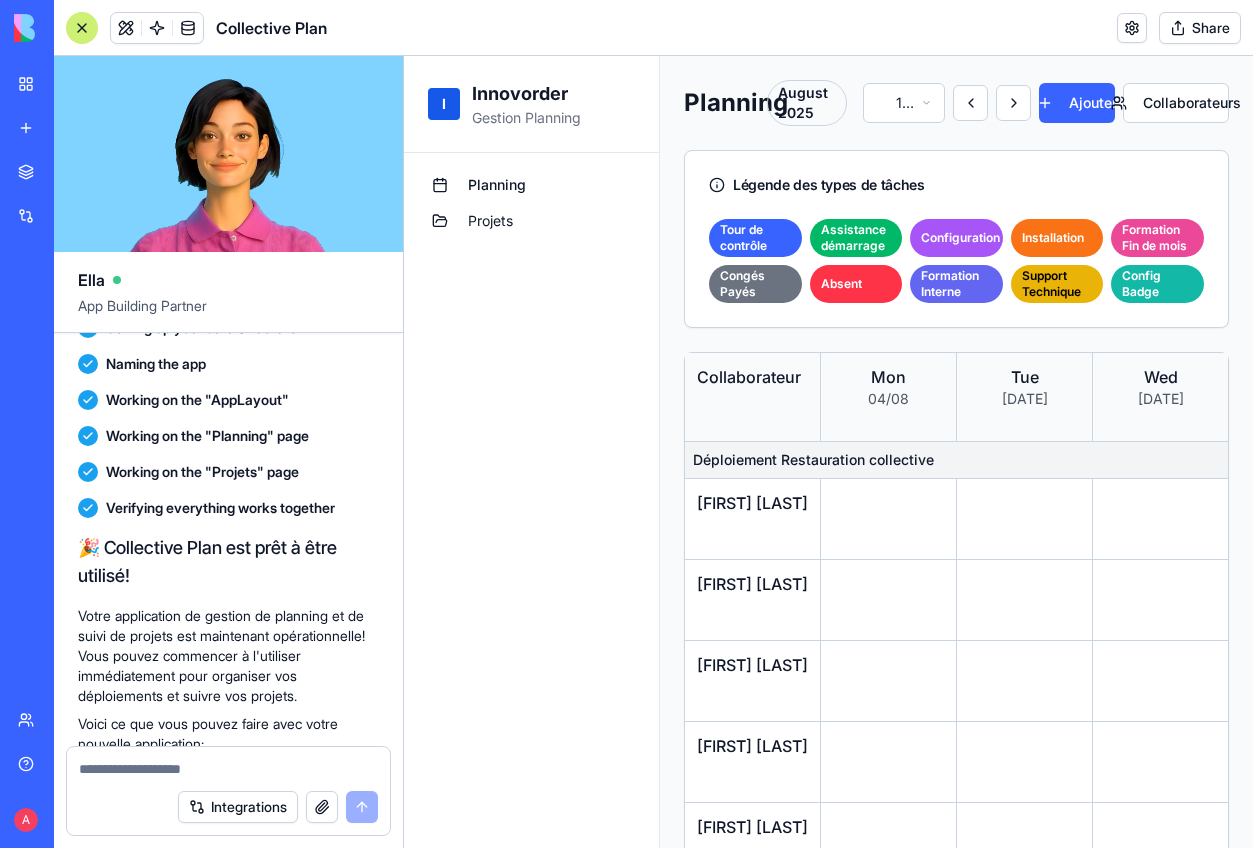 scroll, scrollTop: 0, scrollLeft: 54, axis: horizontal 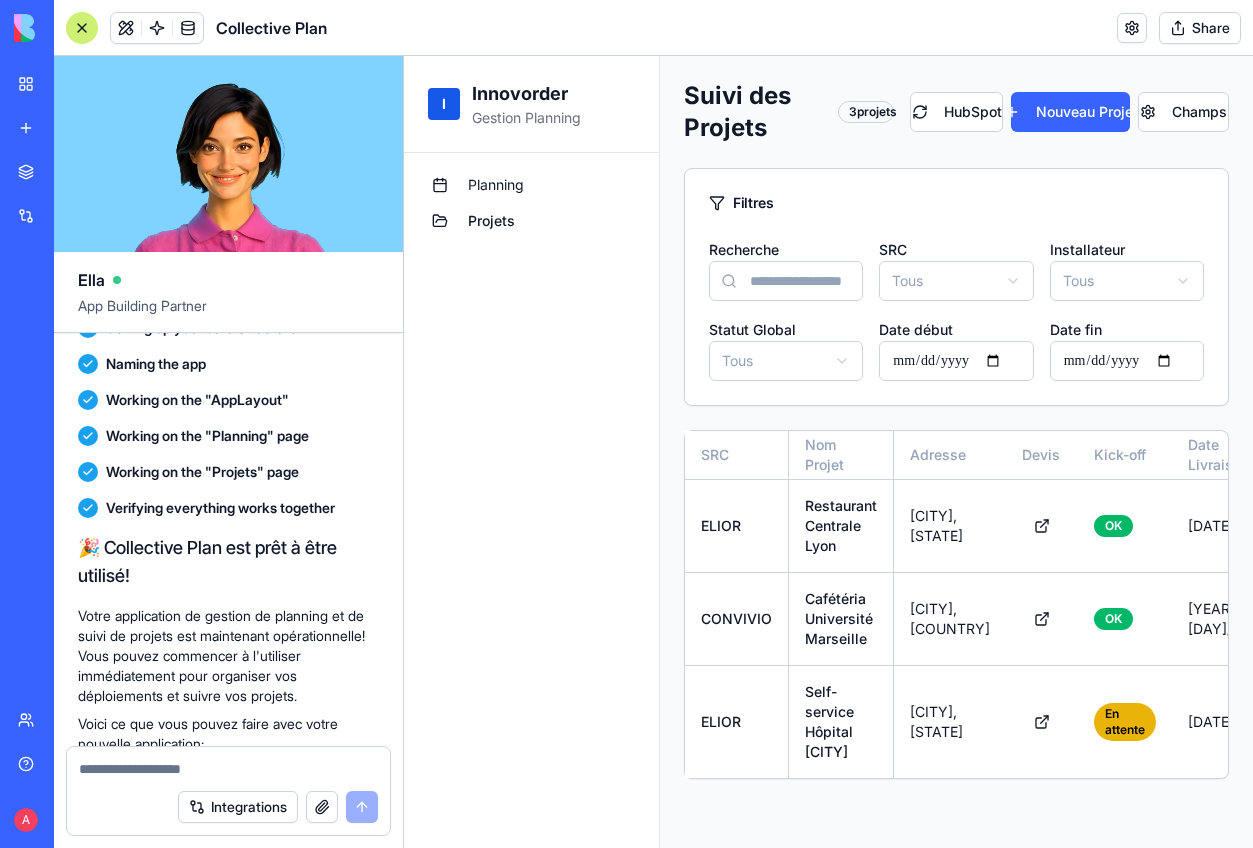 click on "Planning" at bounding box center (531, 185) 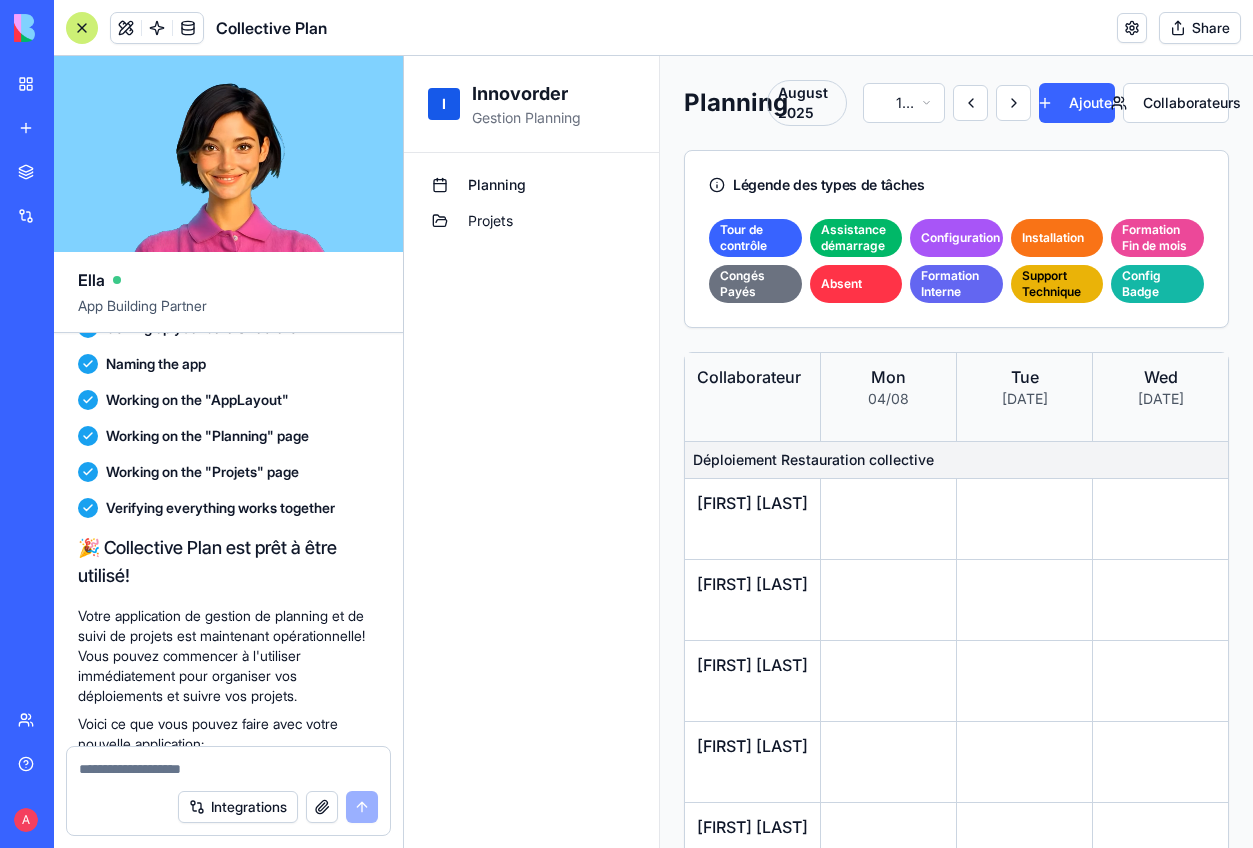 click on "Projets" at bounding box center (531, 221) 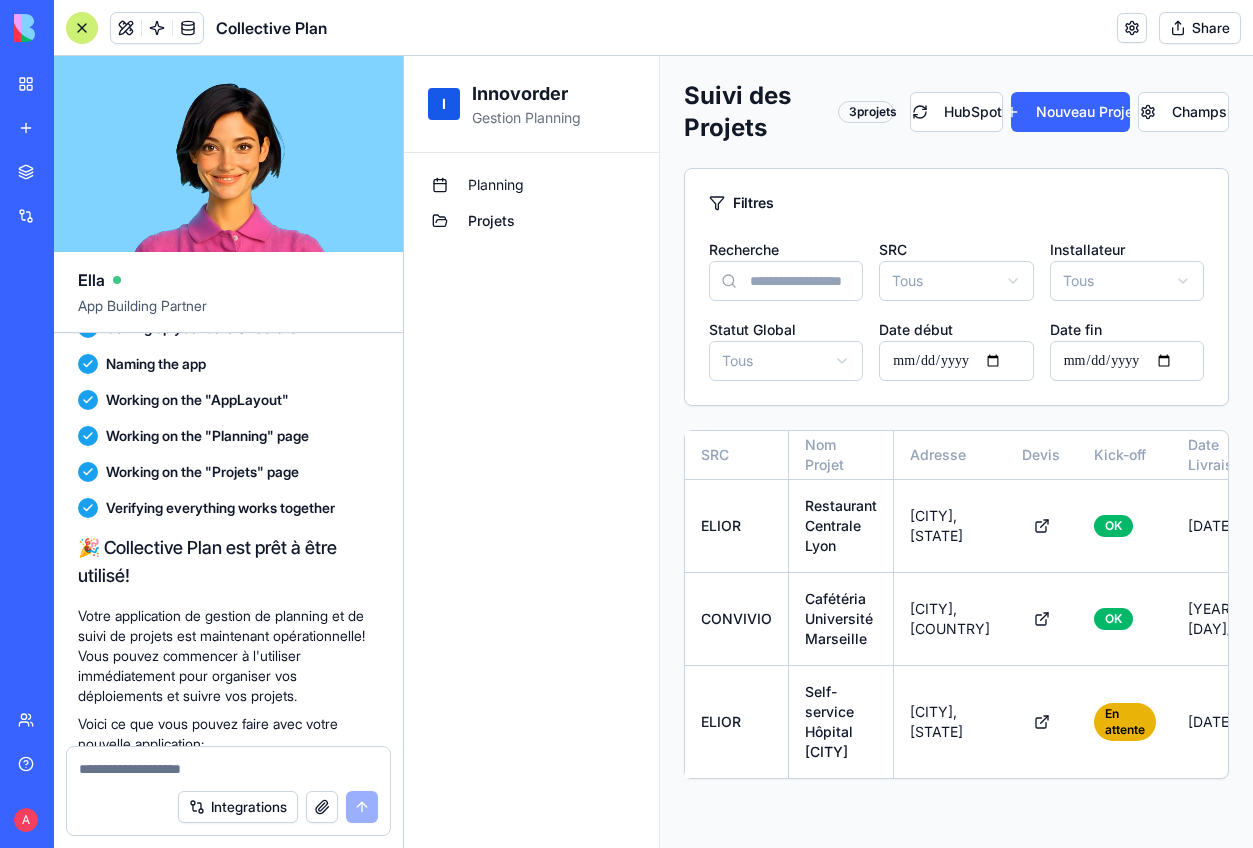 click on "Planning" at bounding box center (531, 185) 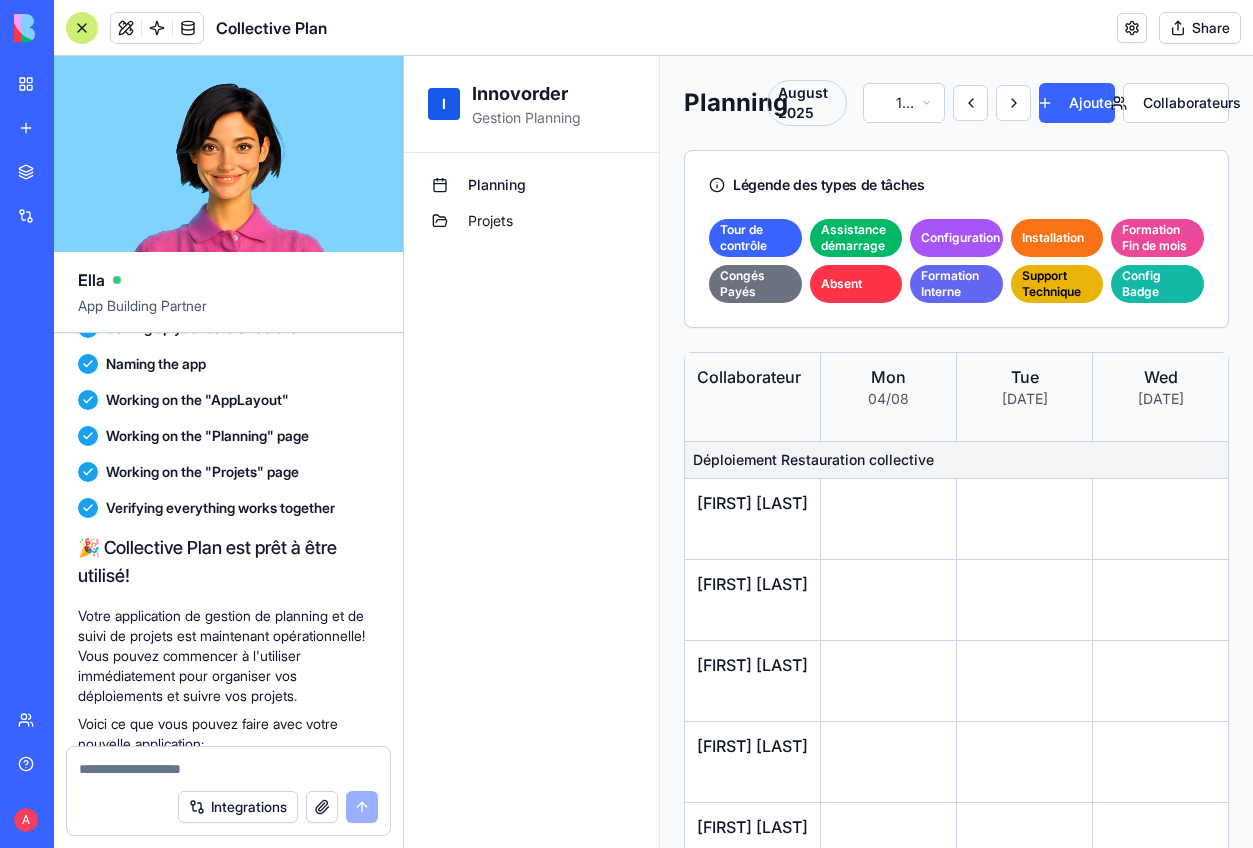 click on "Projets" at bounding box center [531, 221] 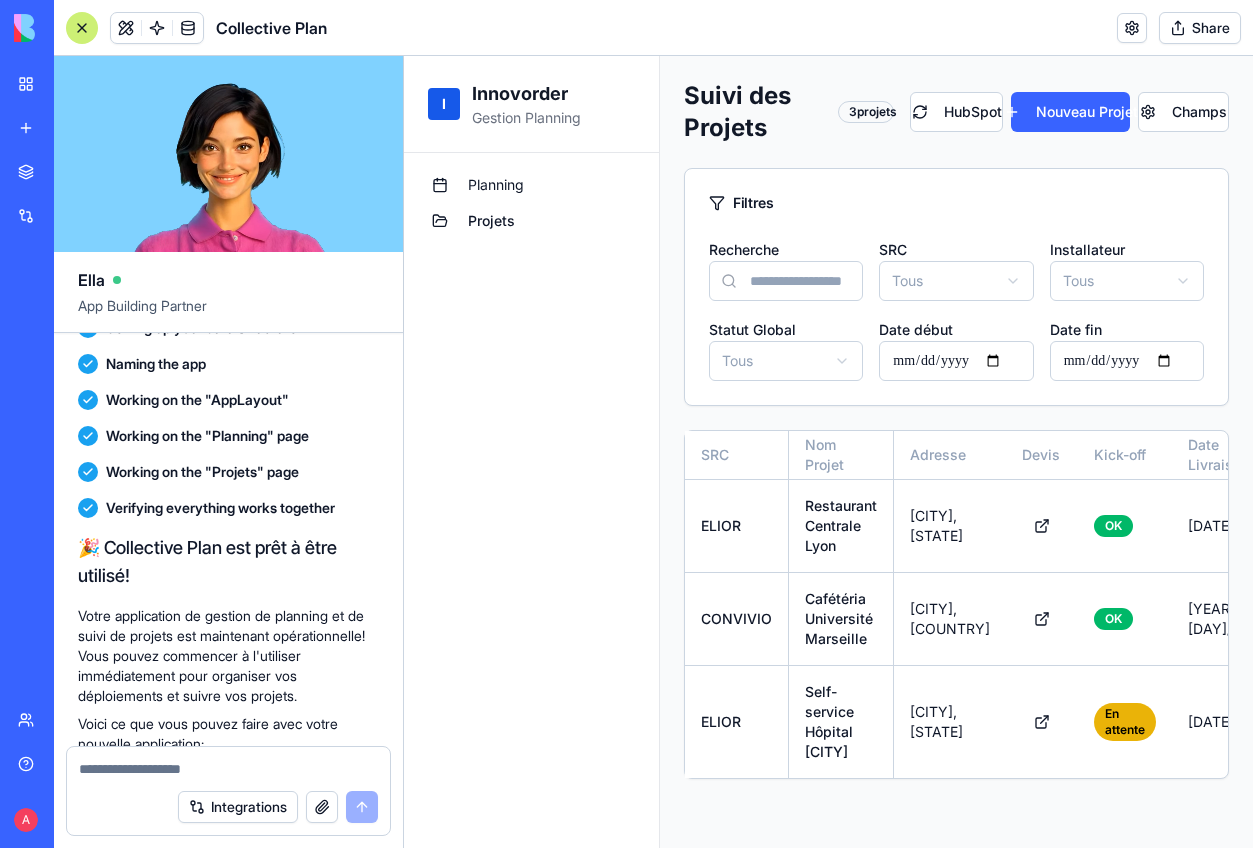 click on "Planning" at bounding box center [531, 185] 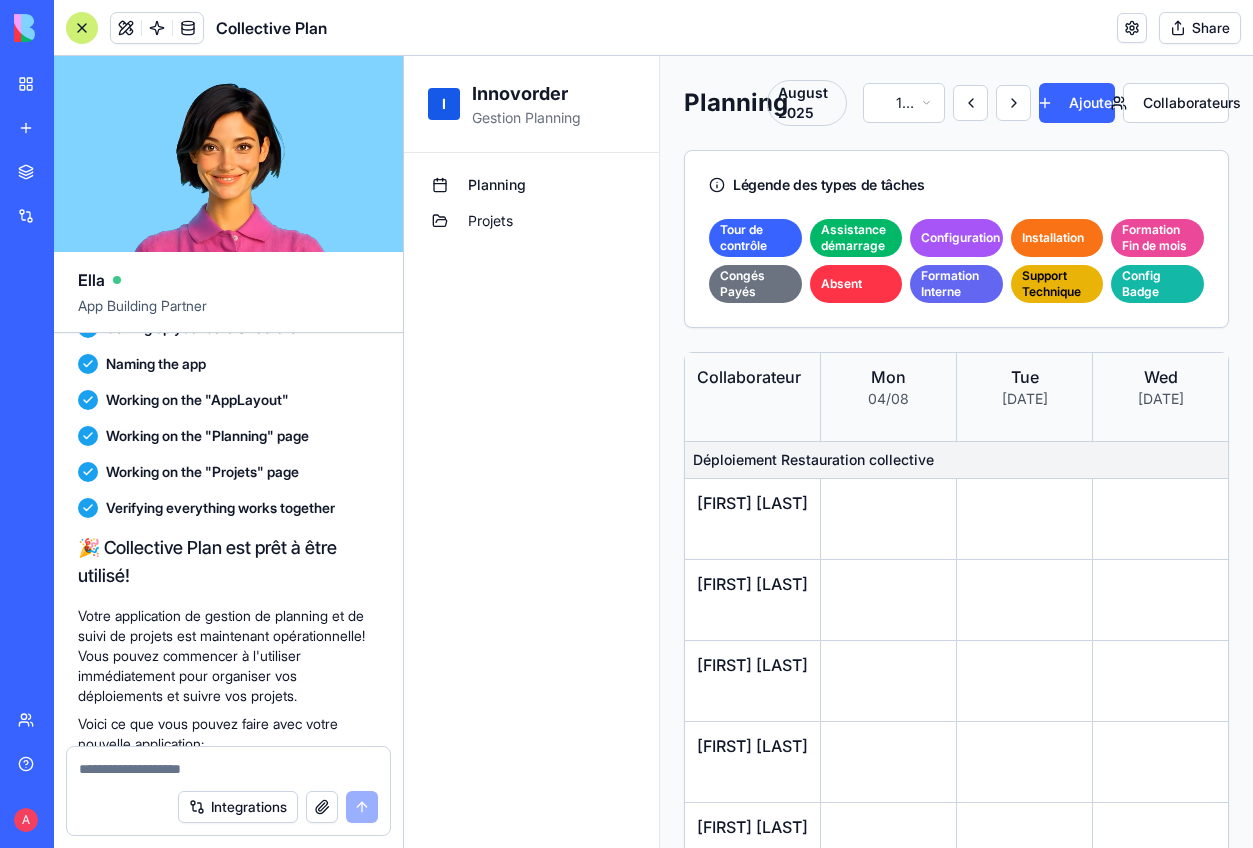 click on "Projets" at bounding box center [531, 221] 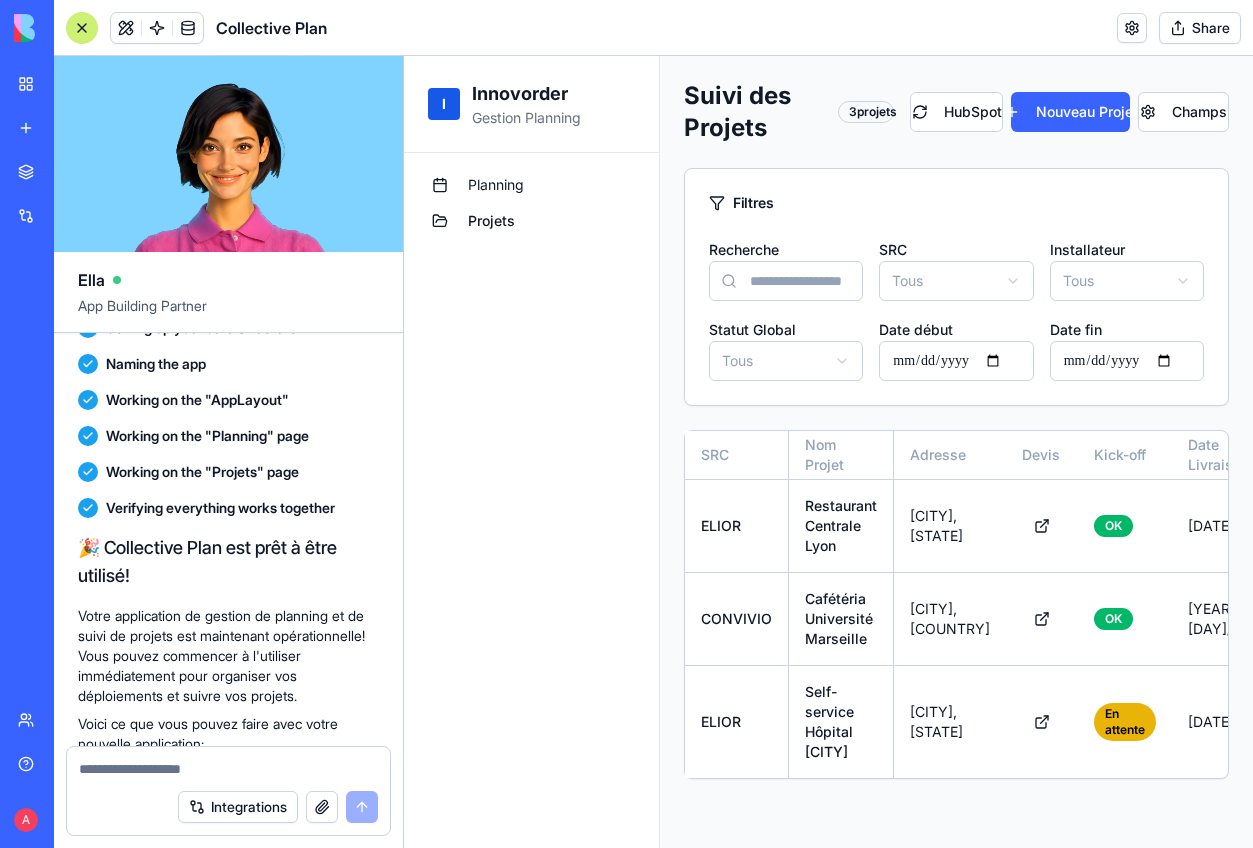 click on "Planning" at bounding box center (531, 185) 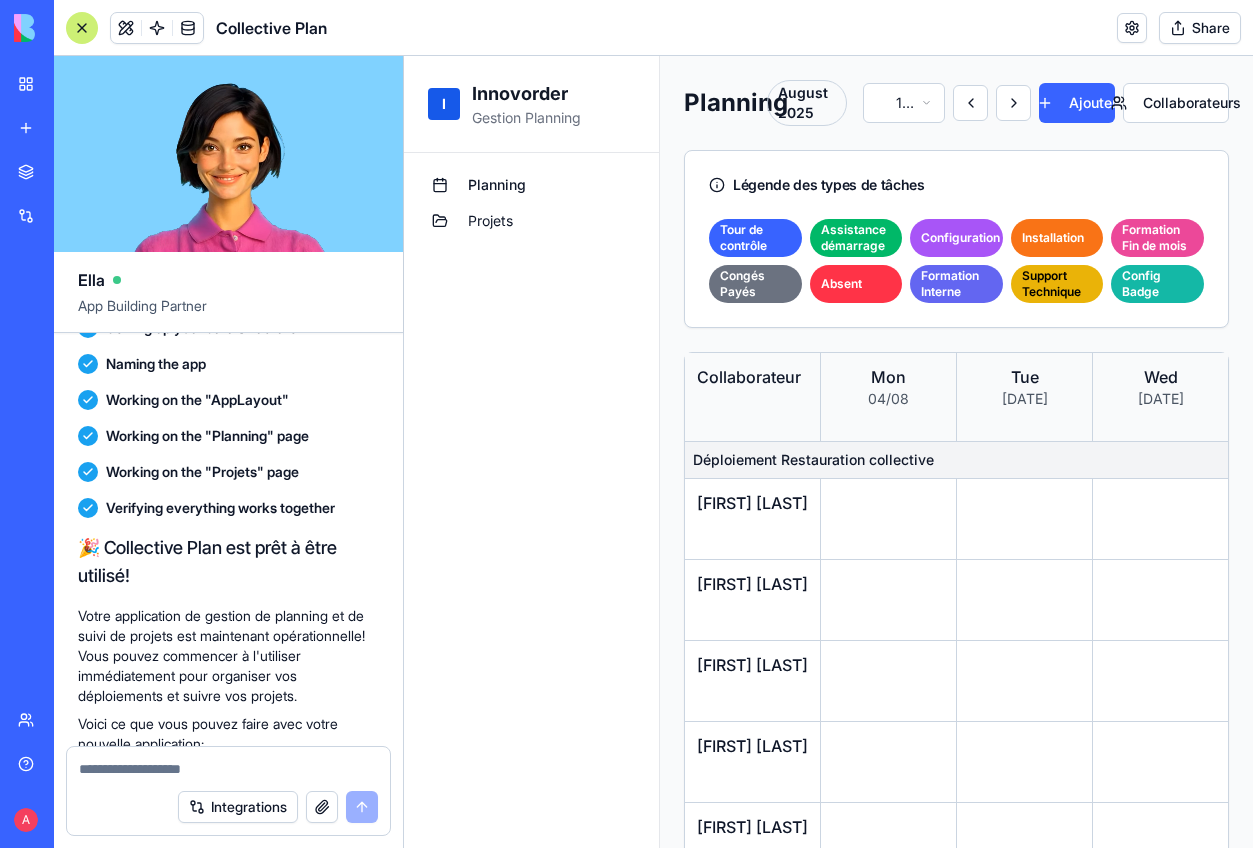 click at bounding box center [82, 28] 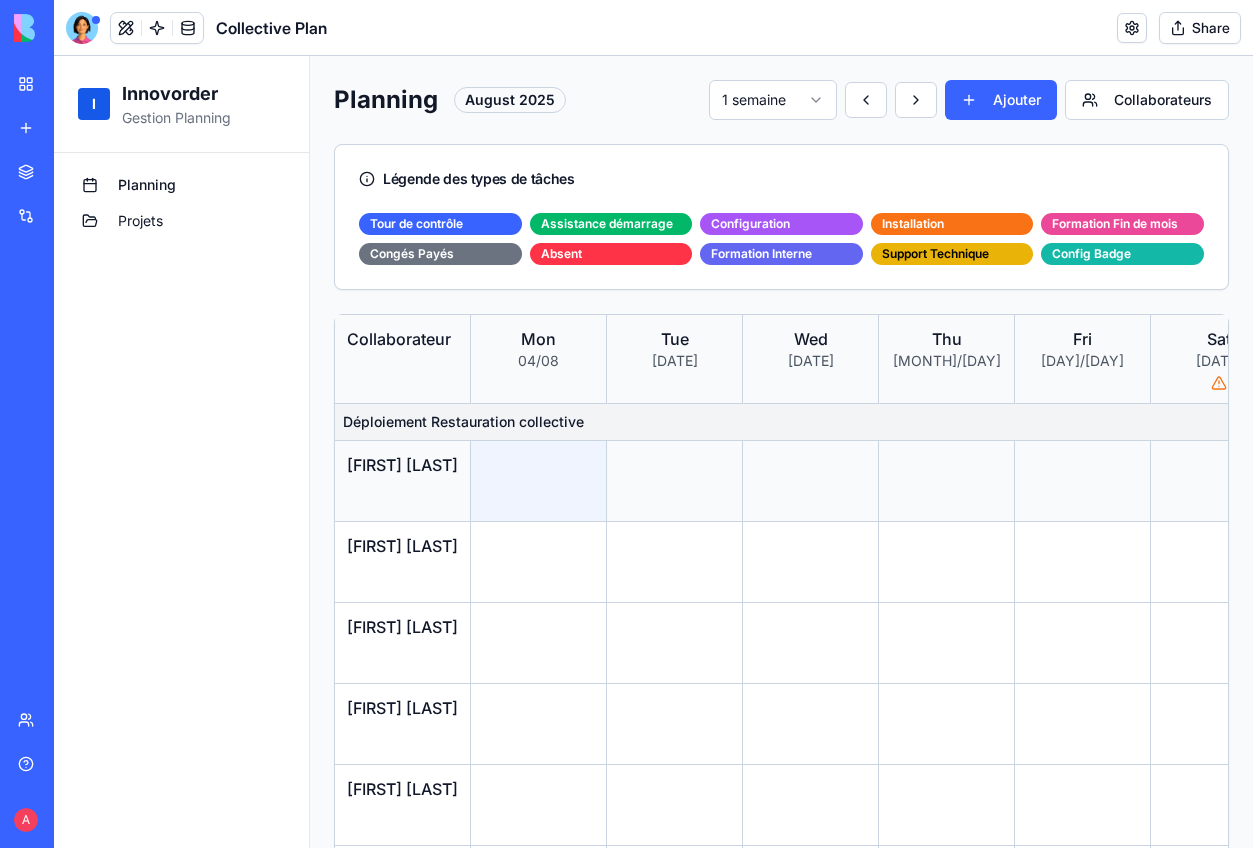 click at bounding box center (539, 481) 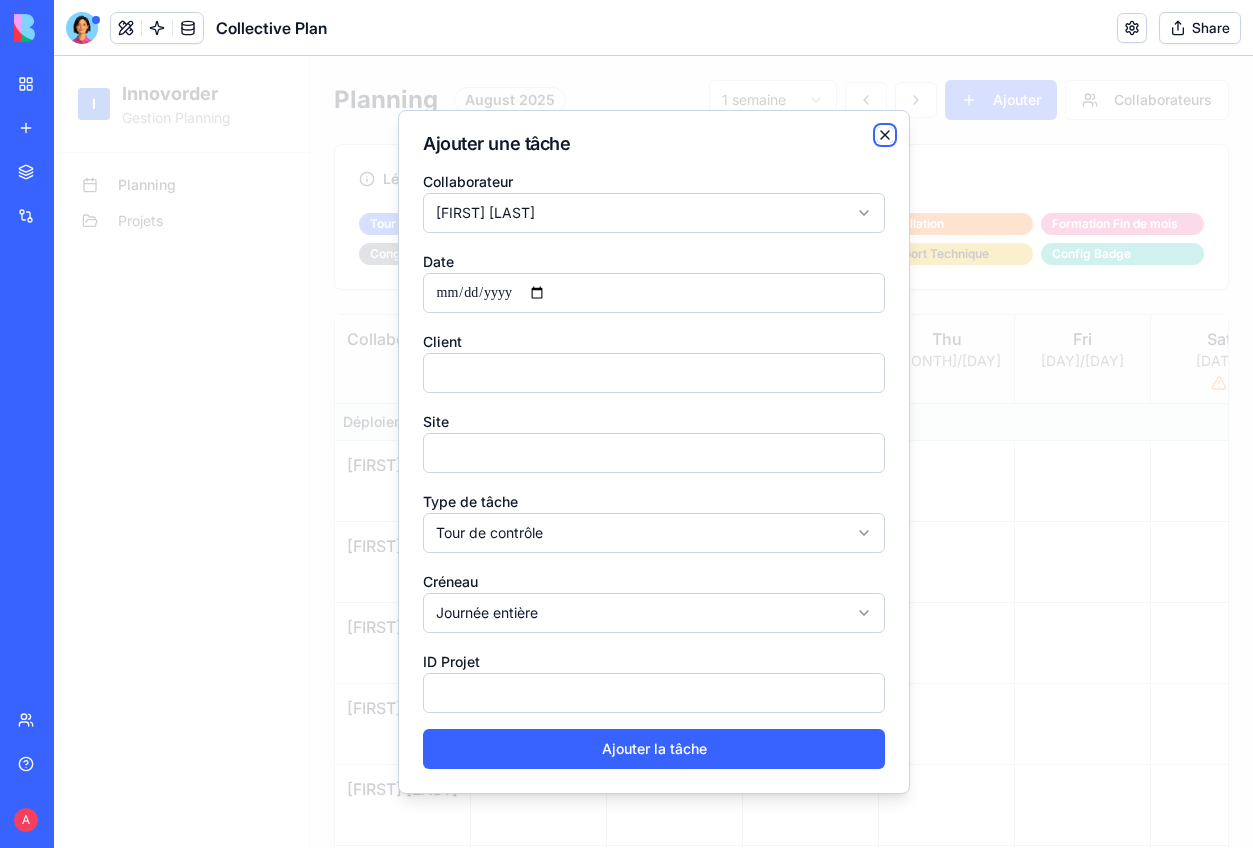 click 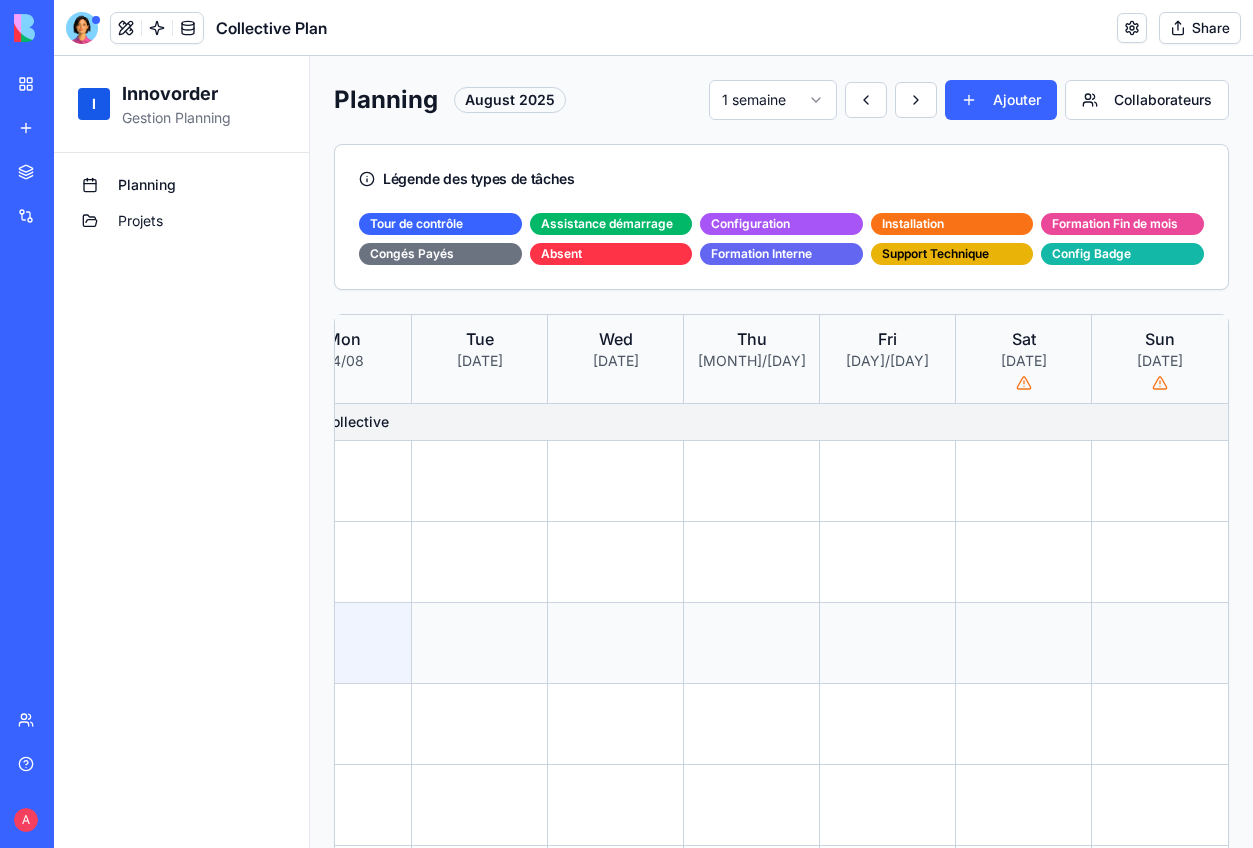 scroll, scrollTop: 0, scrollLeft: 732, axis: horizontal 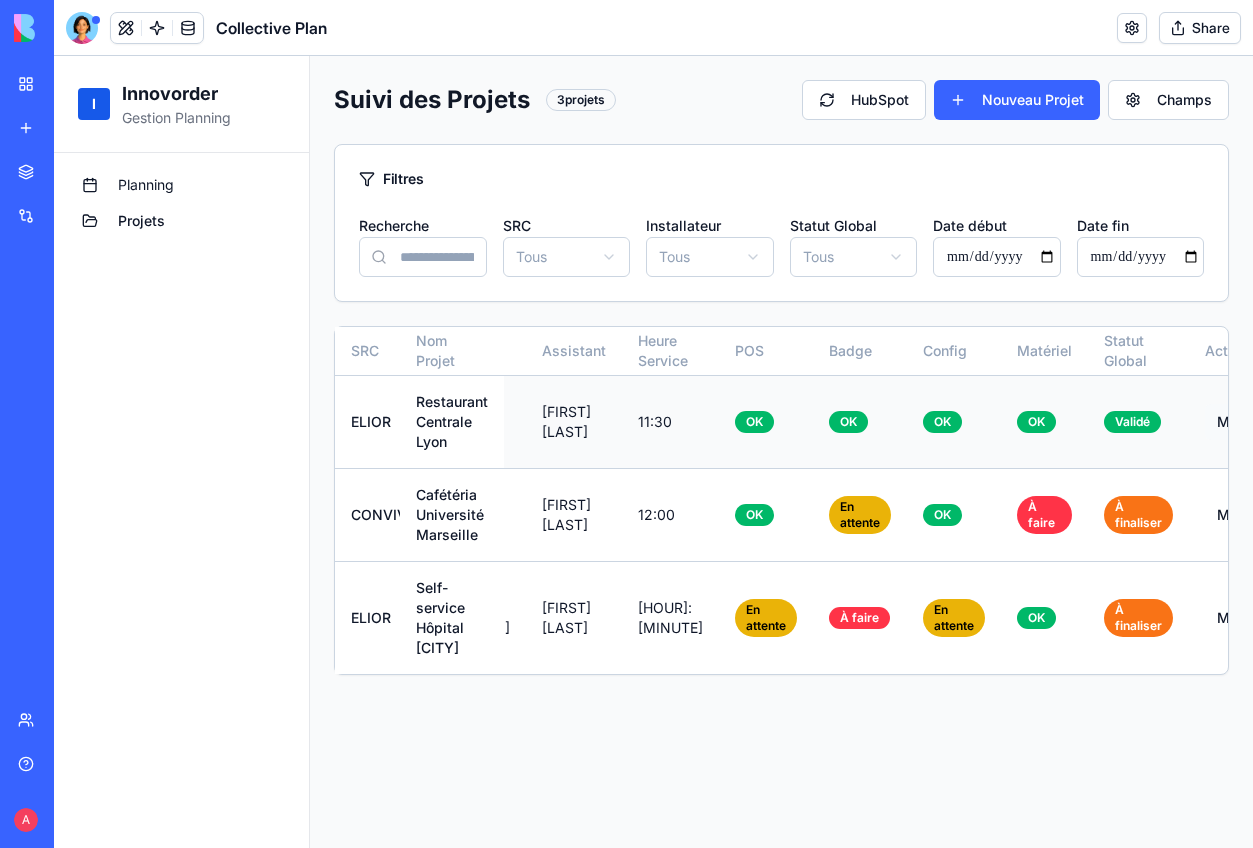 click on "Modifier" at bounding box center [1245, 422] 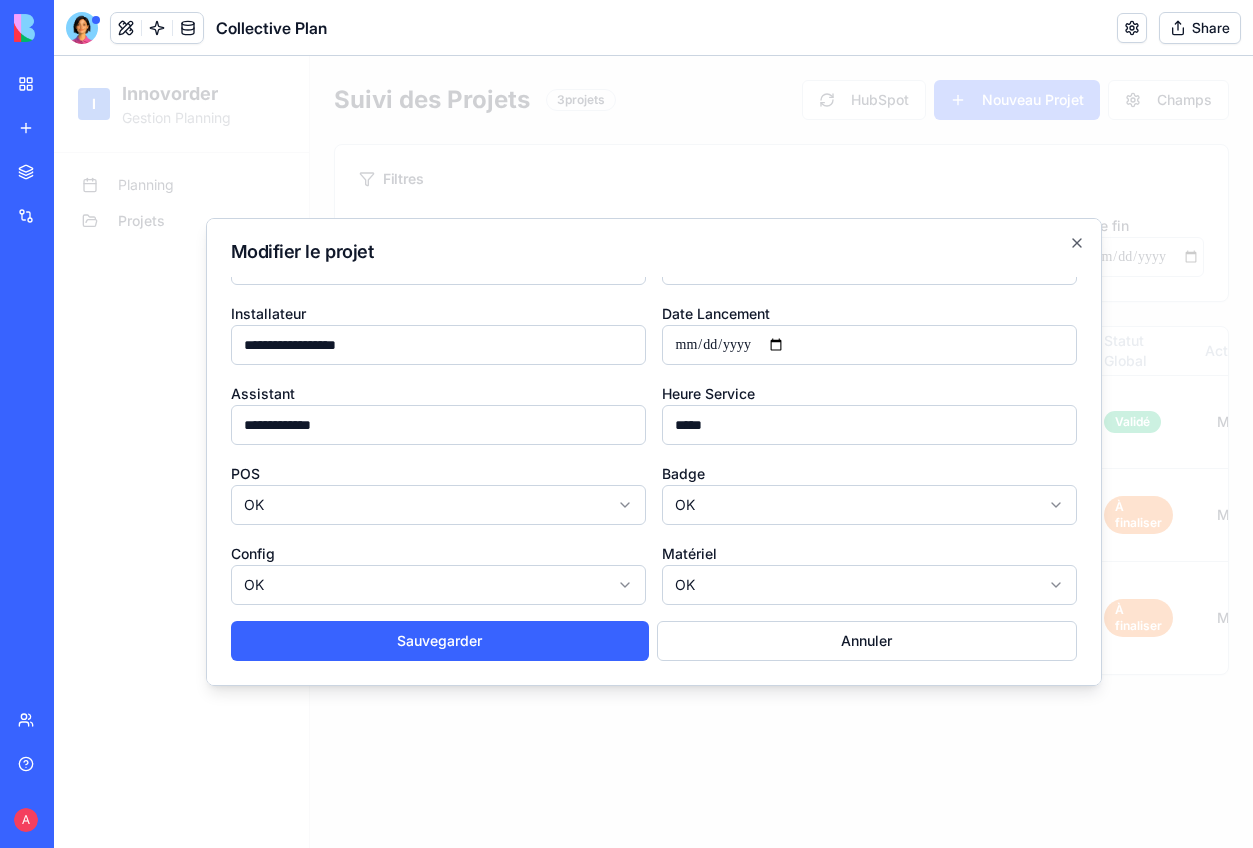 scroll, scrollTop: 0, scrollLeft: 0, axis: both 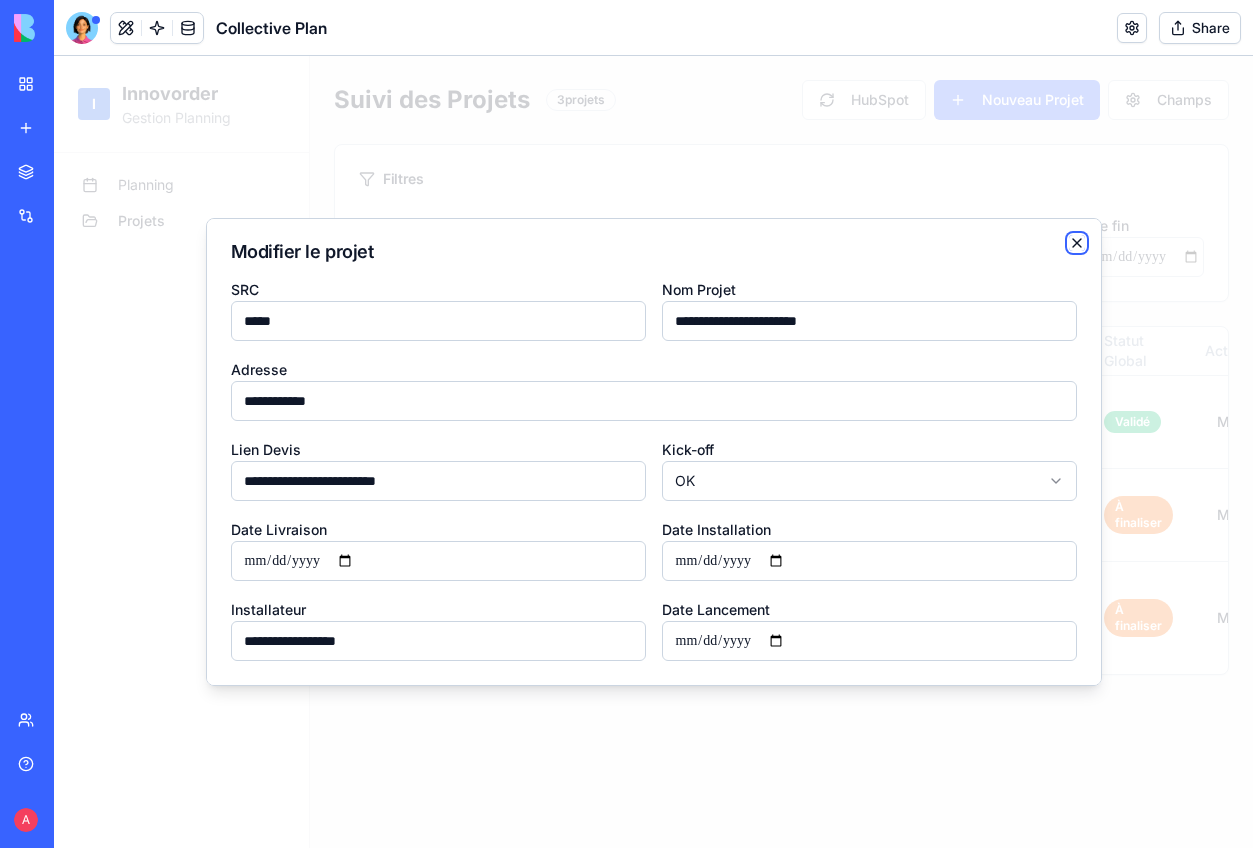 click 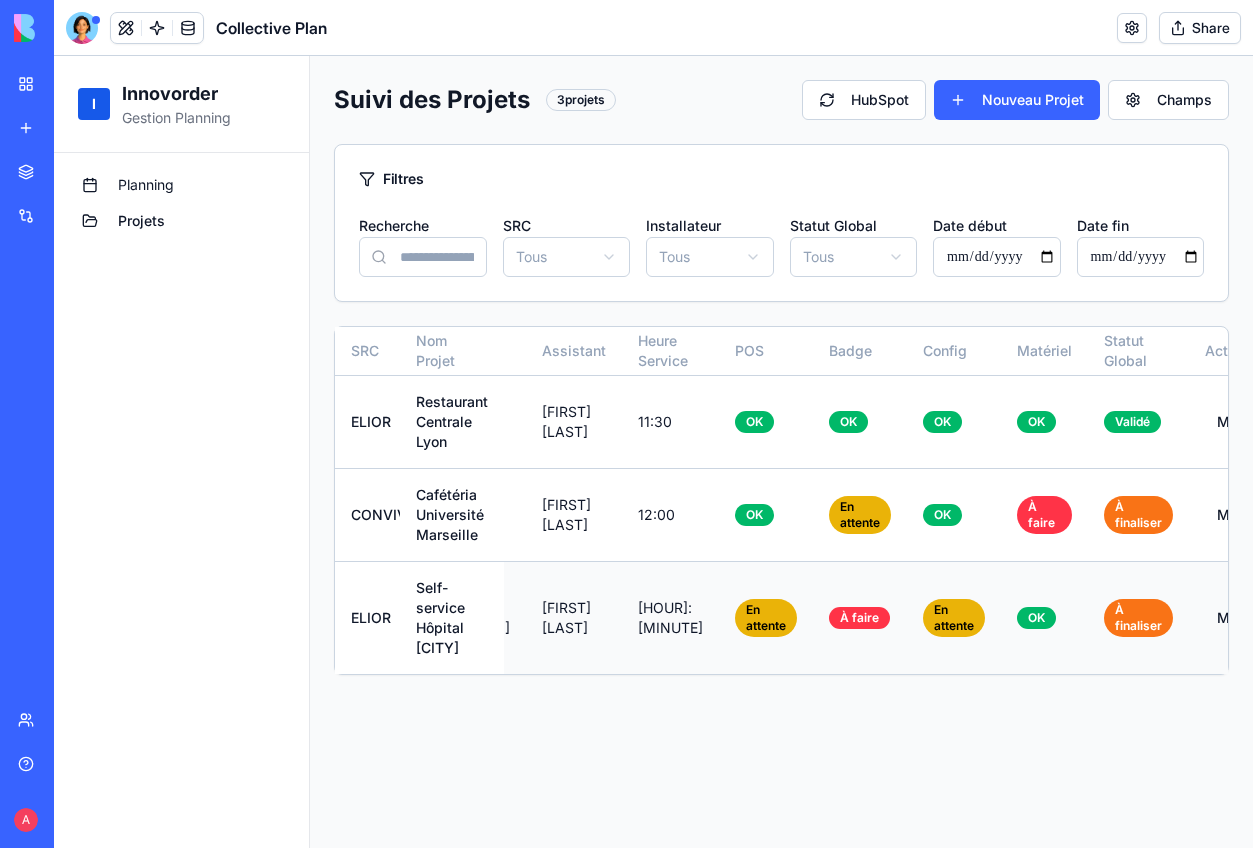 scroll, scrollTop: 0, scrollLeft: 747, axis: horizontal 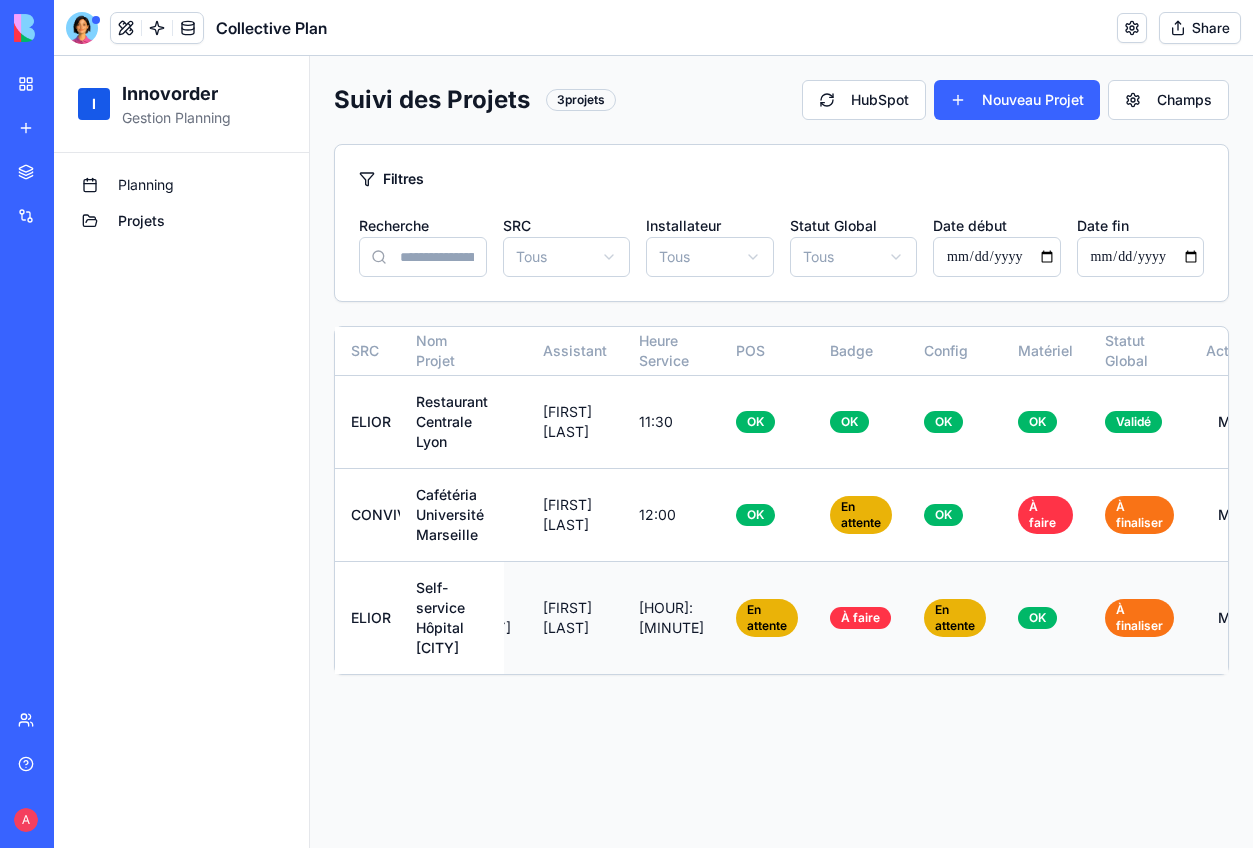 drag, startPoint x: 781, startPoint y: 668, endPoint x: 820, endPoint y: 668, distance: 39 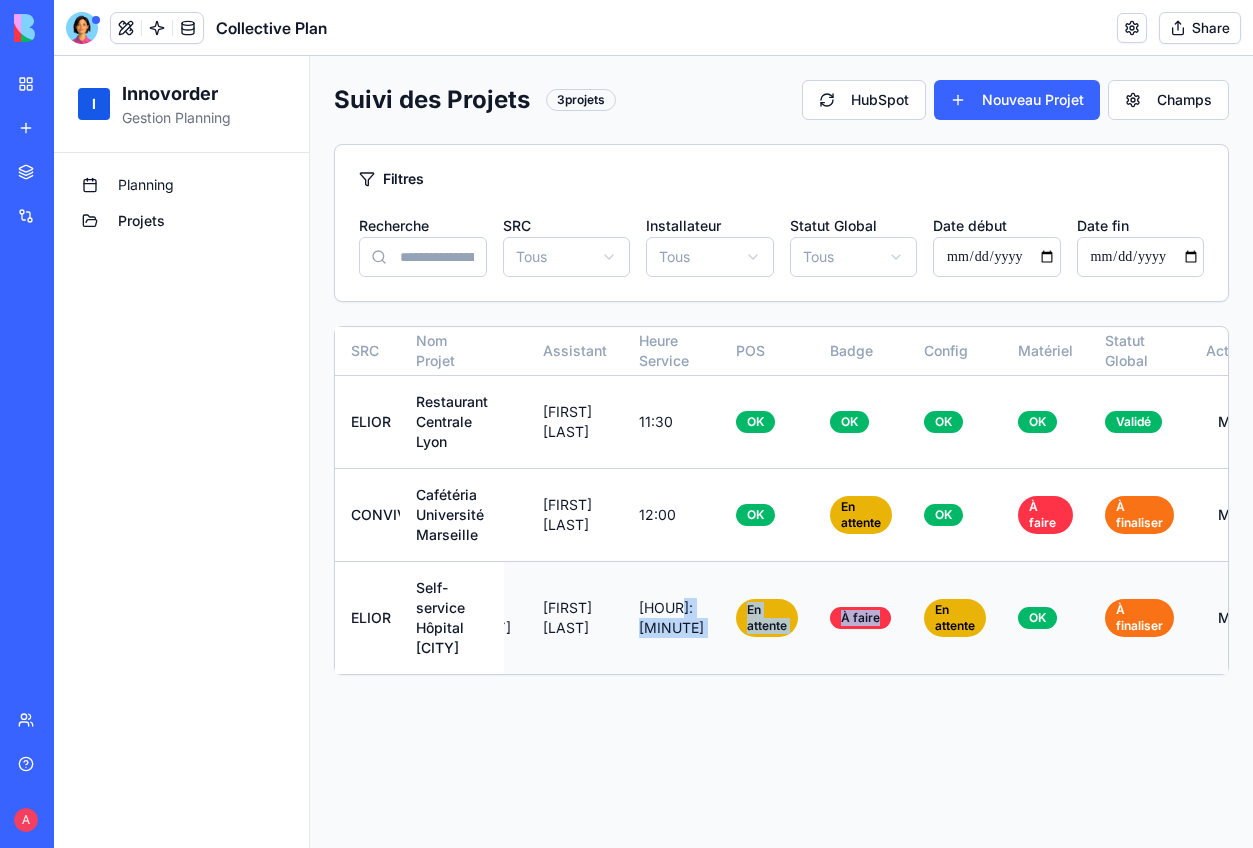 drag, startPoint x: 820, startPoint y: 668, endPoint x: 611, endPoint y: 667, distance: 209.0024 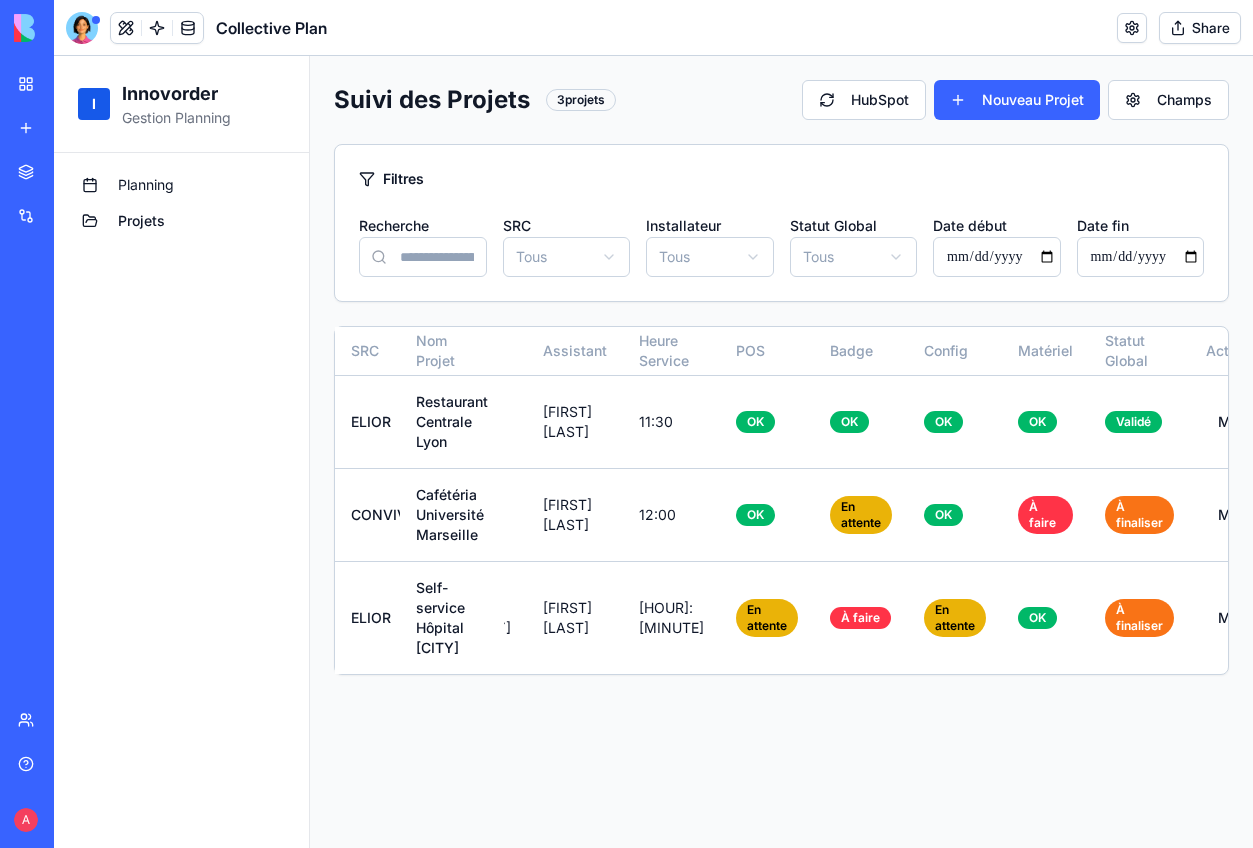 click on "Suivi des Projets 3  projets HubSpot Nouveau Projet Champs Filtres Recherche SRC Tous Installateur Tous Statut Global Tous Date début Date fin SRC Nom Projet Adresse Devis Kick-off Date Livraison Date Installation Installateur Date Lancement Assistant Heure Service POS Badge Config Matériel Statut Global Actions [BRAND] Restaurant Centrale [LOCATION] [LOCATION], [COUNTRY] OK [DATE] [DATE] [NAME] Tack [DATE] [NAME] 11:30 OK OK OK OK Validé Modifier CONVIVIO Cafétéria Université [LOCATION] [LOCATION], [COUNTRY] OK [DATE] [DATE] [NAME] [DATE] [NAME] 12:00 OK En attente OK À faire À finaliser Modifier [BRAND] Self-service Hôpital [LOCATION] [LOCATION], [COUNTRY] En attente [DATE] [DATE] [NAME] [DATE] [NAME] 11:00 En attente À faire En attente OK À finaliser Modifier" at bounding box center (781, 452) 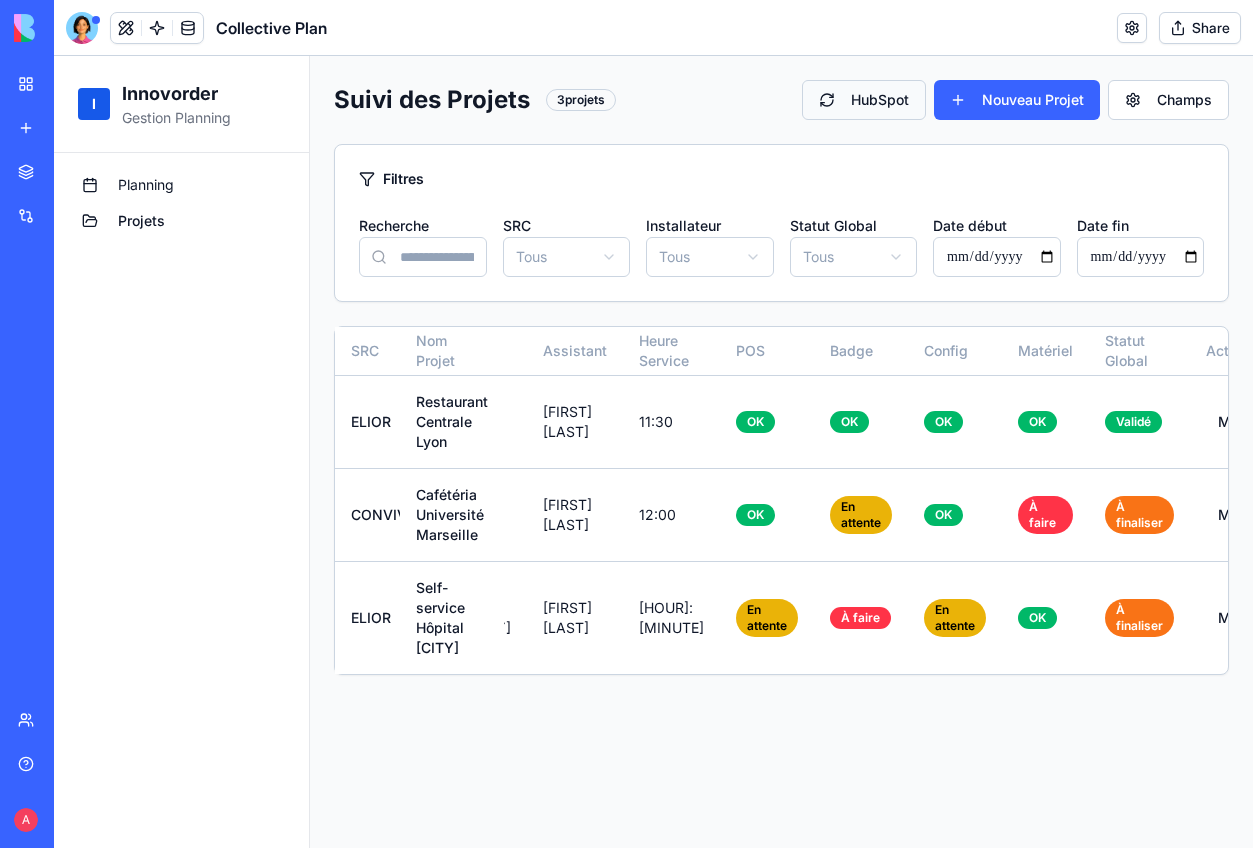 click on "HubSpot" at bounding box center (864, 100) 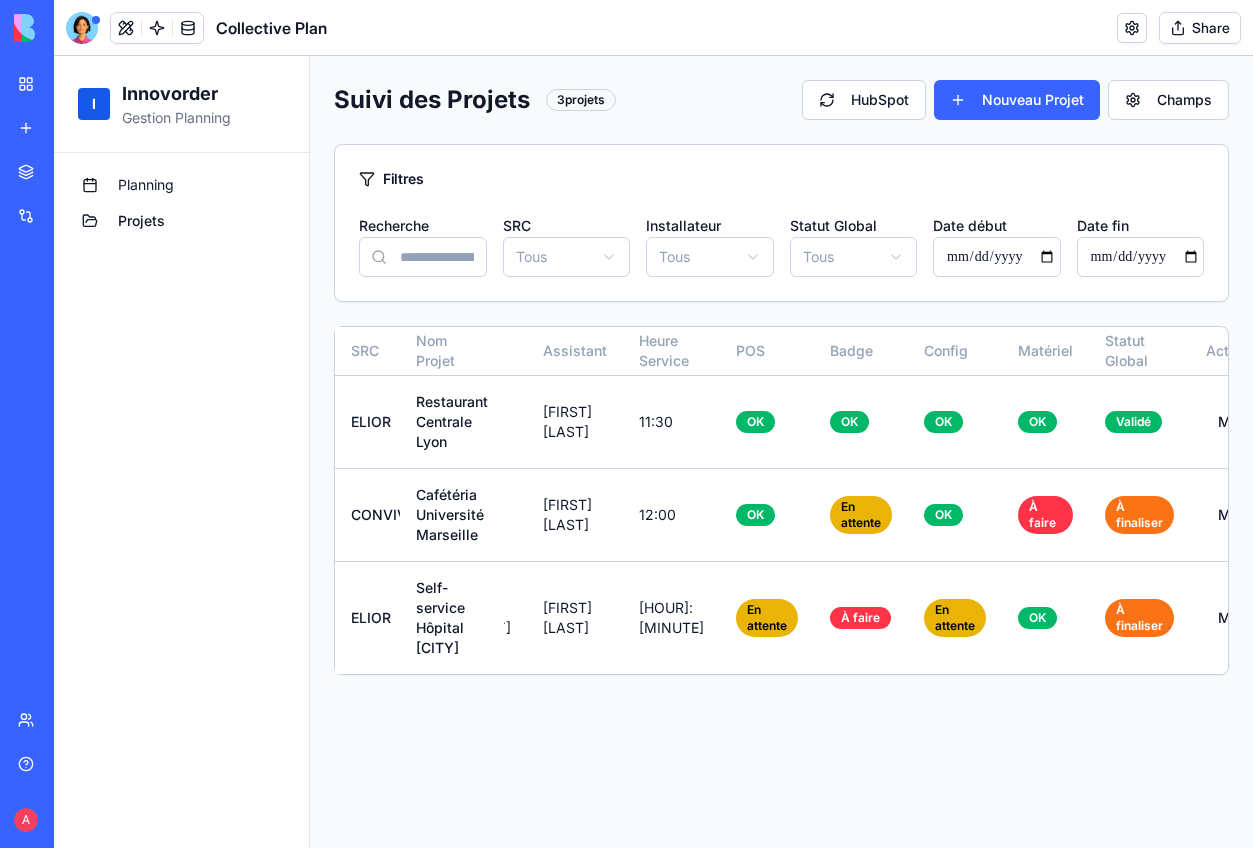 click on "HubSpot" at bounding box center (864, 100) 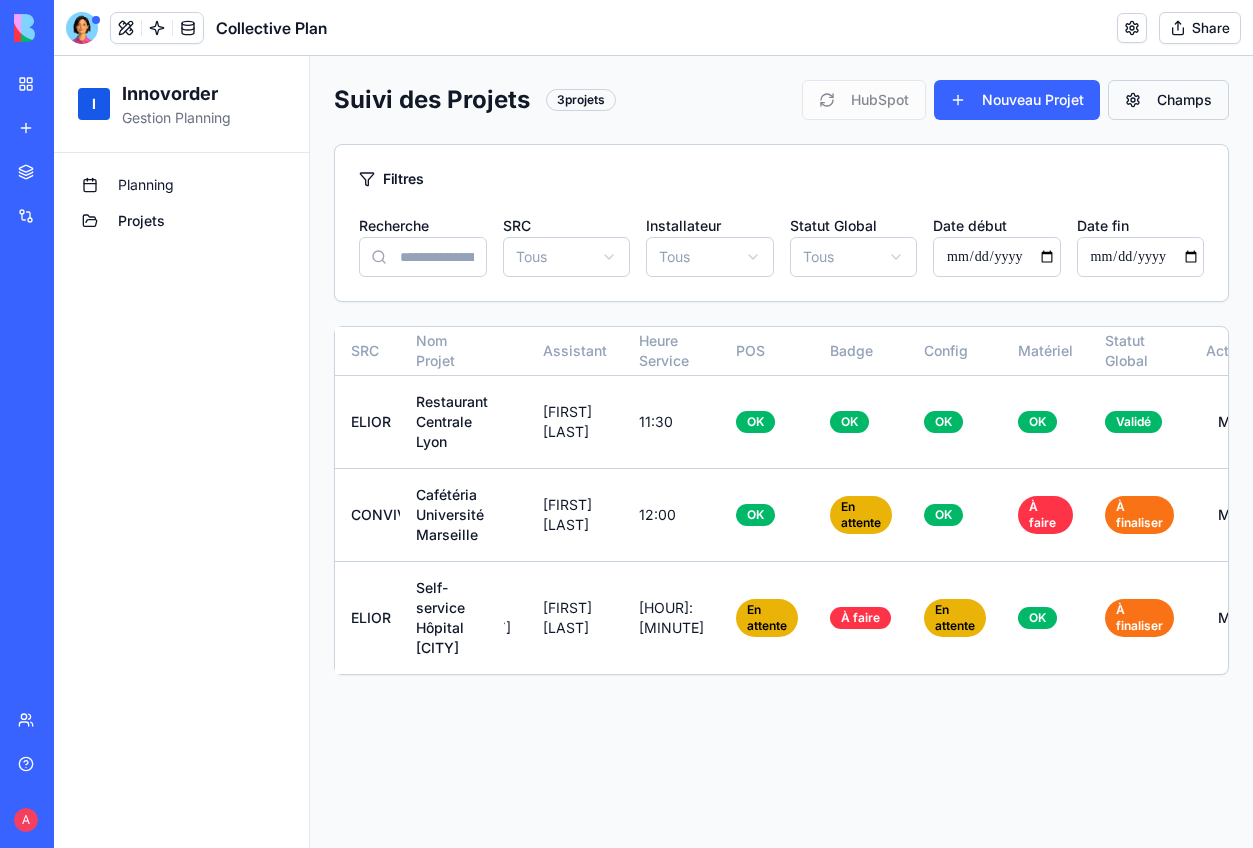 click on "Champs" at bounding box center [1168, 100] 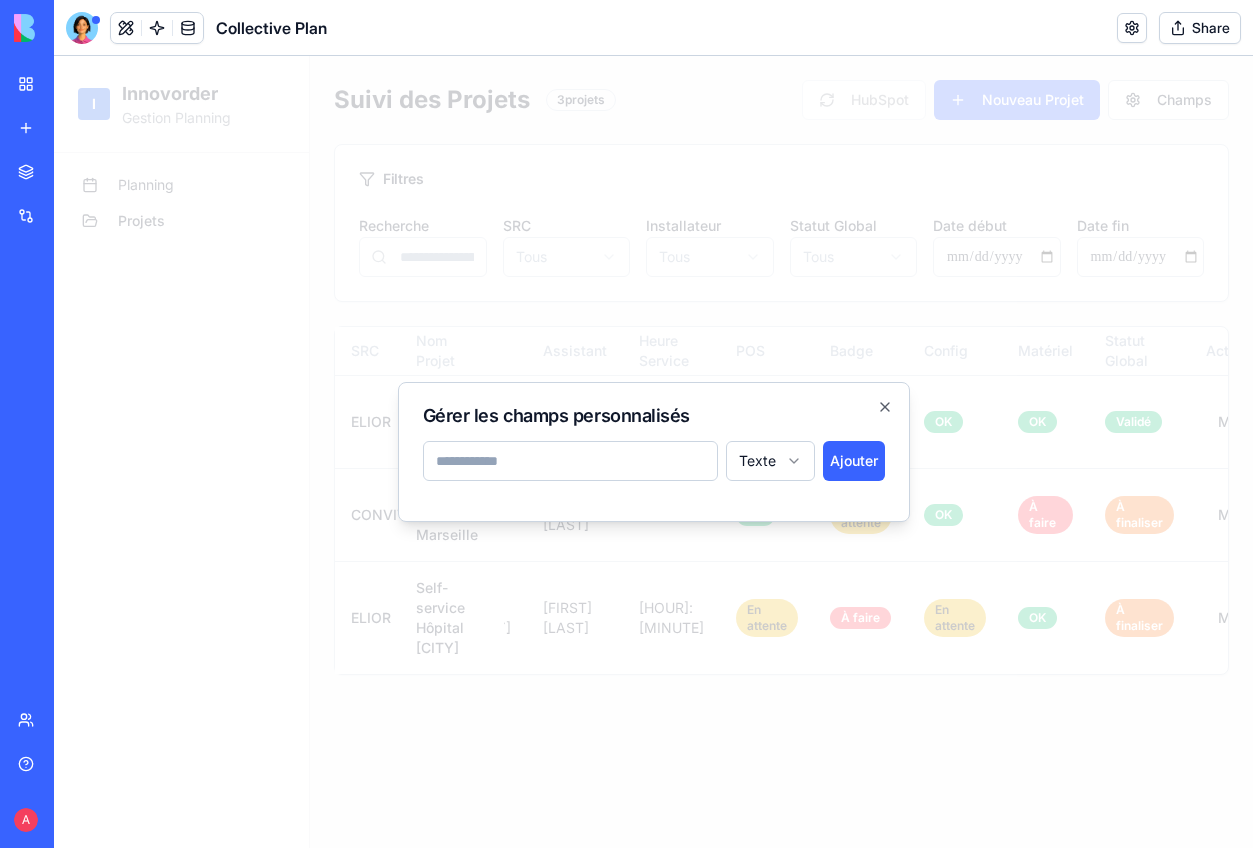 click on "ELIOR Restaurant Centrale Lyon [CITY], [STATE], [COUNTRY] OK 2023-09-15 2023-09-20 [NAME] [LAST] 2023-09-25 [NAME] [LAST] 11:30 OK OK OK OK Validé Modifier CONVIVIO Cafétéria Université Marseille [CITY], [STATE], [COUNTRY] OK 2023-10-05 2023-10-10 [NAME] [LAST] 2023-10-15 [NAME] [LAST] 12:00 OK En attente OK À faire À finaliser Modifier ELIOR Self-service Hôpital Toulouse [CITY], [STATE], [COUNTRY] En attente 2023-11-10 2023-11-15 [NAME] [LAST] 2023-11-20 [NAME] [LAST] 11:00 En attente À faire En attente OK À finaliser Modifier
Gérer les champs personnalisés Texte Ajouter Close" at bounding box center (653, 452) 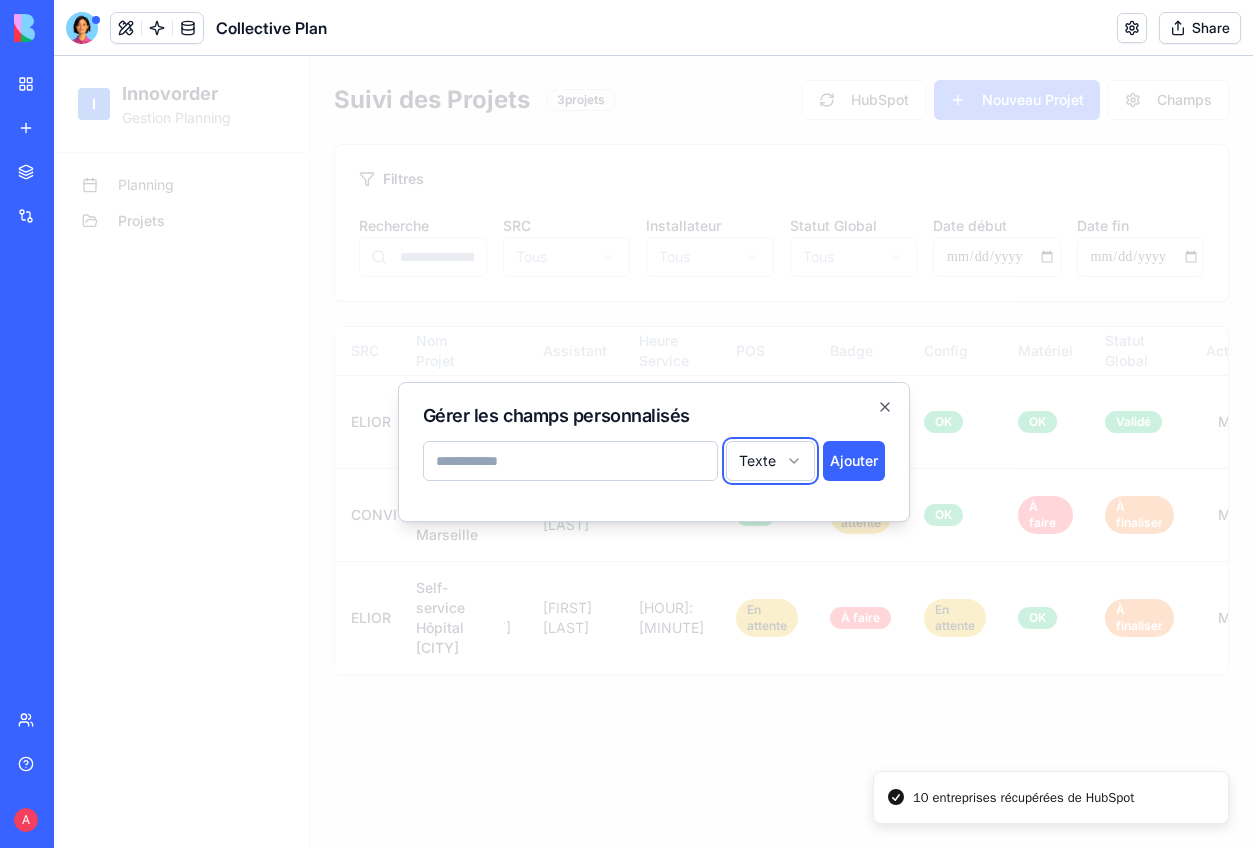 click on "I Innovorder Gestion Planning Planning Projets Suivi des Projets 3  projets HubSpot Nouveau Projet Champs Filtres Recherche SRC Tous Installateur Tous Statut Global Tous Date début Date fin SRC Nom Projet Adresse Devis Kick-off Date Livraison Date Installation Installateur Date Lancement Assistant Heure Service POS Badge Config Matériel Statut Global Actions [BRAND] Restaurant Centrale [LOCATION] [LOCATION], [COUNTRY] OK [DATE] [DATE] [NAME] Tack [DATE] [NAME] 11:30 OK OK OK OK Validé Modifier CONVIVIO Cafétéria Université [LOCATION] [LOCATION], [COUNTRY] OK [DATE] [DATE] [NAME] [DATE] [NAME] 12:00 OK En attente OK À faire À finaliser Modifier [BRAND] Self-service Hôpital [LOCATION] [LOCATION], [COUNTRY] En attente [DATE] [DATE] [NAME] [DATE] [NAME] 11:00 En attente À faire En attente OK À finaliser Modifier 10 entreprises récupérées de HubSpot
Gérer les champs personnalisés Texte Ajouter Close" at bounding box center [653, 452] 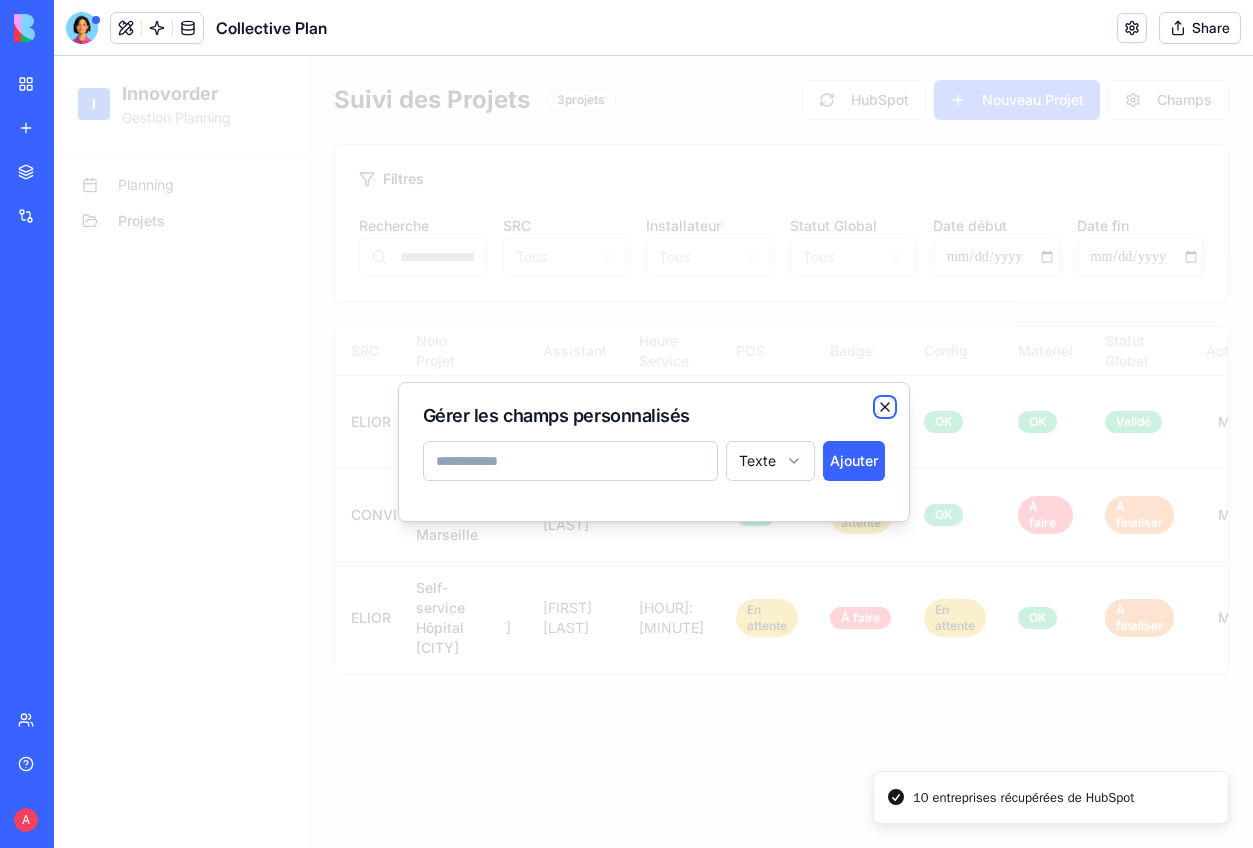 click 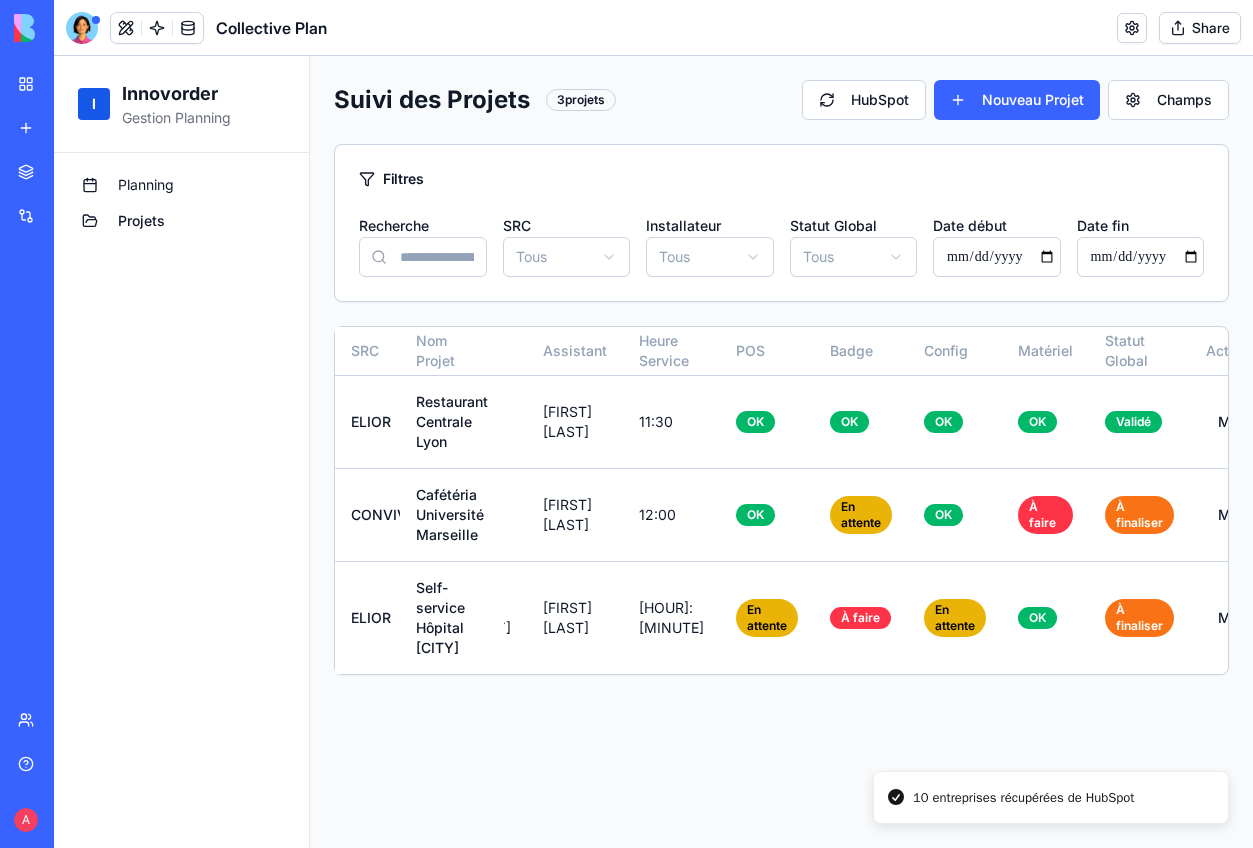 click on "Projets" at bounding box center [181, 221] 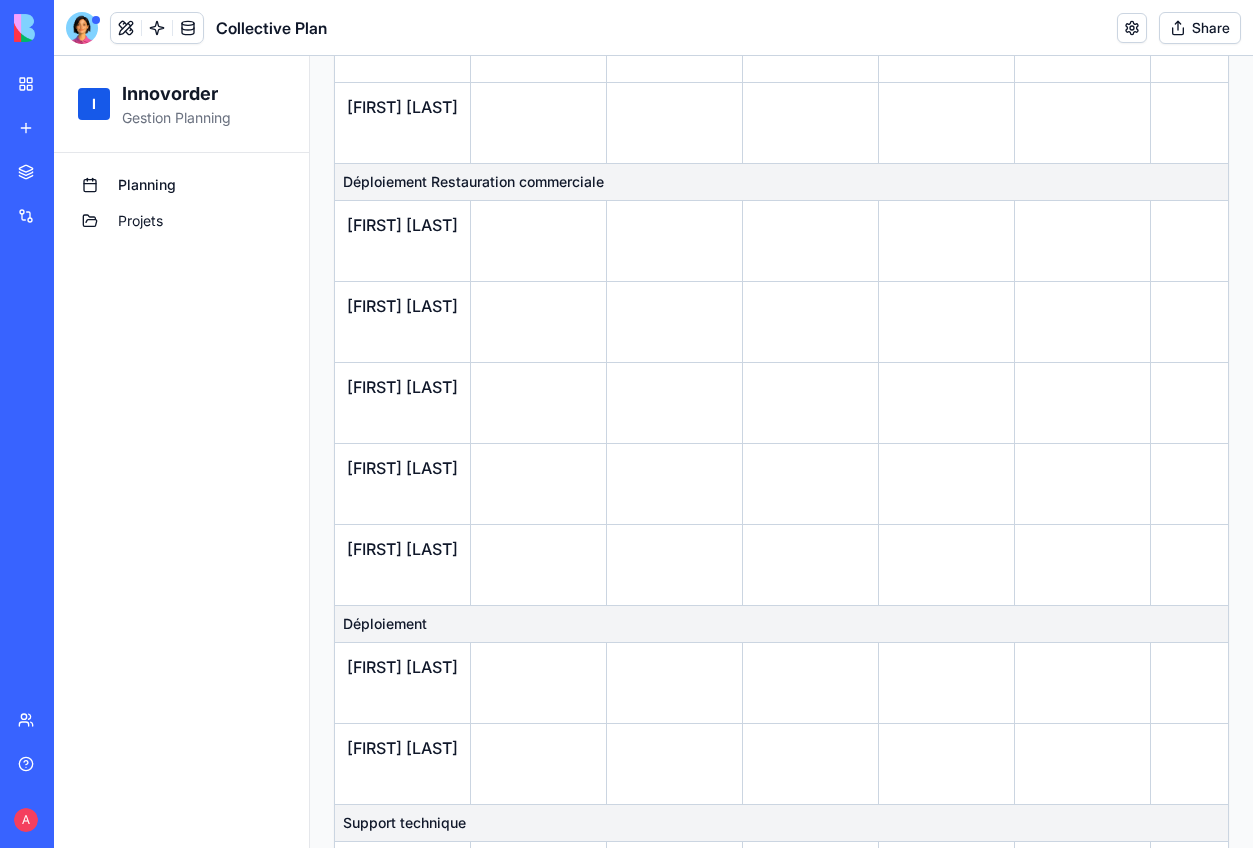 scroll, scrollTop: 1983, scrollLeft: 0, axis: vertical 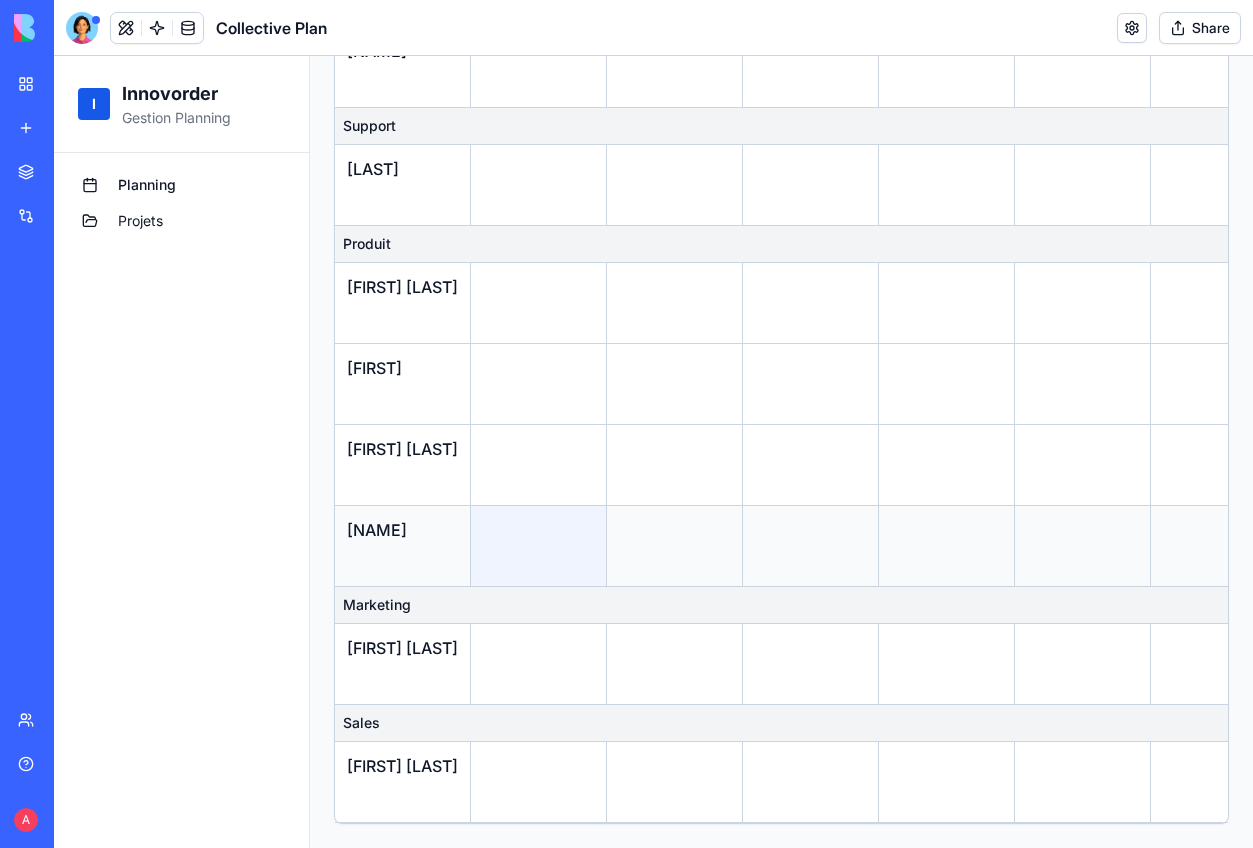 click at bounding box center [539, 546] 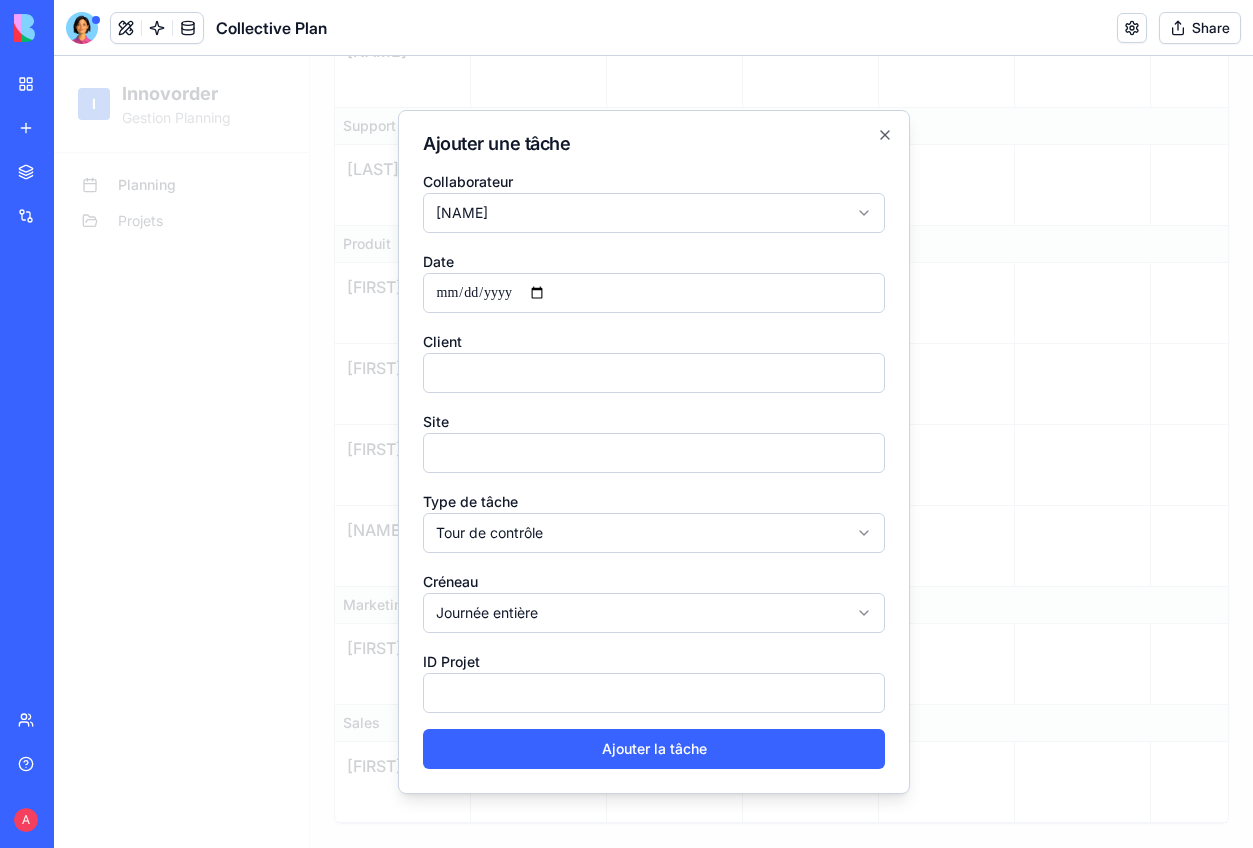 click on "**********" at bounding box center (654, 293) 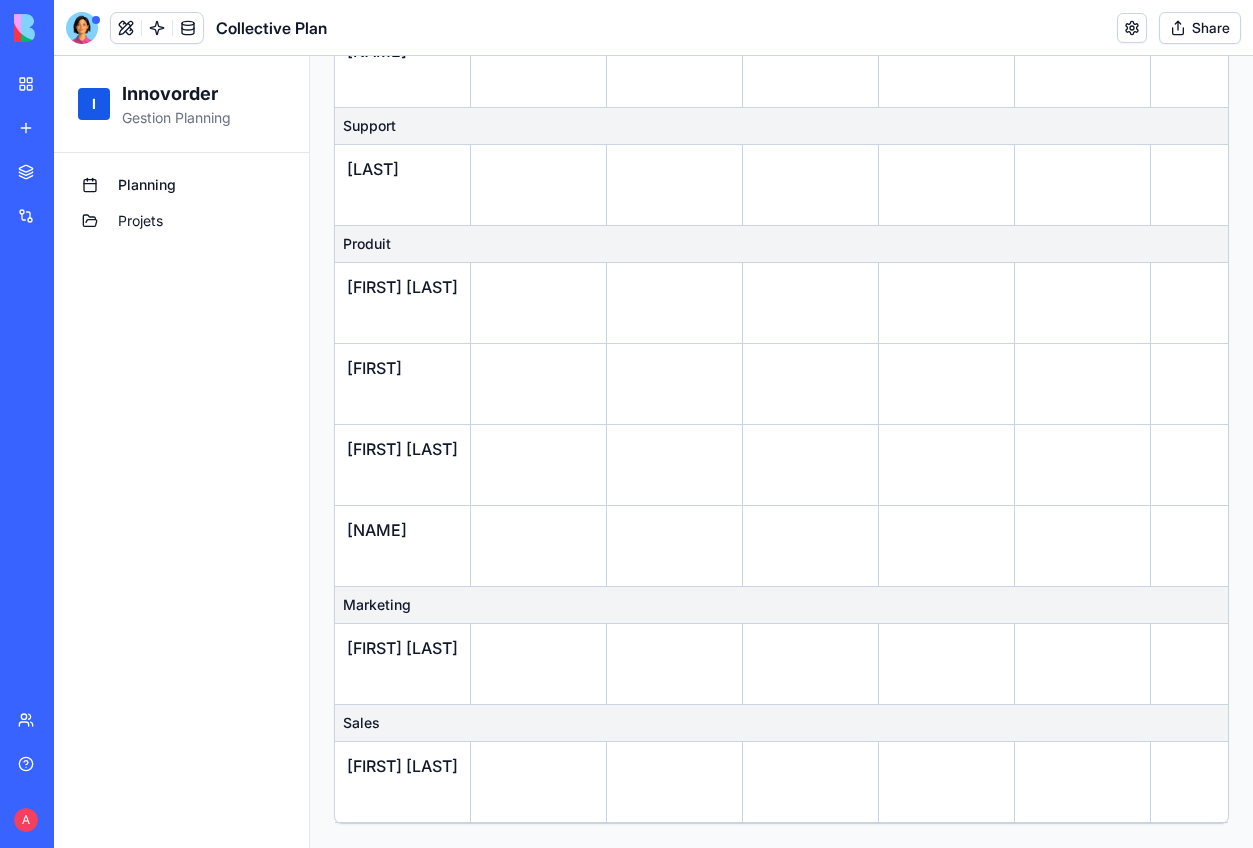scroll, scrollTop: 0, scrollLeft: 0, axis: both 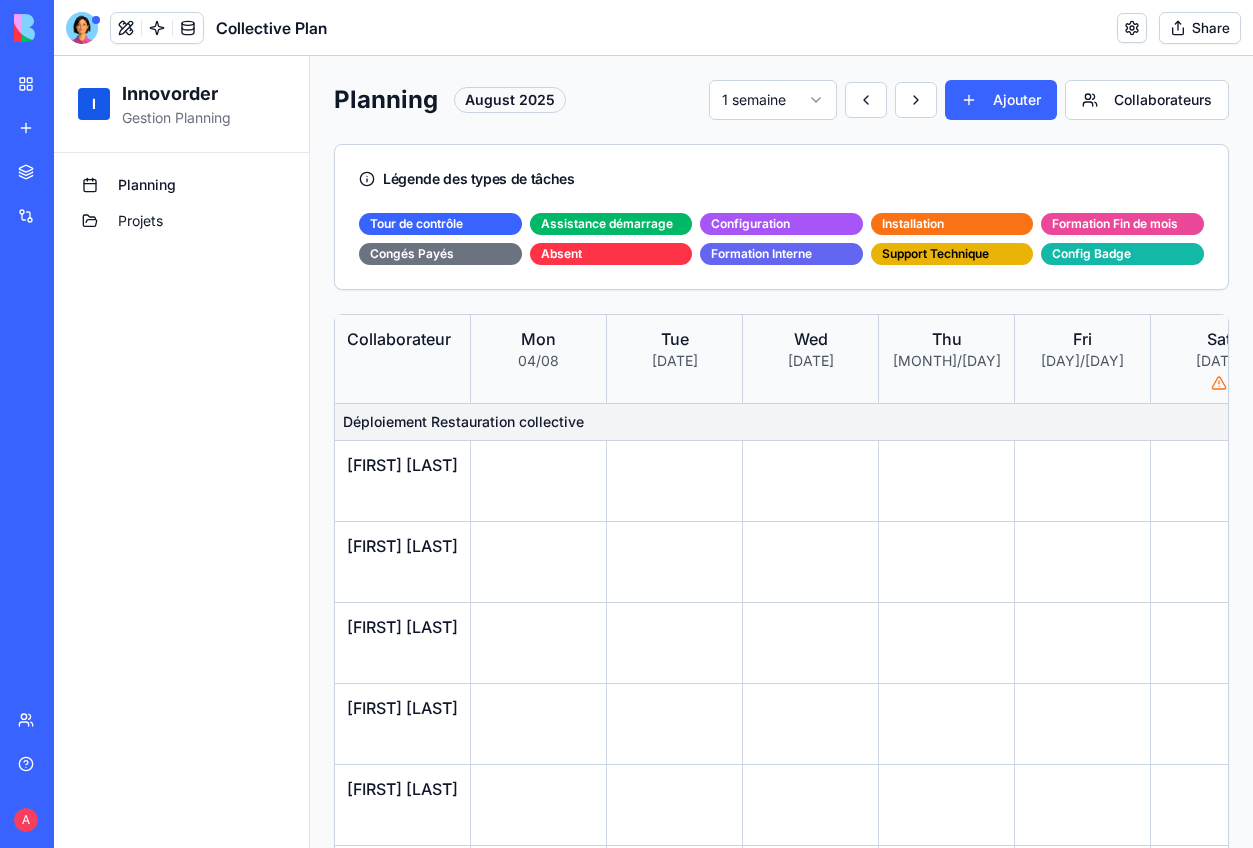 click at bounding box center (76, 28) 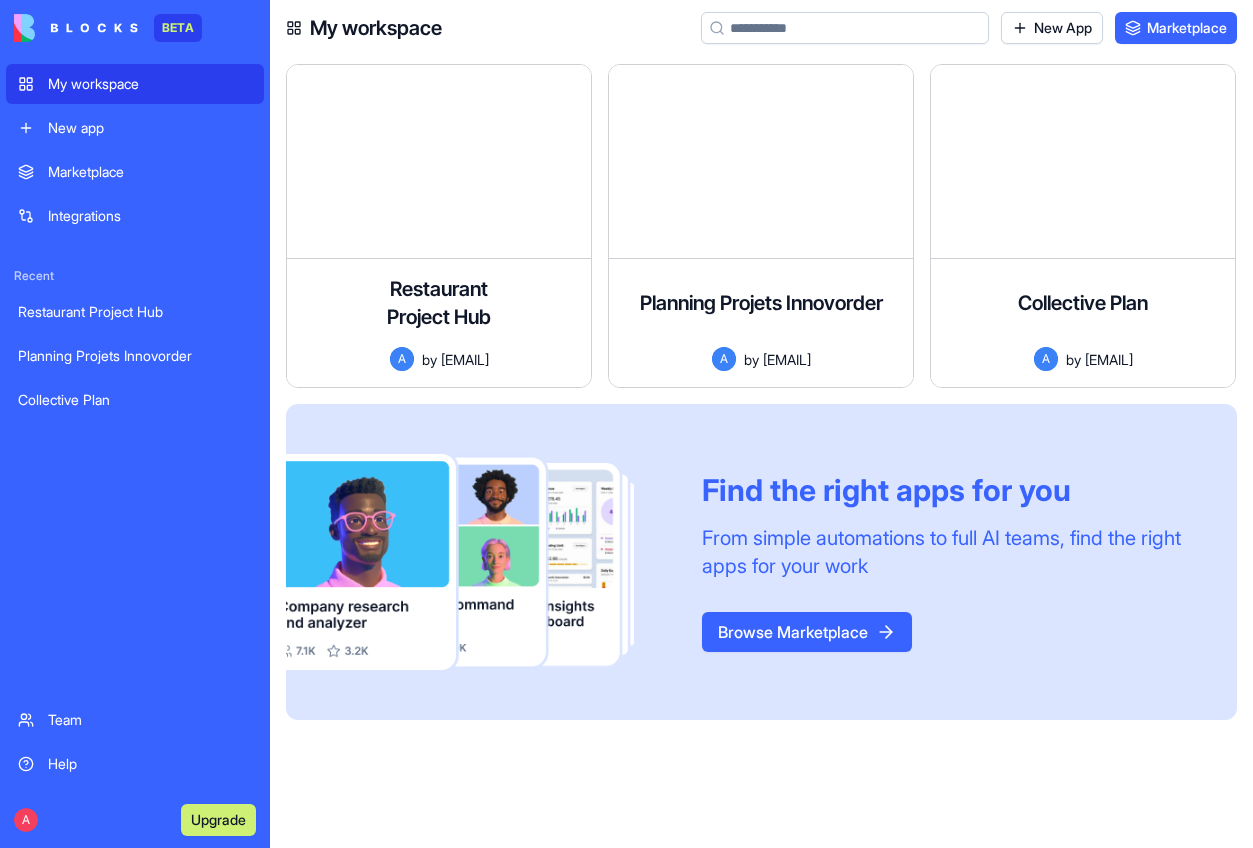 click on "Team" at bounding box center (135, 720) 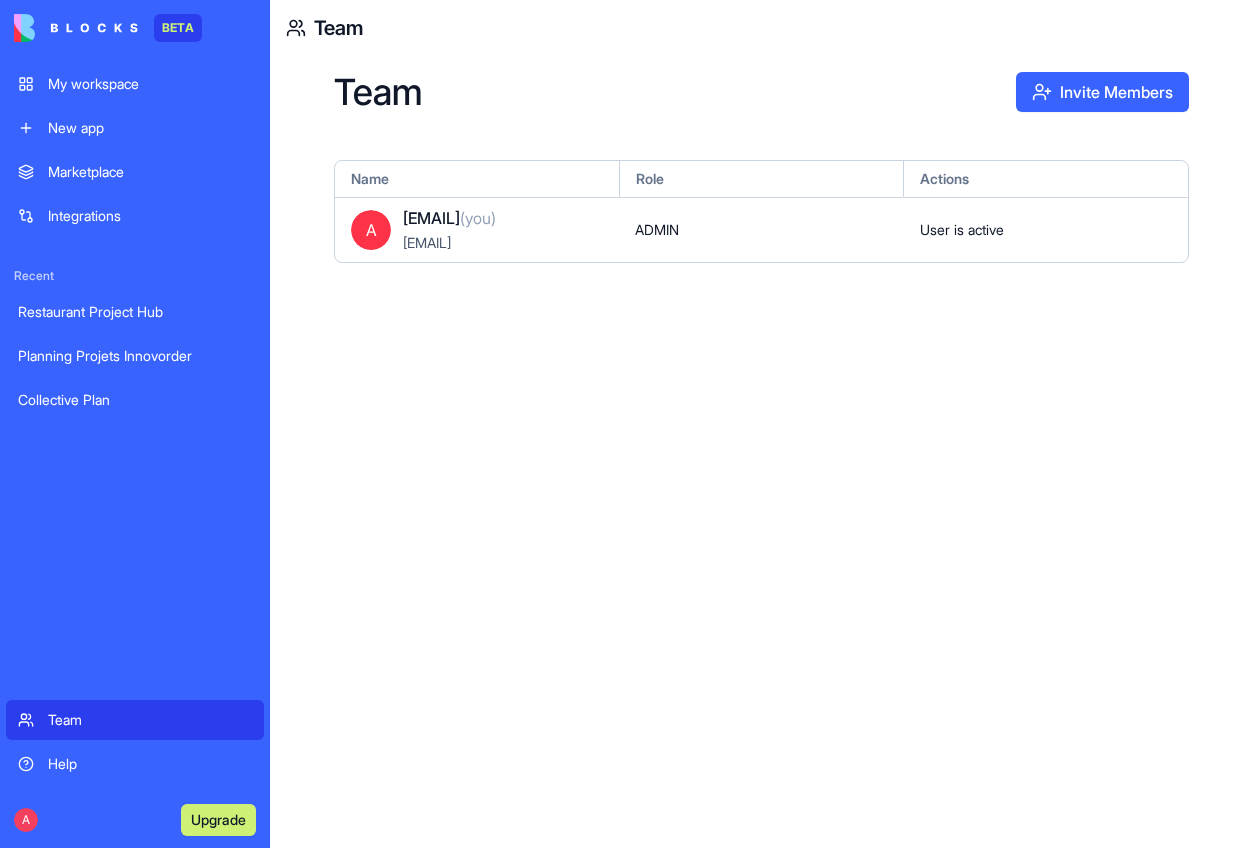 click on "Help" at bounding box center [150, 764] 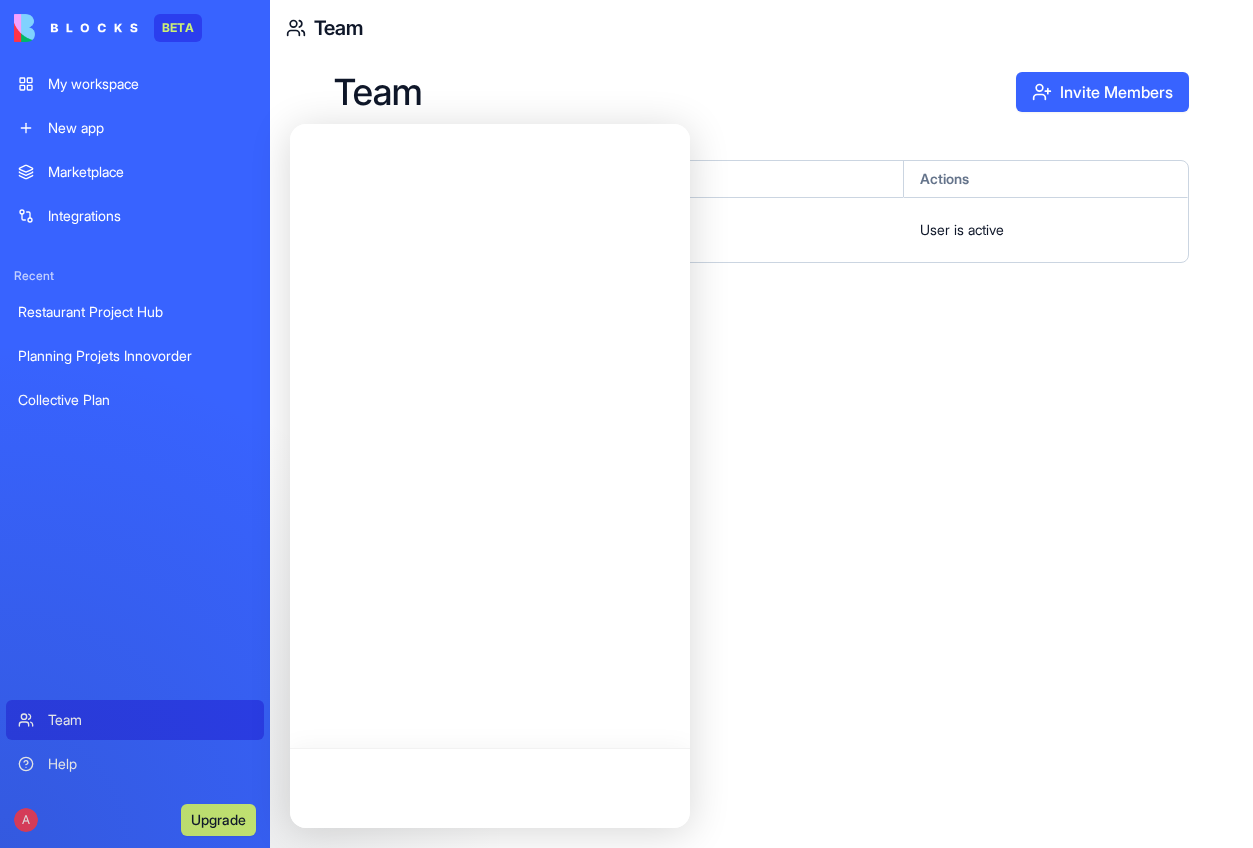 scroll, scrollTop: 0, scrollLeft: 0, axis: both 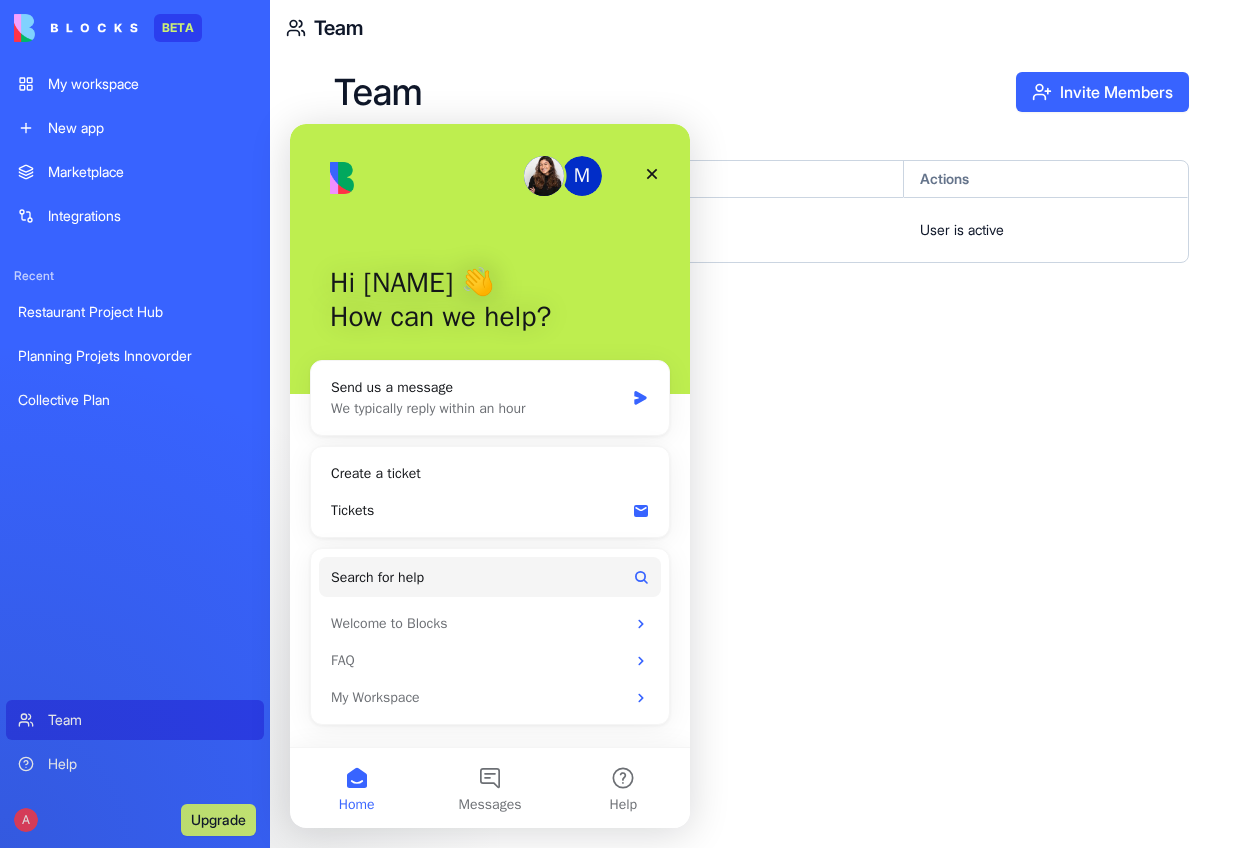 click on "Upgrade" at bounding box center [218, 820] 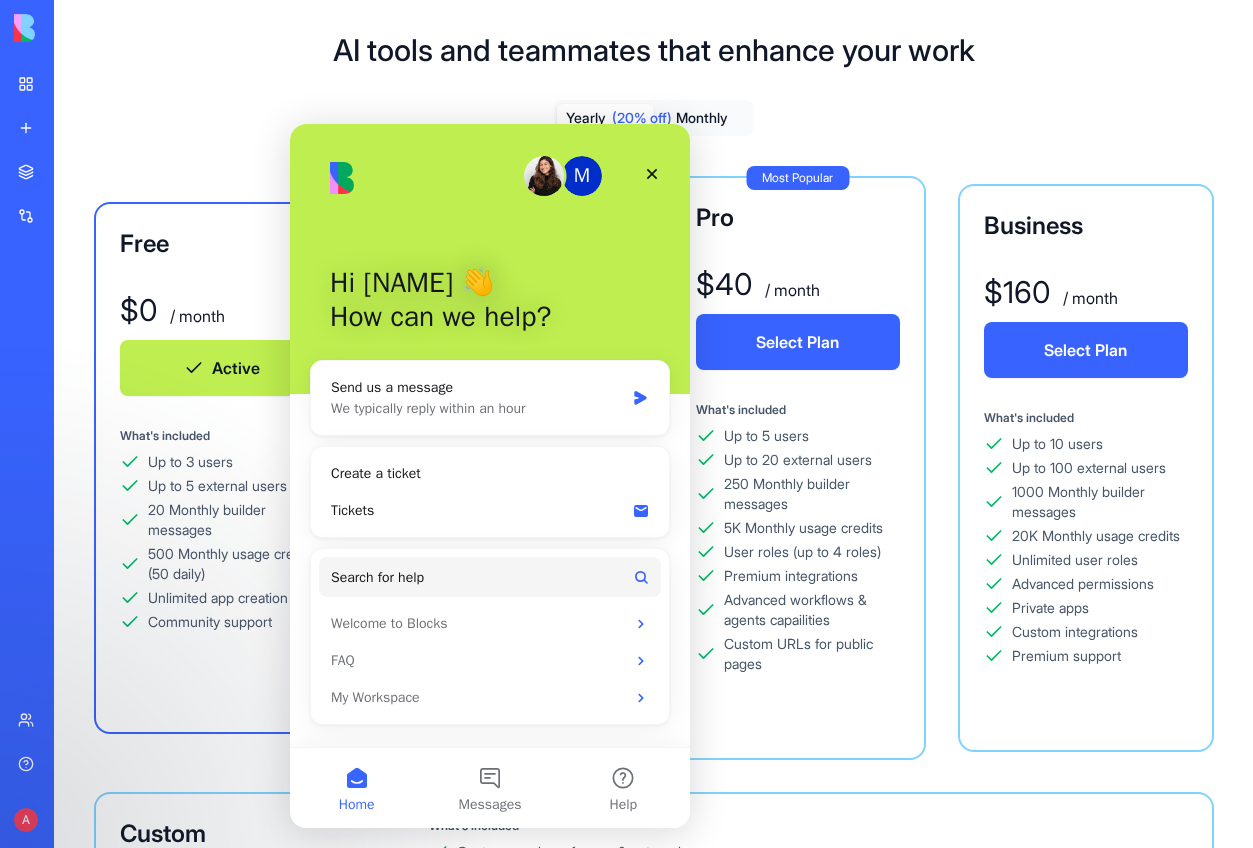 click on "Yearly  (20% off) Monthly Free $ 0   / month Active What's included Up to 3 users  Up to 5 external users 20 Monthly builder messages  500 Monthly usage credits (50 daily) Unlimited app creation Community support Starter $ 16   / month Select Plan What's included Up to 3 users  Up to 10 external users 100 Monthly builder messages 2K Monthly usage credits User roles (up to 2 roles) Basic workflows & agent capabilities Team workspace  Portals & public pages without Blocks badge Most Popular Pro $ 40   / month Select Plan What's included Up to 5 users  Up to 20 external users 250 Monthly builder messages 5K Monthly usage credits User roles (up to 4 roles)  Premium integrations Advanced workflows & agents capailities Custom URLs for public pages Business $ 160   / month Select Plan What's included Up to 10 users  Up to 100 external users 1000 Monthly builder messages 20K Monthly usage credits Unlimited user roles  Advanced permissions Private apps Custom integrations Premium support  Custom Custom Pricing" at bounding box center (654, 572) 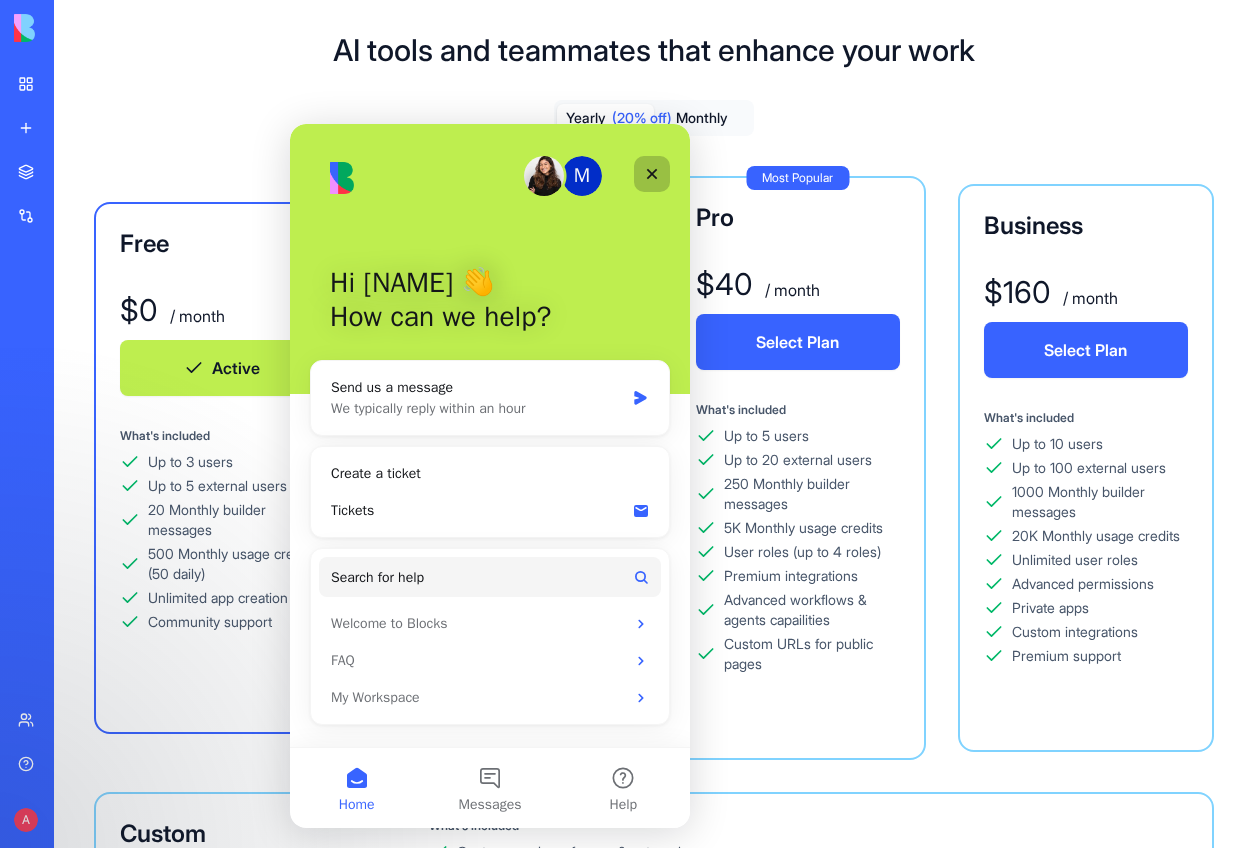 click at bounding box center [652, 174] 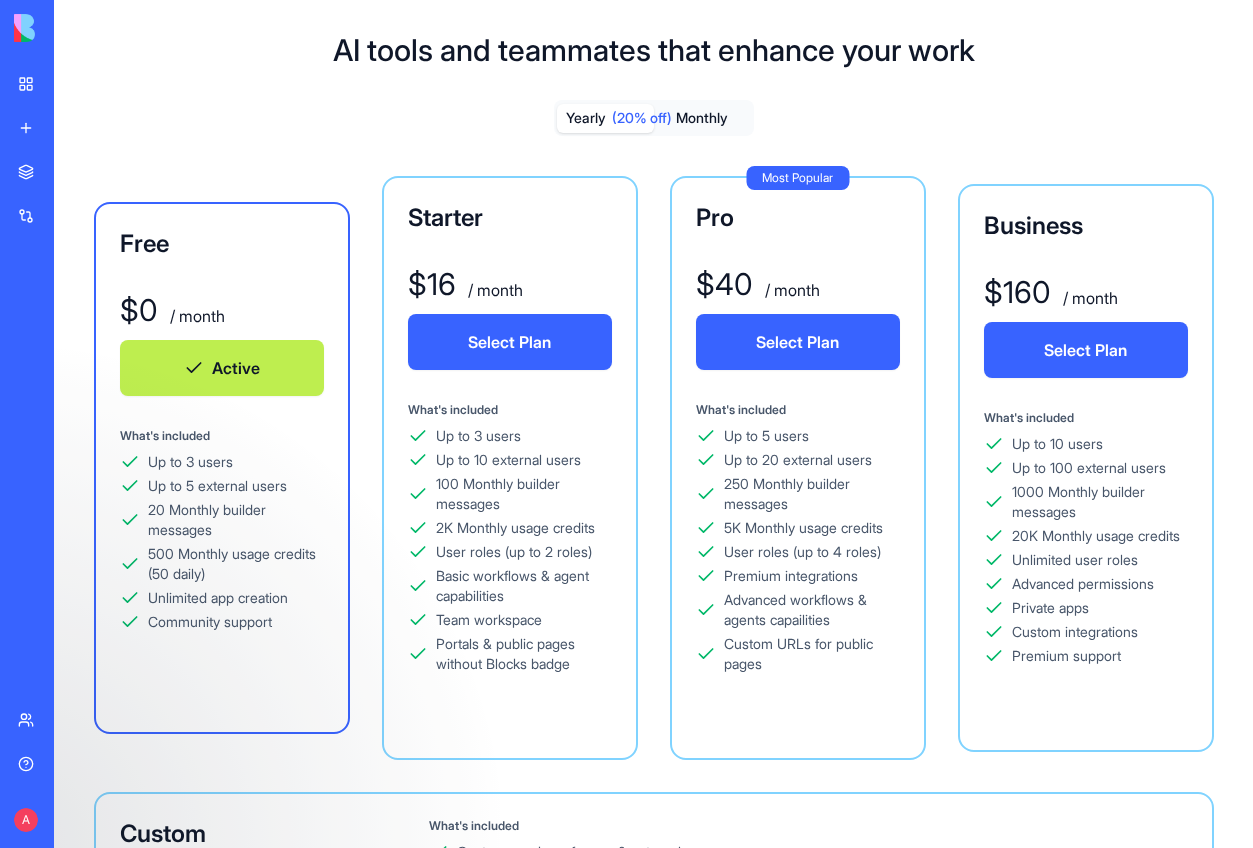 scroll, scrollTop: 0, scrollLeft: 0, axis: both 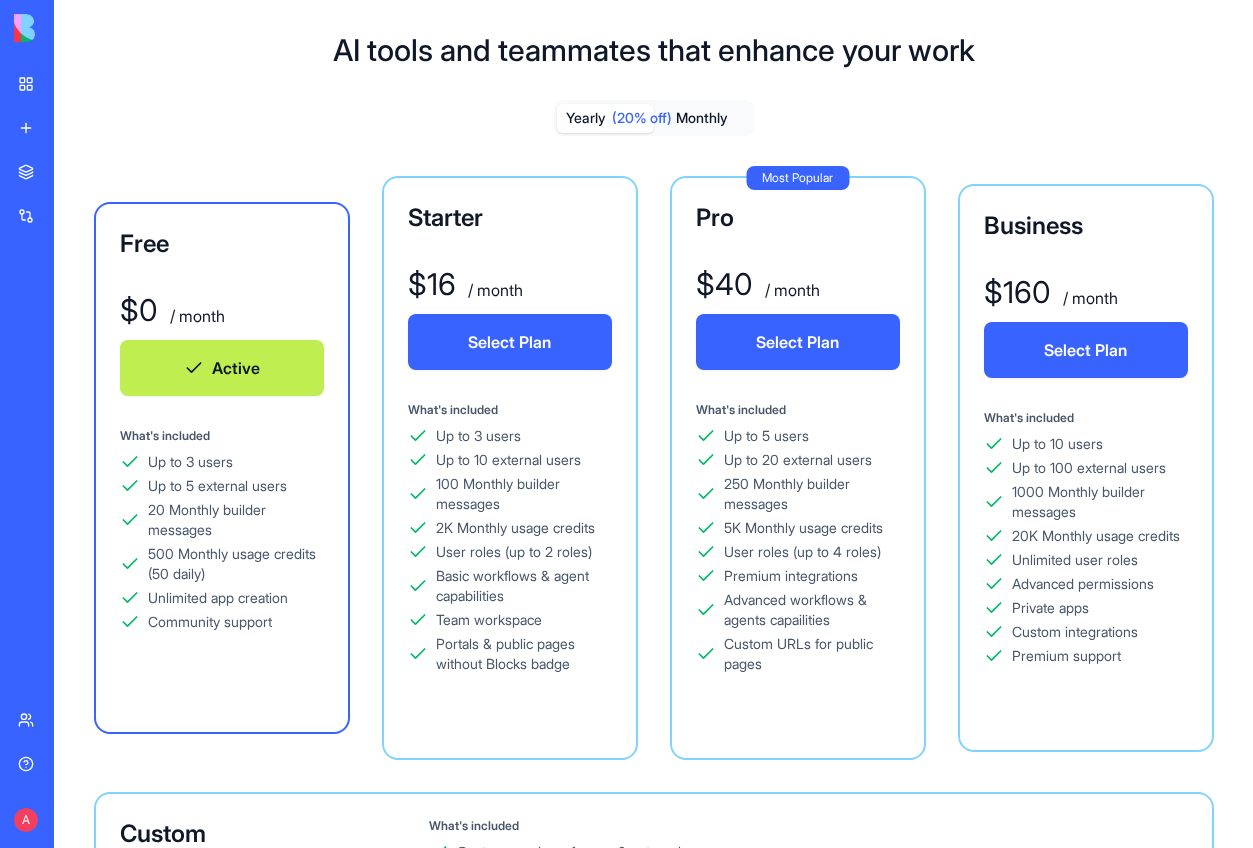 click on "My workspace" at bounding box center (46, 84) 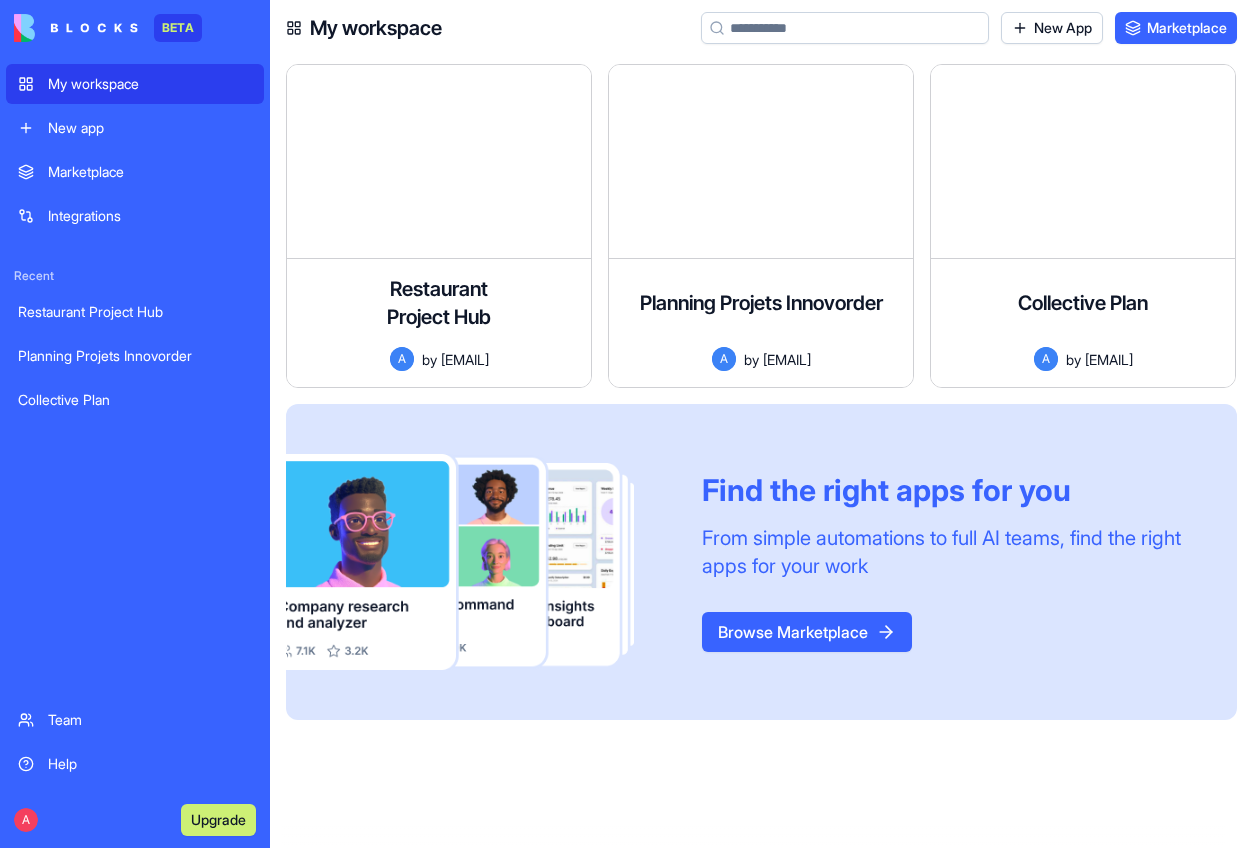 click on "Collective Plan" at bounding box center (135, 400) 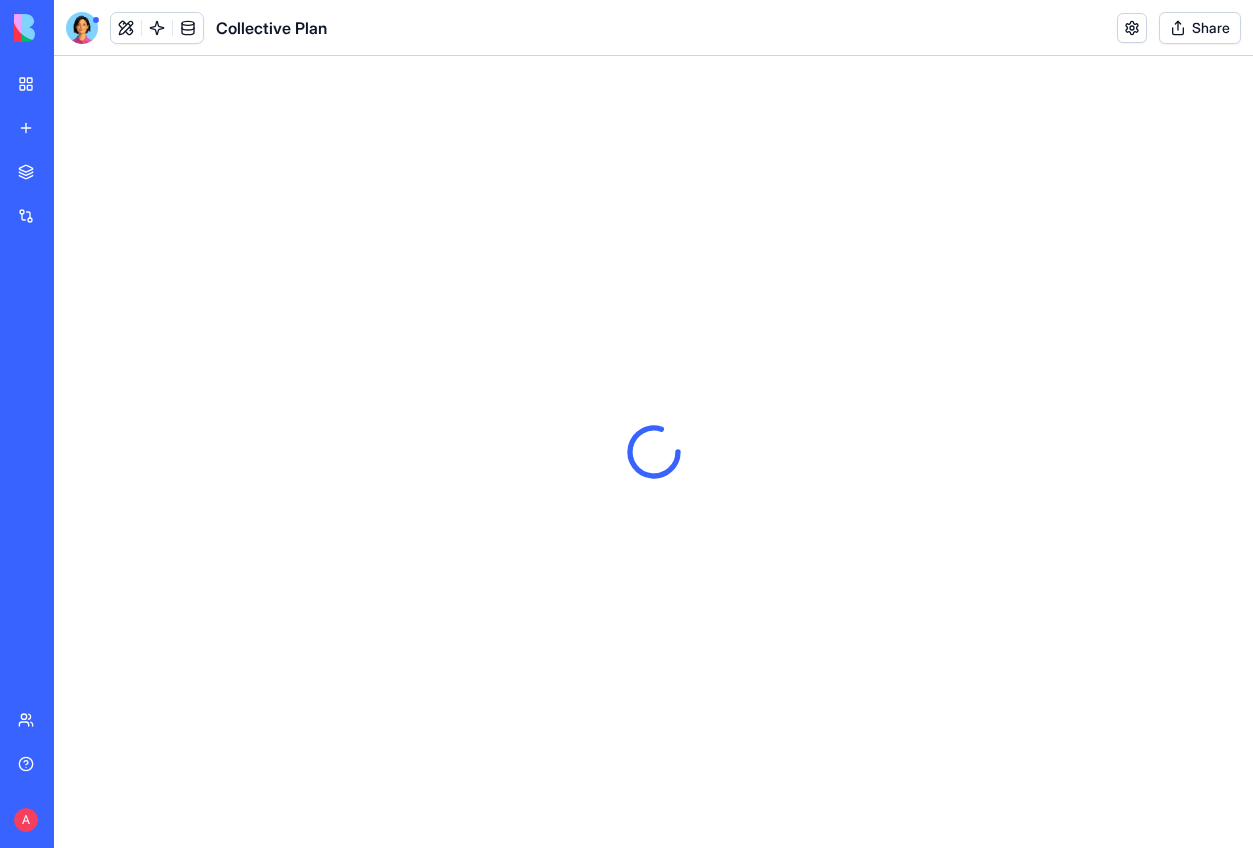 scroll, scrollTop: 0, scrollLeft: 0, axis: both 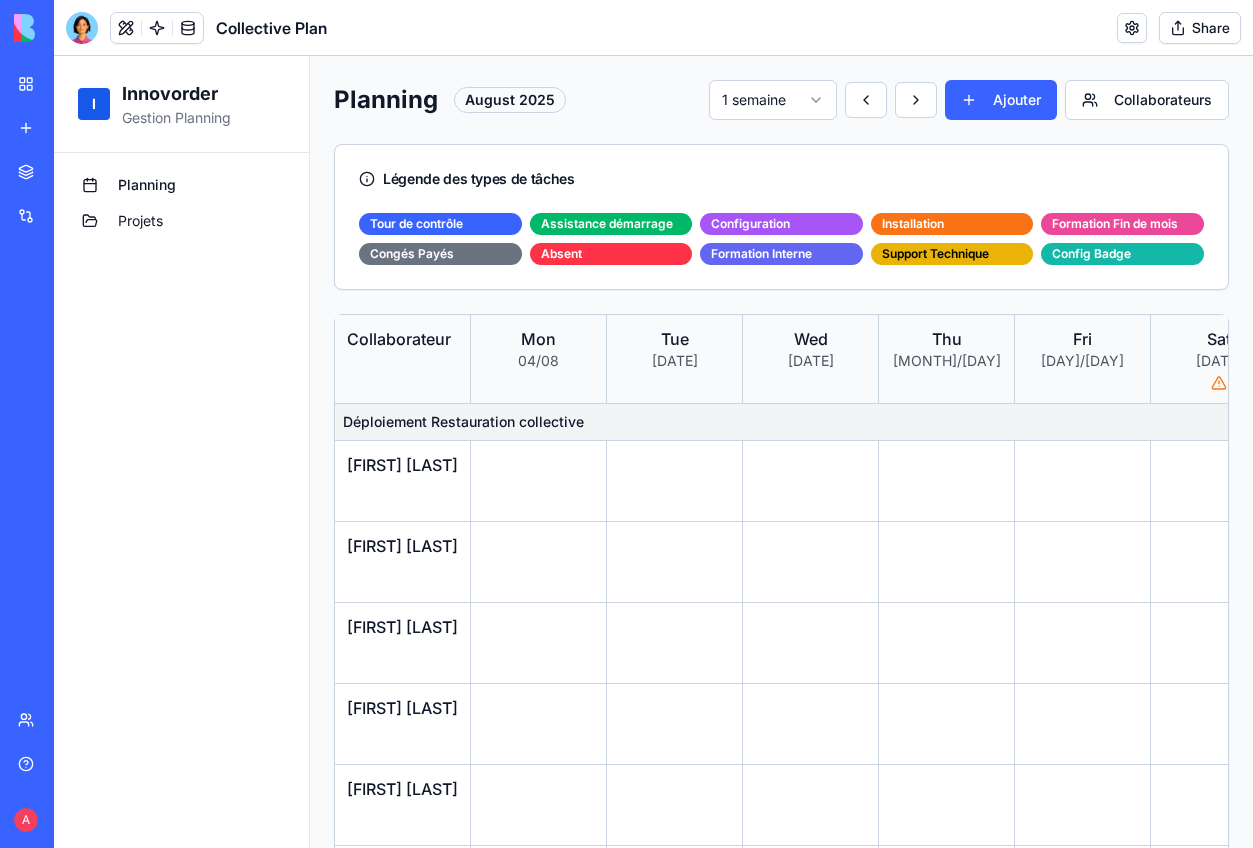 click on "Projets" at bounding box center [181, 221] 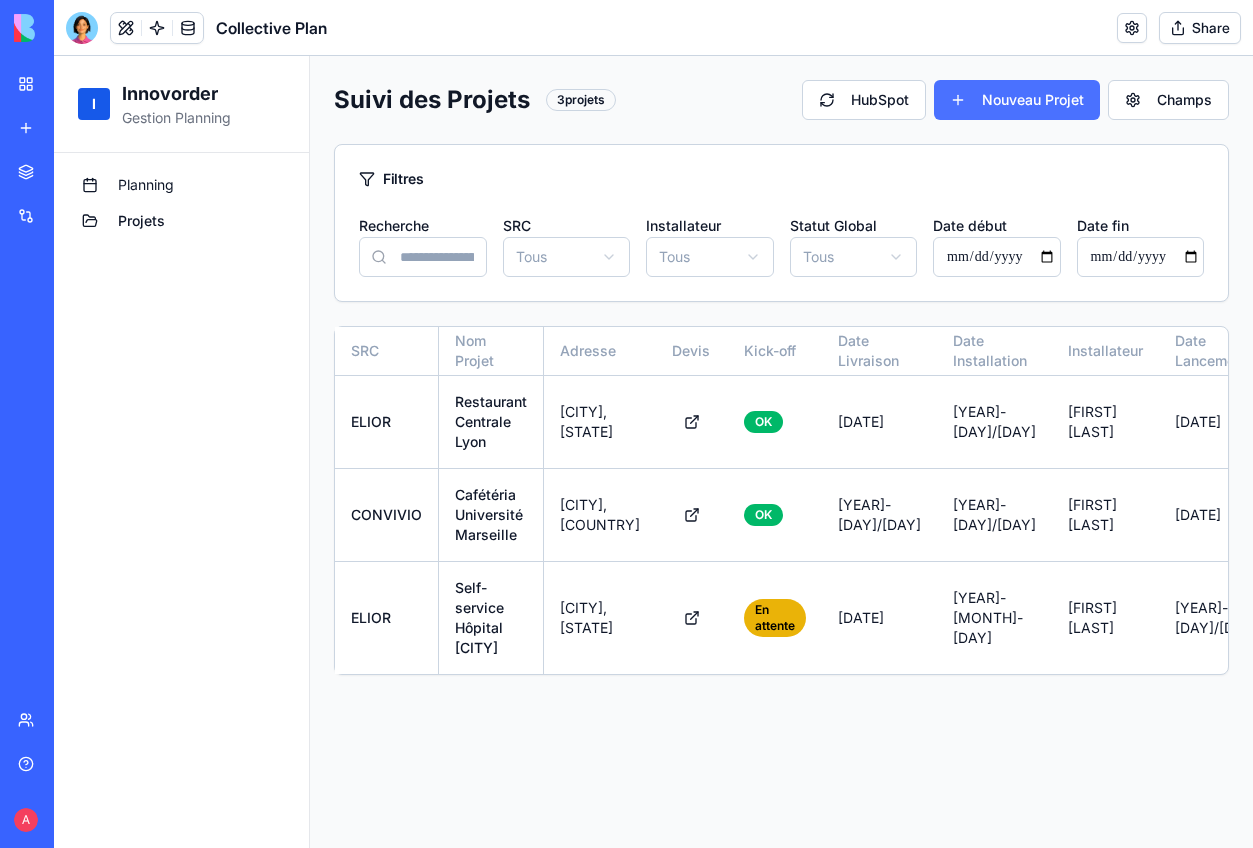 click on "Nouveau Projet" at bounding box center (1017, 100) 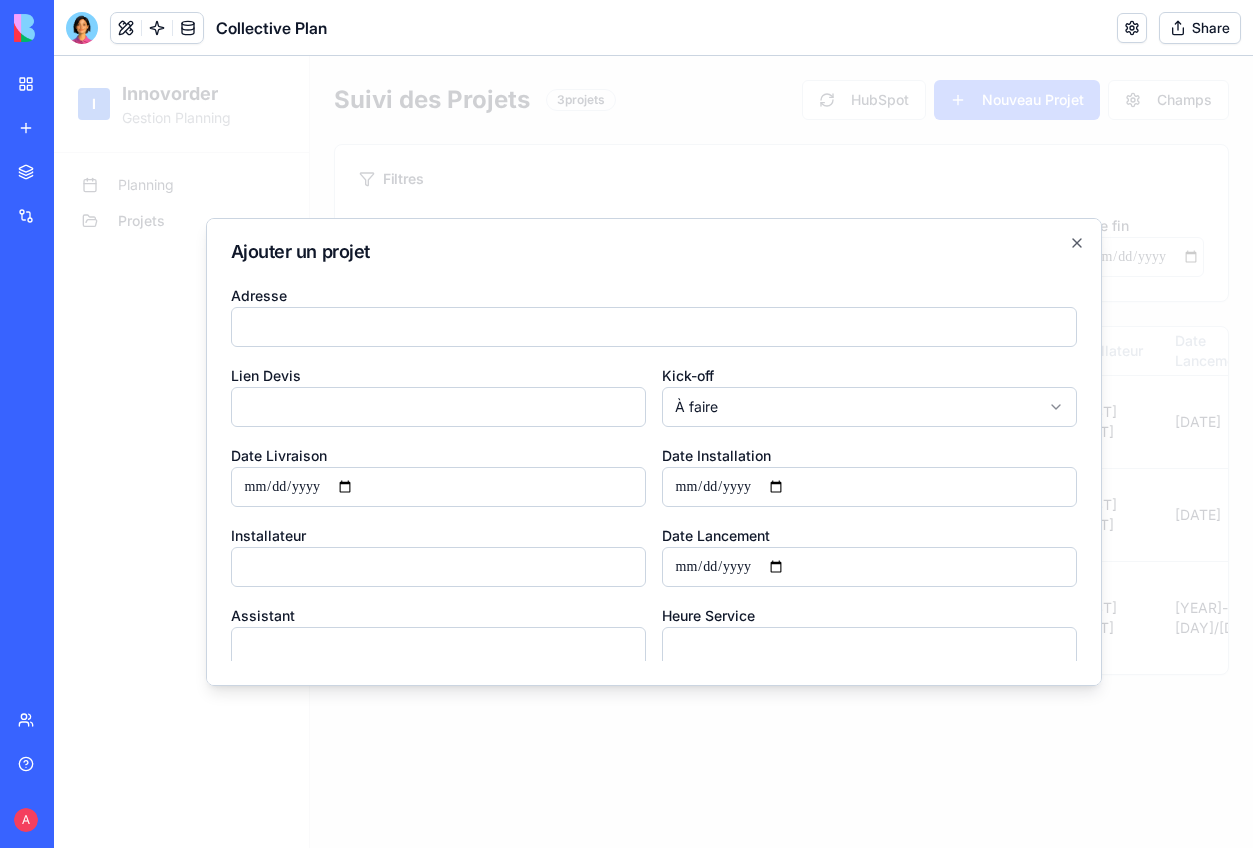 scroll, scrollTop: 0, scrollLeft: 0, axis: both 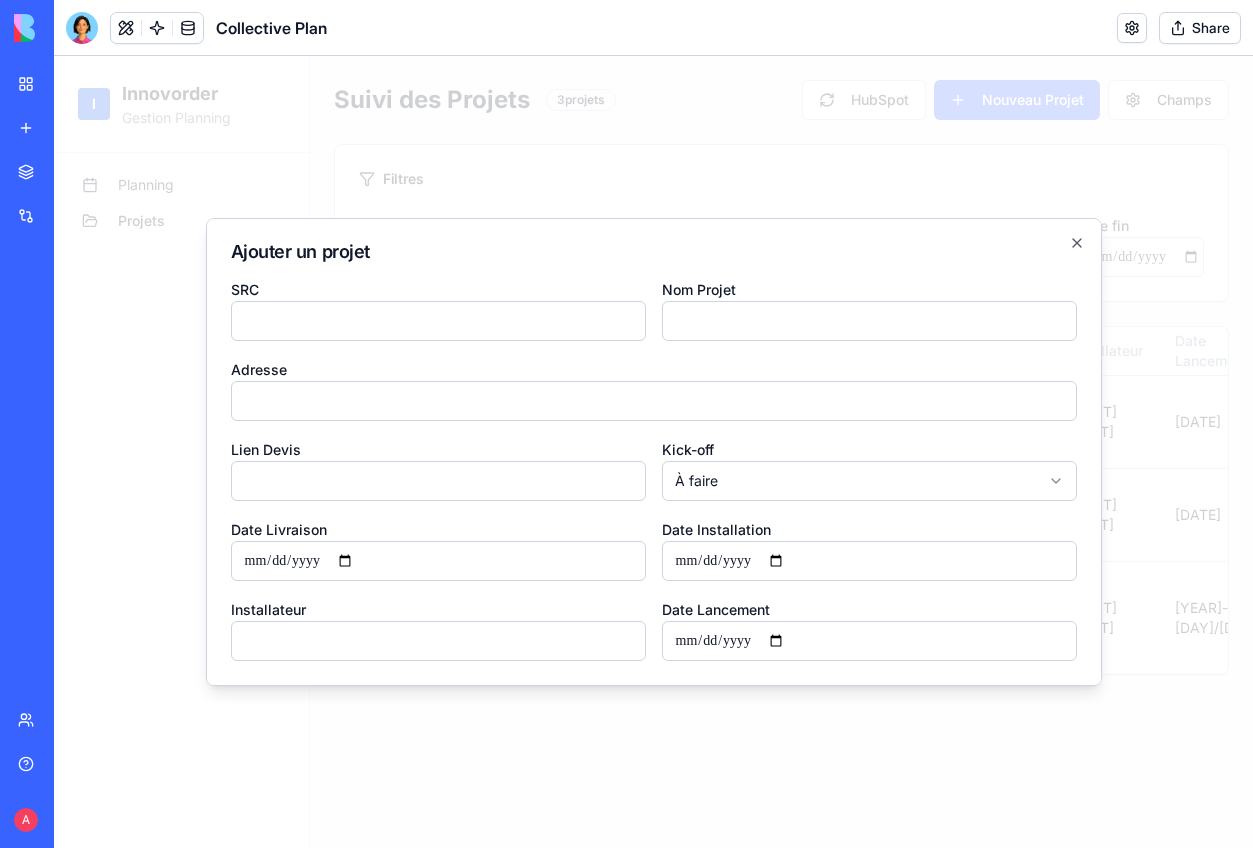 click at bounding box center (653, 452) 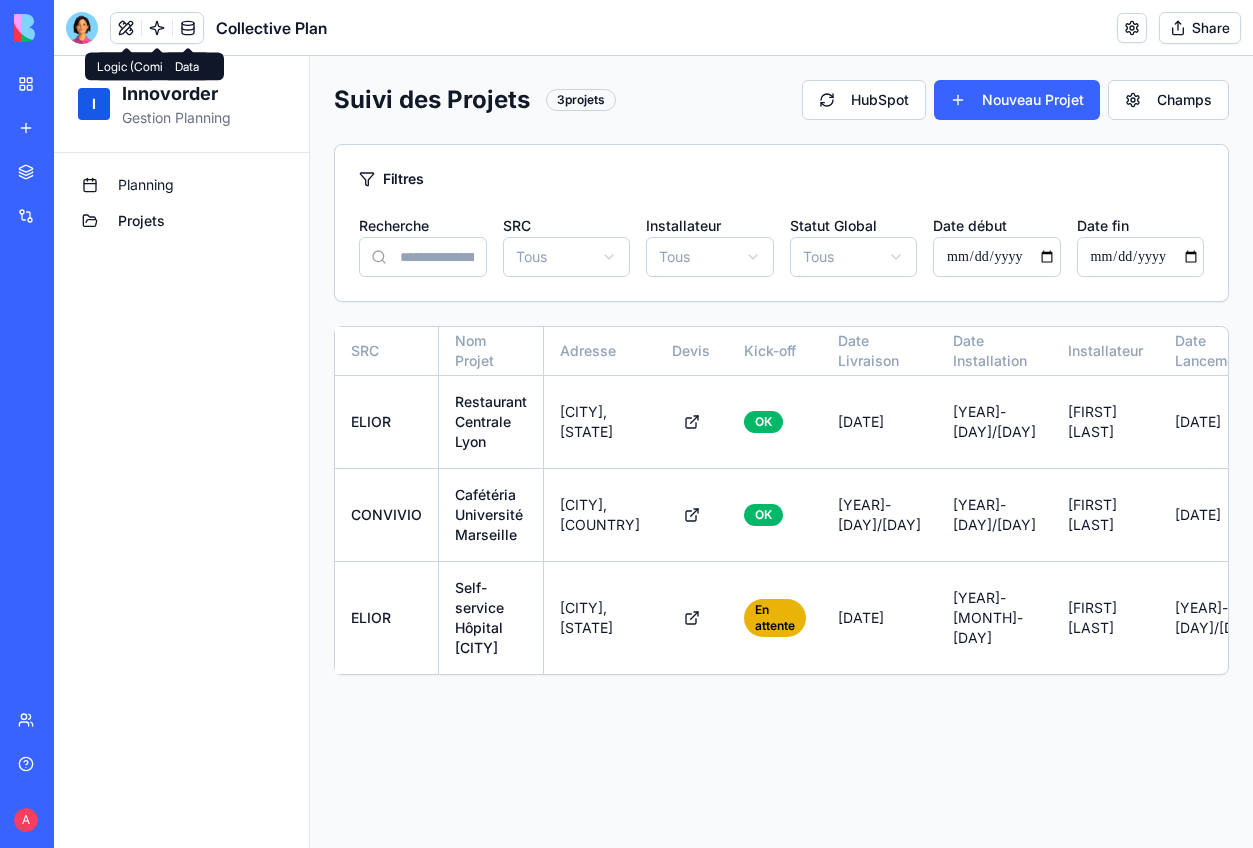 click at bounding box center [188, 28] 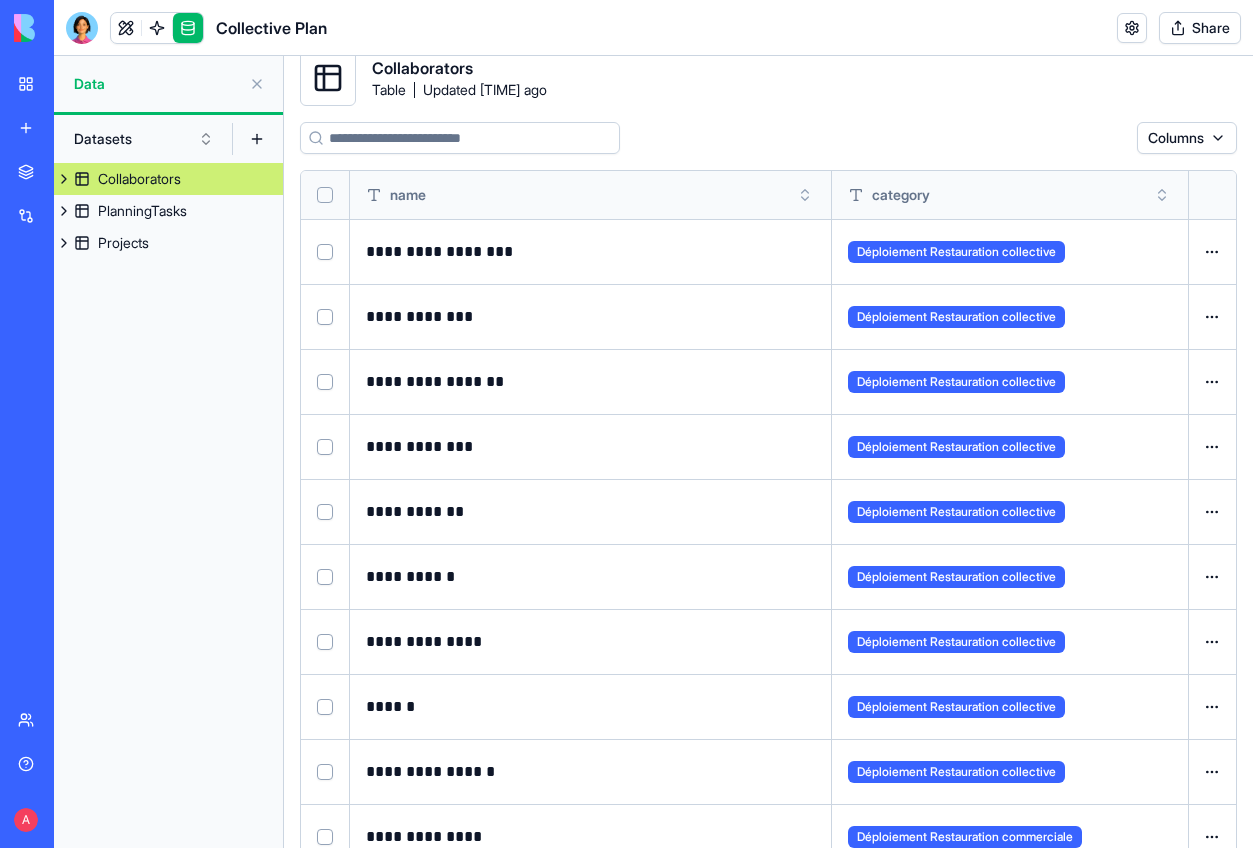 scroll, scrollTop: 0, scrollLeft: 0, axis: both 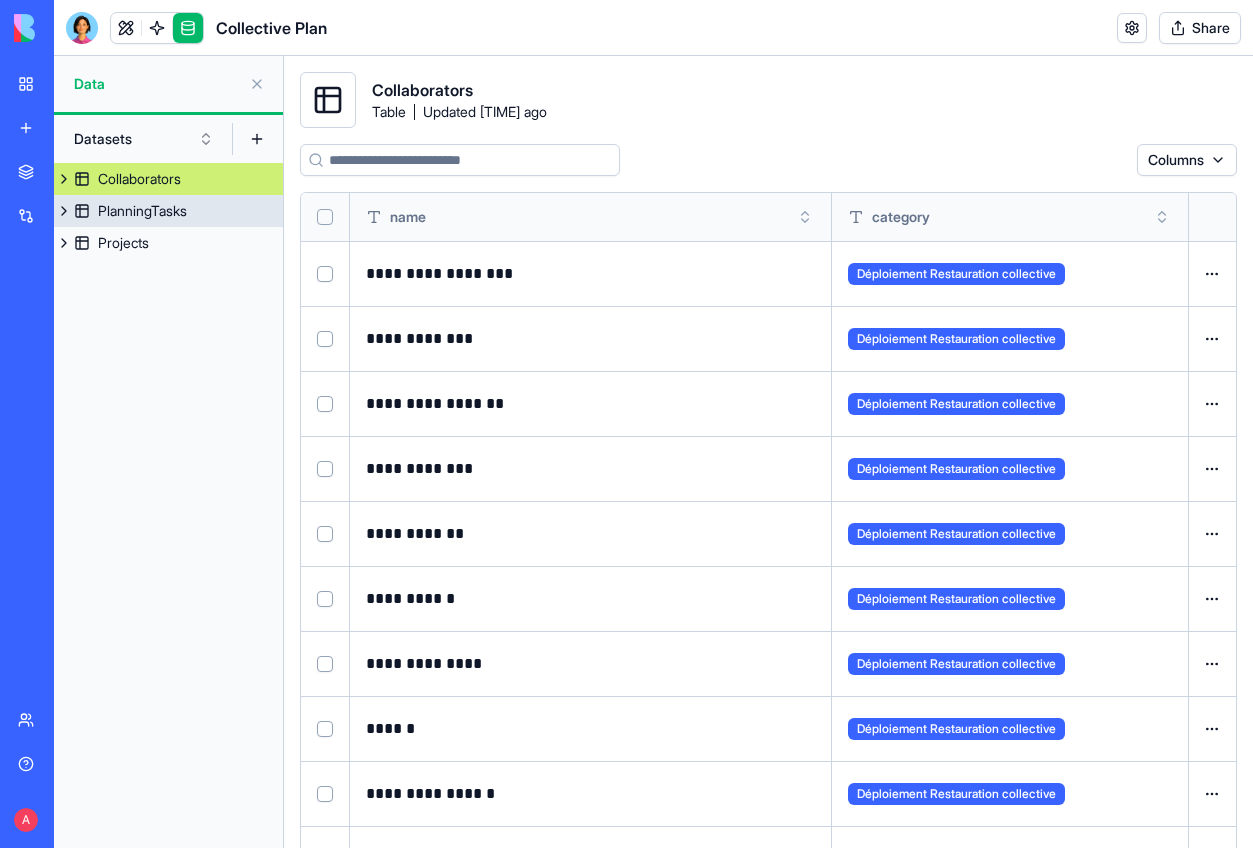 click on "PlanningTasks" at bounding box center [168, 211] 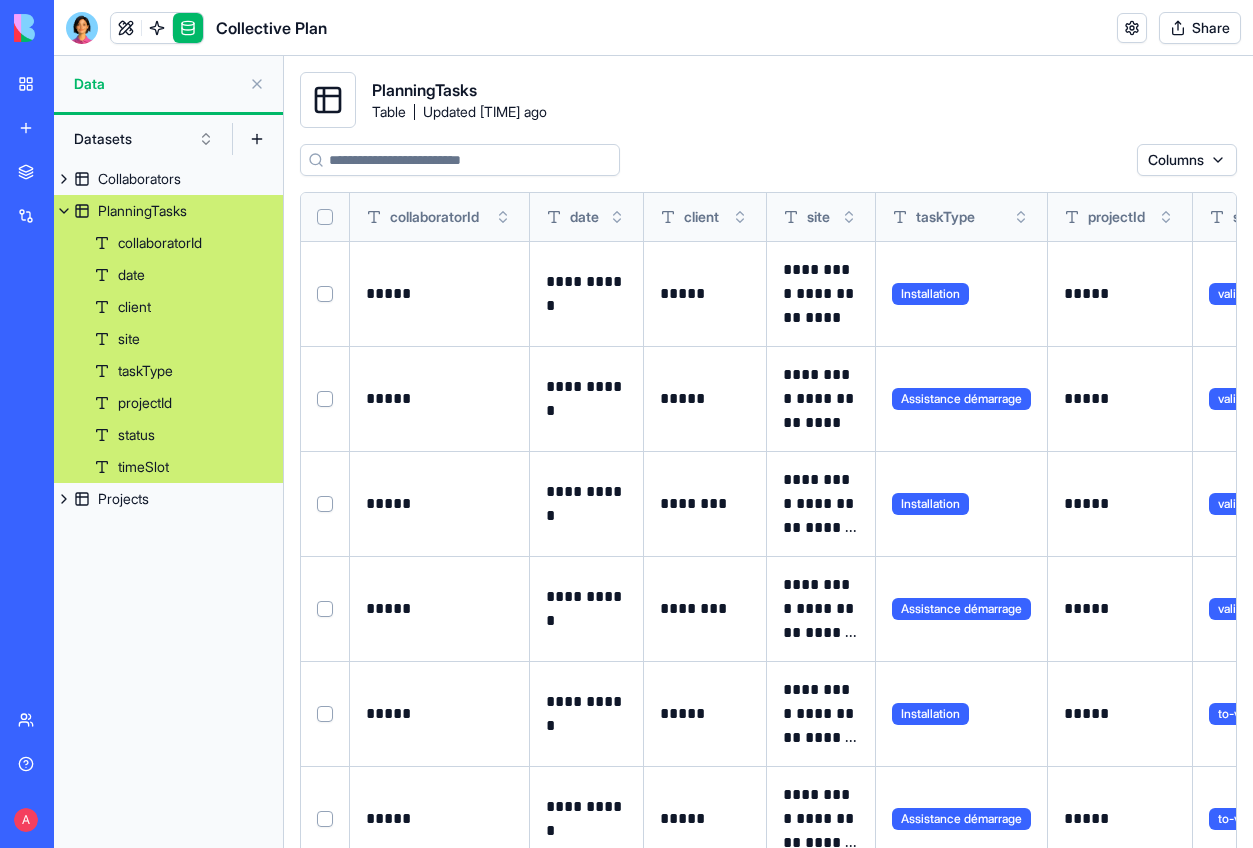 scroll, scrollTop: 39, scrollLeft: 0, axis: vertical 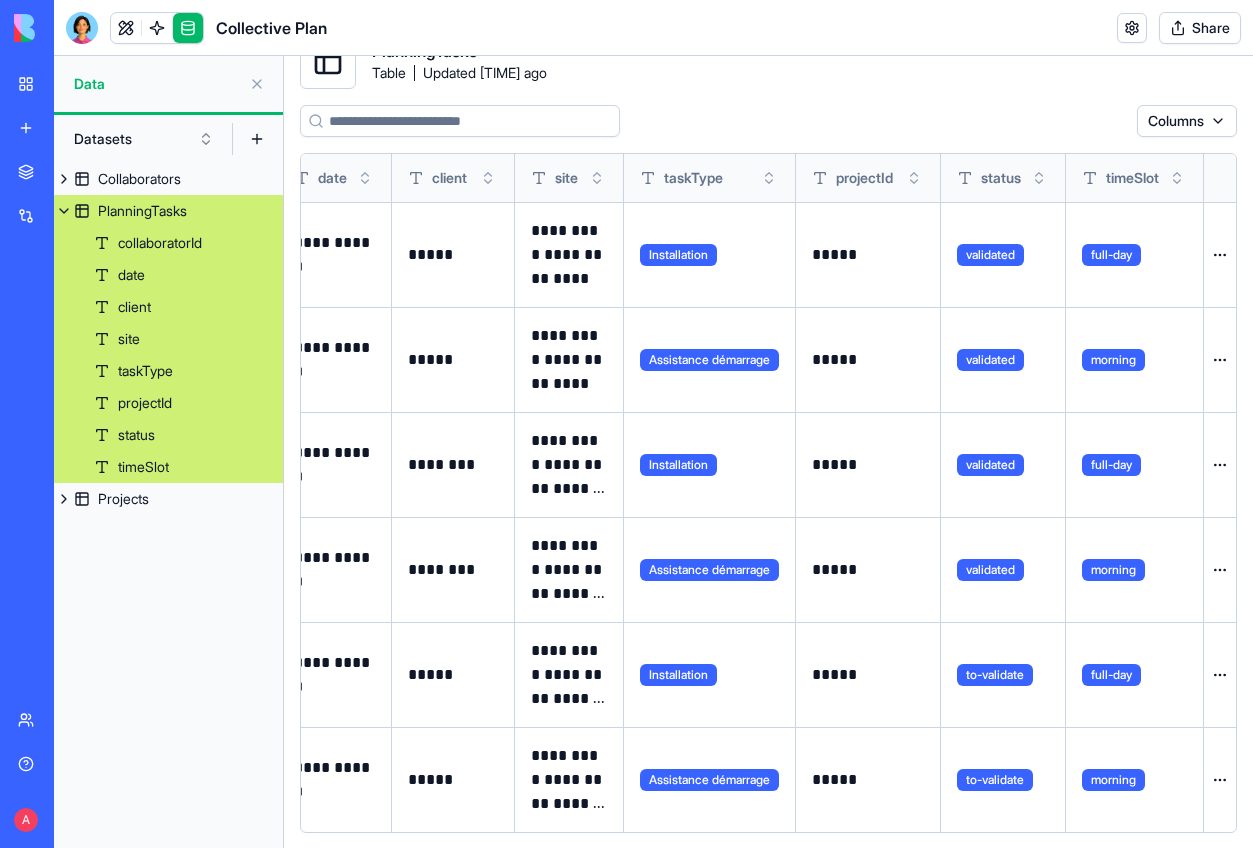click on "date" at bounding box center [131, 275] 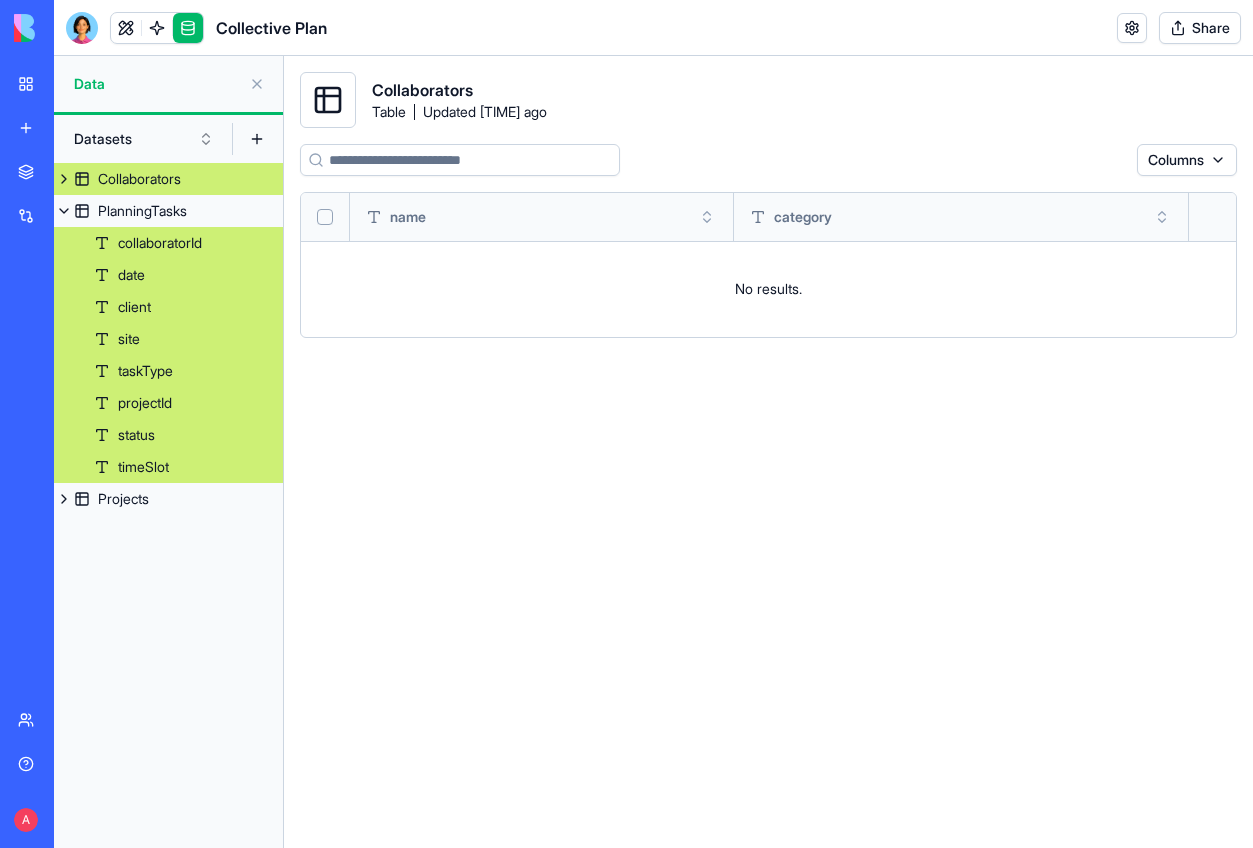 scroll, scrollTop: 0, scrollLeft: 0, axis: both 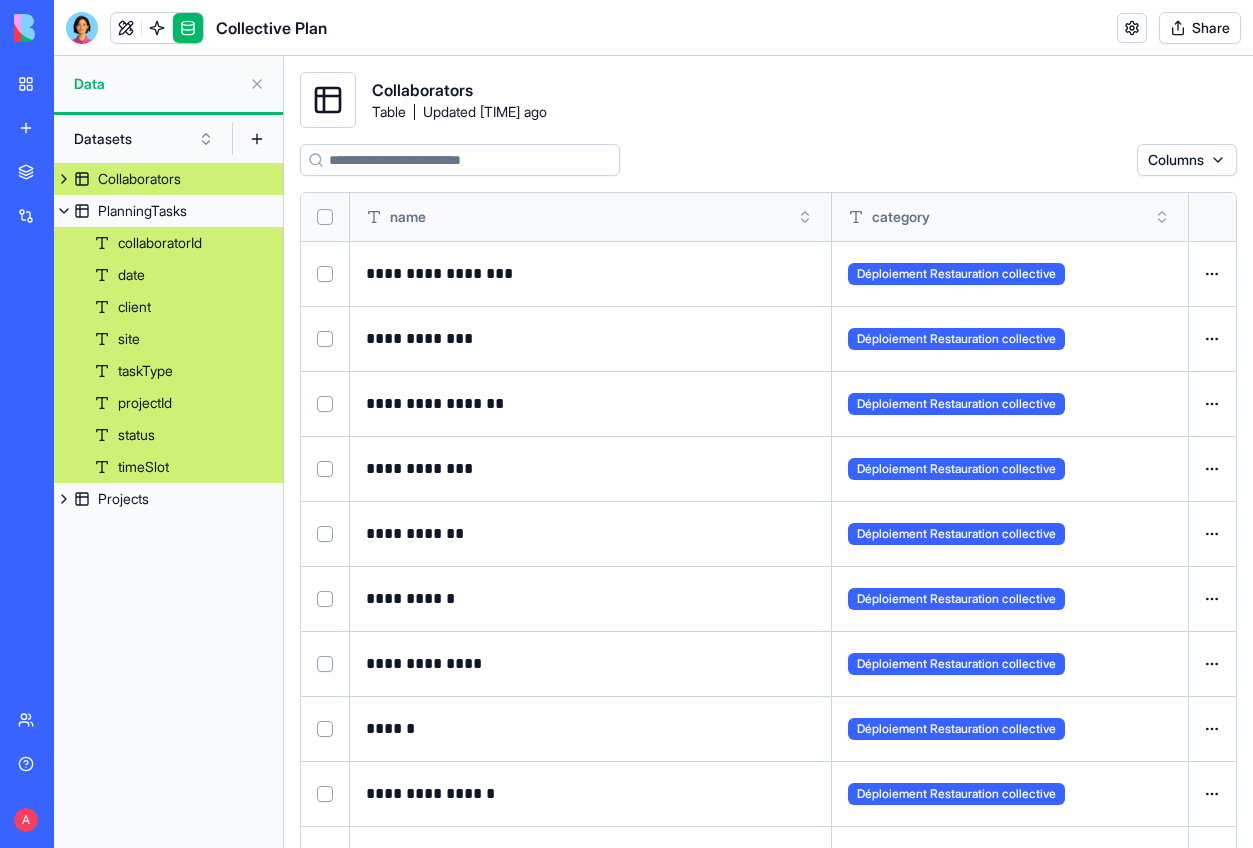 click on "client" at bounding box center (134, 307) 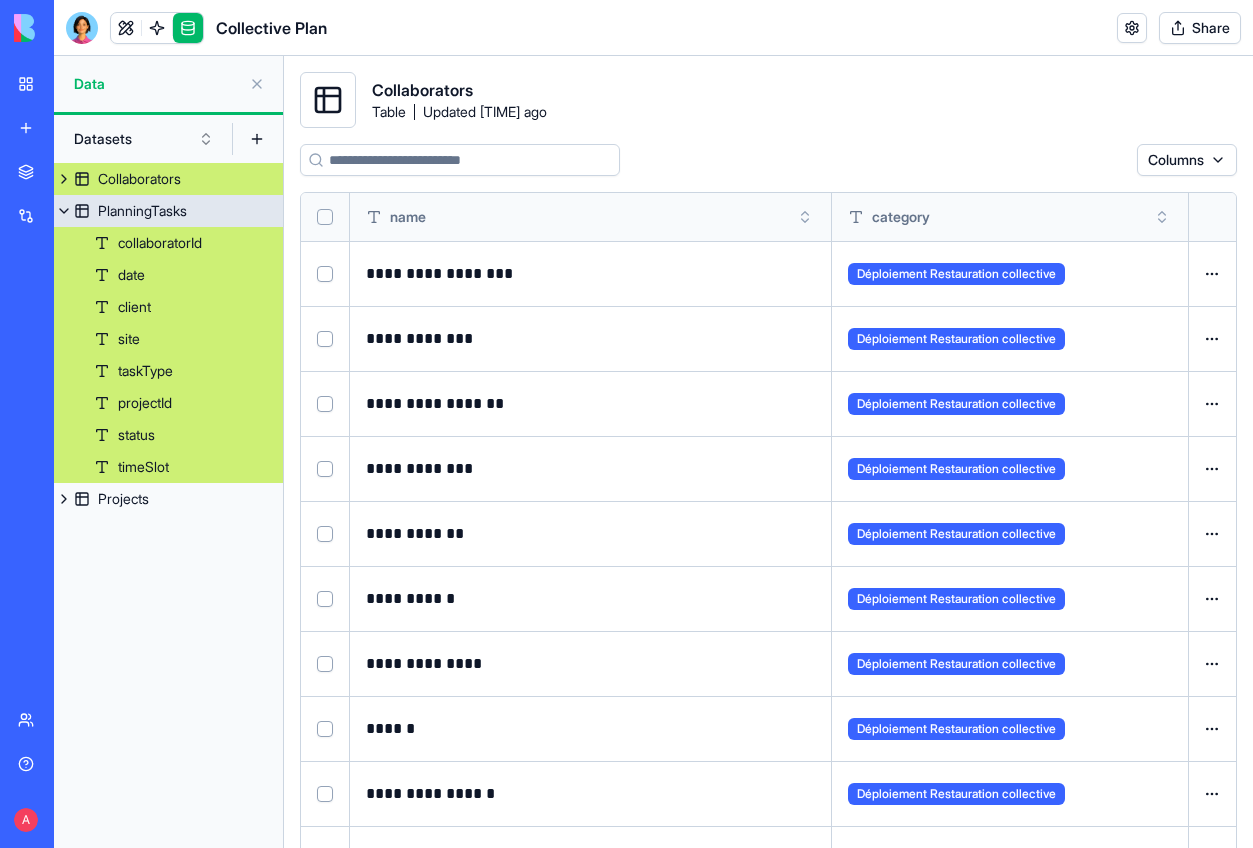 click on "PlanningTasks" at bounding box center (142, 211) 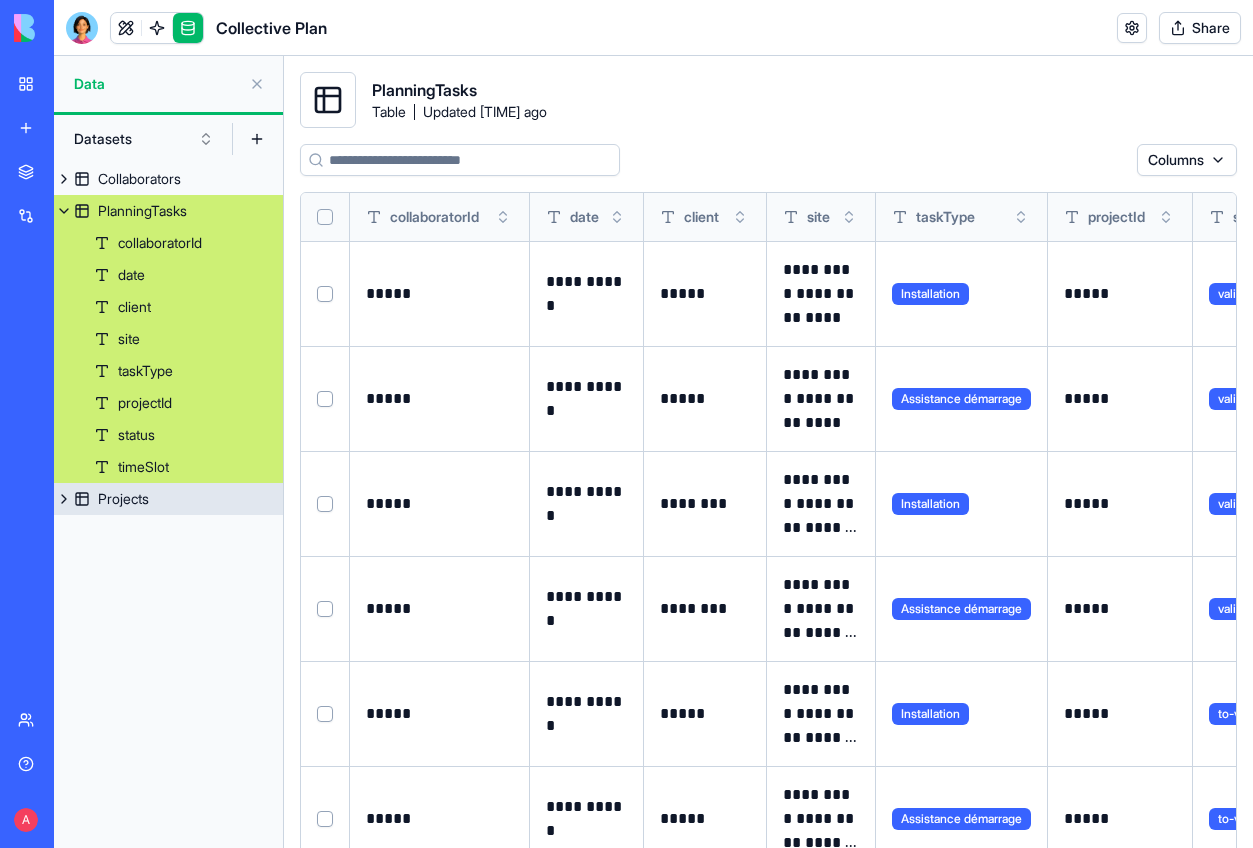 click on "Projects" at bounding box center [123, 499] 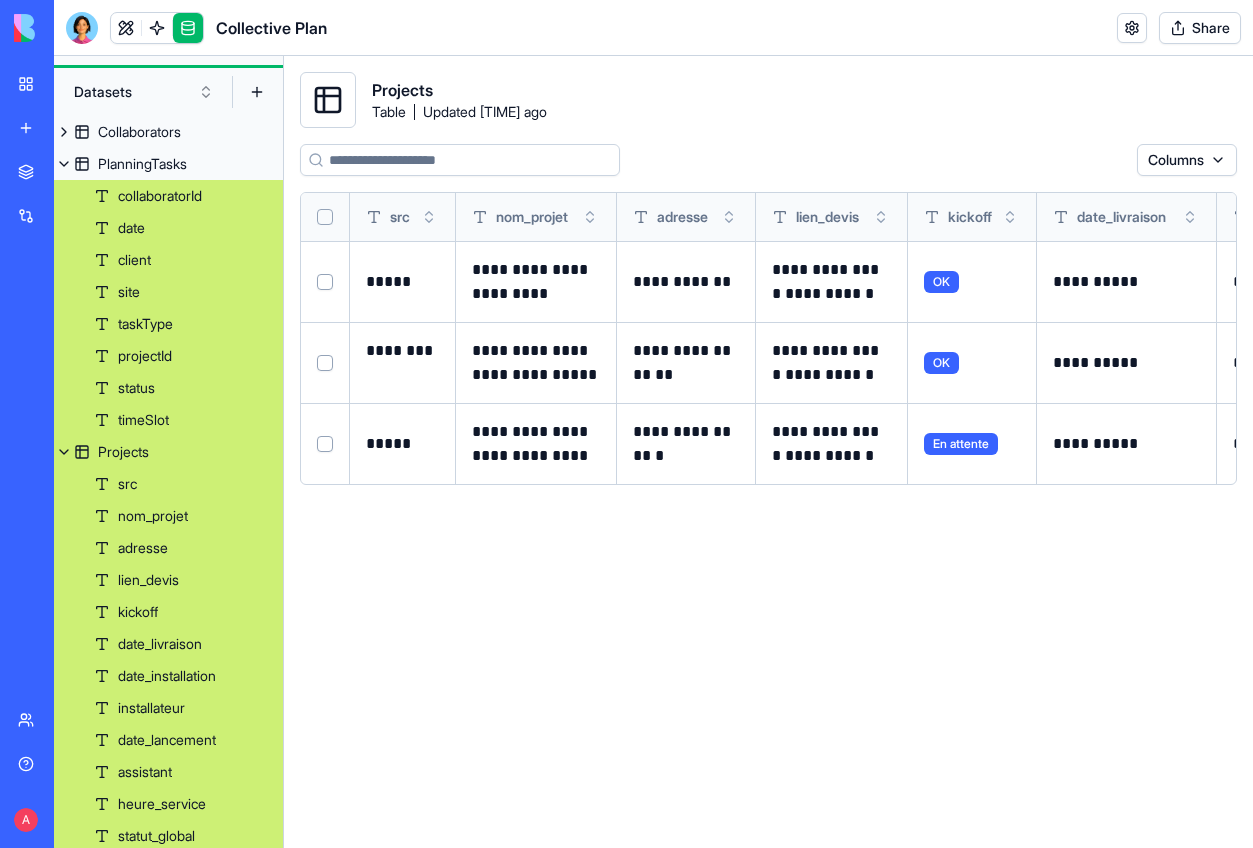 scroll, scrollTop: 211, scrollLeft: 0, axis: vertical 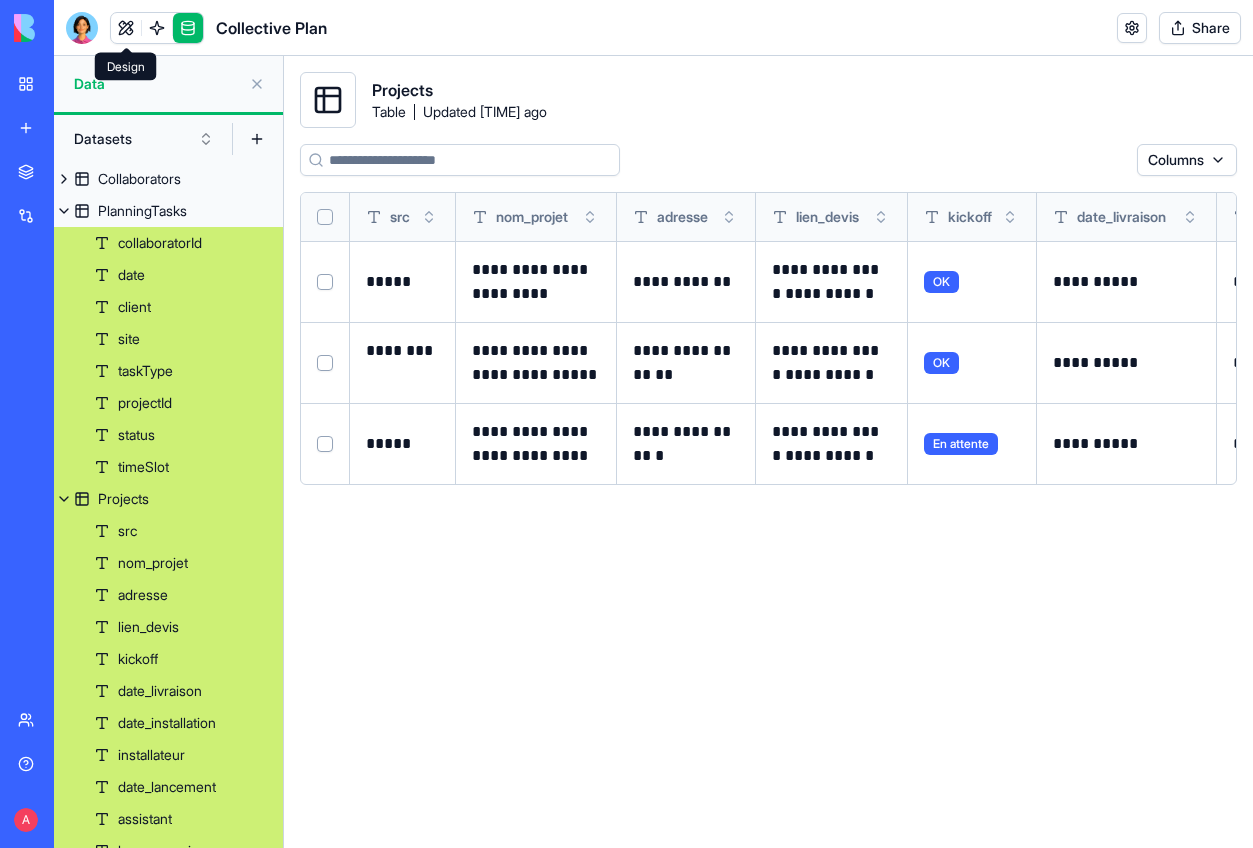 click at bounding box center [126, 28] 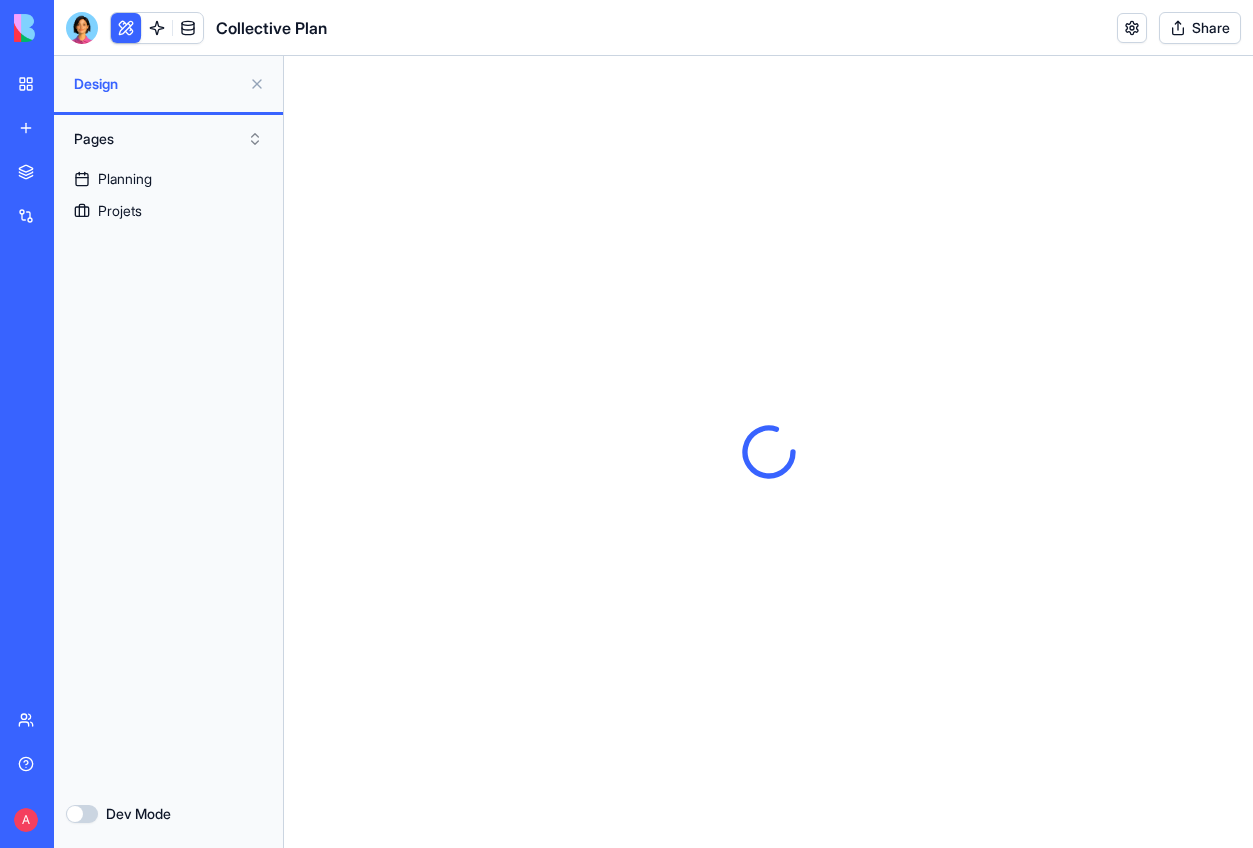 scroll, scrollTop: 0, scrollLeft: 0, axis: both 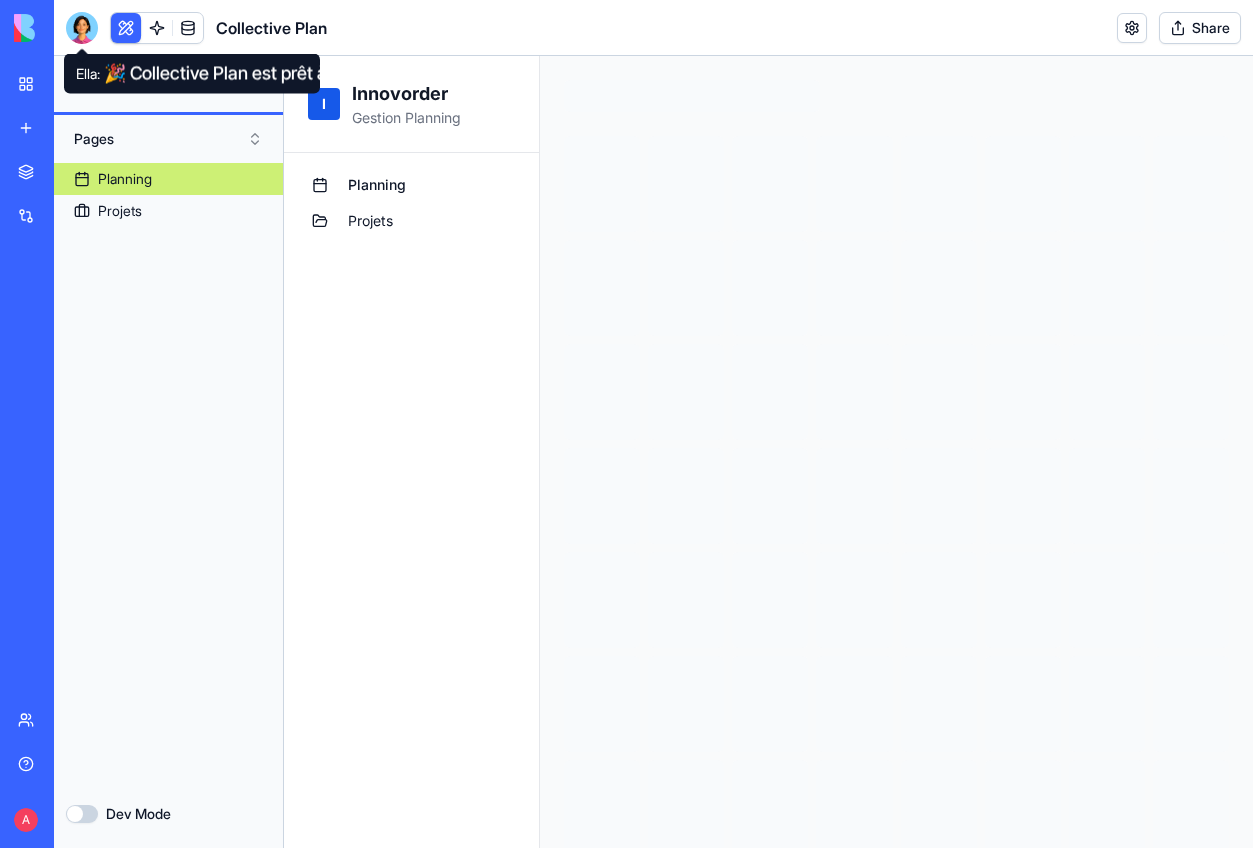 click at bounding box center (82, 28) 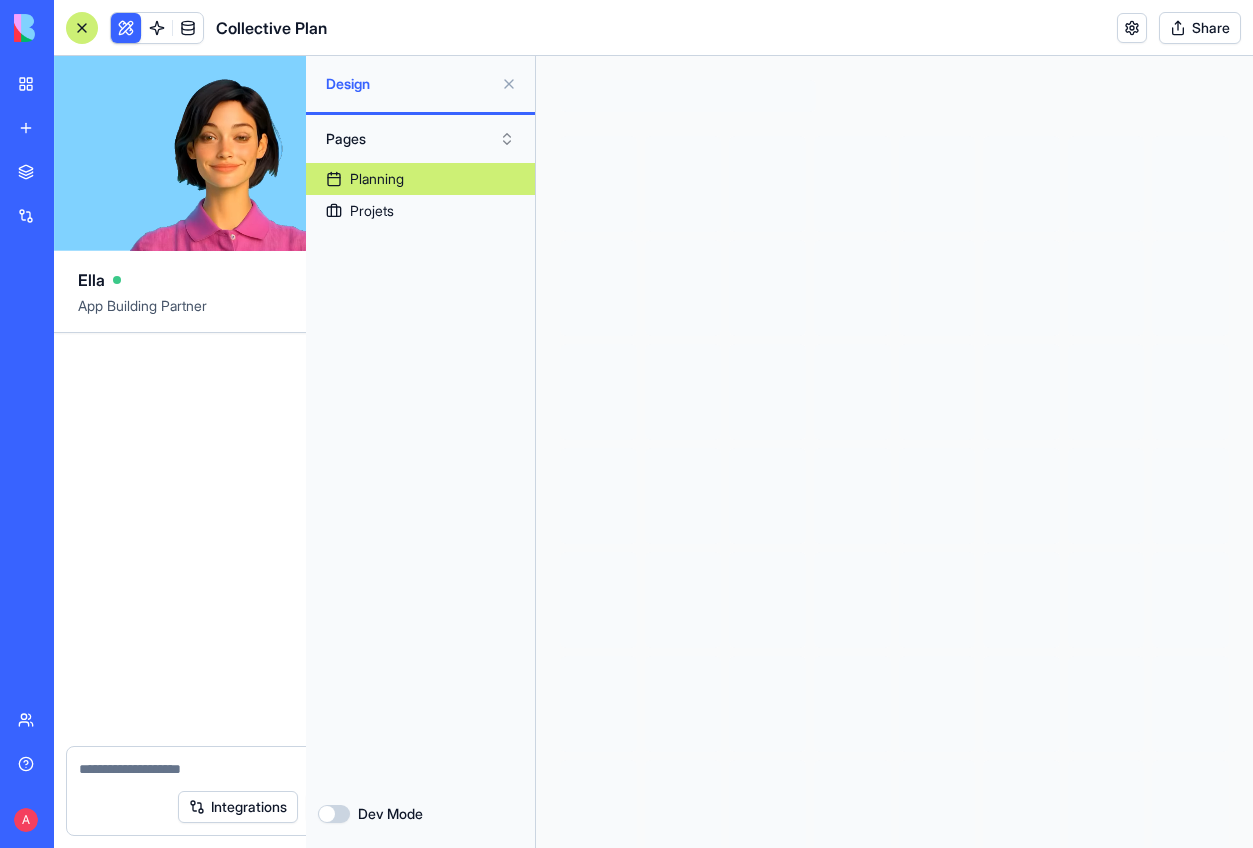 scroll, scrollTop: 3363, scrollLeft: 0, axis: vertical 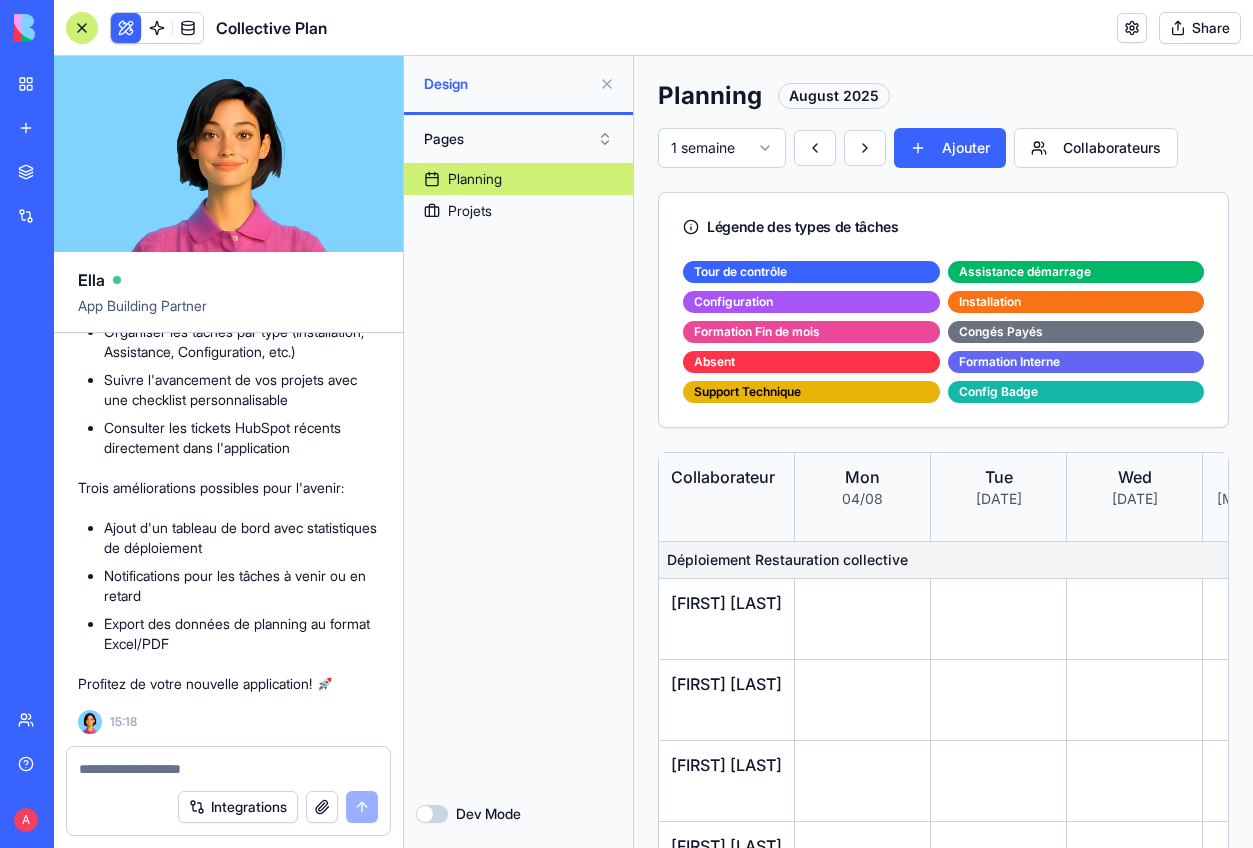 click at bounding box center [228, 763] 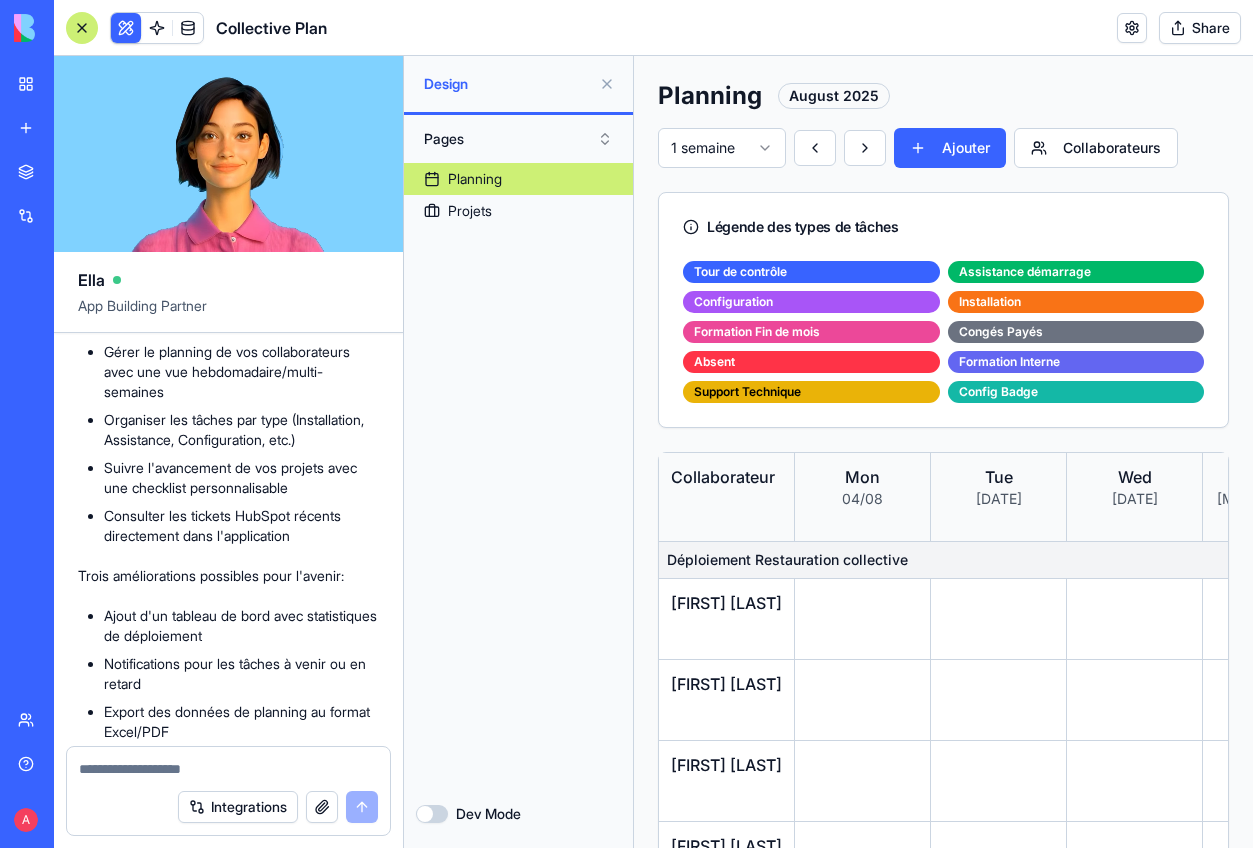 scroll, scrollTop: 3363, scrollLeft: 0, axis: vertical 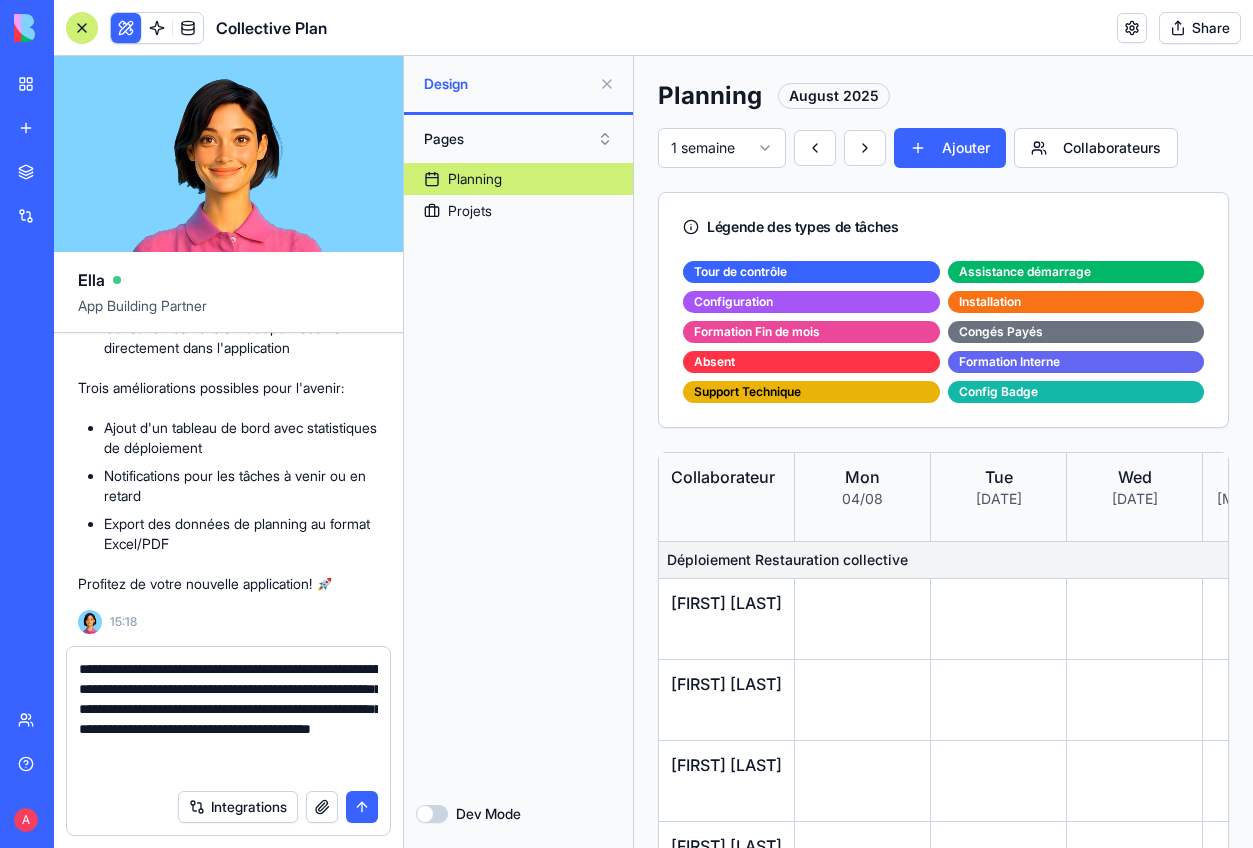 paste on "**********" 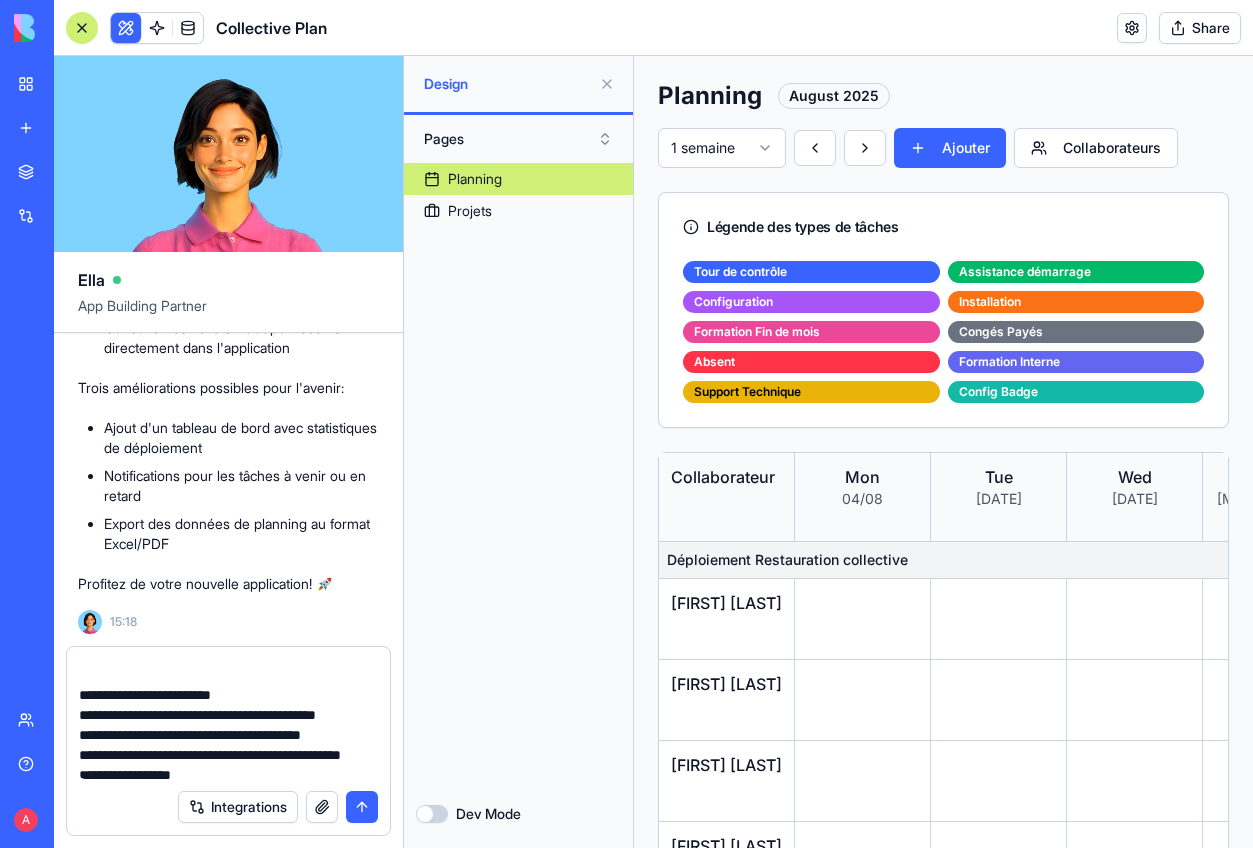 scroll, scrollTop: 120, scrollLeft: 0, axis: vertical 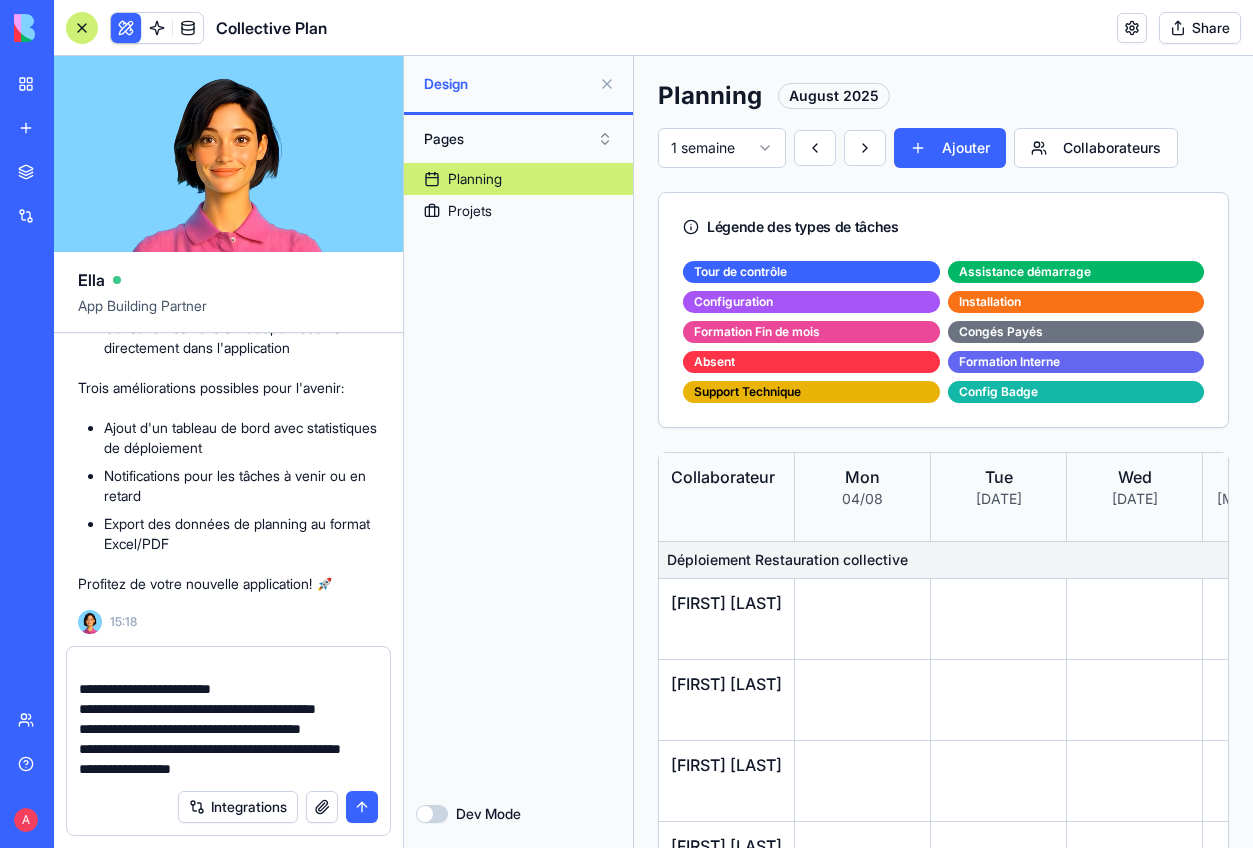drag, startPoint x: 217, startPoint y: 709, endPoint x: 132, endPoint y: 709, distance: 85 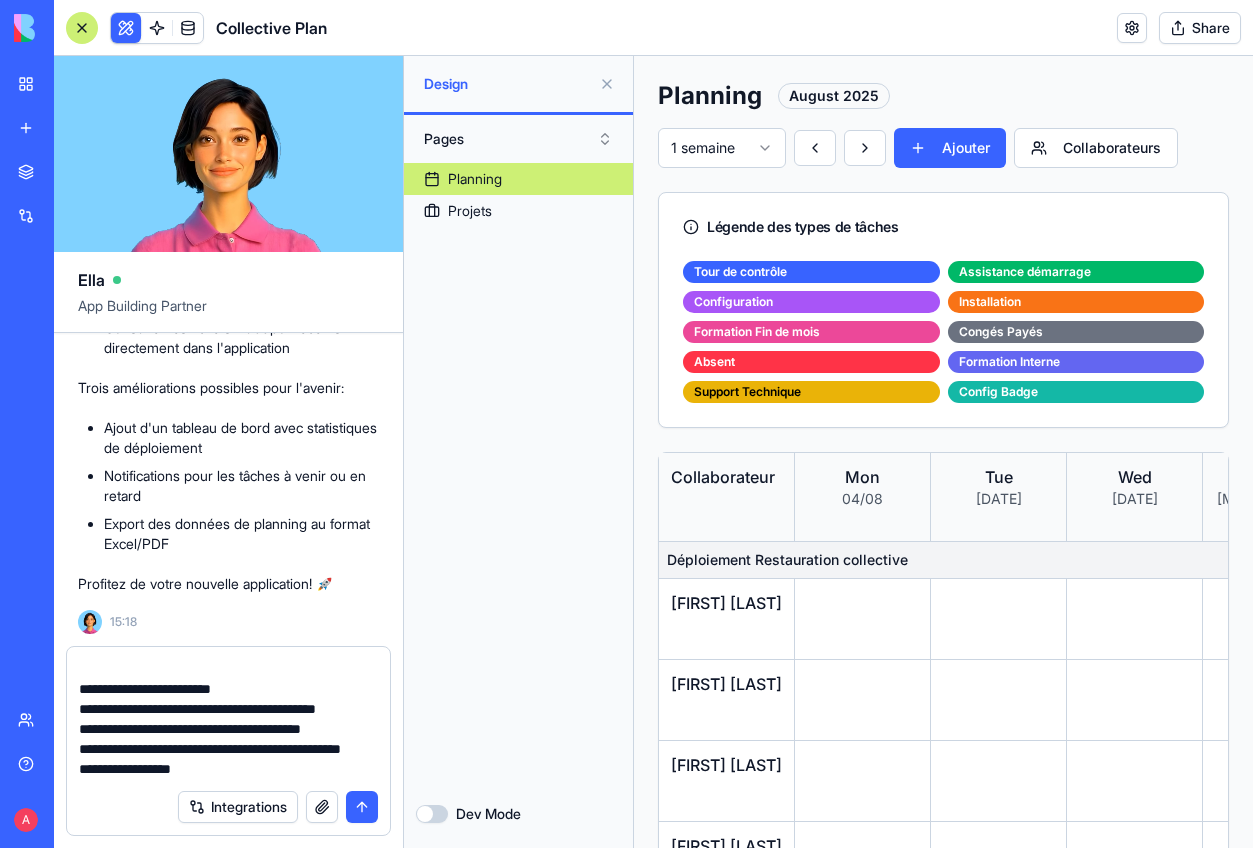 click at bounding box center (228, 719) 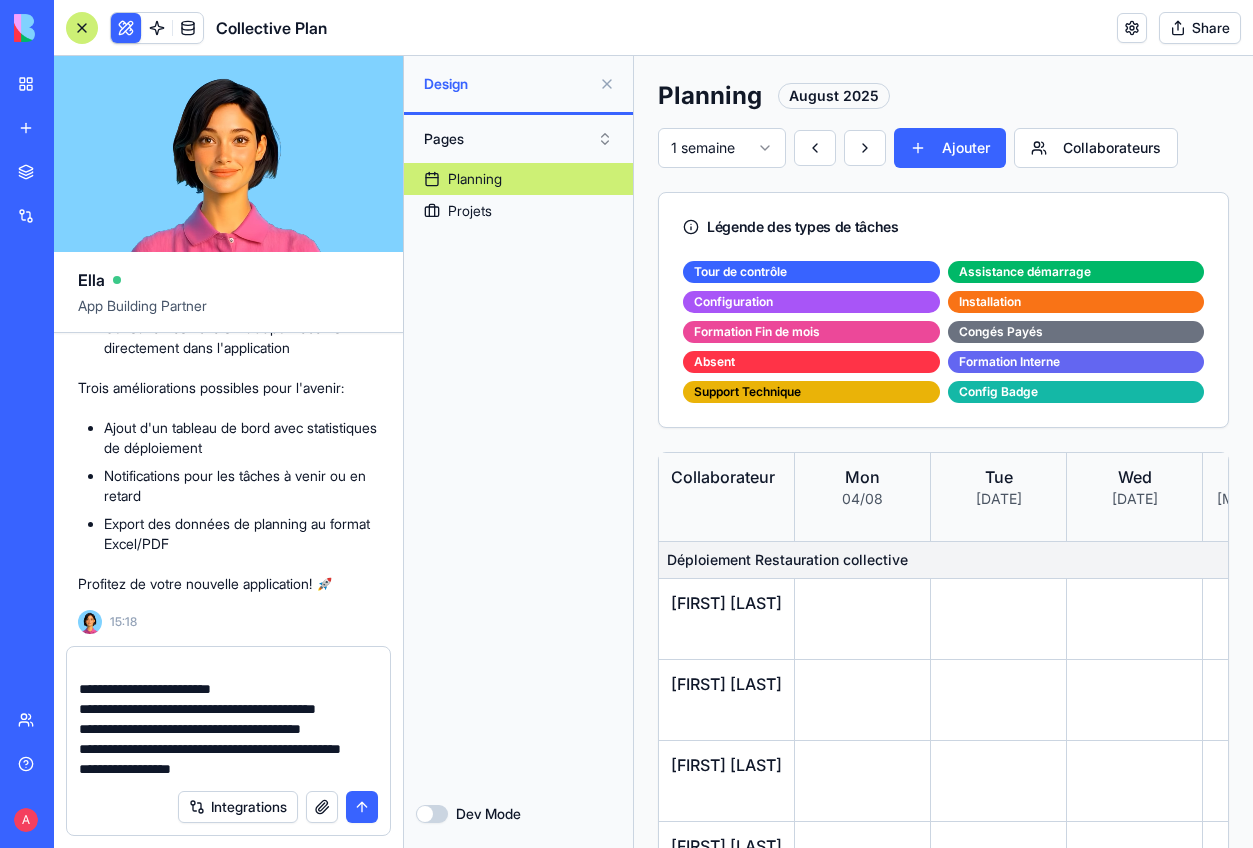 click at bounding box center [228, 719] 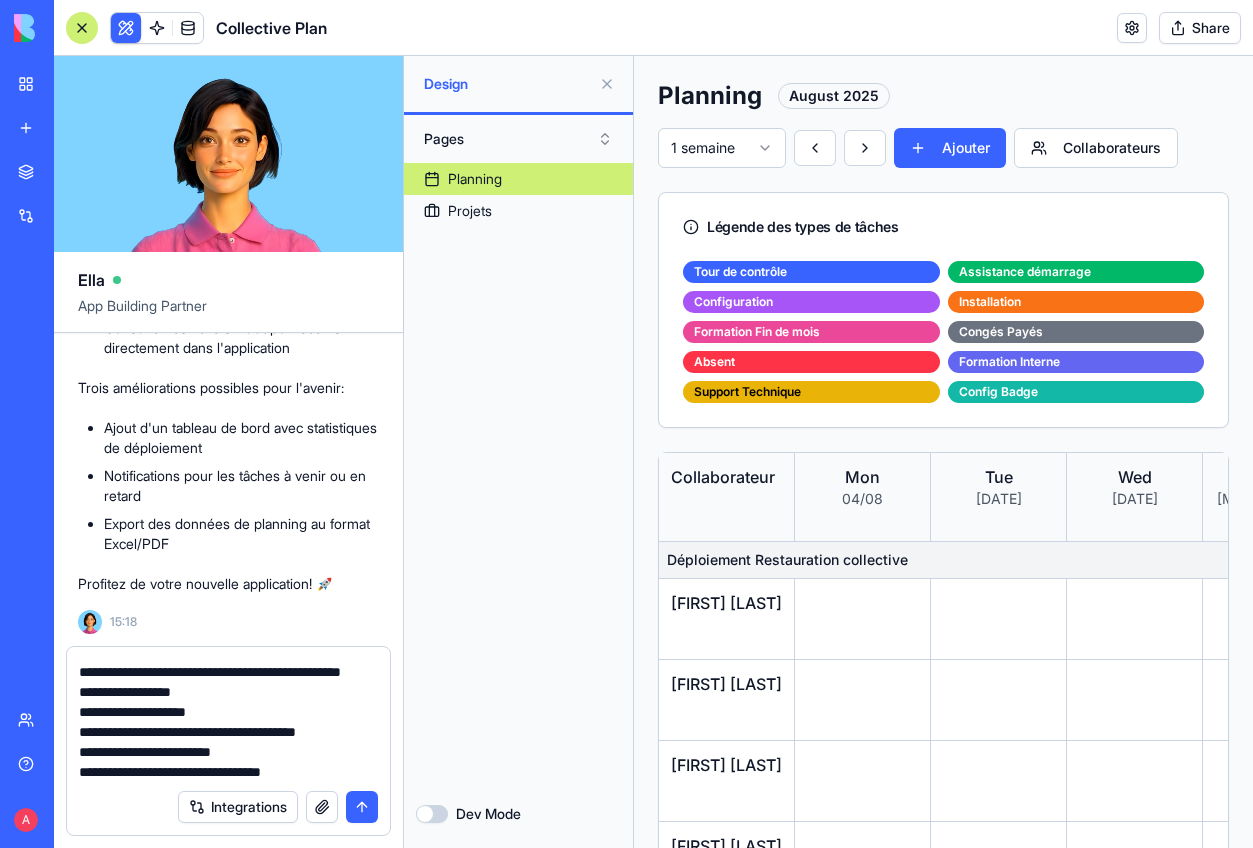 scroll, scrollTop: 218, scrollLeft: 0, axis: vertical 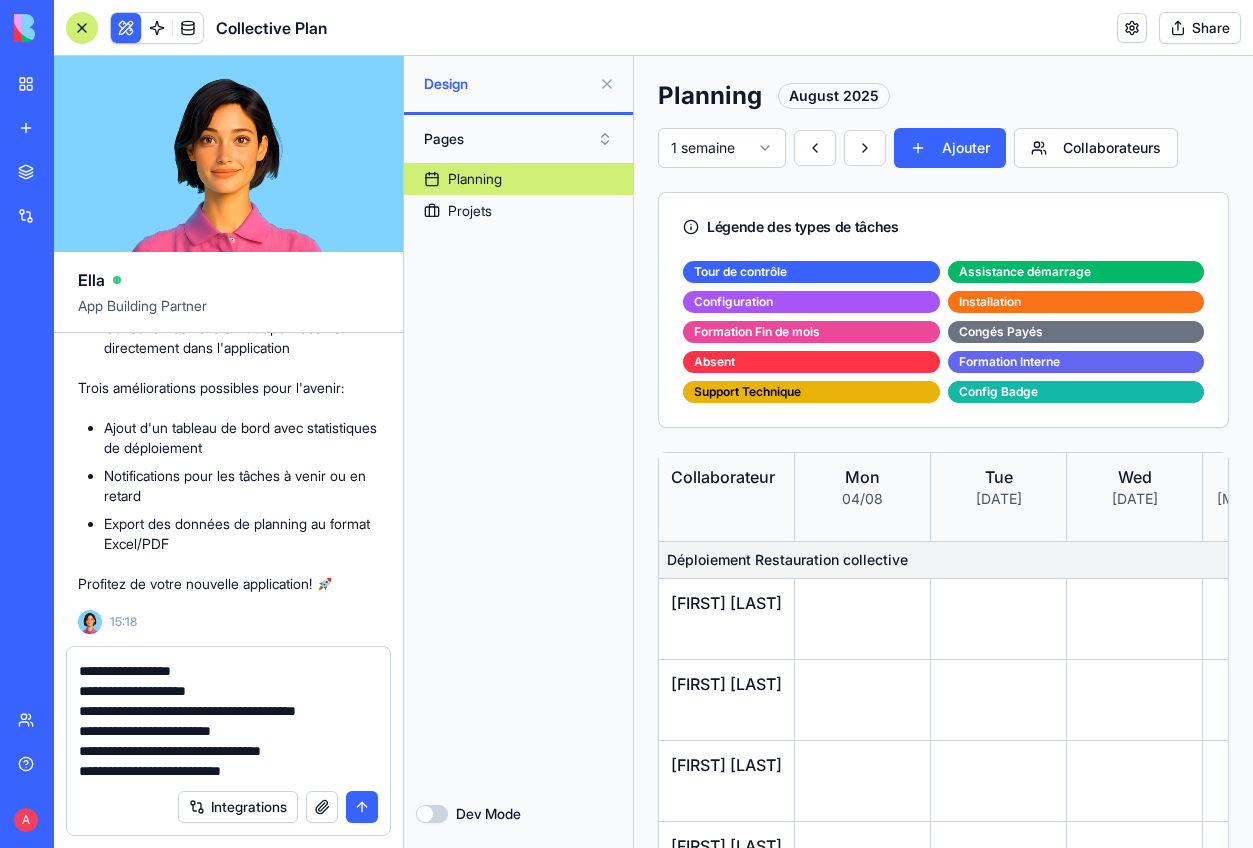 drag, startPoint x: 246, startPoint y: 721, endPoint x: 65, endPoint y: 674, distance: 187.00267 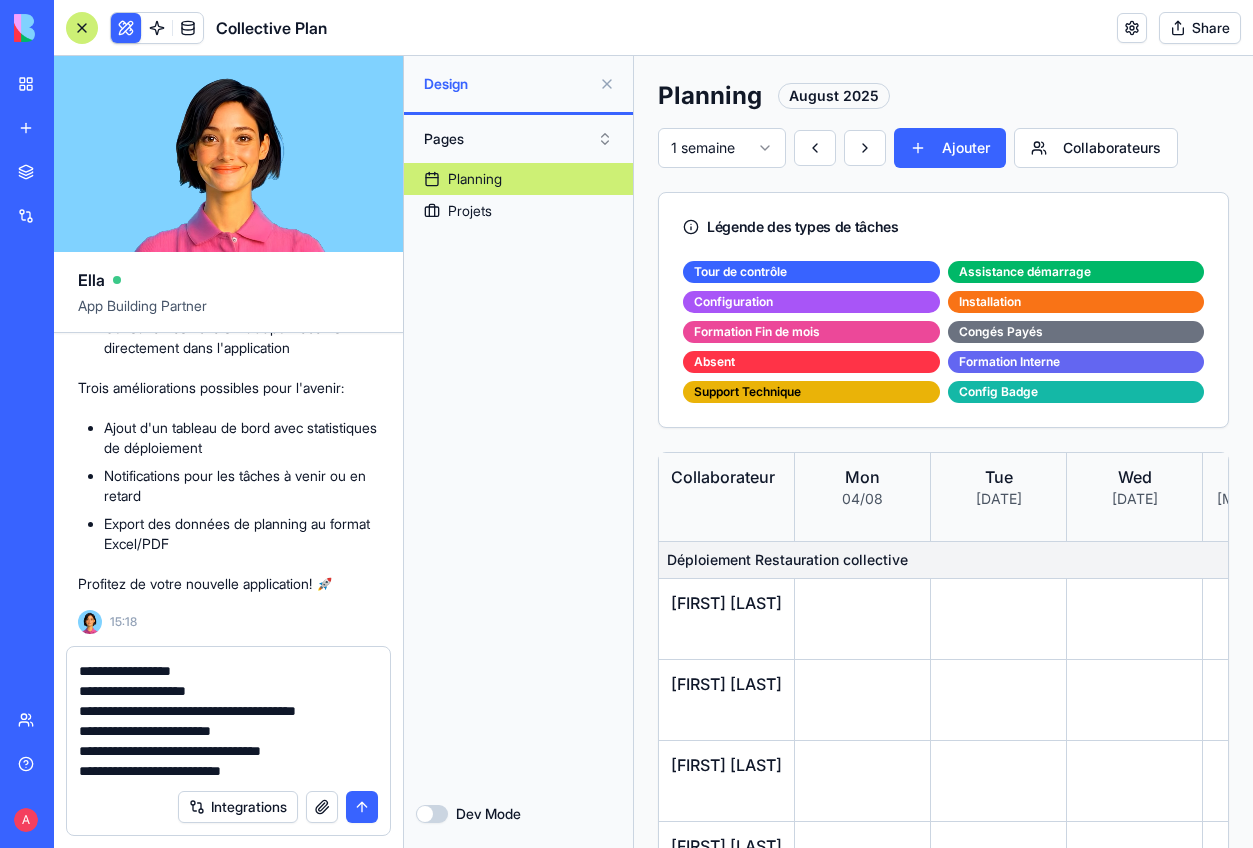click on "Integrations" at bounding box center (228, 747) 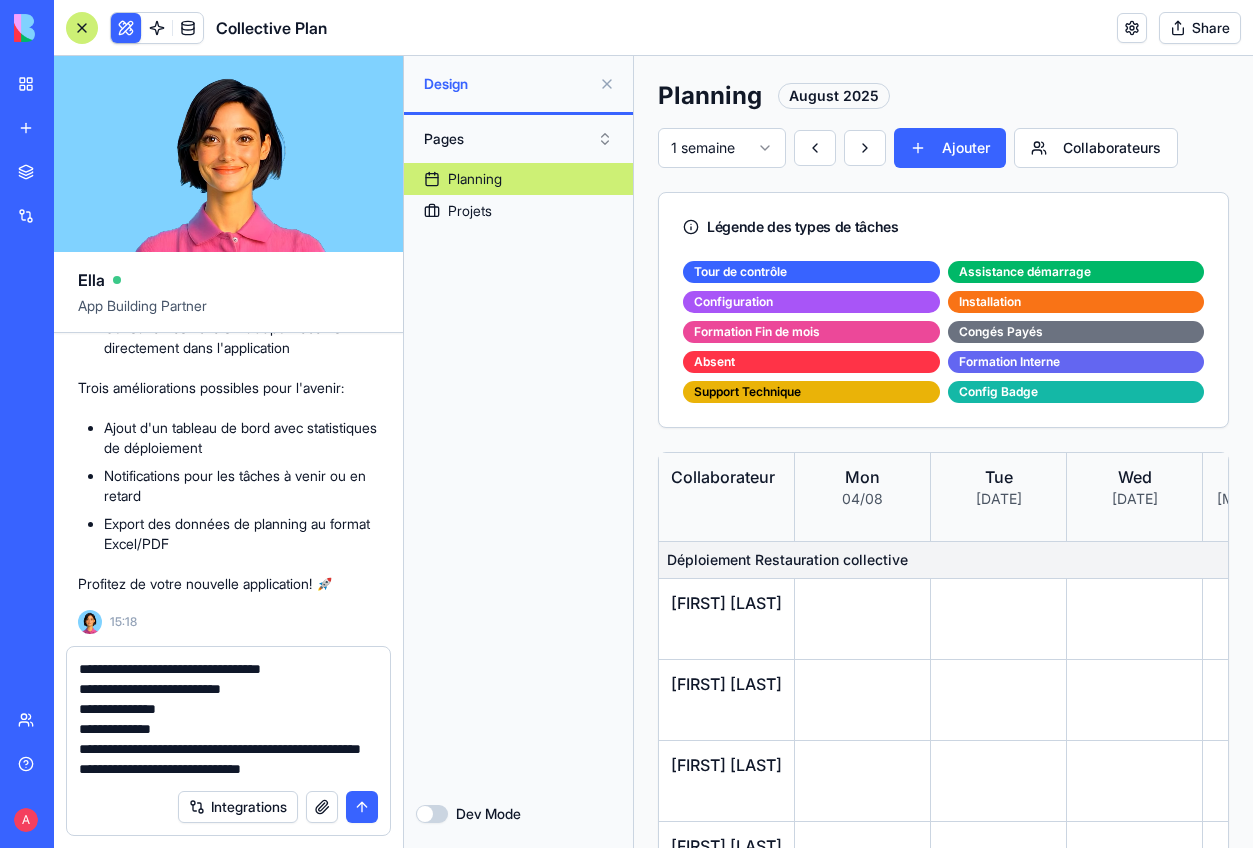 scroll, scrollTop: 209, scrollLeft: 0, axis: vertical 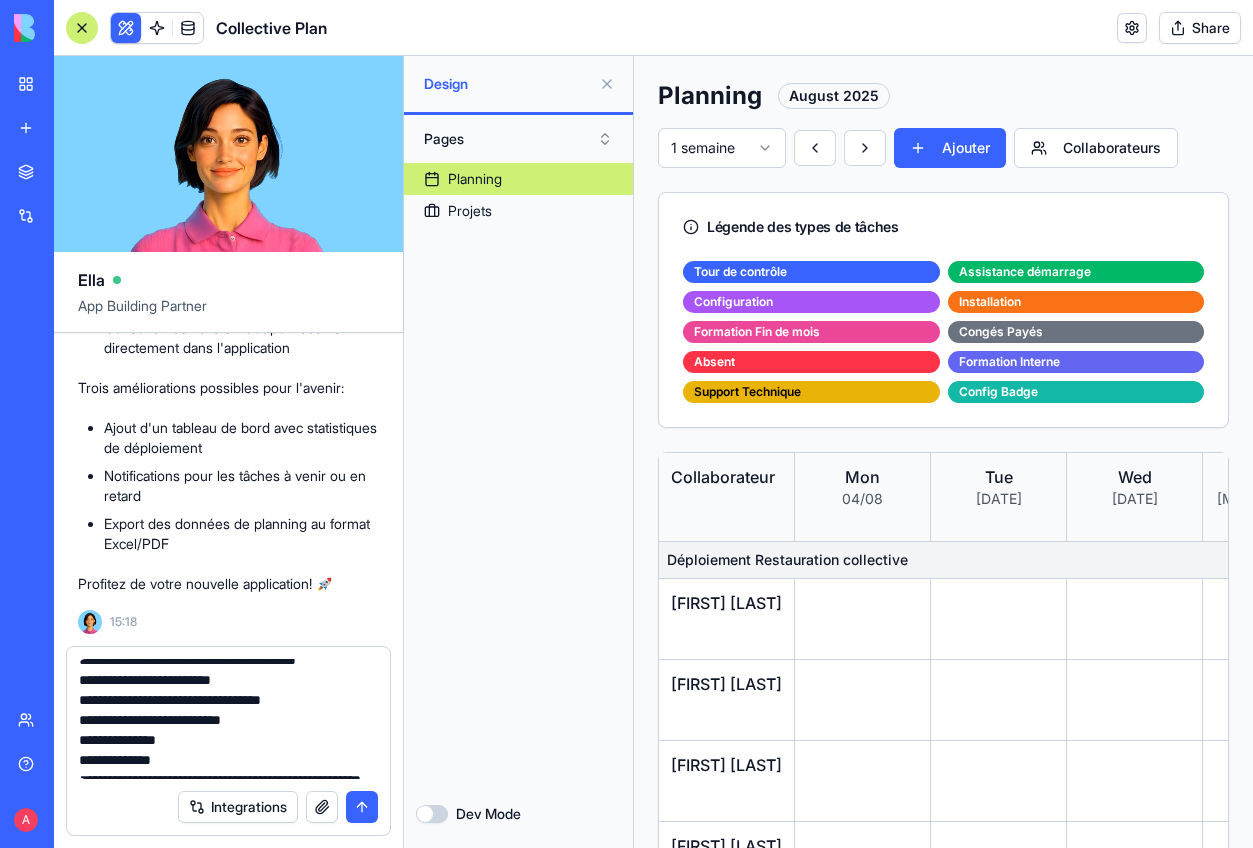 click at bounding box center [228, 719] 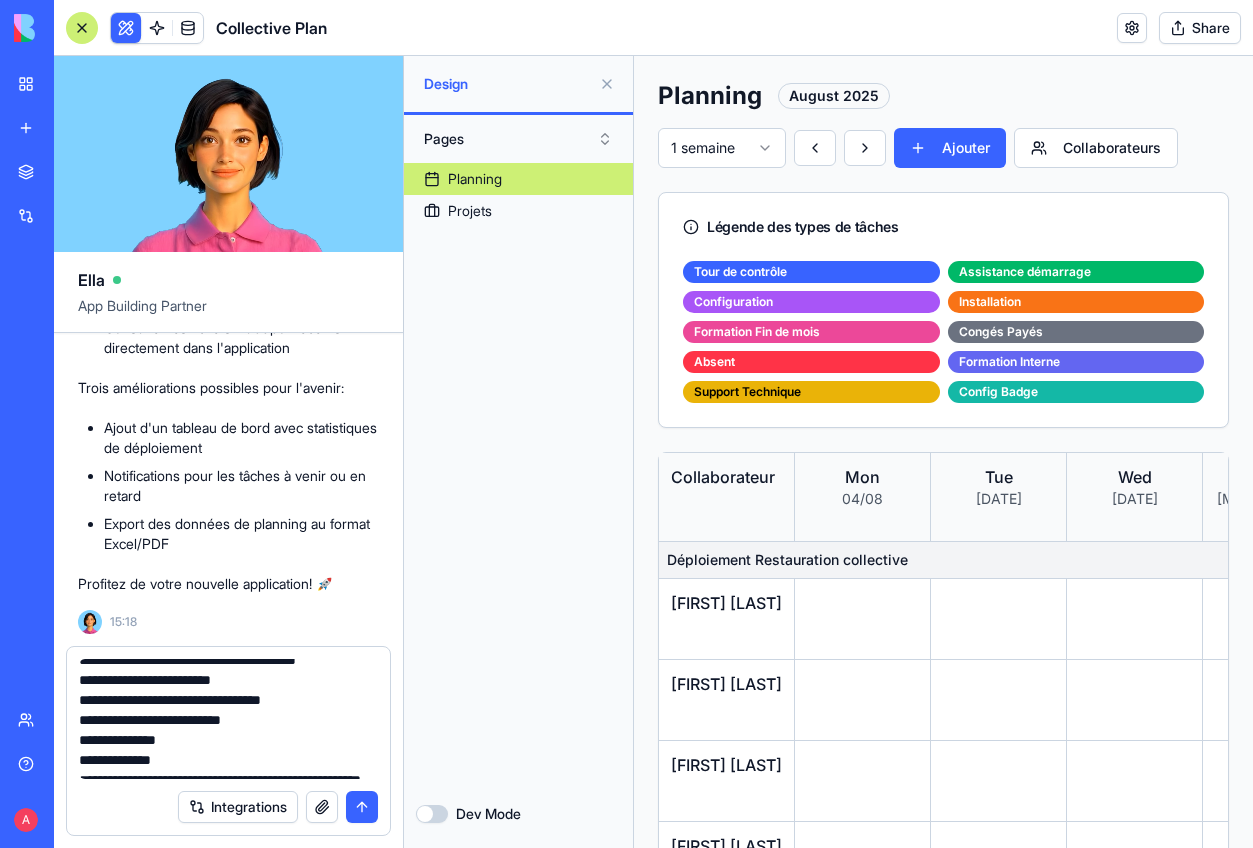 click at bounding box center (228, 719) 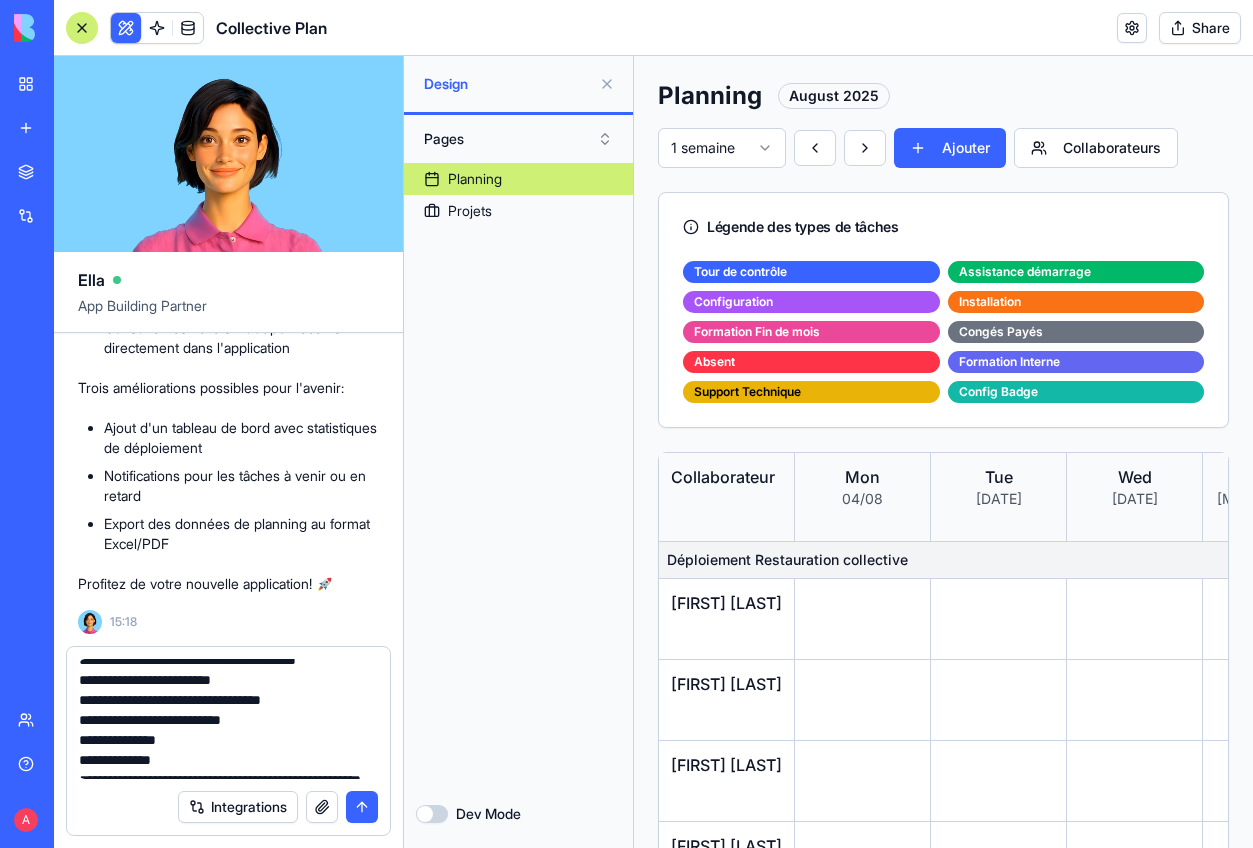 click at bounding box center [228, 719] 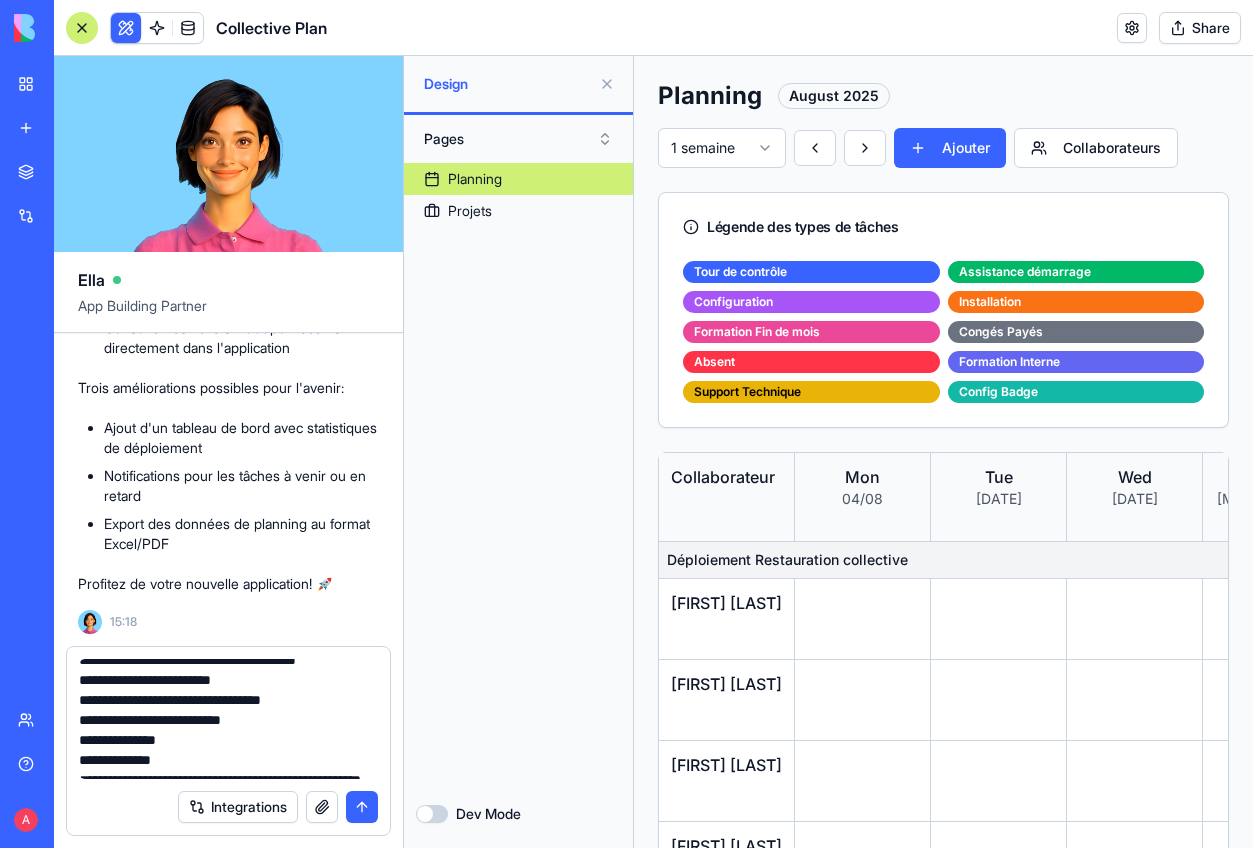 click at bounding box center [228, 719] 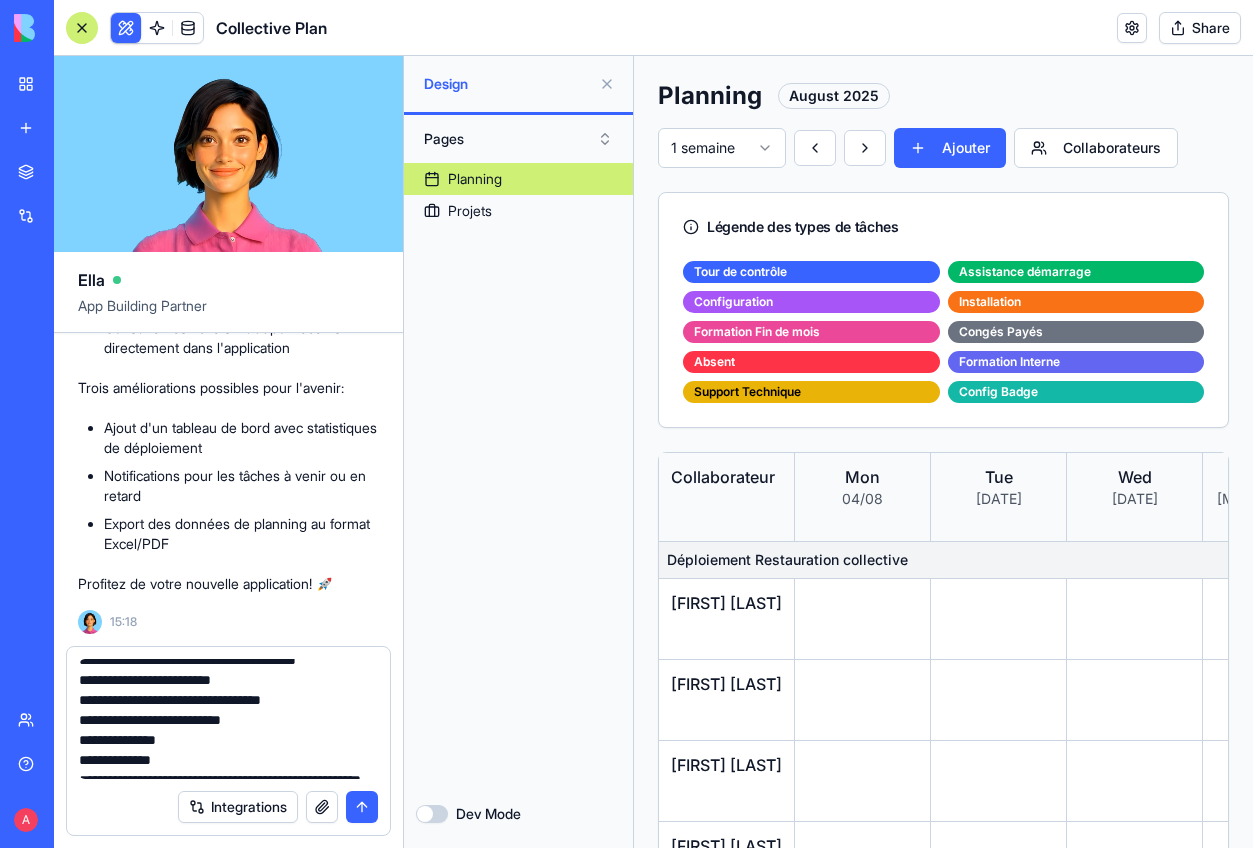 click at bounding box center (228, 719) 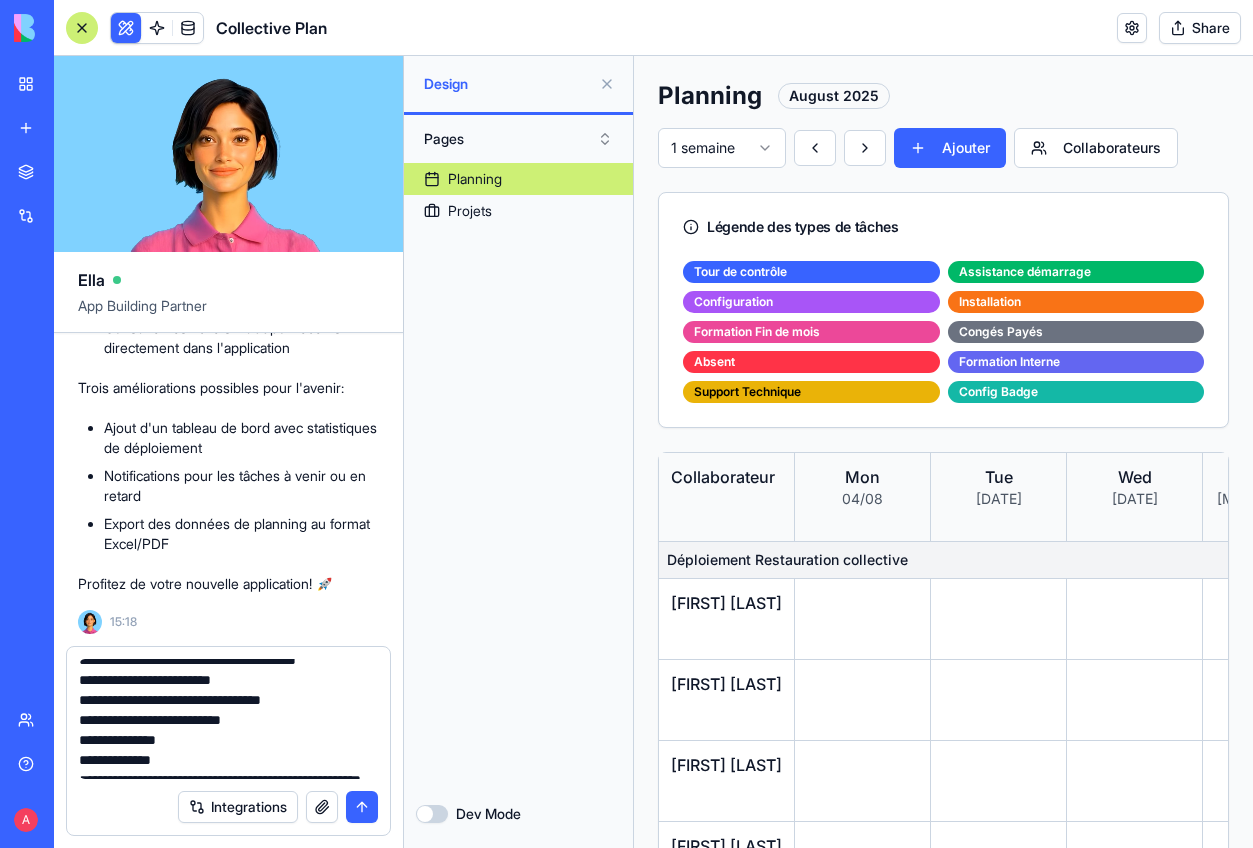 click at bounding box center (228, 719) 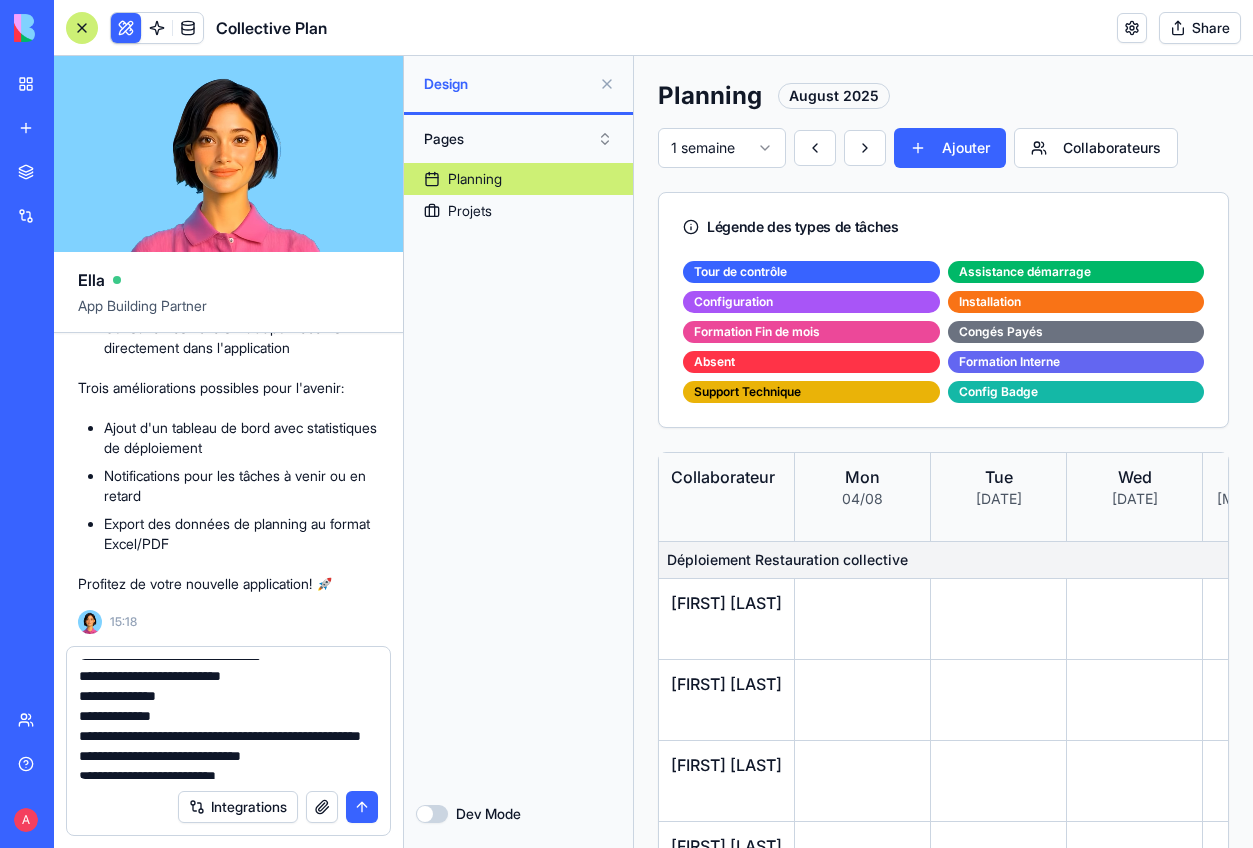 scroll, scrollTop: 256, scrollLeft: 0, axis: vertical 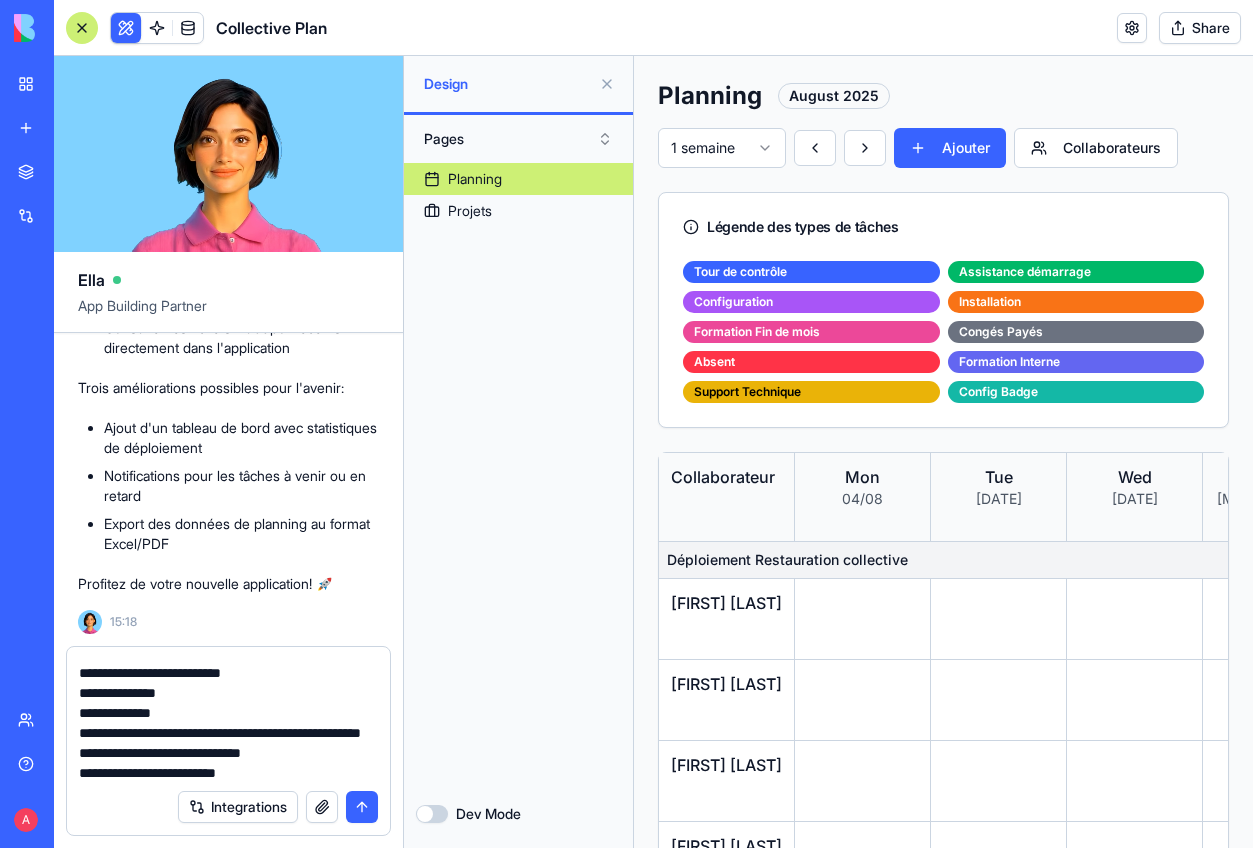 click at bounding box center (228, 719) 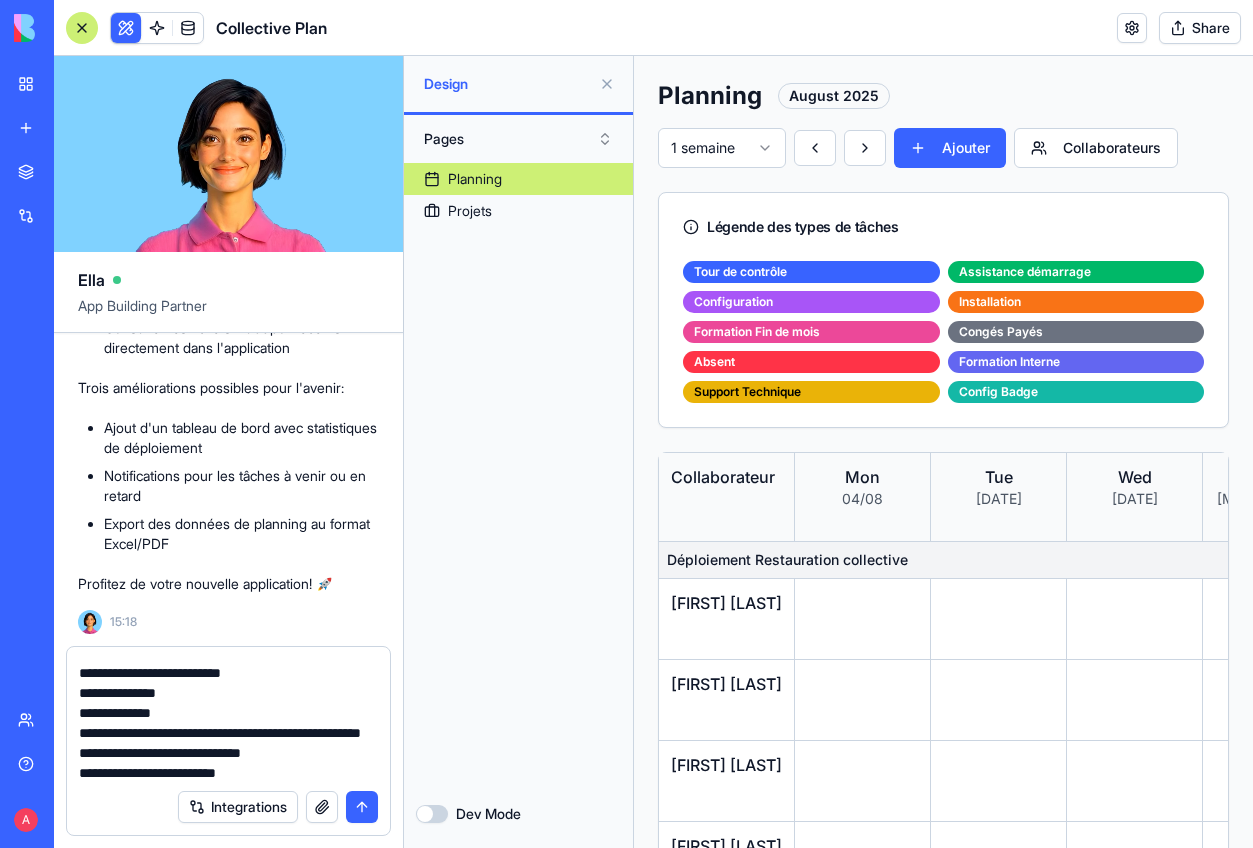 click at bounding box center (228, 719) 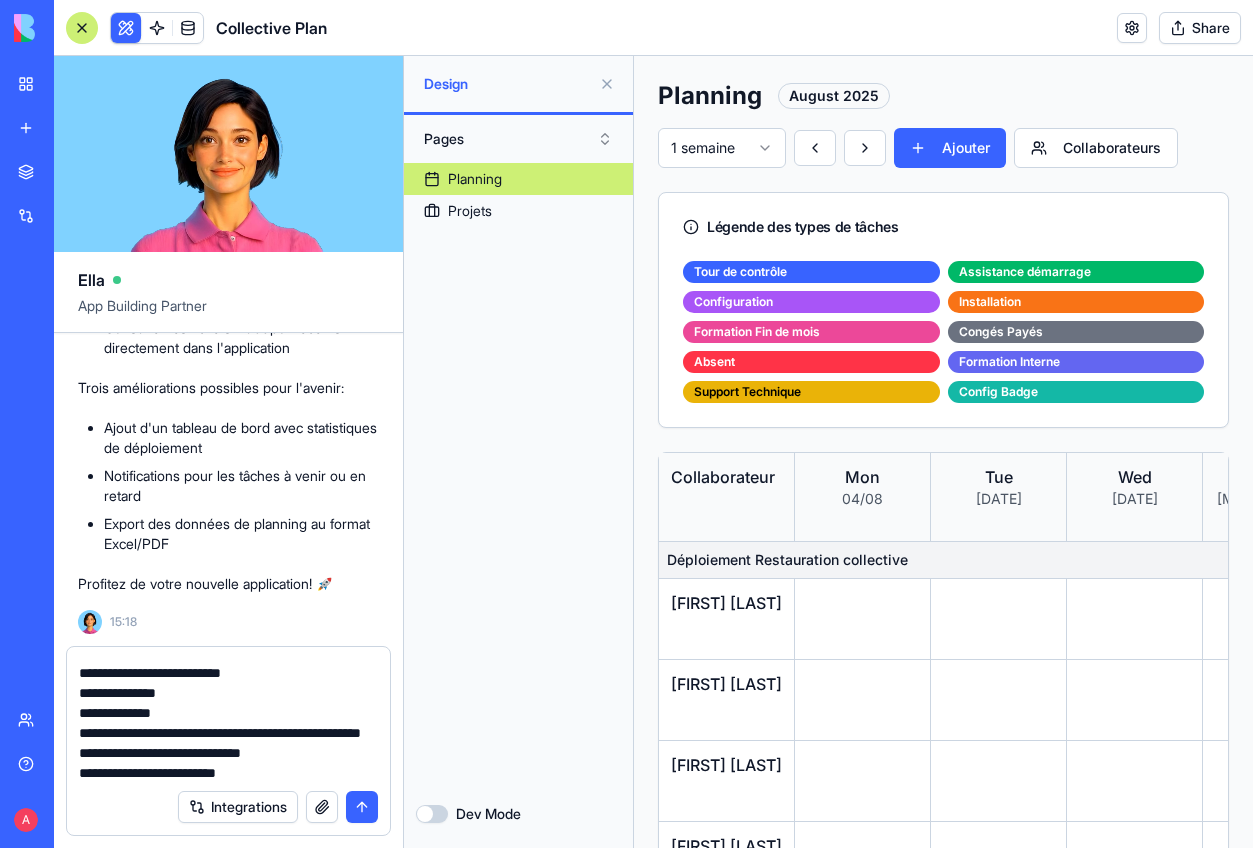 click at bounding box center (228, 719) 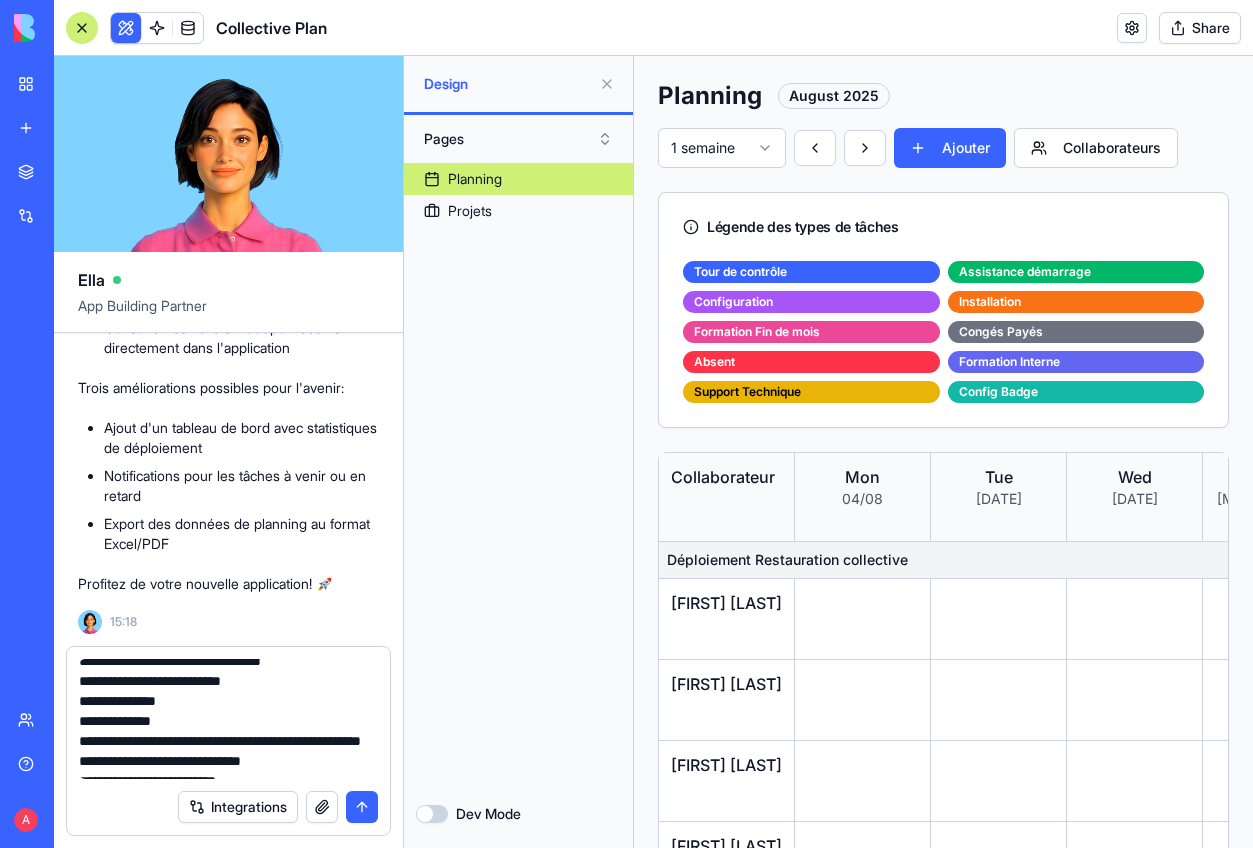 scroll, scrollTop: 288, scrollLeft: 0, axis: vertical 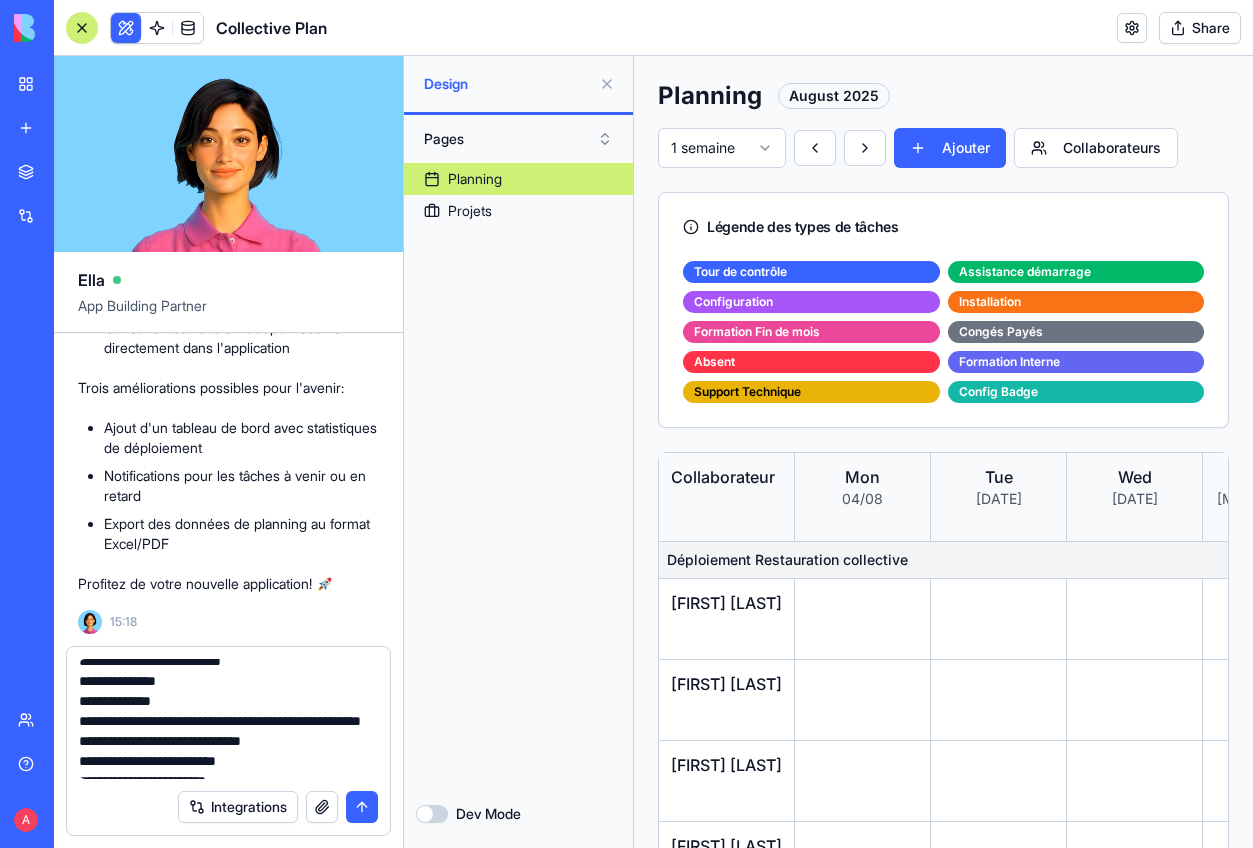 click at bounding box center [228, 719] 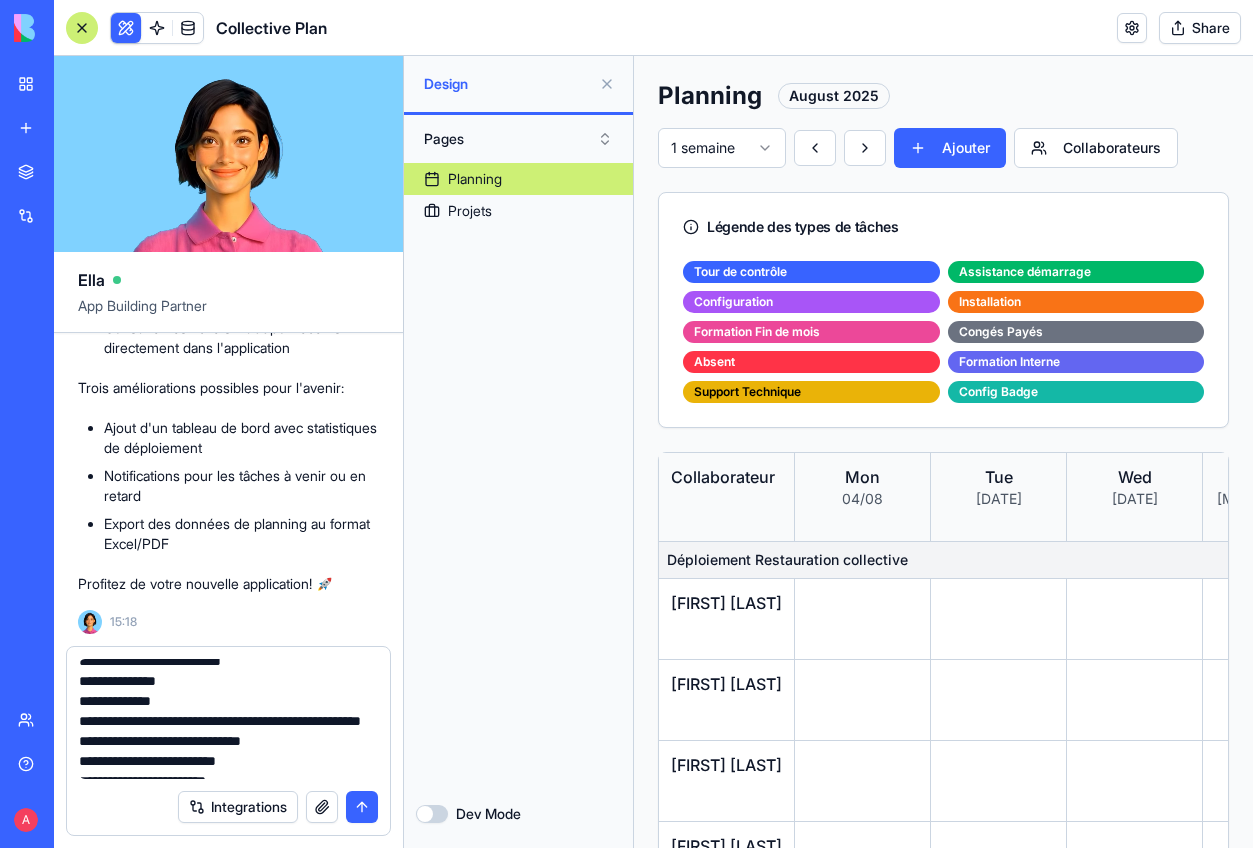 click at bounding box center [228, 719] 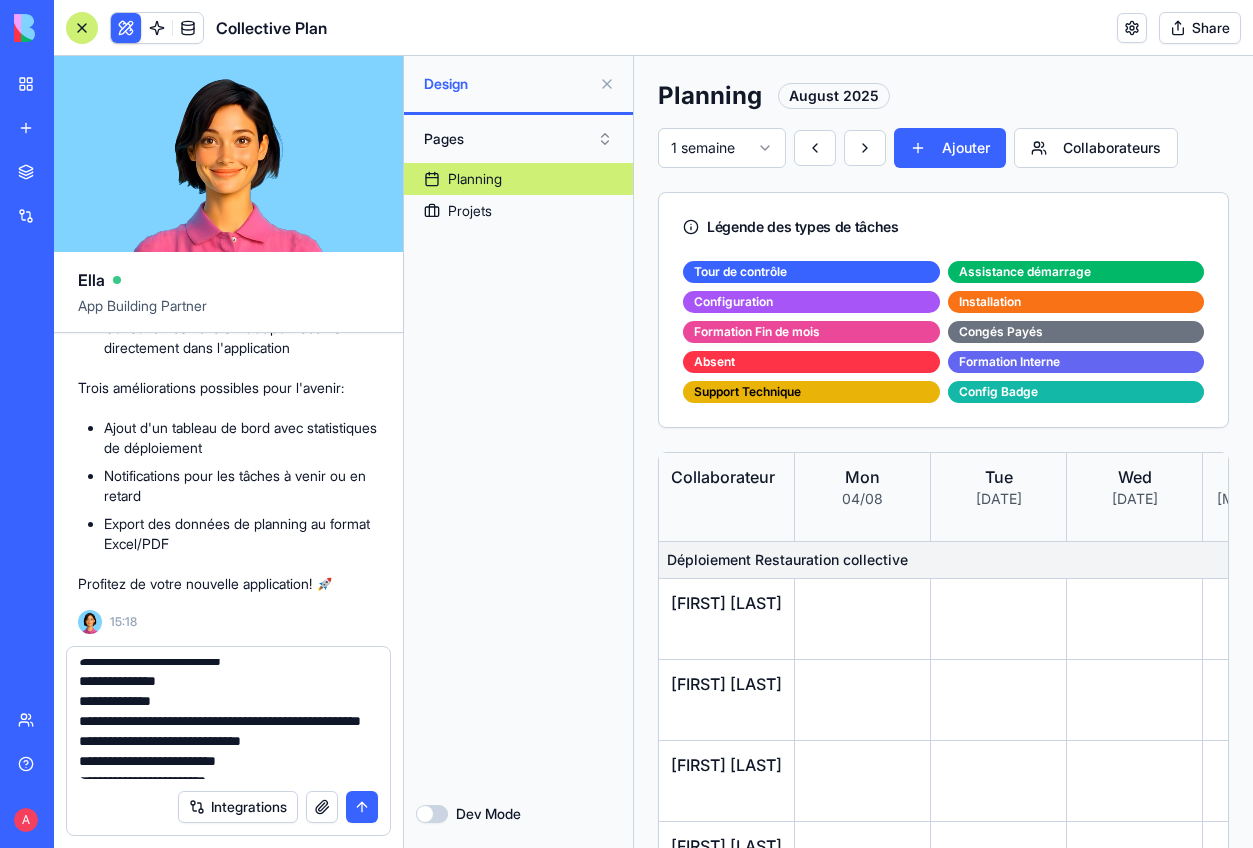 click at bounding box center (228, 719) 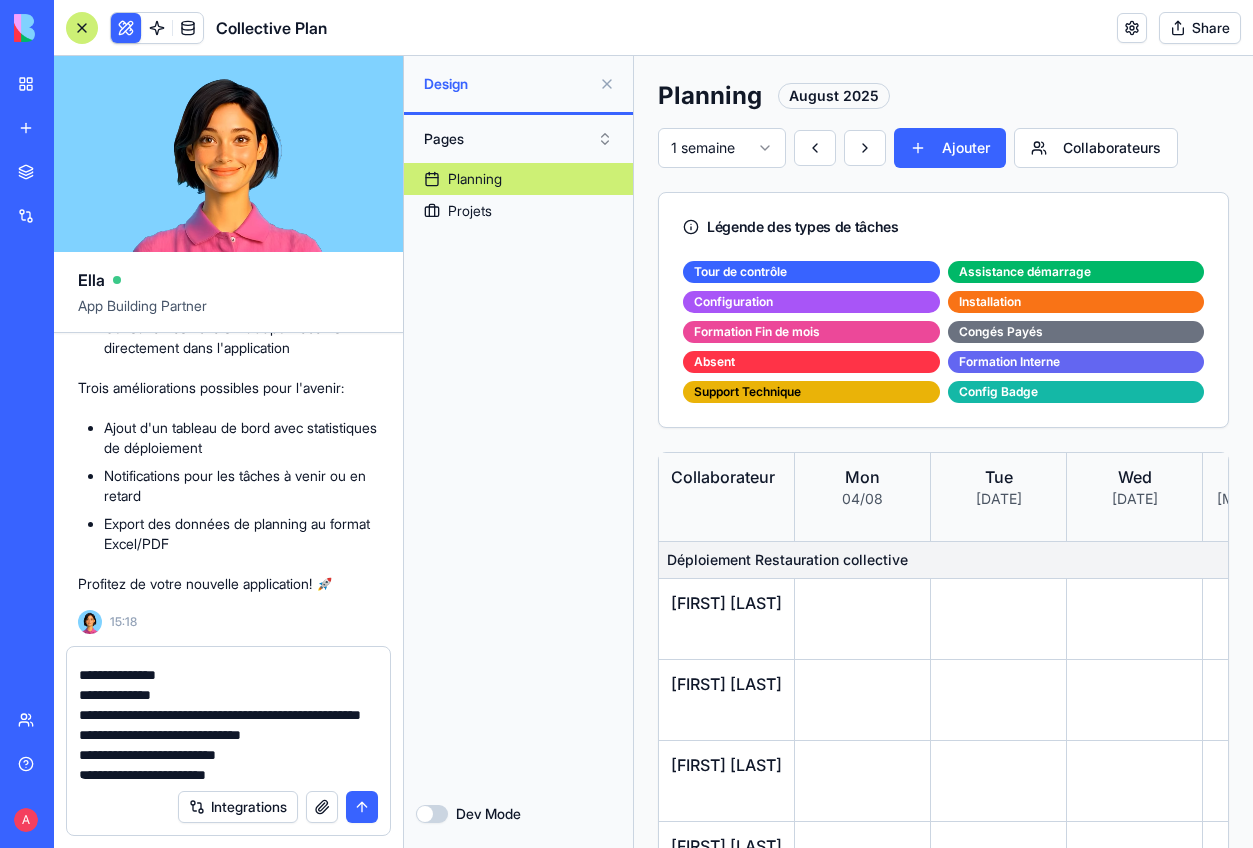 scroll, scrollTop: 297, scrollLeft: 0, axis: vertical 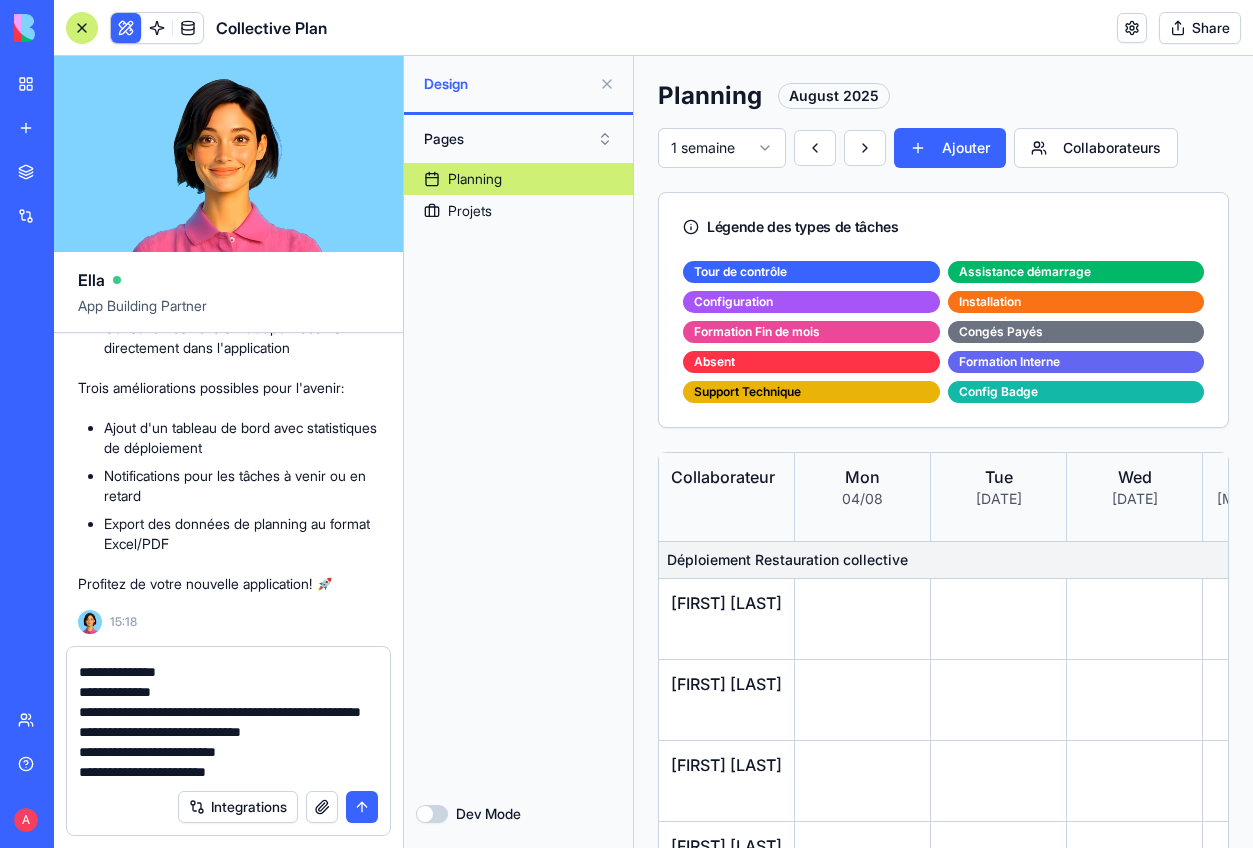 click at bounding box center [228, 719] 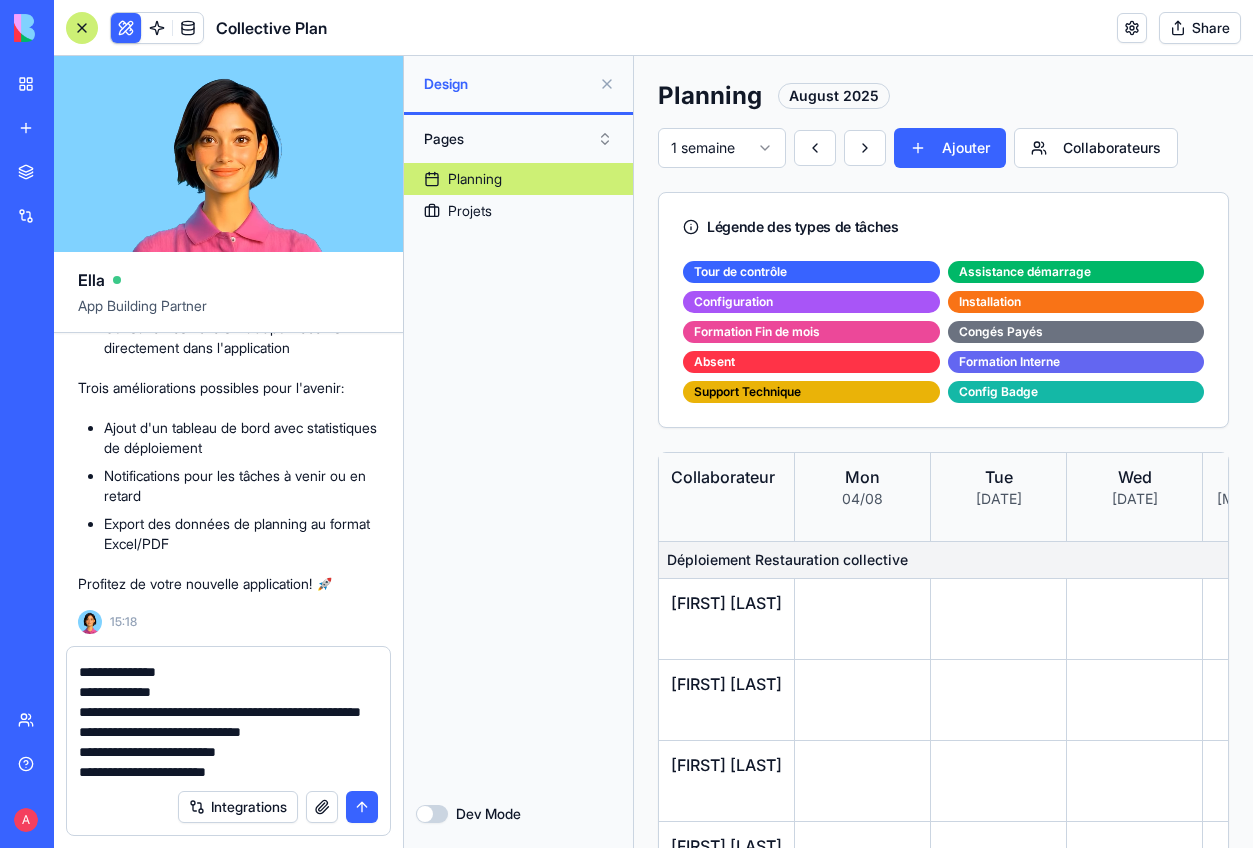 click at bounding box center (228, 719) 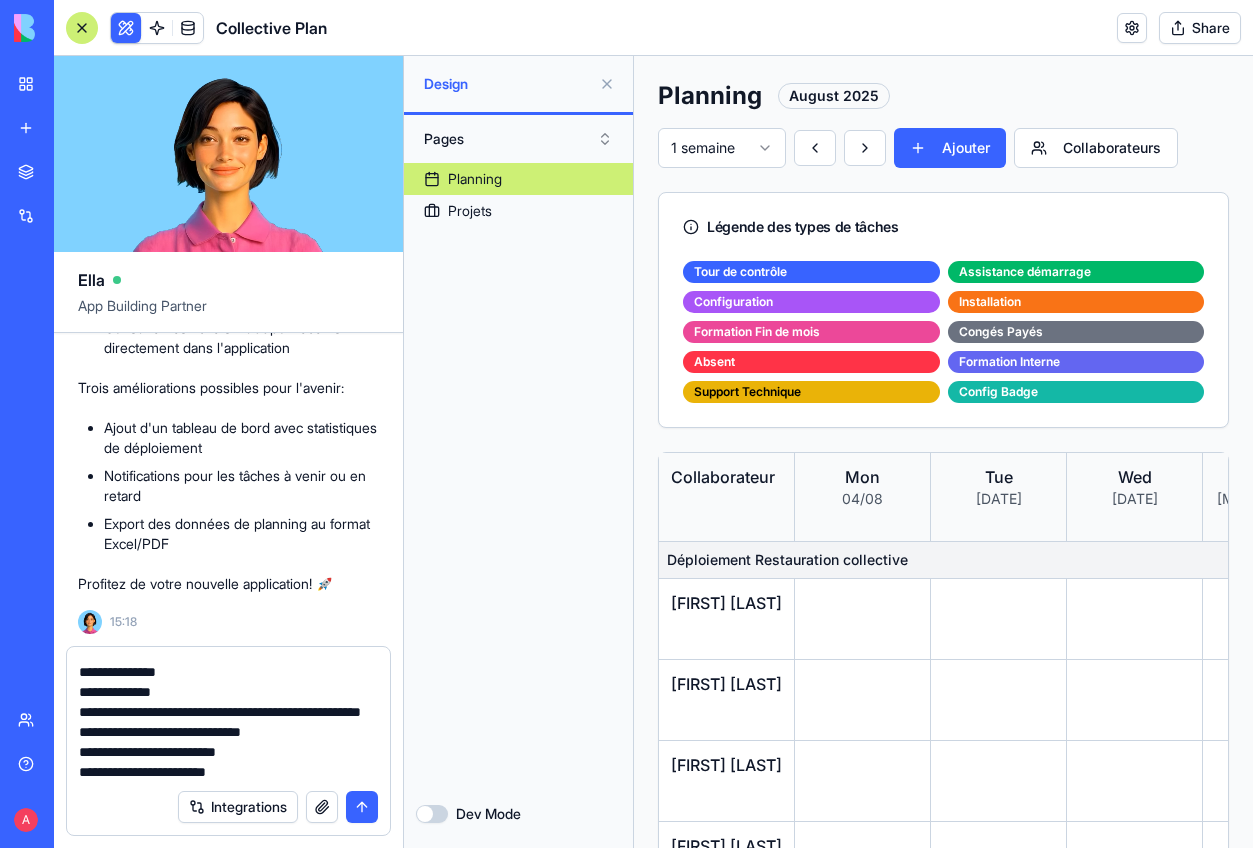 click at bounding box center (228, 719) 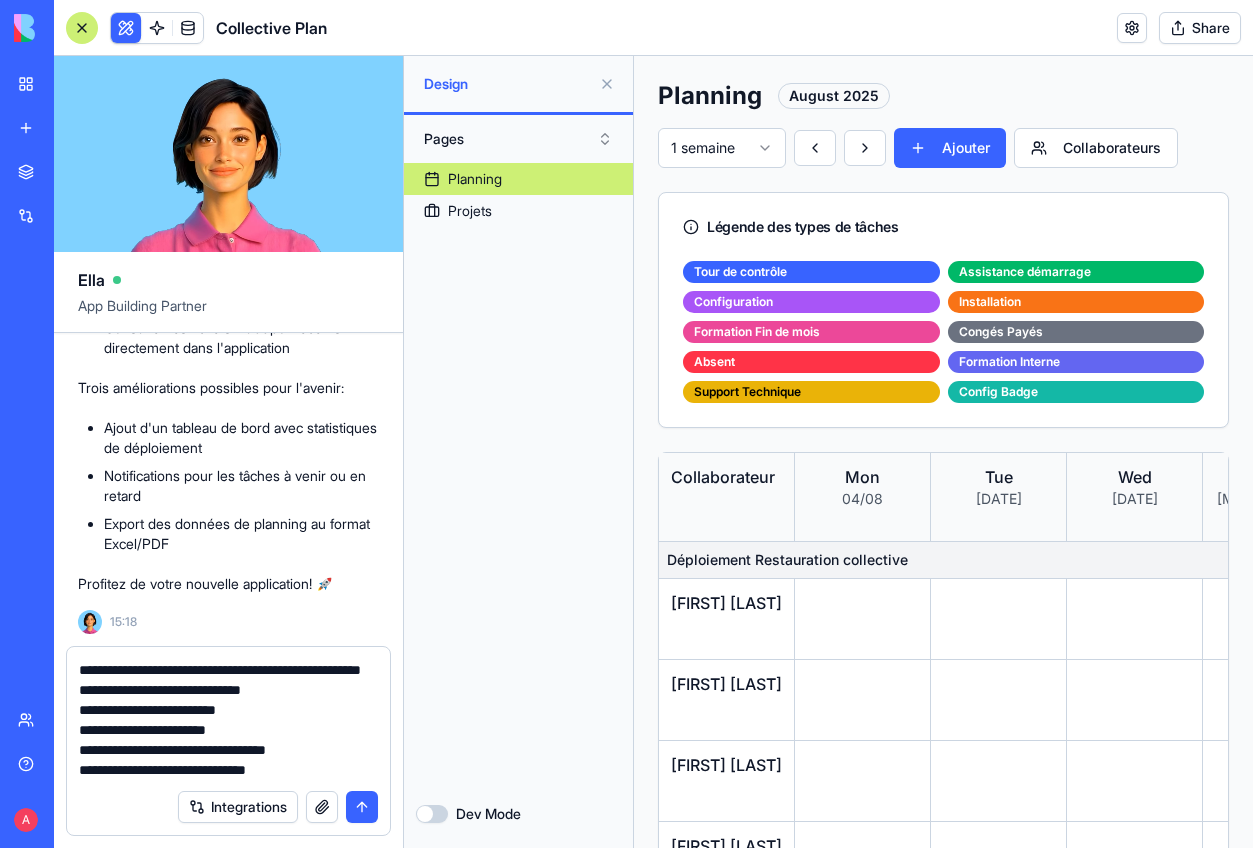 scroll, scrollTop: 353, scrollLeft: 0, axis: vertical 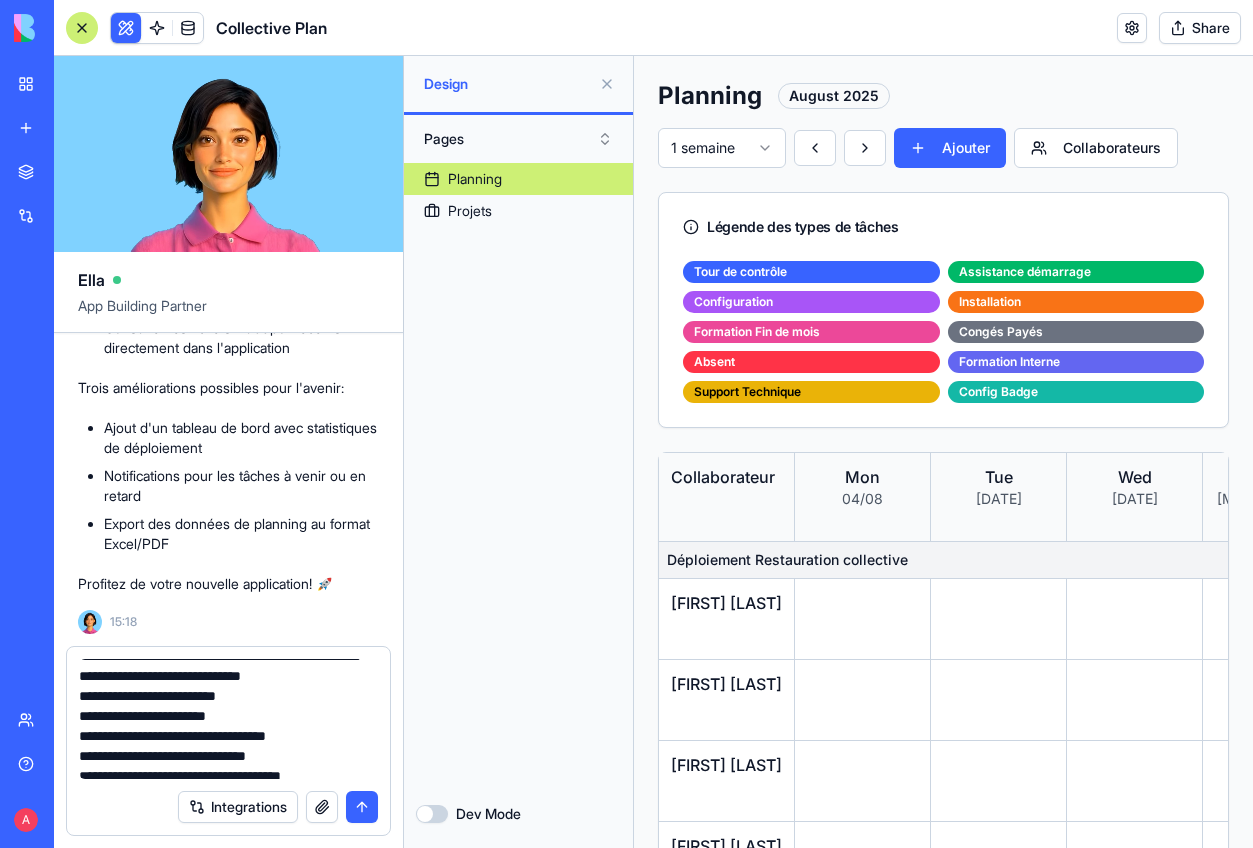click at bounding box center (228, 719) 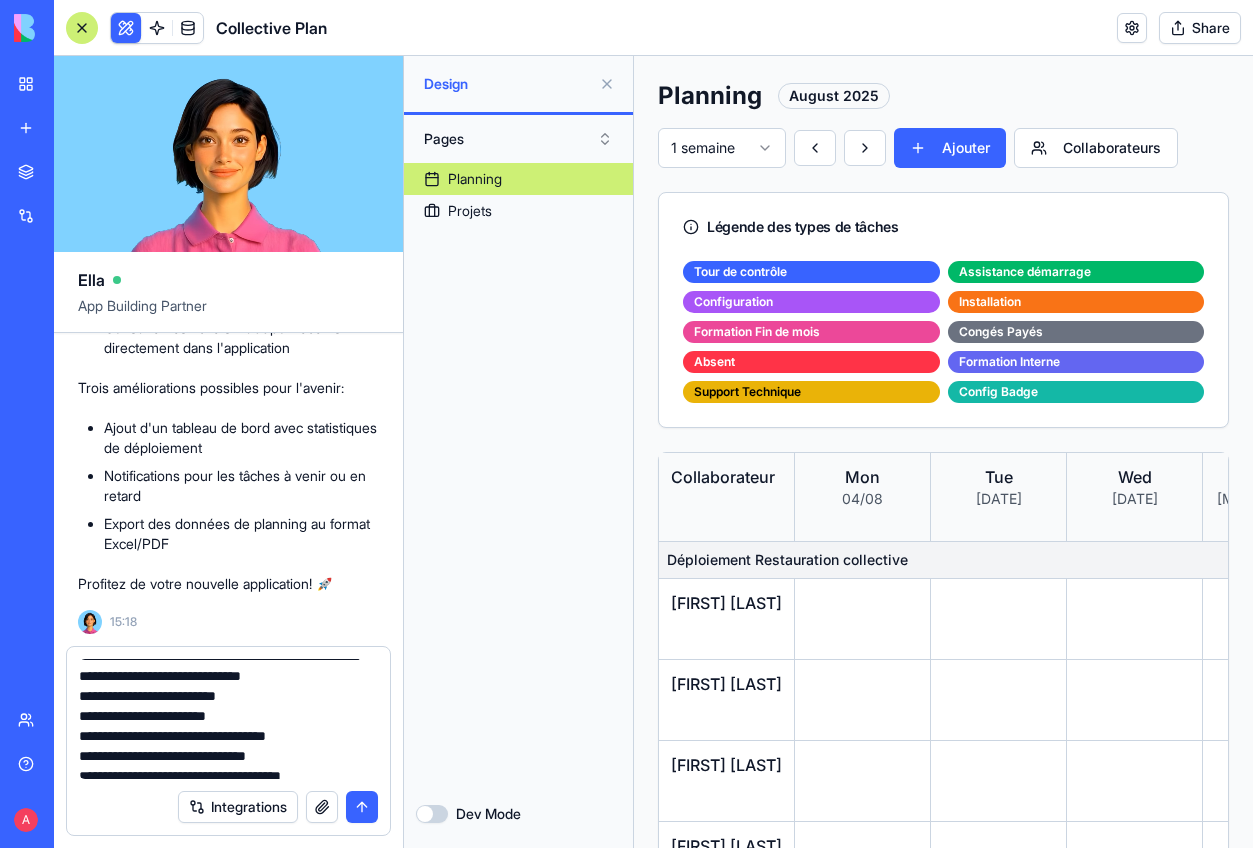 click at bounding box center [228, 719] 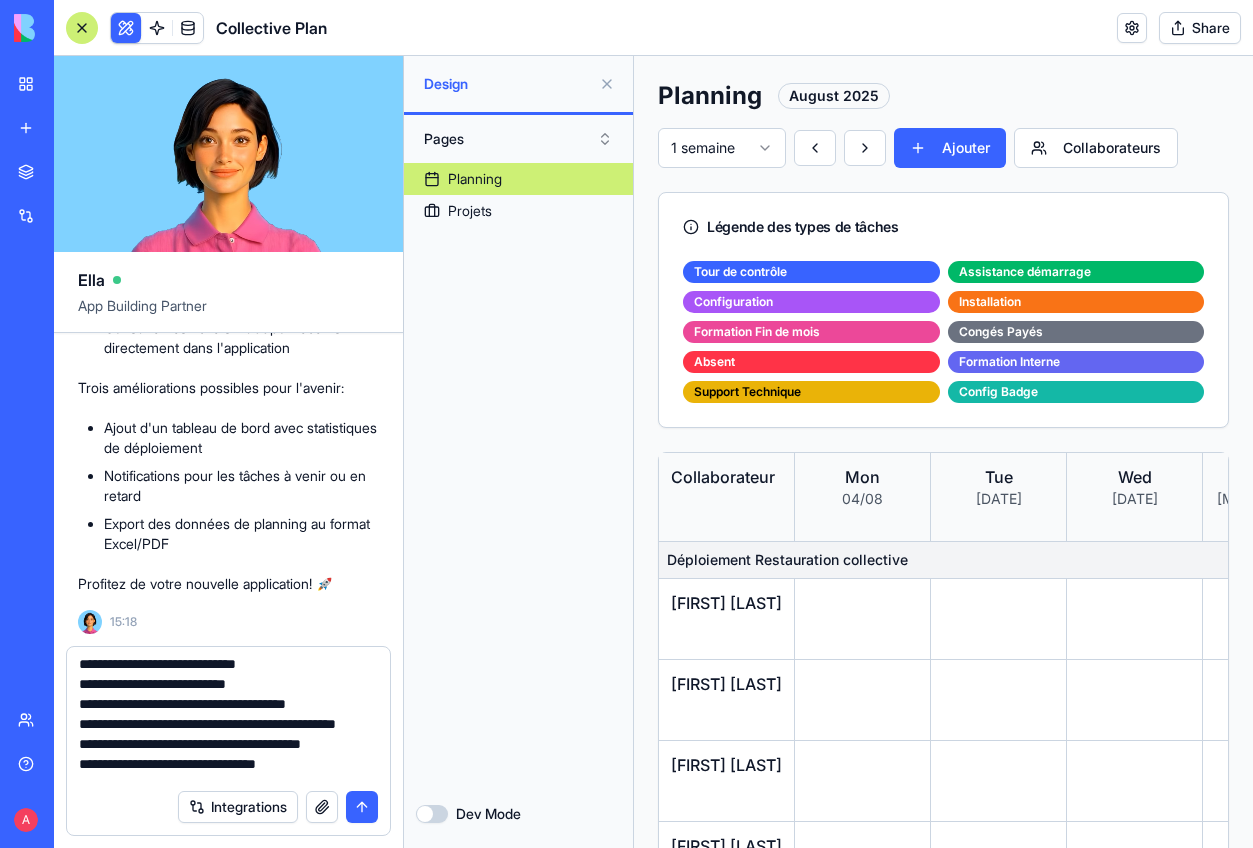 scroll, scrollTop: 535, scrollLeft: 0, axis: vertical 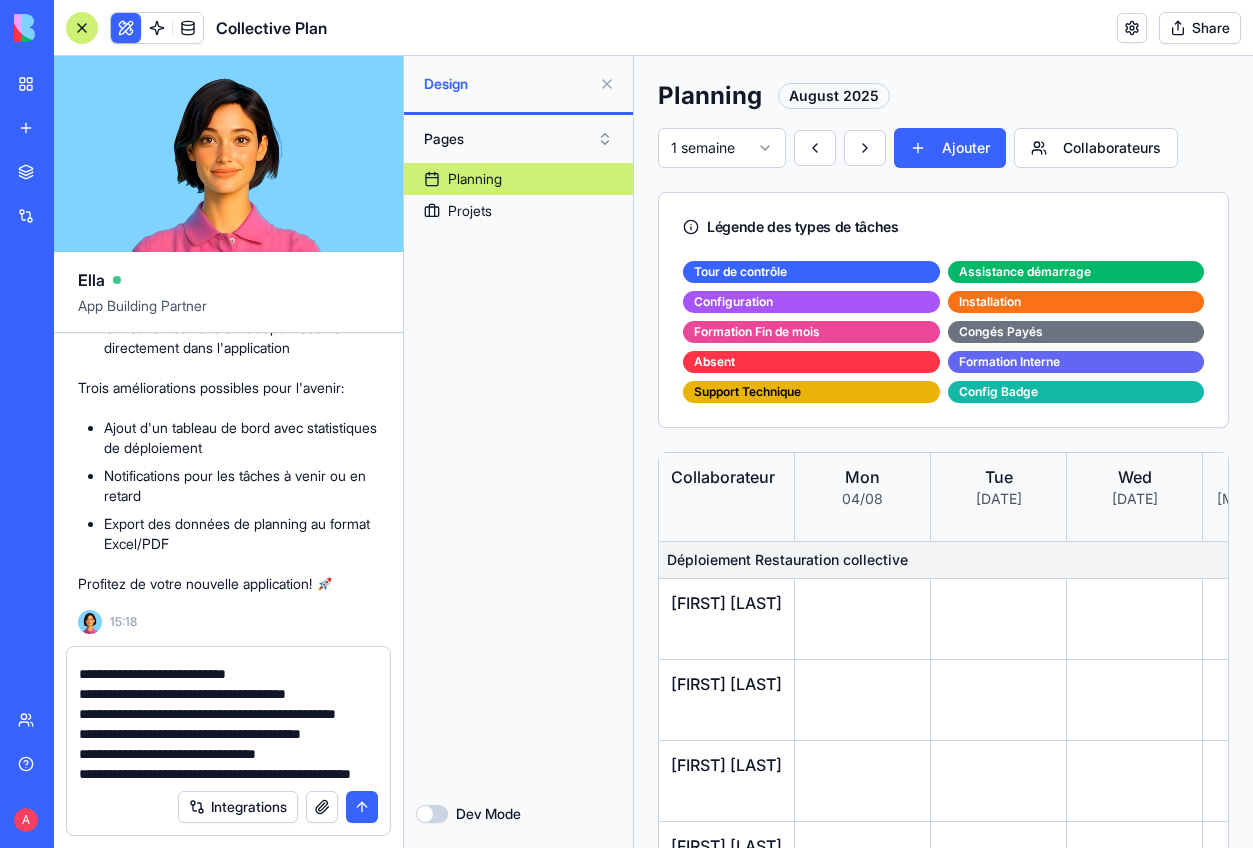 drag, startPoint x: 190, startPoint y: 710, endPoint x: 63, endPoint y: 695, distance: 127.88276 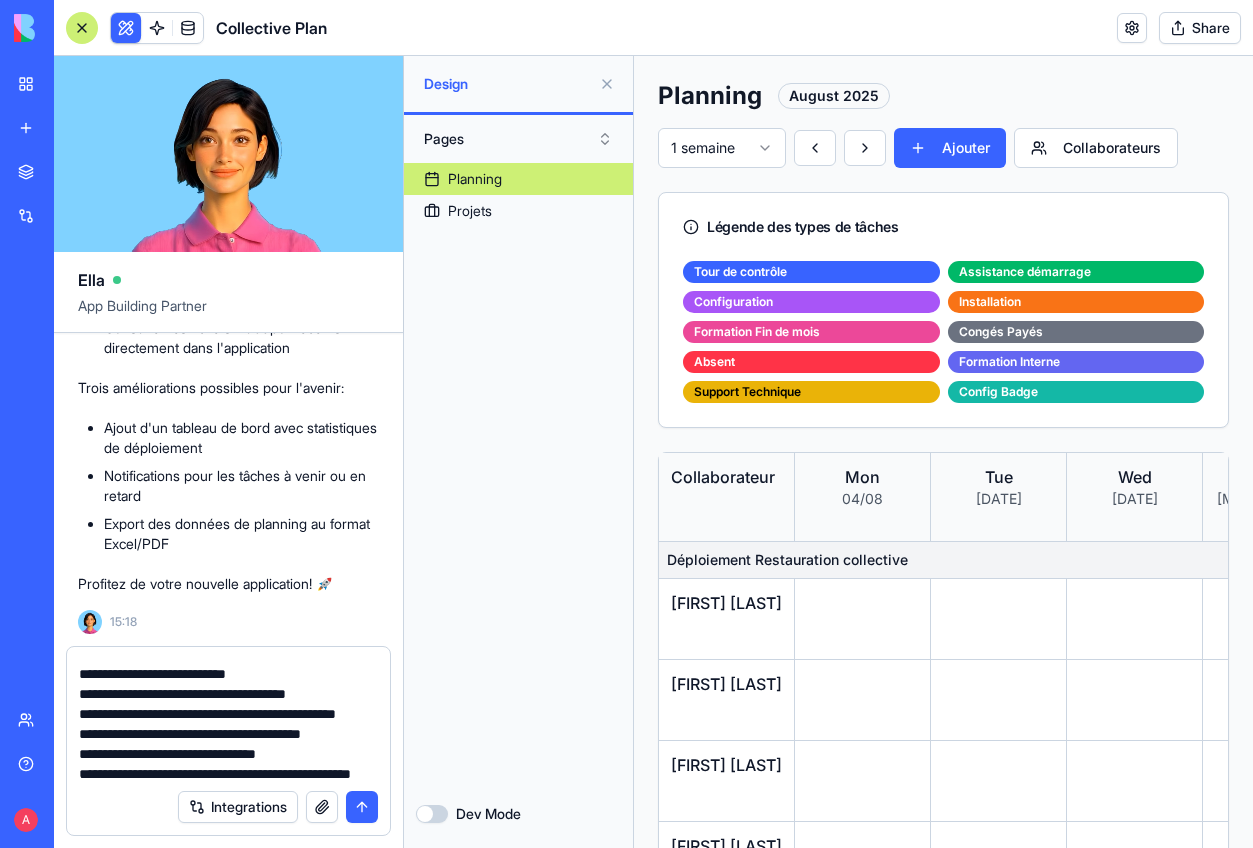click on "Integrations" at bounding box center [228, 747] 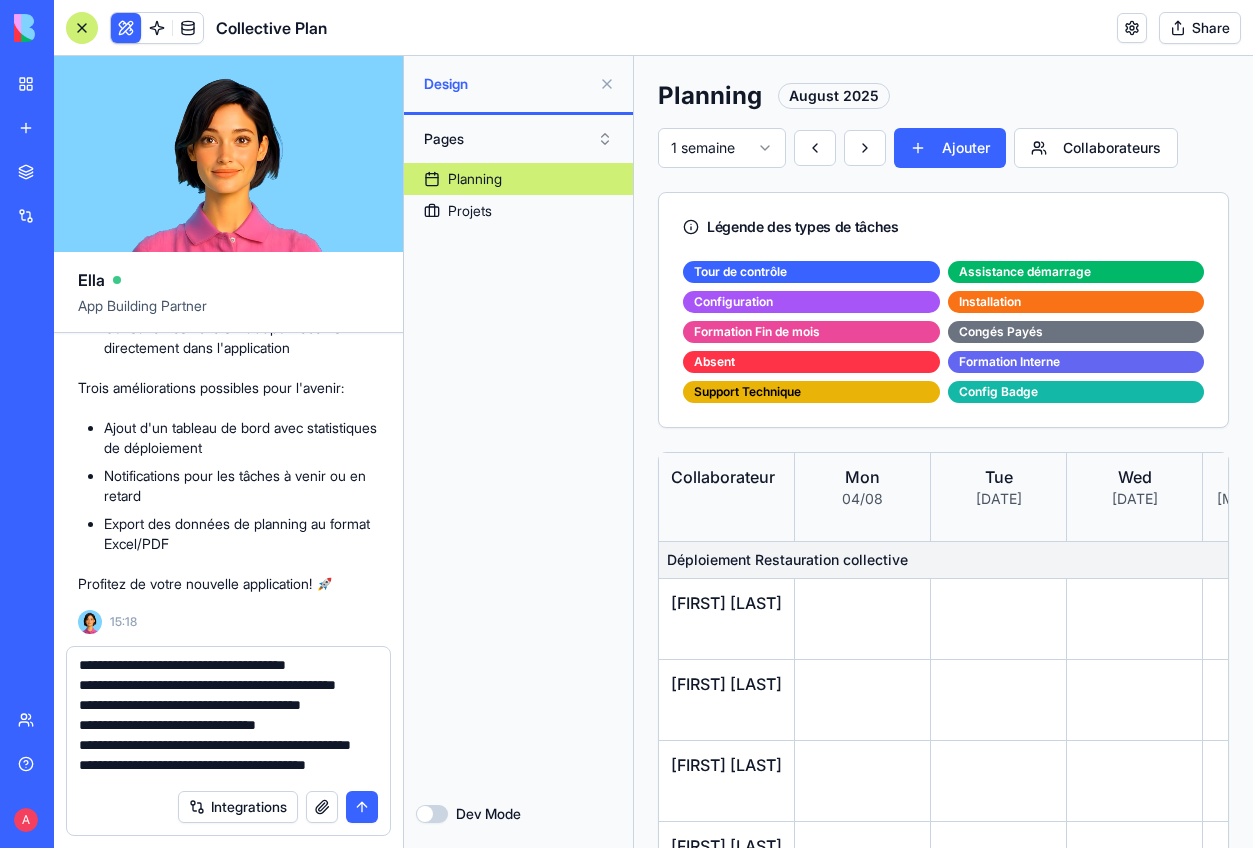 scroll, scrollTop: 565, scrollLeft: 0, axis: vertical 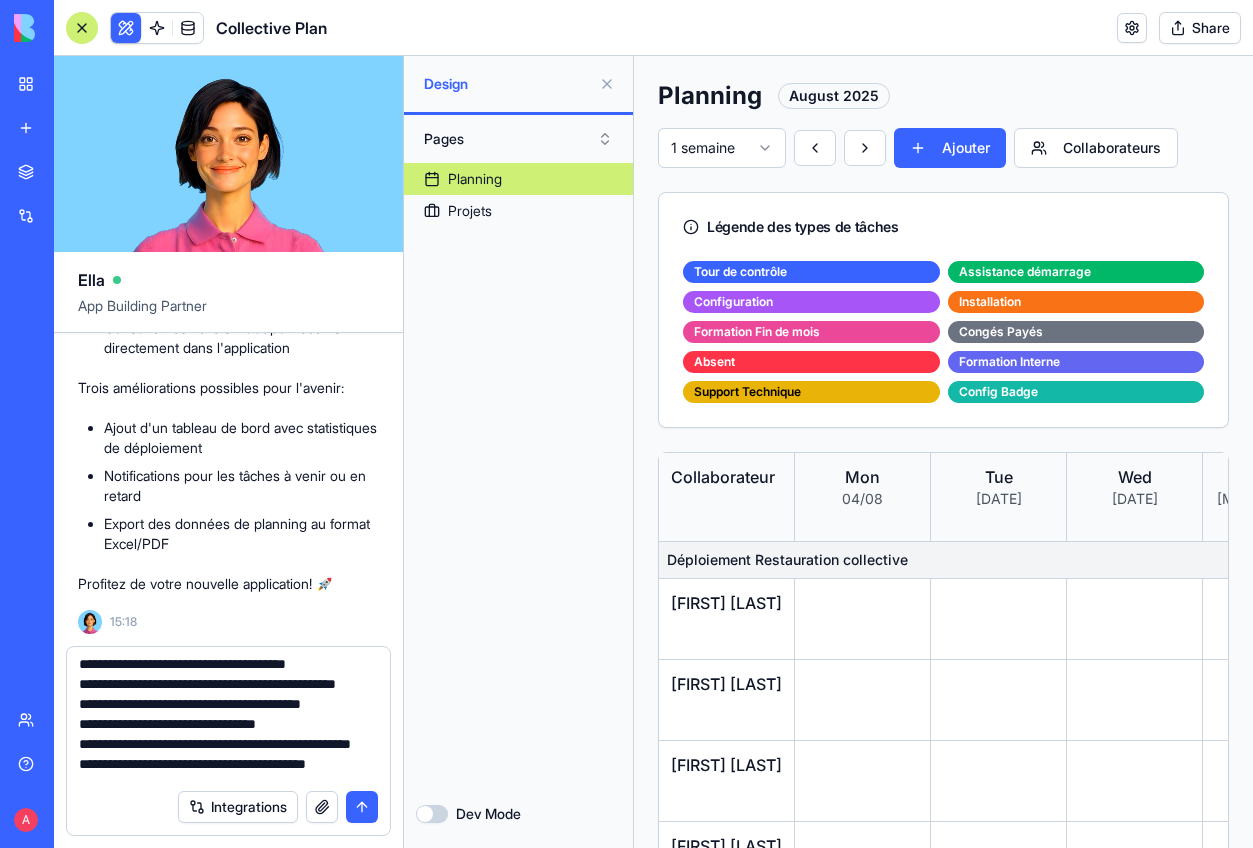 drag, startPoint x: 81, startPoint y: 676, endPoint x: 174, endPoint y: 756, distance: 122.67436 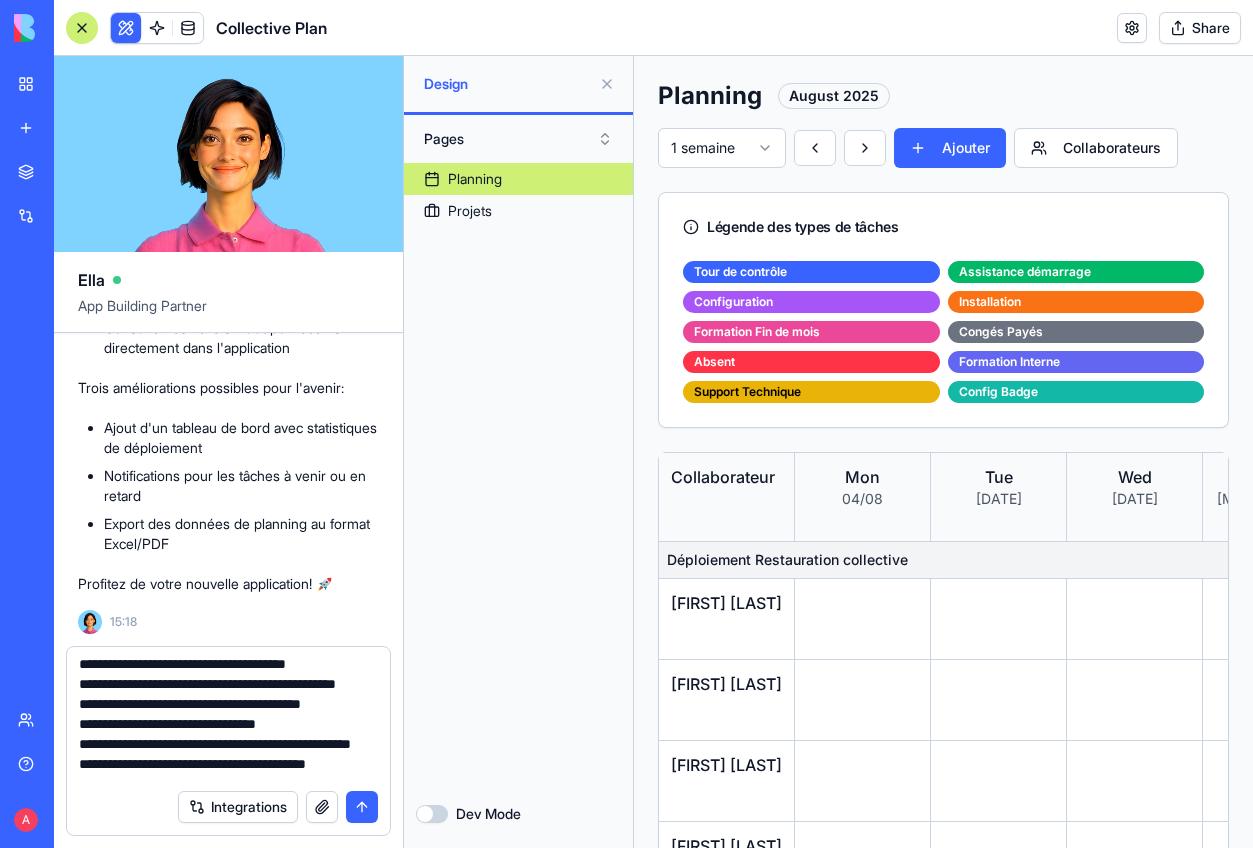 click at bounding box center (228, 719) 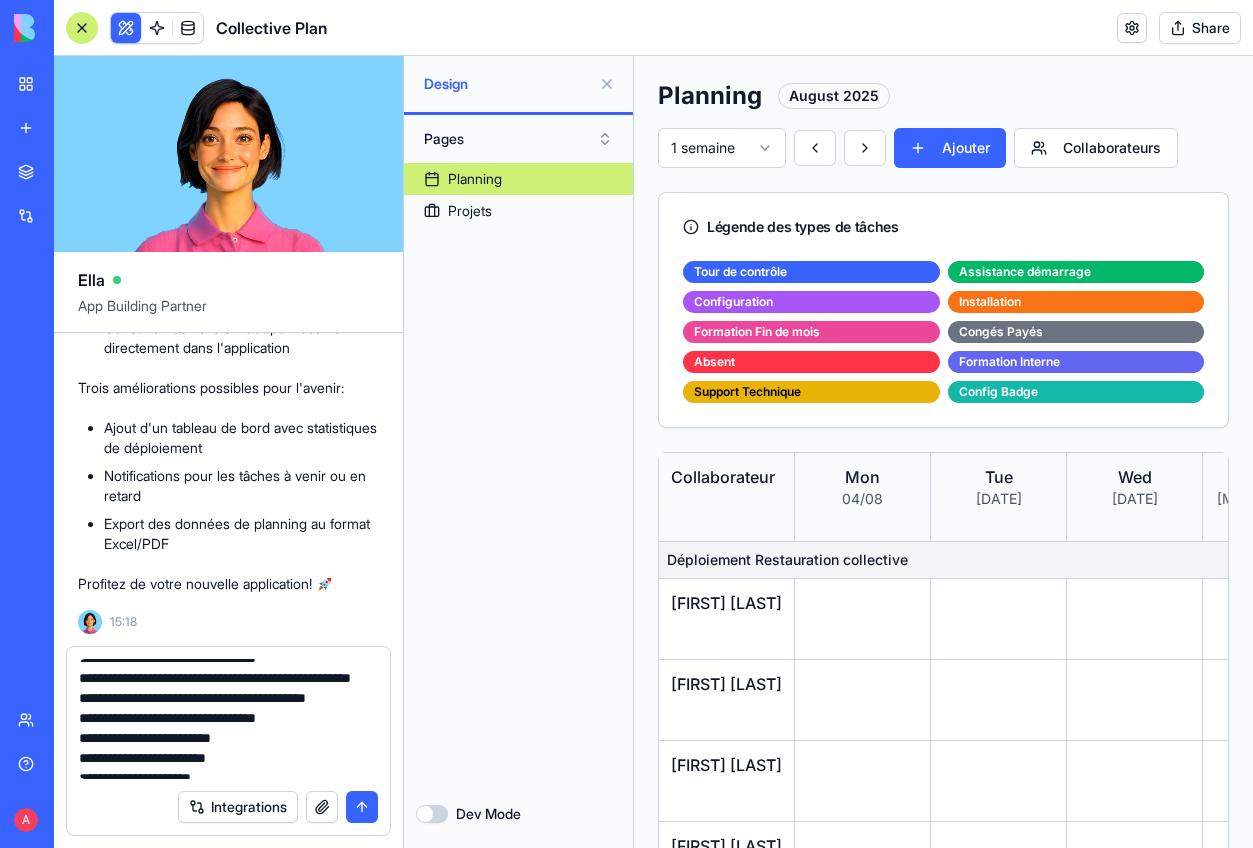 scroll, scrollTop: 573, scrollLeft: 0, axis: vertical 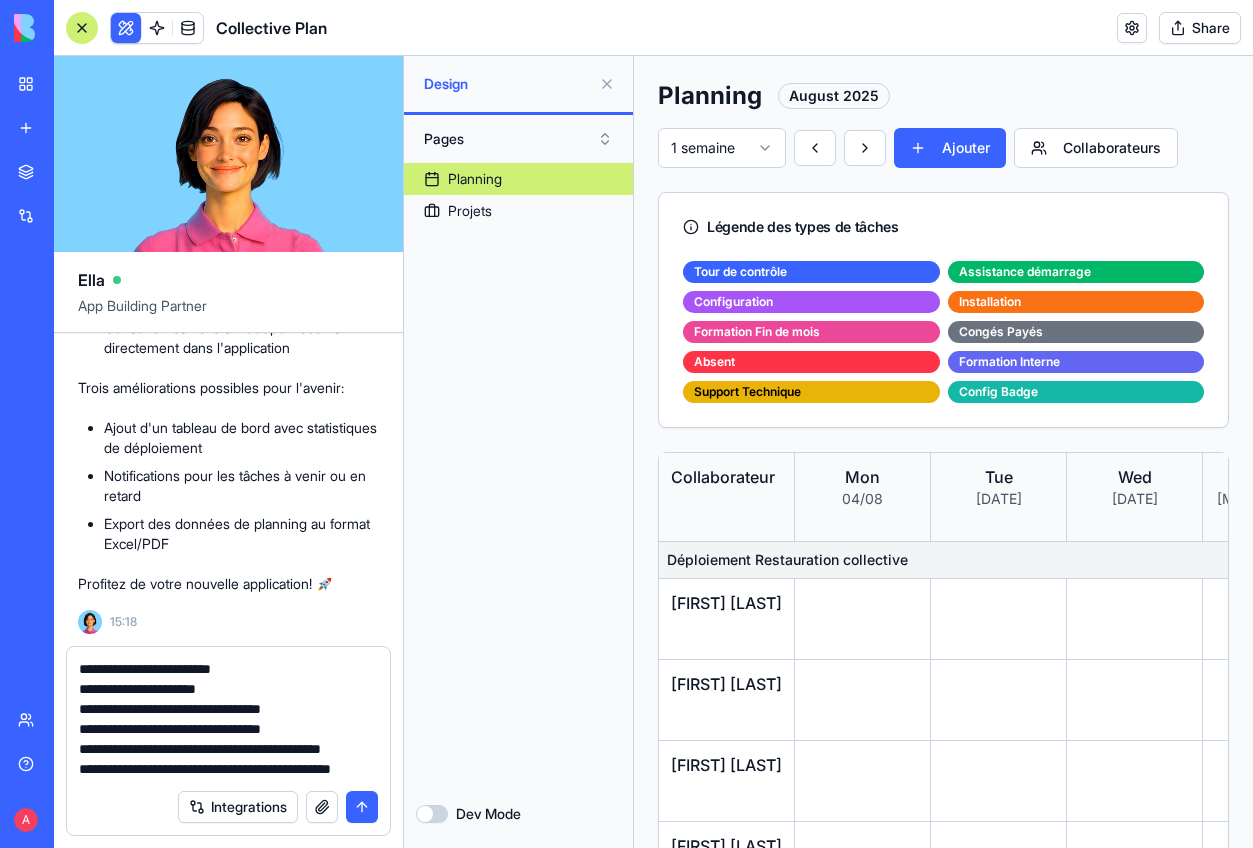 drag, startPoint x: 93, startPoint y: 679, endPoint x: 232, endPoint y: 849, distance: 219.5928 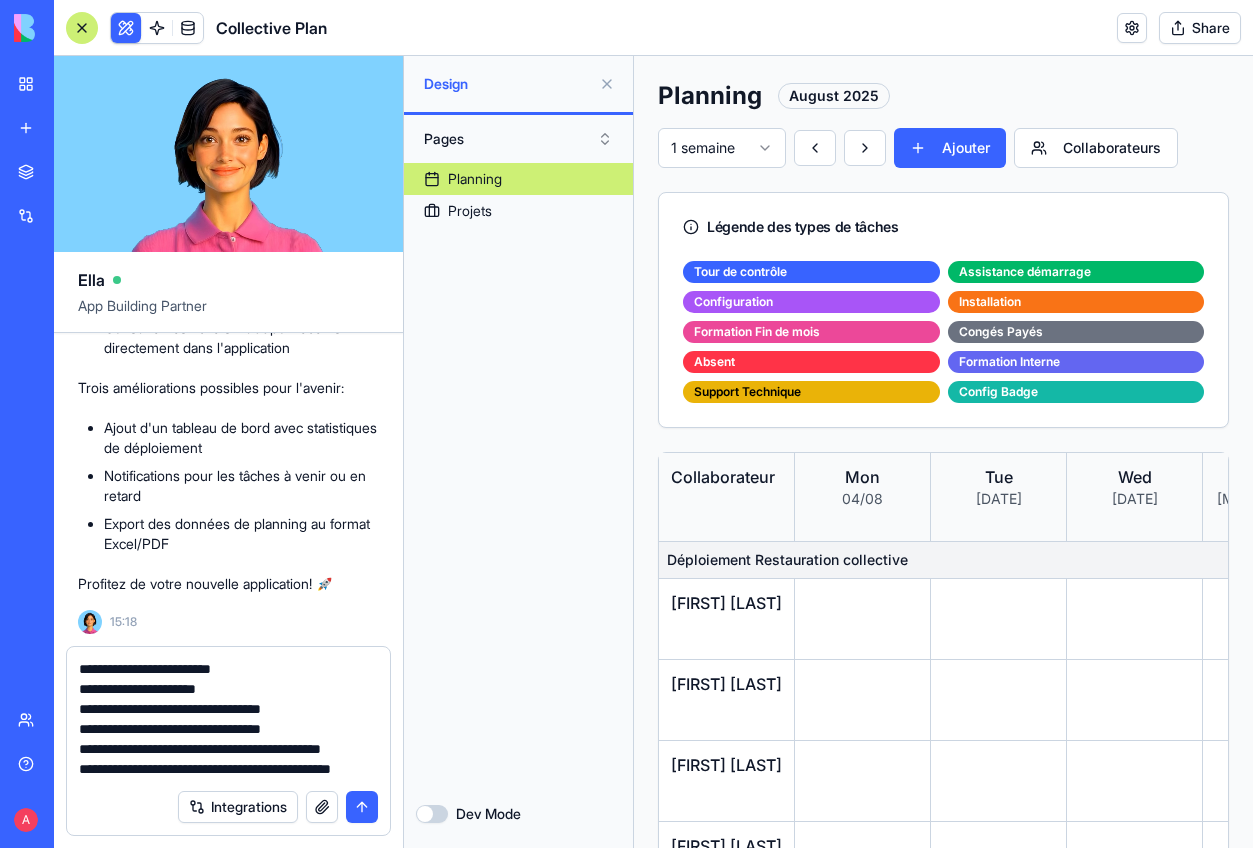 click on "Interactive visual planning table with drag & drop functionality" at bounding box center (626, 424) 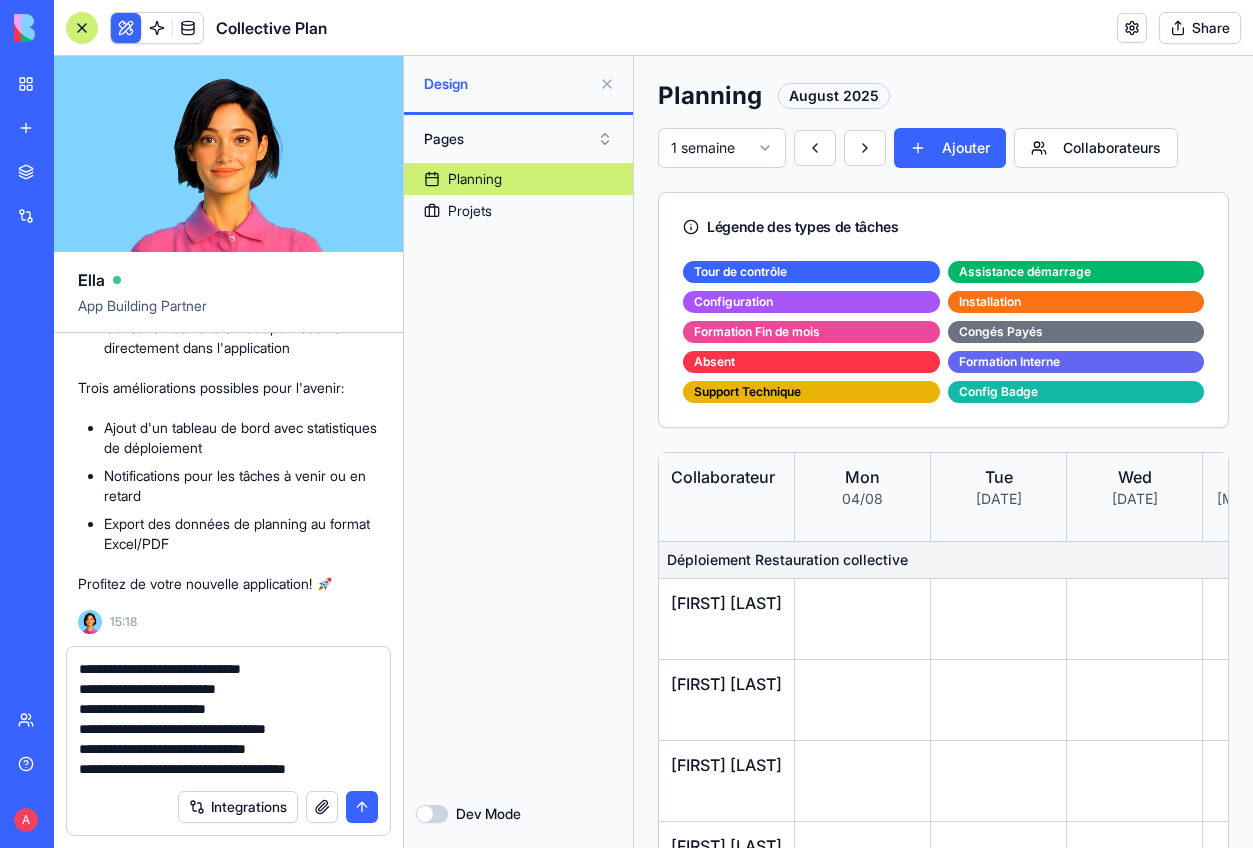 type on "**********" 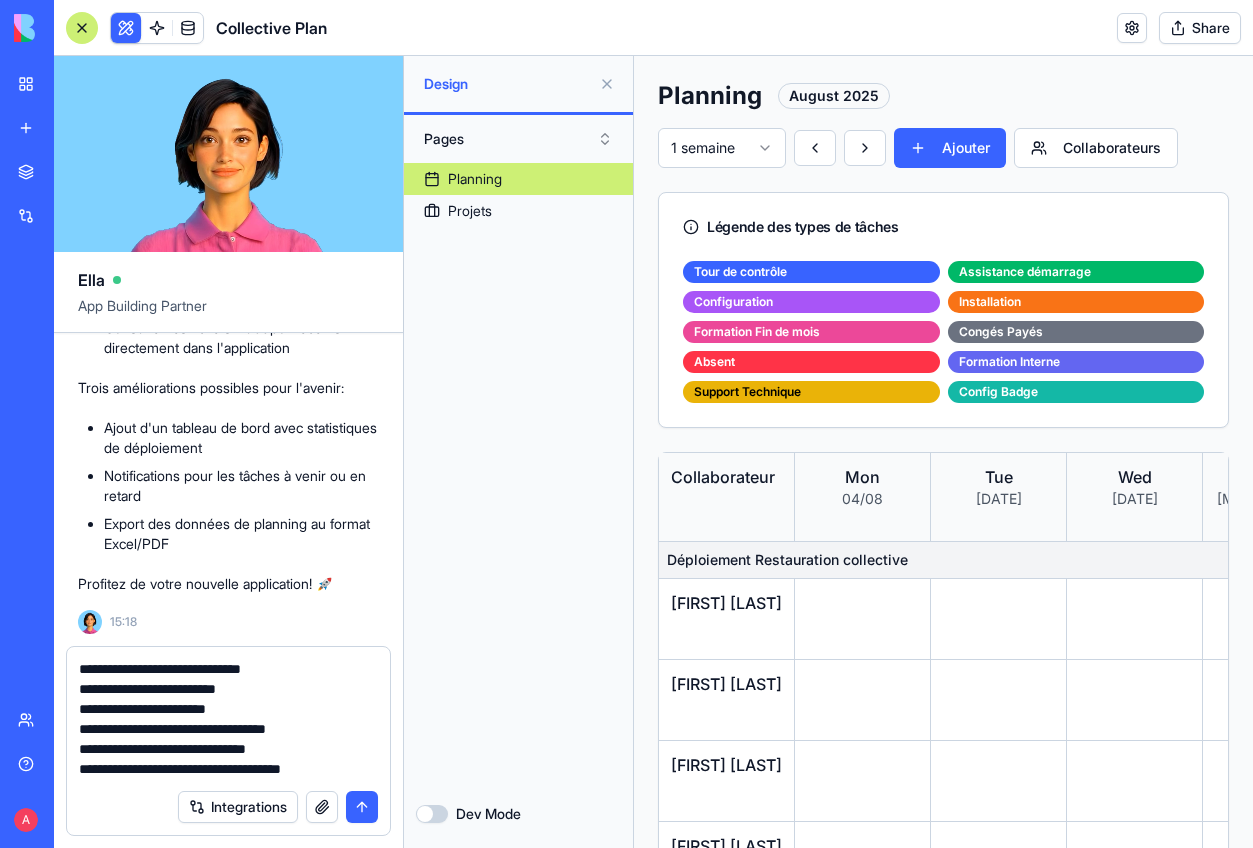 scroll, scrollTop: 438, scrollLeft: 0, axis: vertical 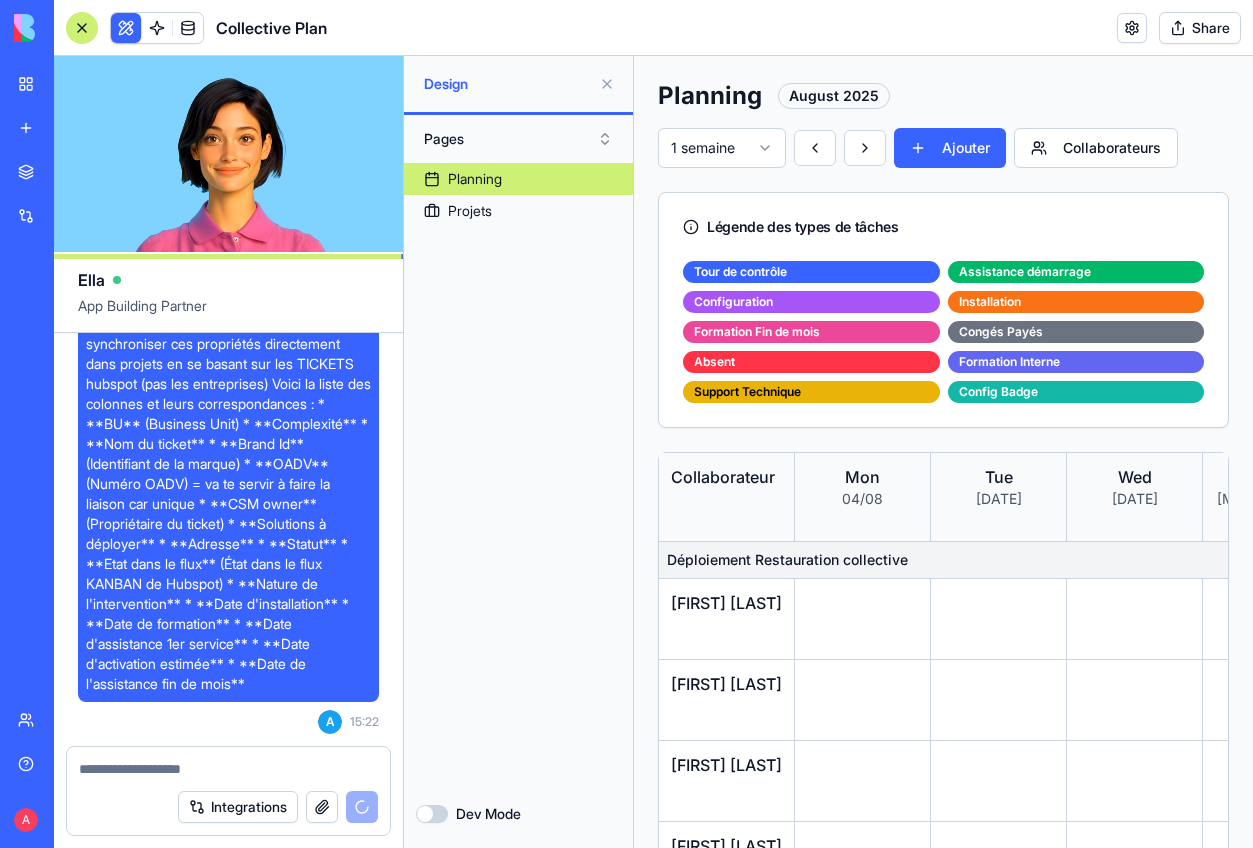 type 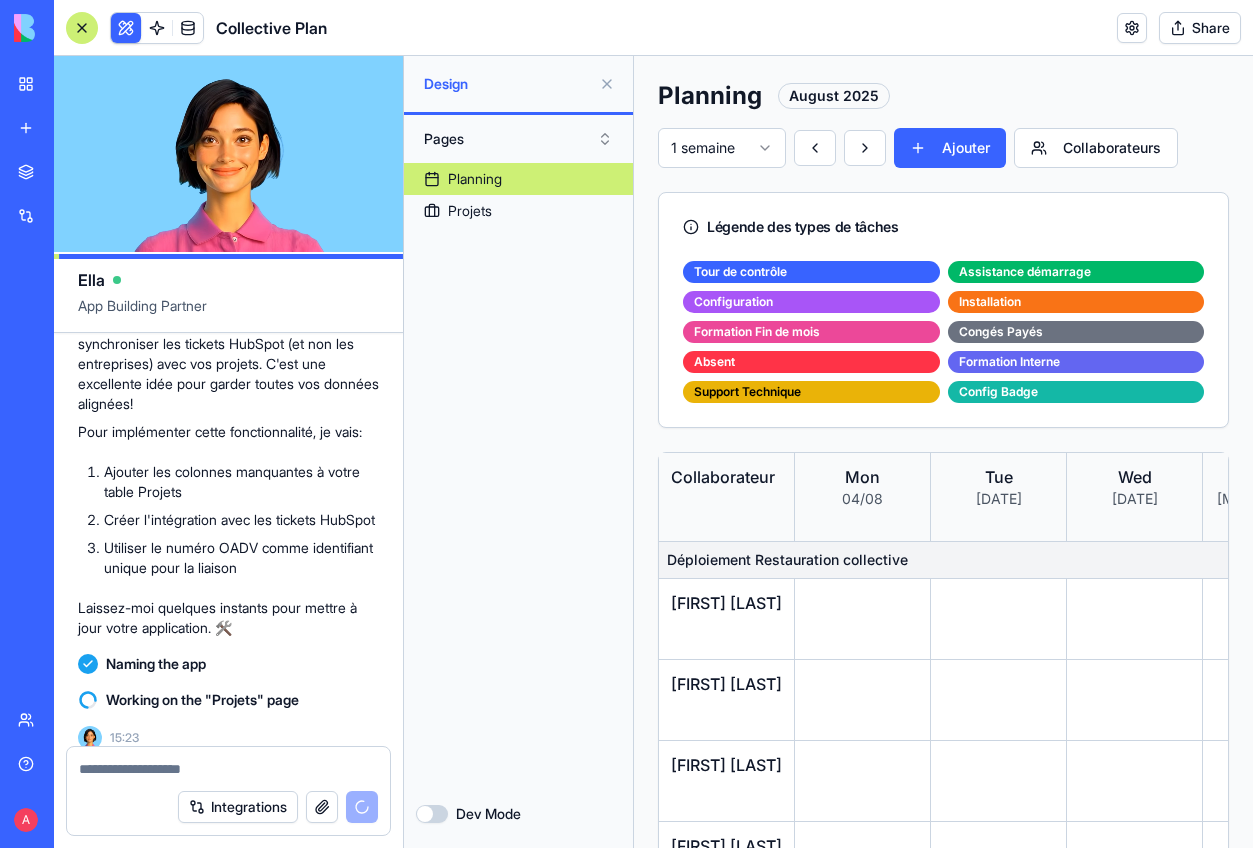scroll, scrollTop: 4391, scrollLeft: 0, axis: vertical 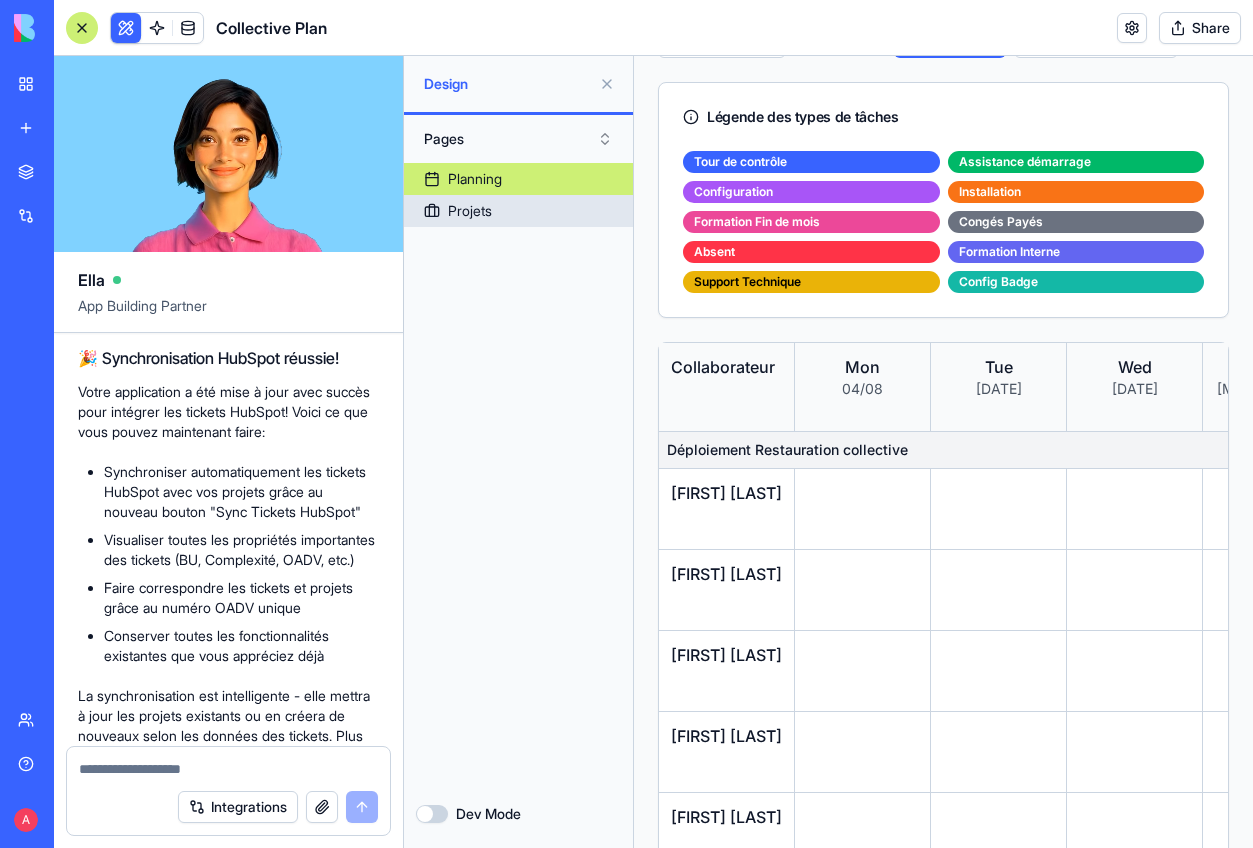 click on "Projets" at bounding box center [518, 211] 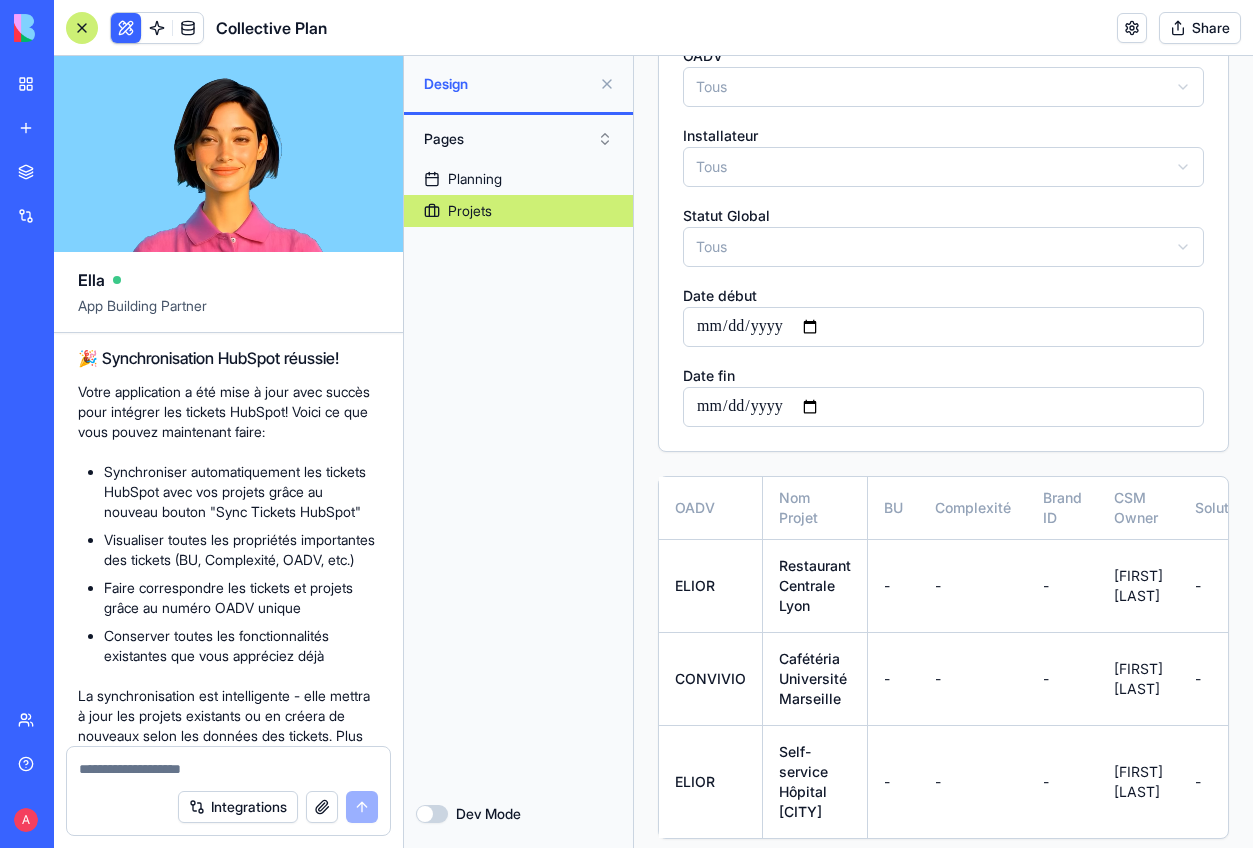 scroll, scrollTop: 313, scrollLeft: 0, axis: vertical 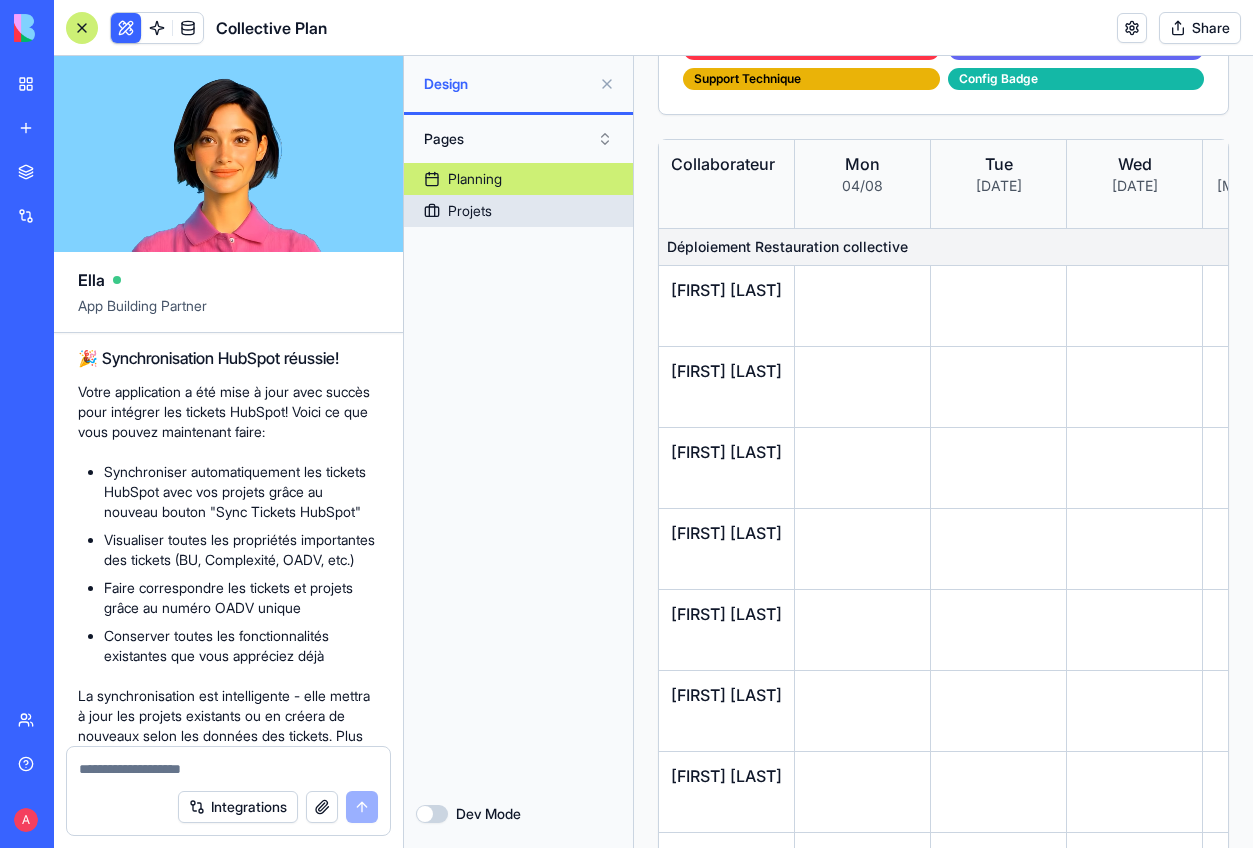 click on "Projets" at bounding box center (518, 211) 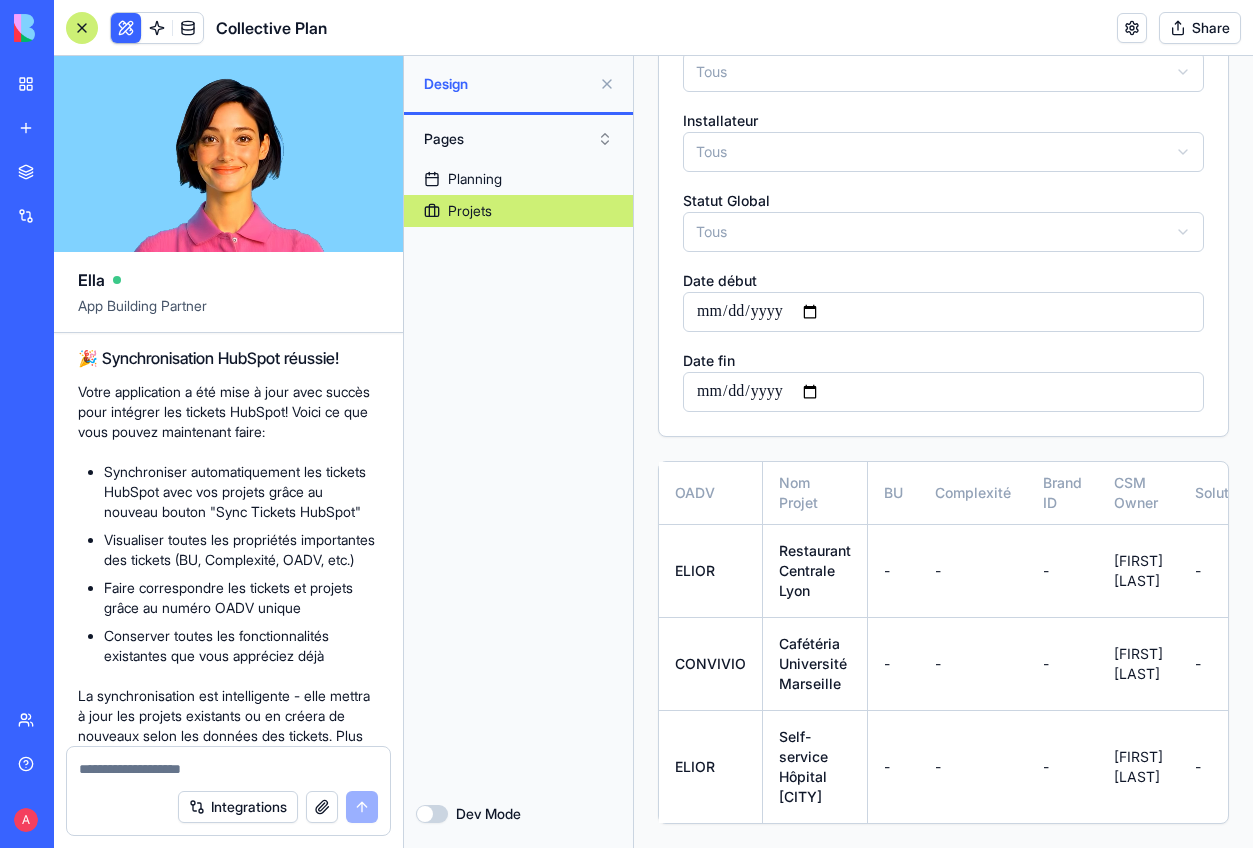 scroll, scrollTop: 0, scrollLeft: 0, axis: both 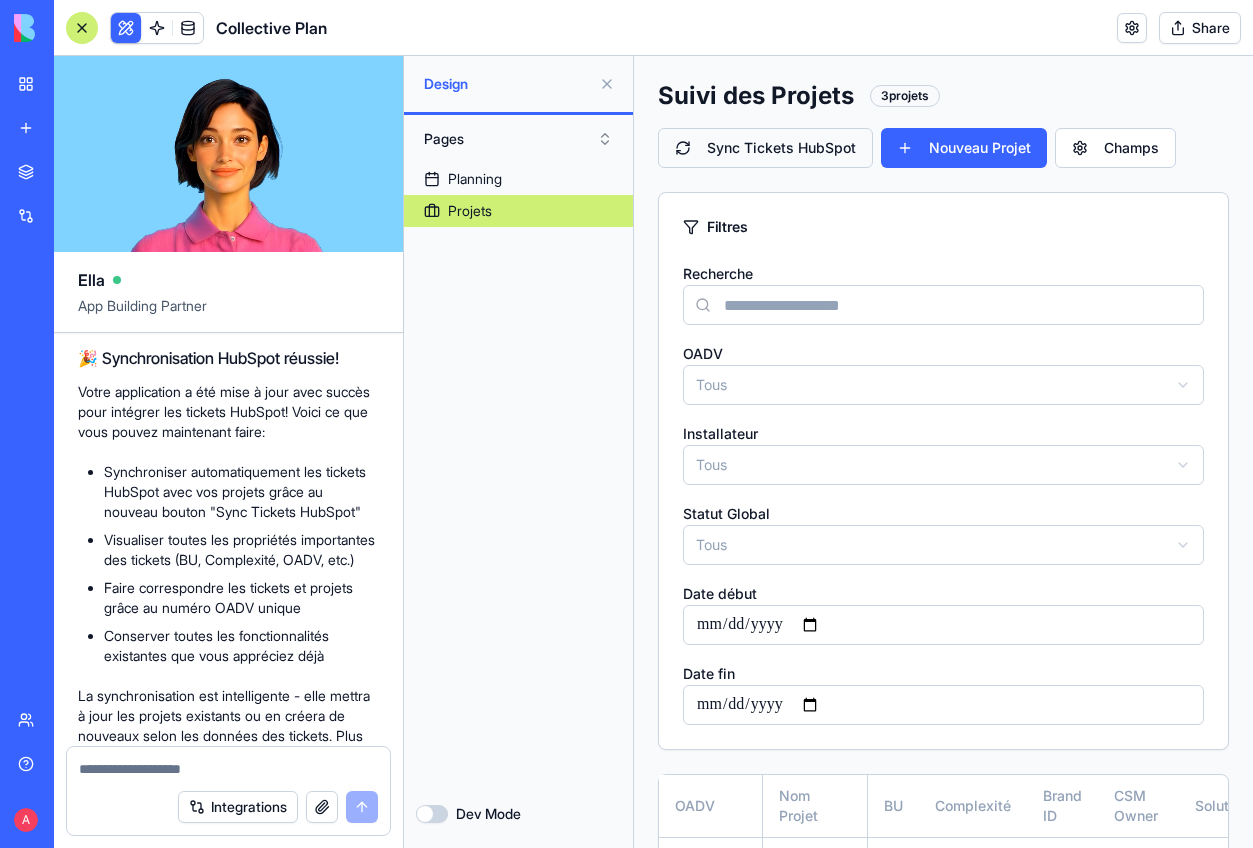 click on "Sync Tickets HubSpot" at bounding box center [765, 148] 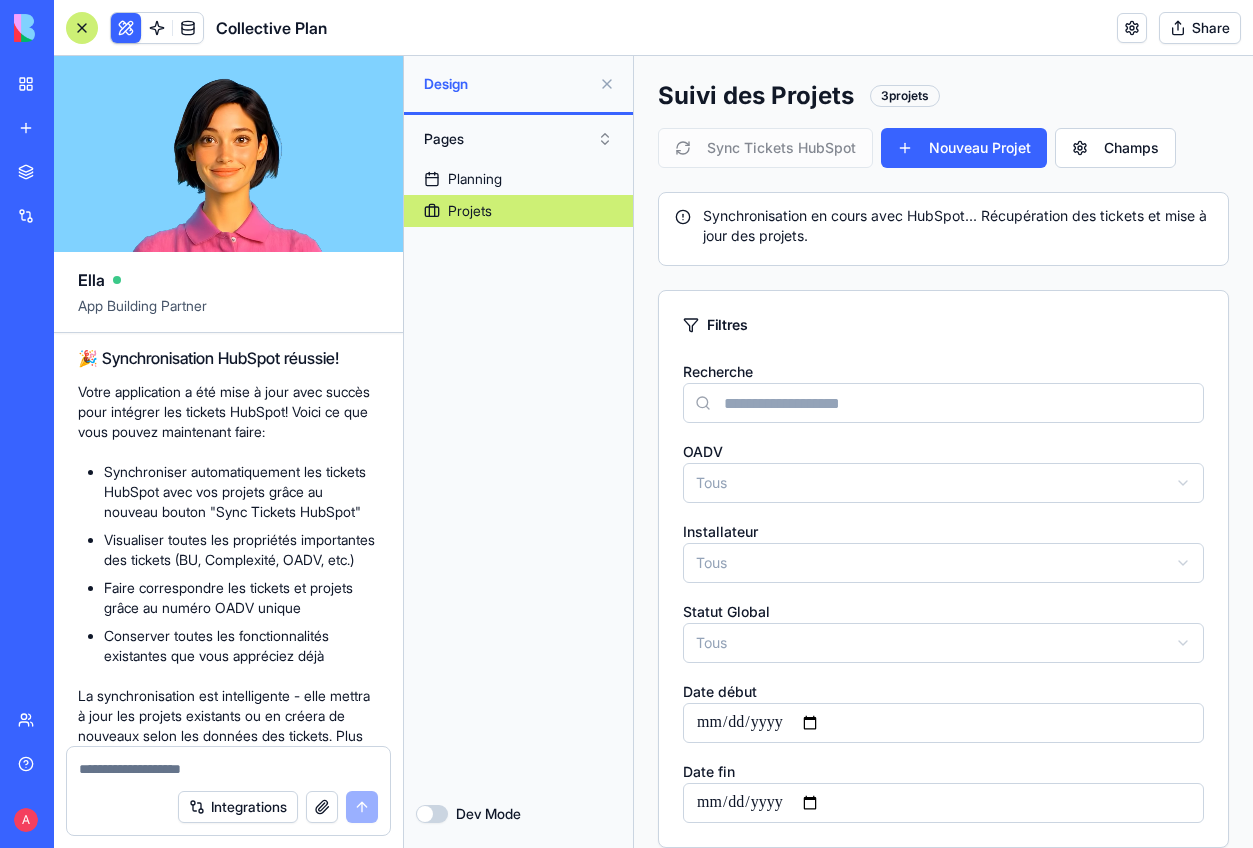 click at bounding box center (82, 28) 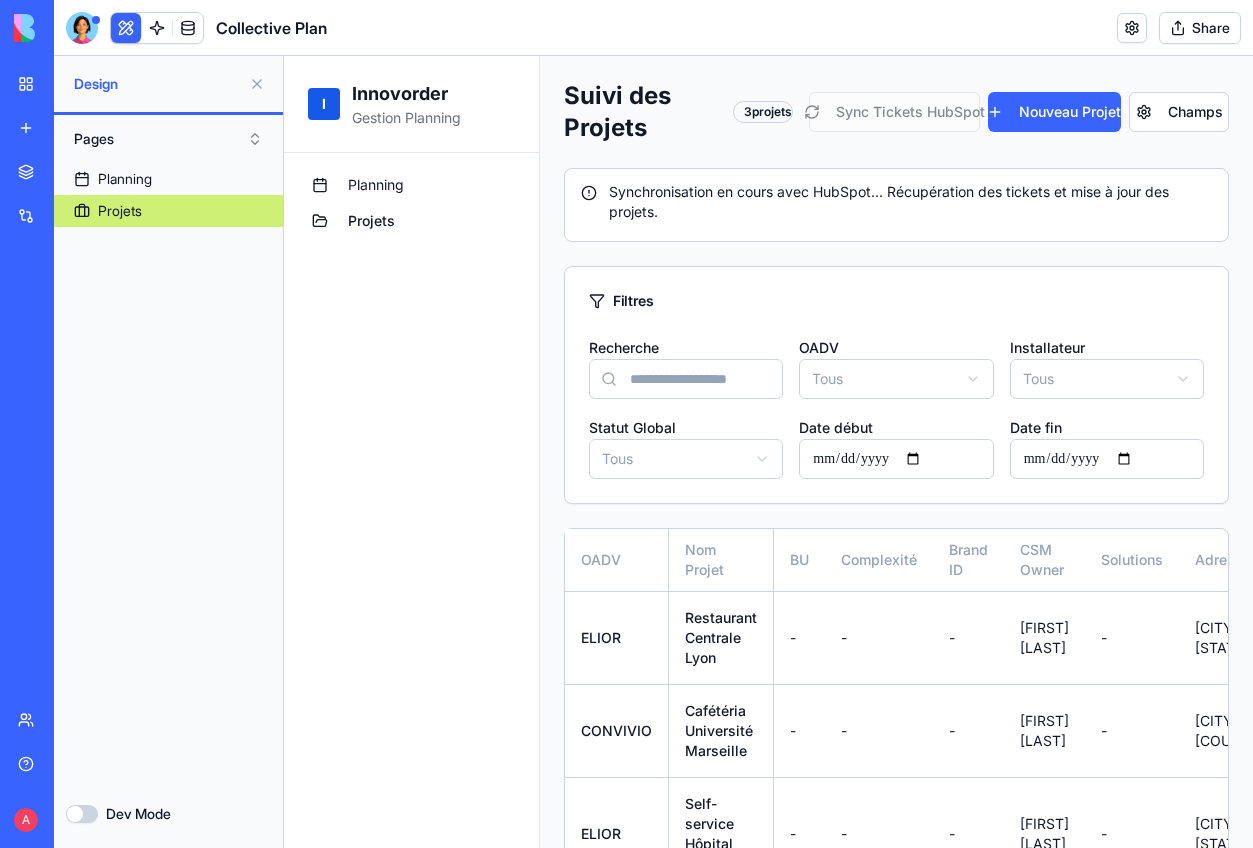 scroll, scrollTop: 67, scrollLeft: 0, axis: vertical 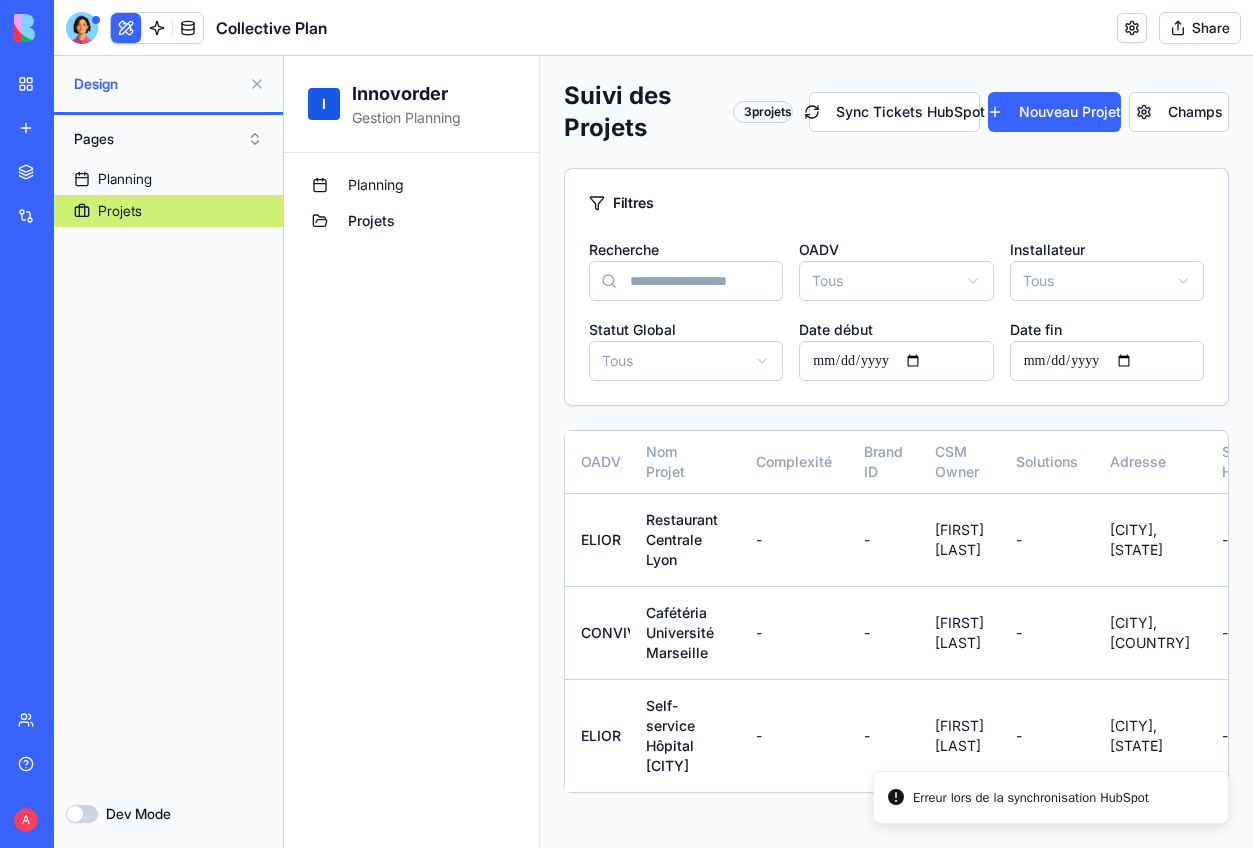 click on "Erreur lors de la synchronisation HubSpot" at bounding box center (1031, 798) 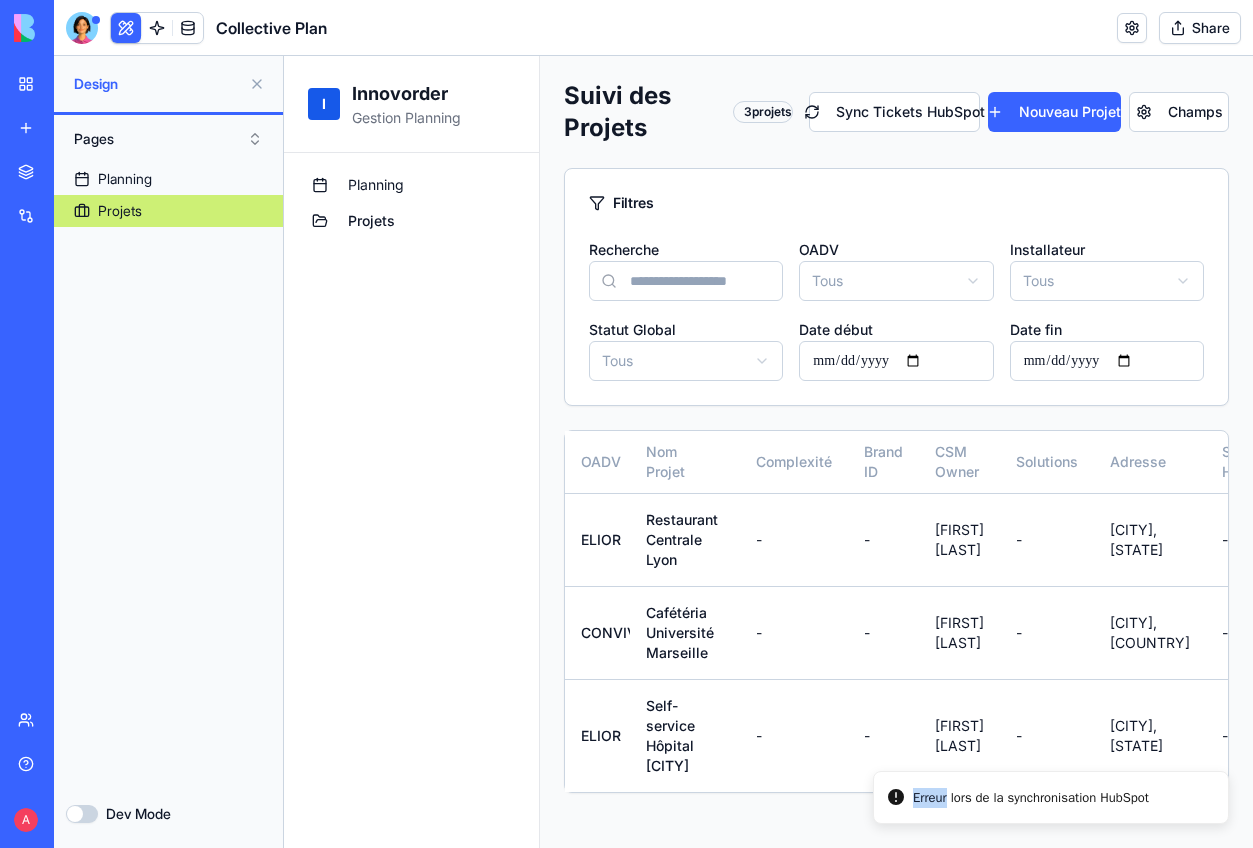 click on "Erreur lors de la synchronisation HubSpot" at bounding box center (1031, 798) 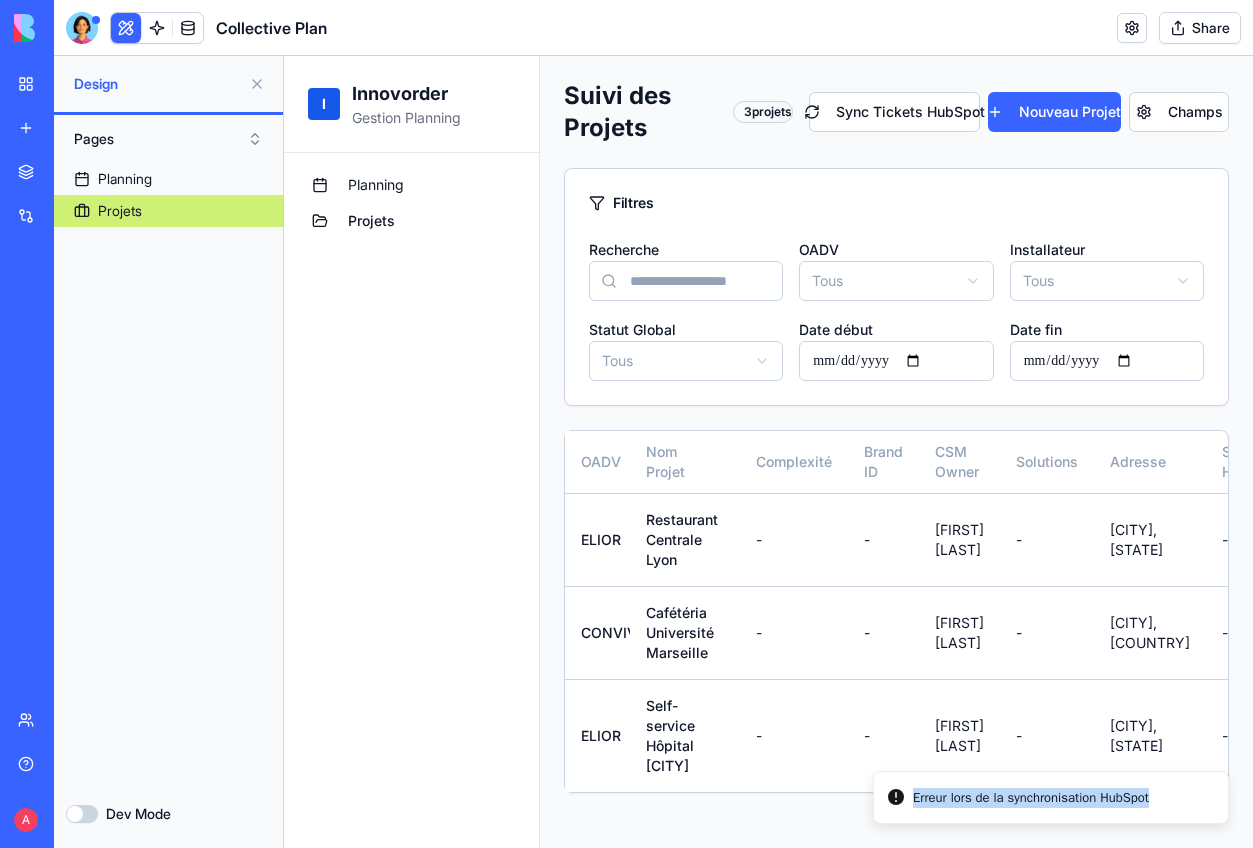 click on "Erreur lors de la synchronisation HubSpot" at bounding box center [1031, 798] 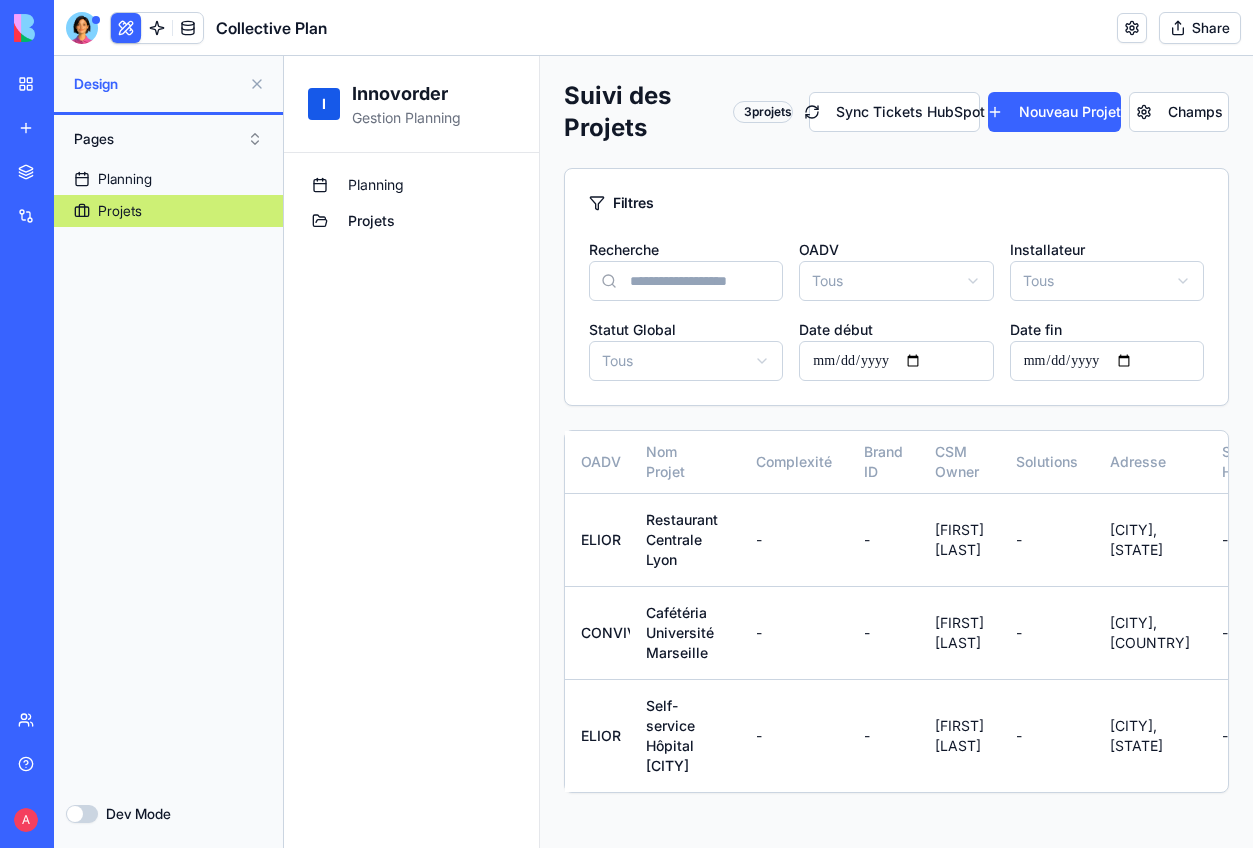 click on "Planning" at bounding box center (168, 179) 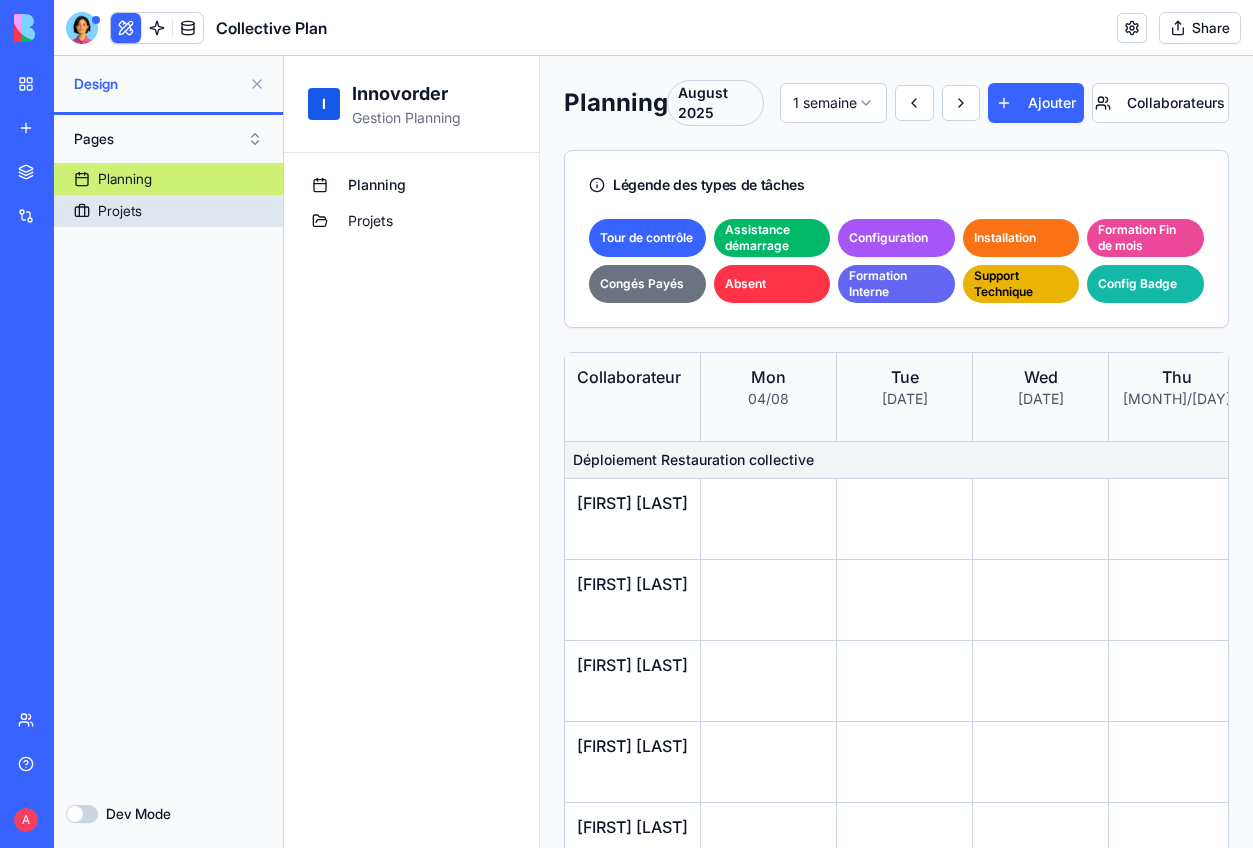 click on "Projets" at bounding box center [168, 211] 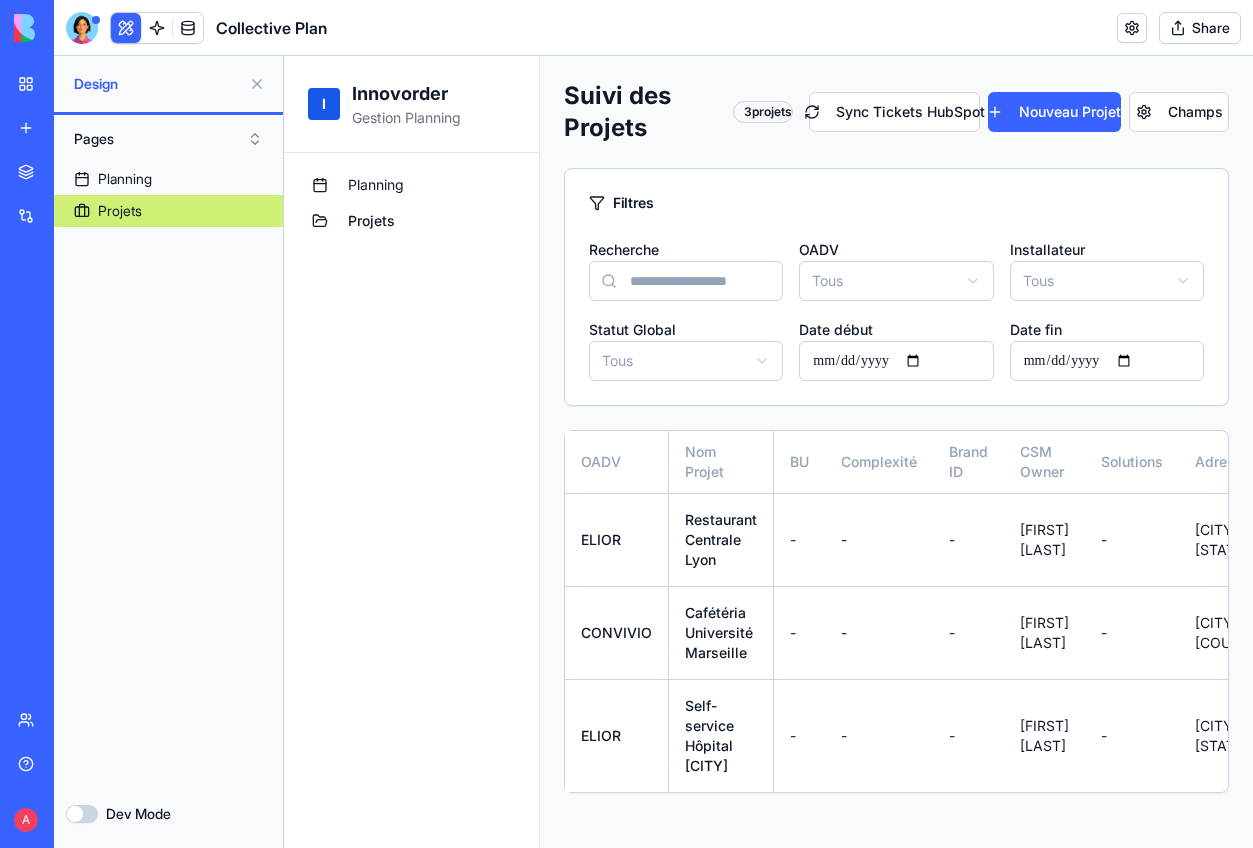 click on "Planning" at bounding box center [411, 185] 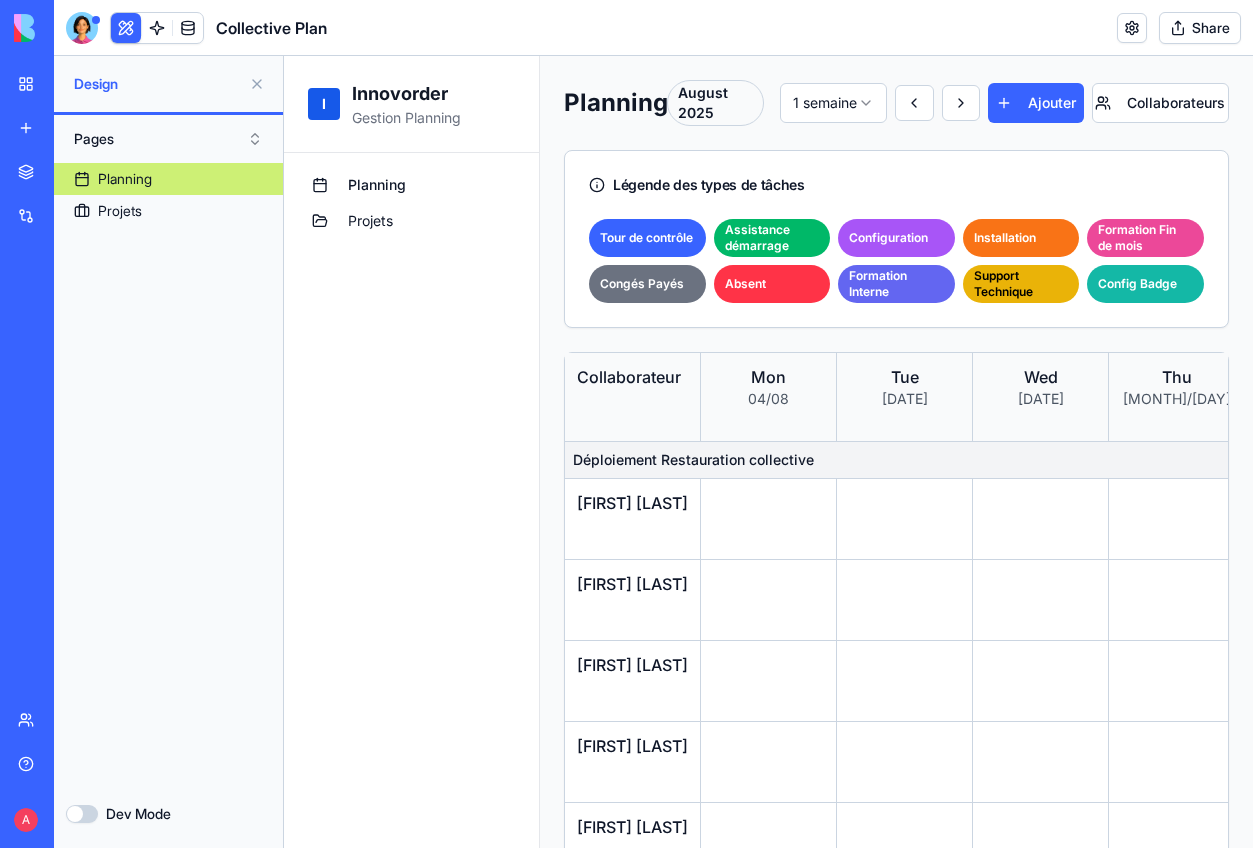 click on "Projets" at bounding box center [411, 221] 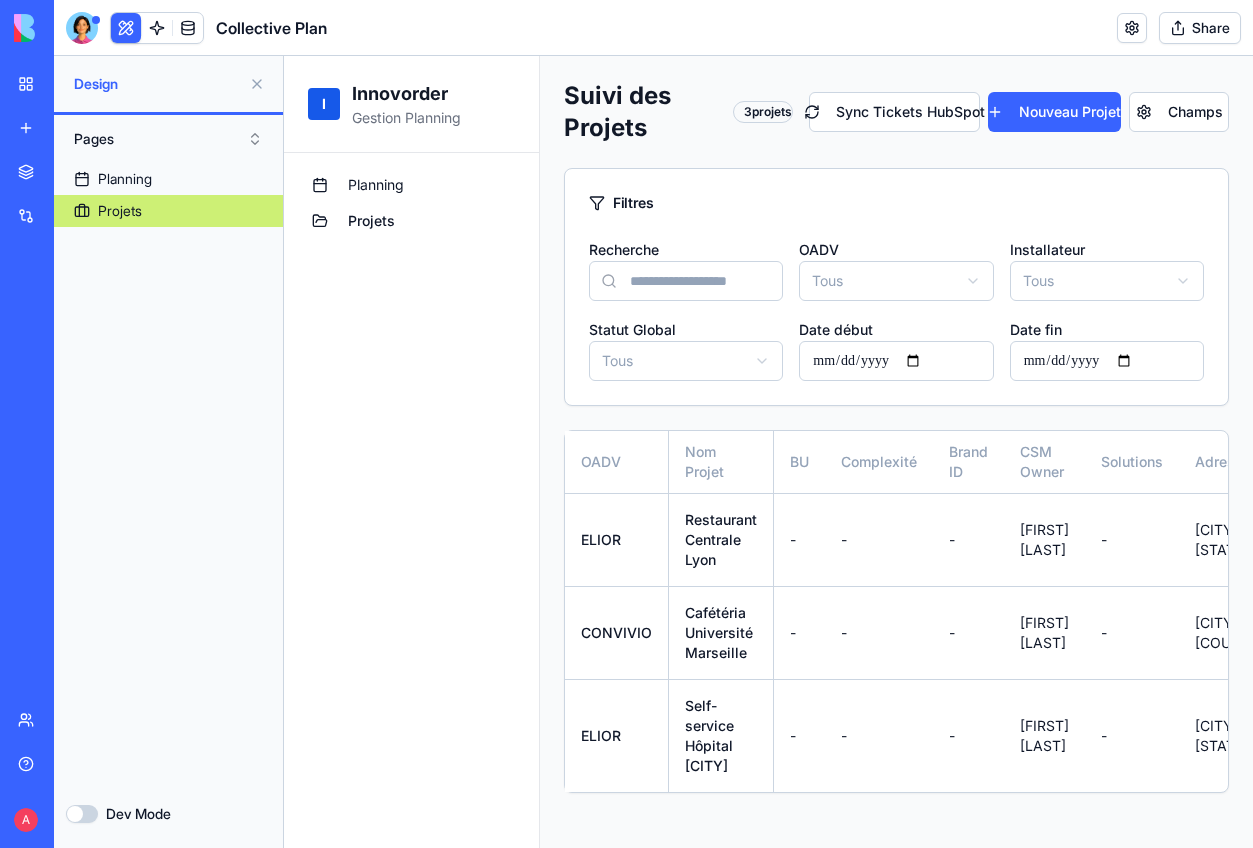 click on "My workspace" at bounding box center (46, 84) 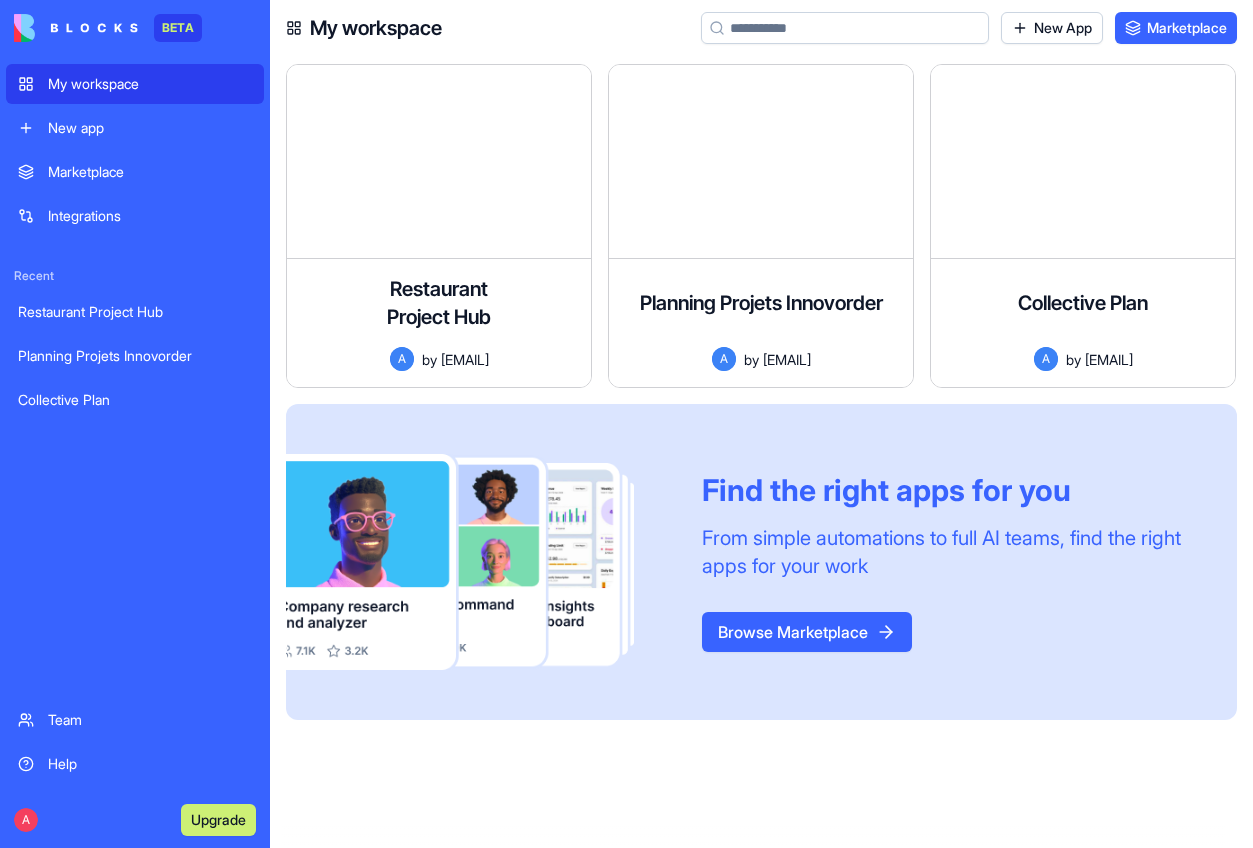 click on "Collective Plan" at bounding box center (135, 400) 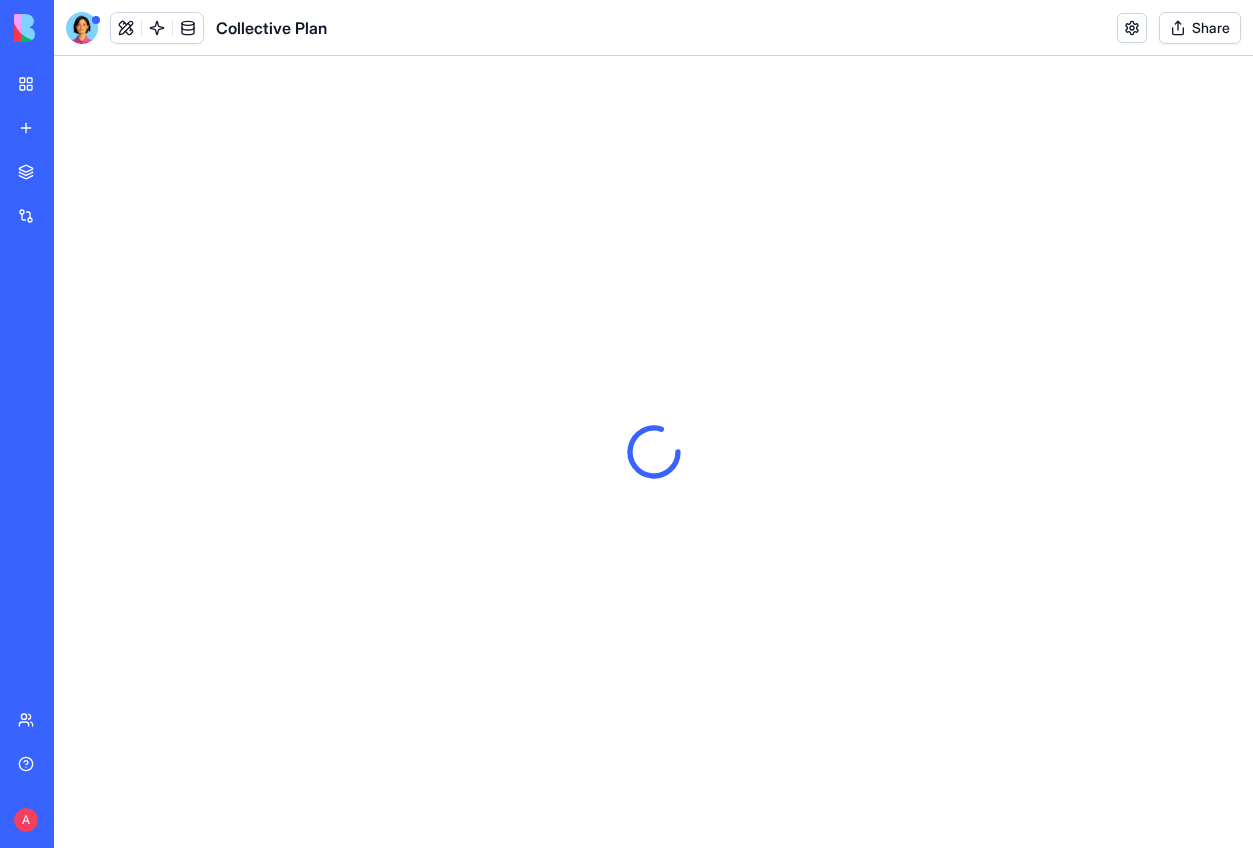 scroll, scrollTop: 0, scrollLeft: 0, axis: both 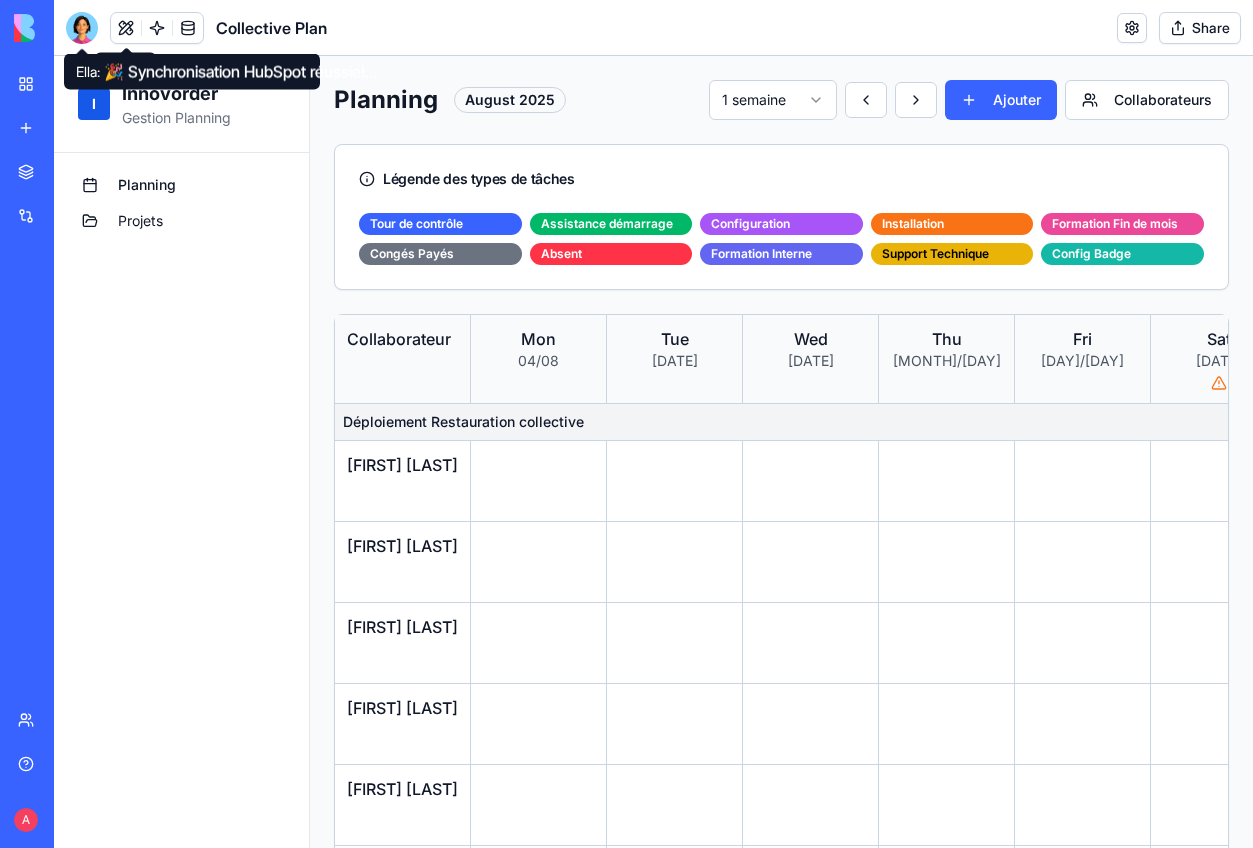 click at bounding box center (82, 28) 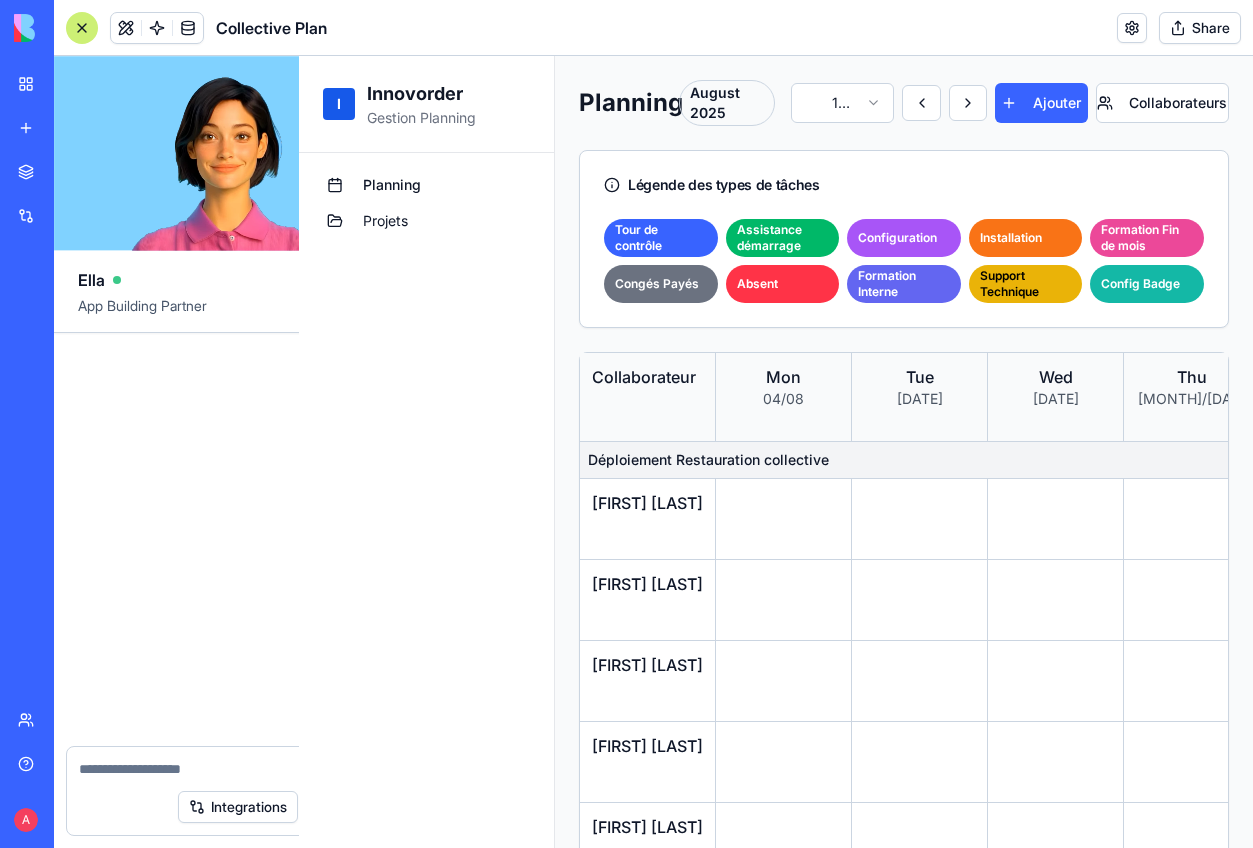 scroll, scrollTop: 4551, scrollLeft: 0, axis: vertical 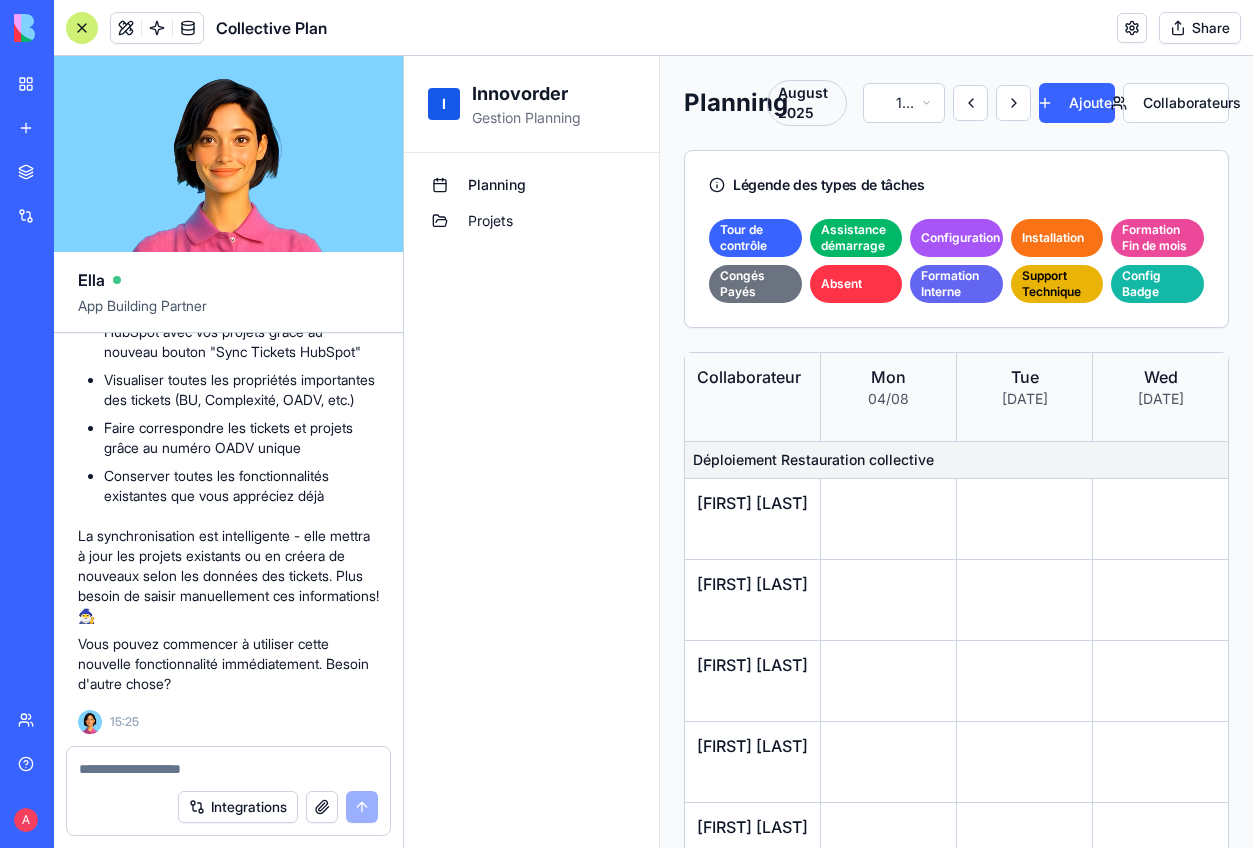 click at bounding box center [228, 769] 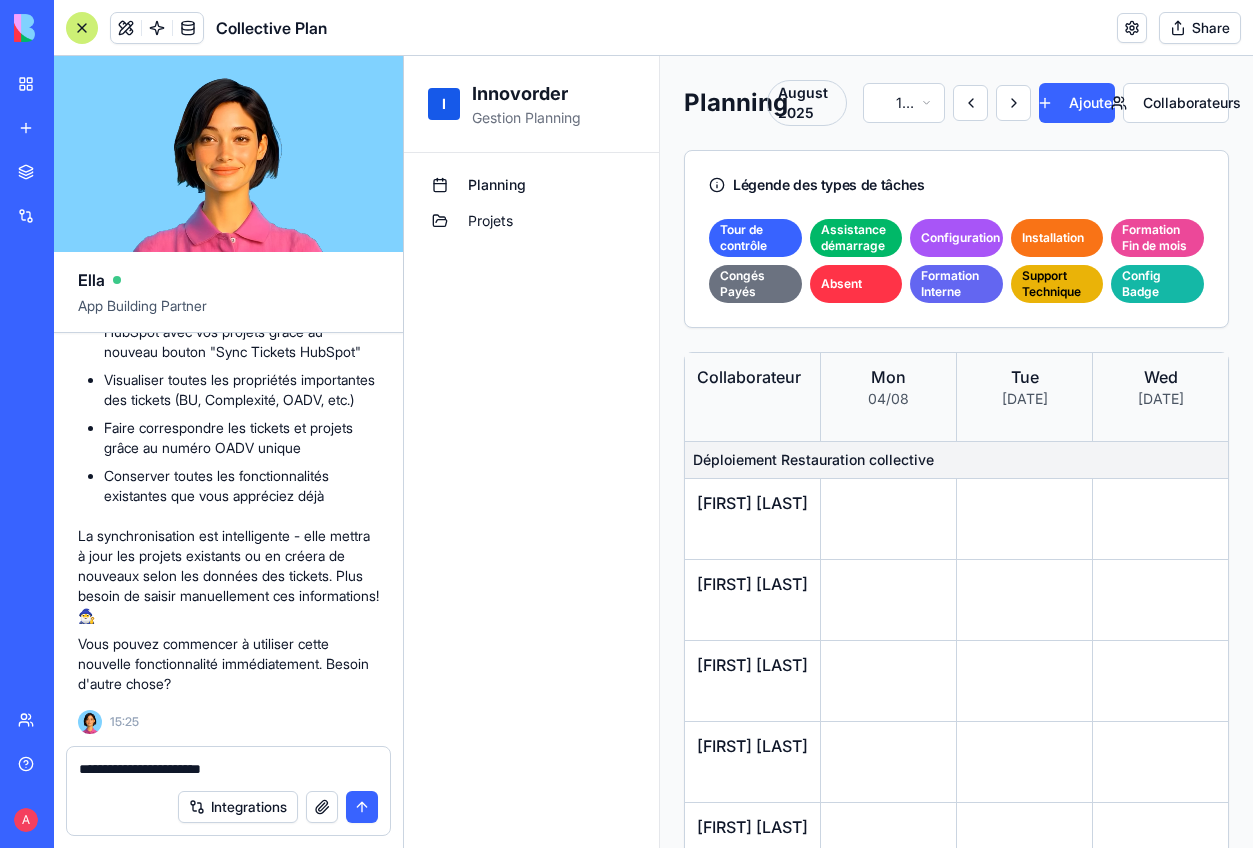 paste on "**********" 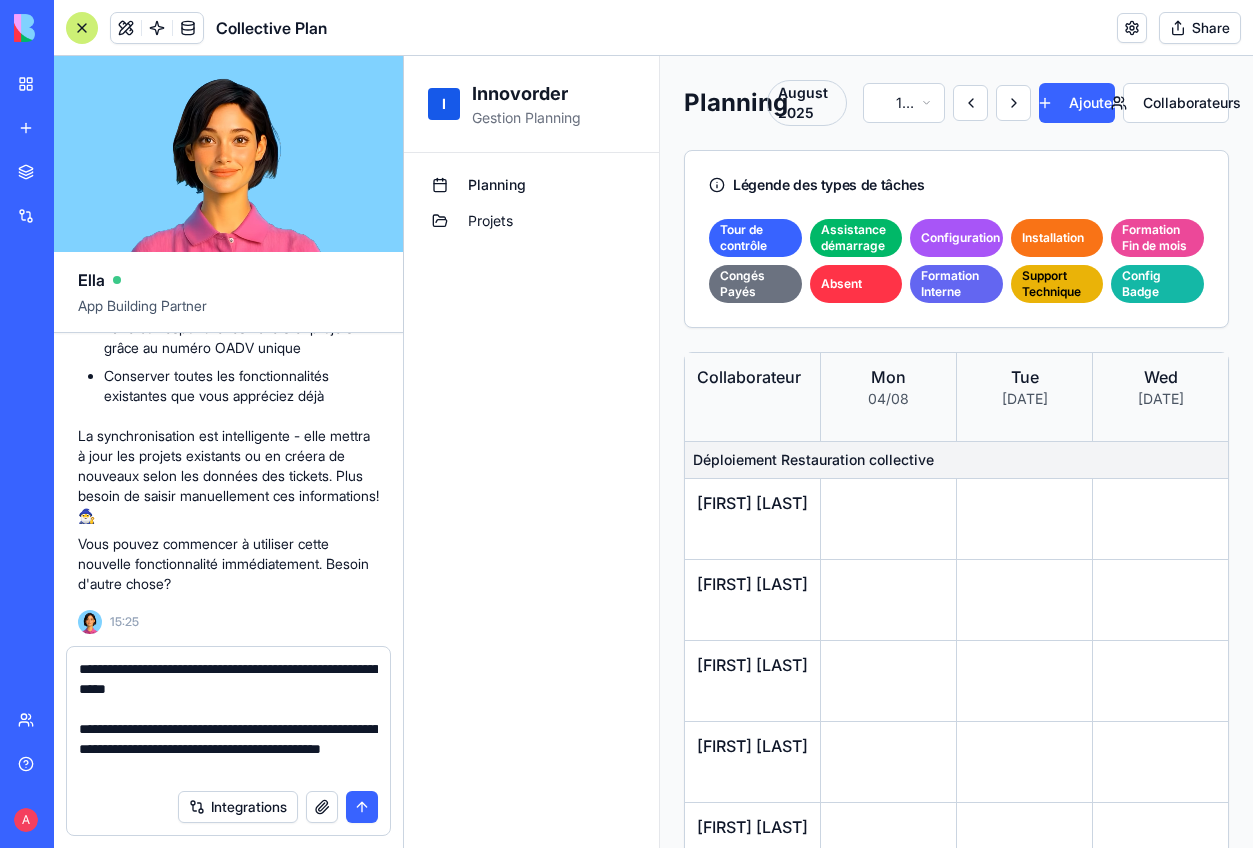 click on "**********" at bounding box center [228, 719] 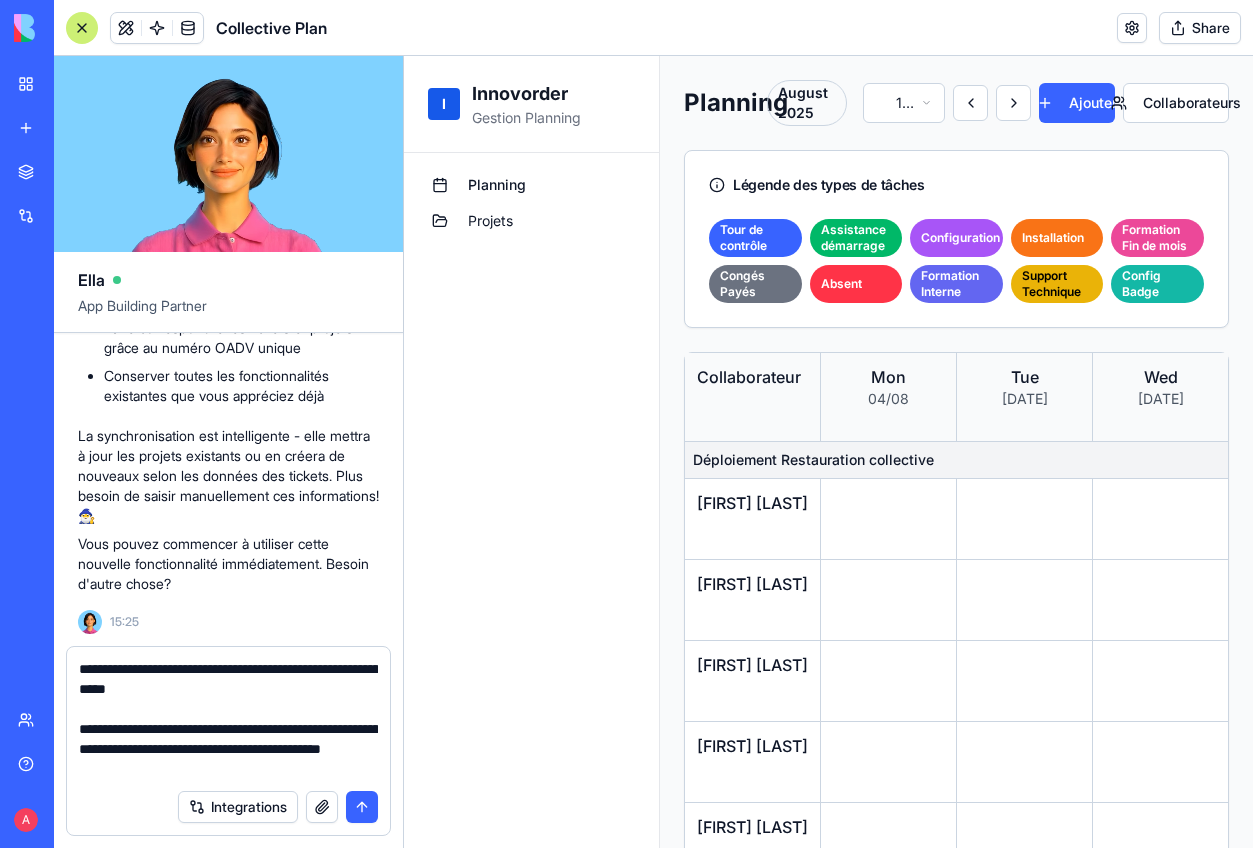 click on "**********" at bounding box center (228, 719) 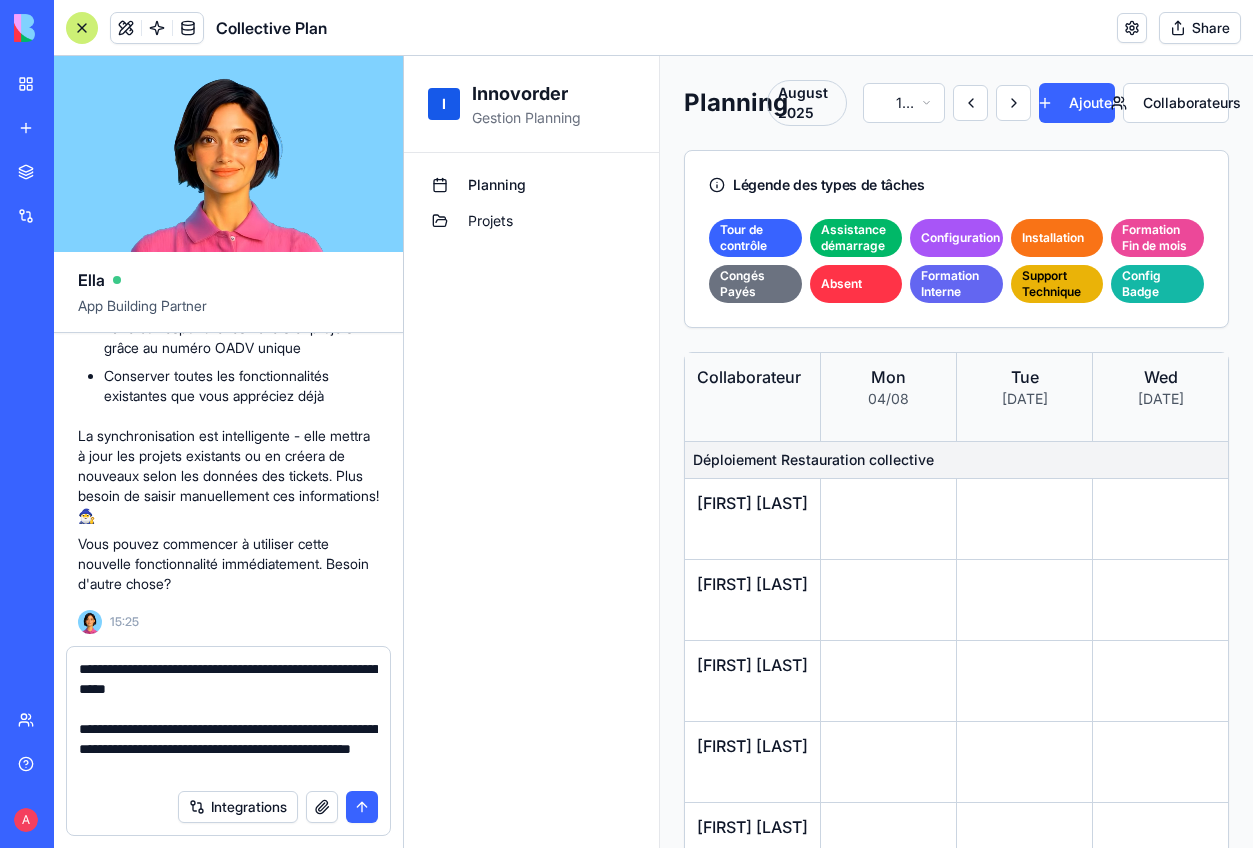 type on "**********" 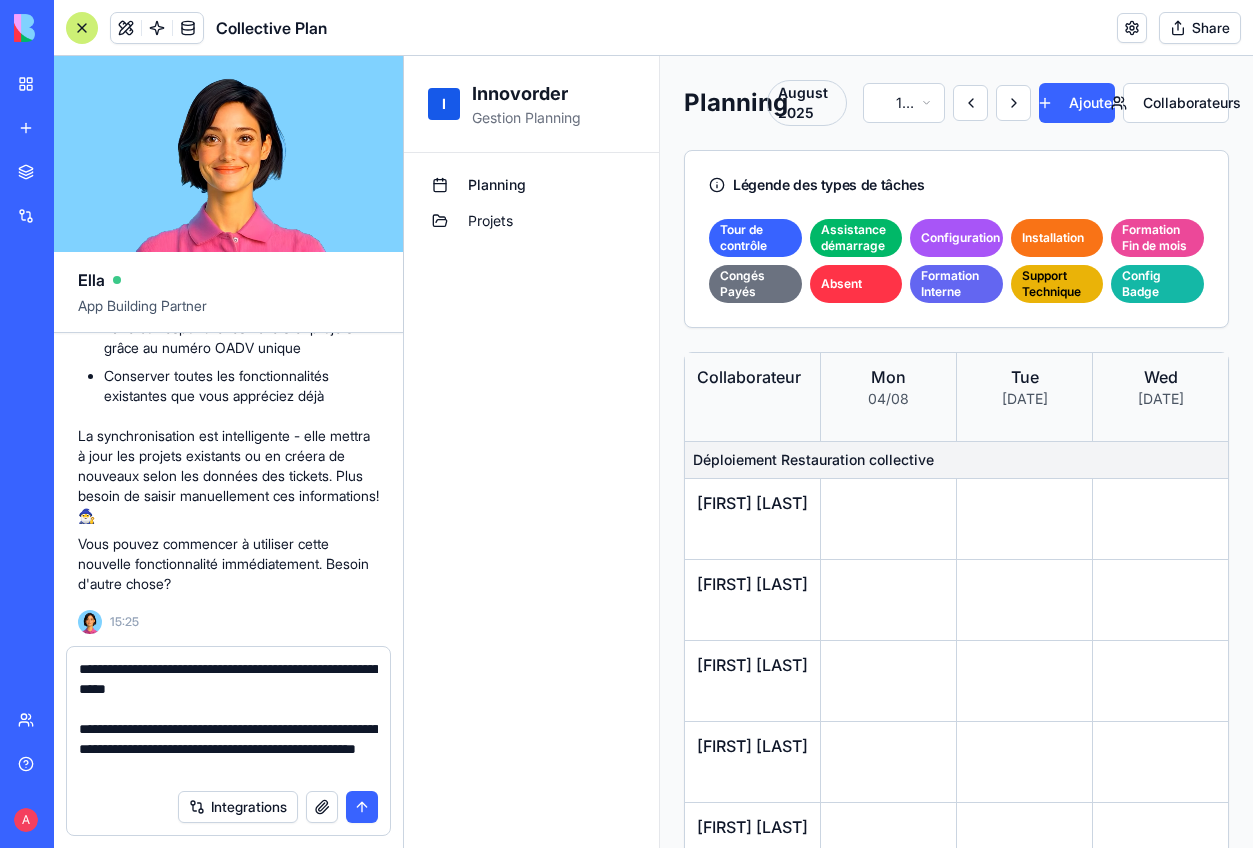 type 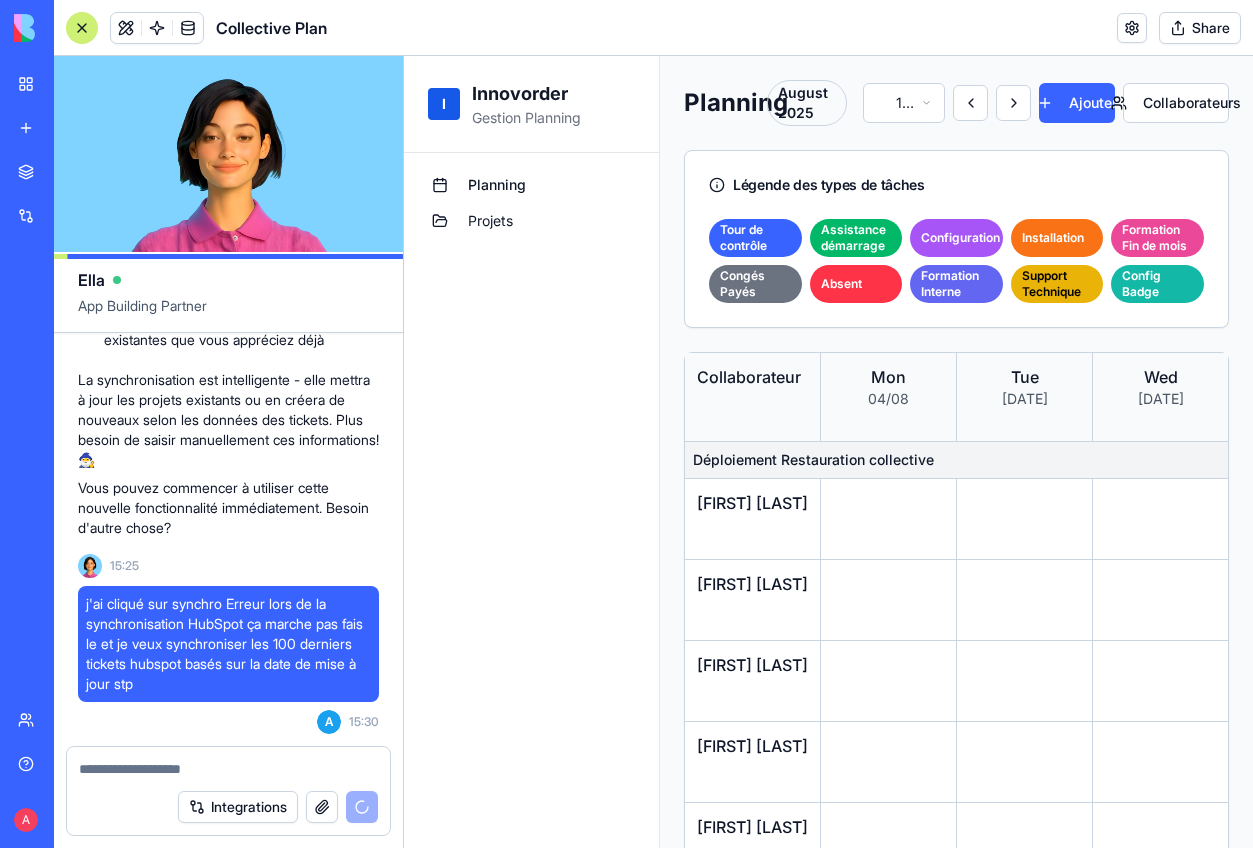 scroll, scrollTop: 4707, scrollLeft: 0, axis: vertical 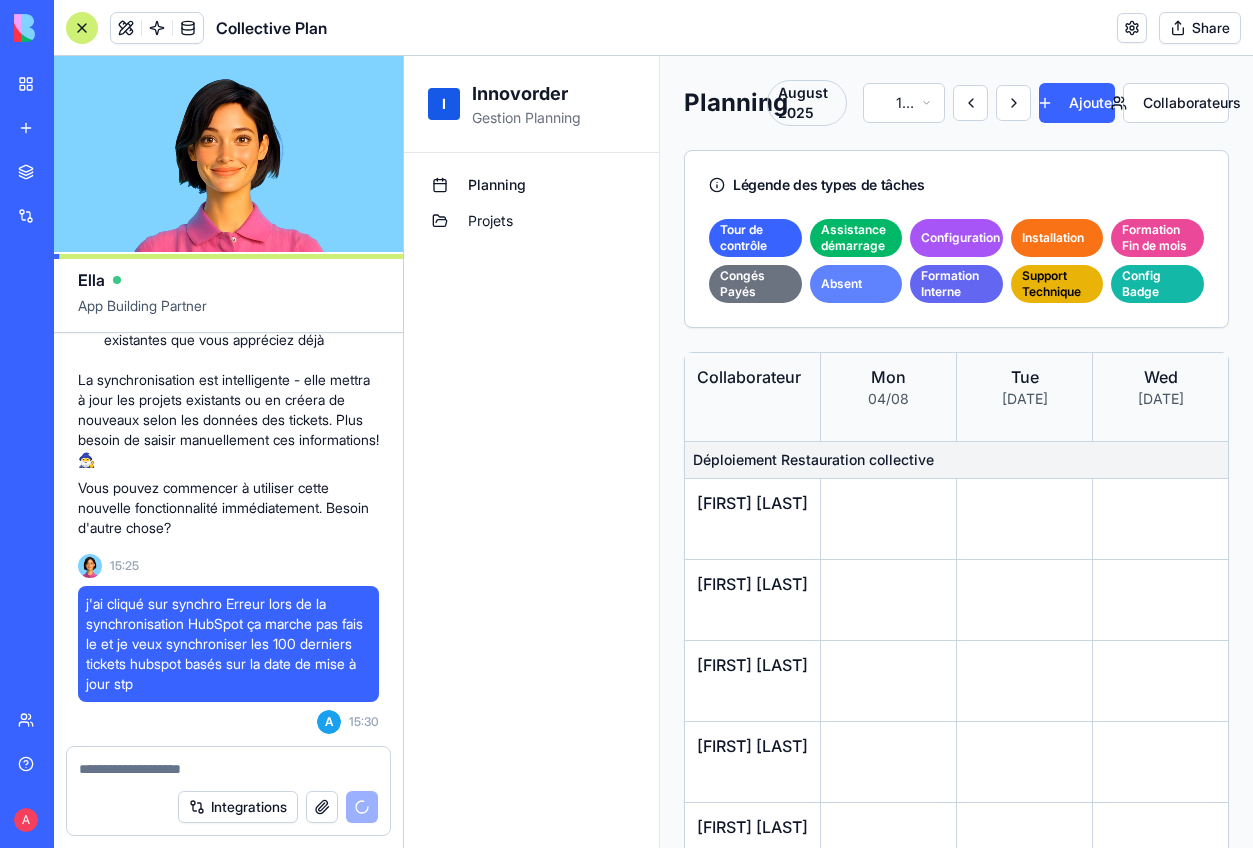 click on "Absent" at bounding box center [856, 284] 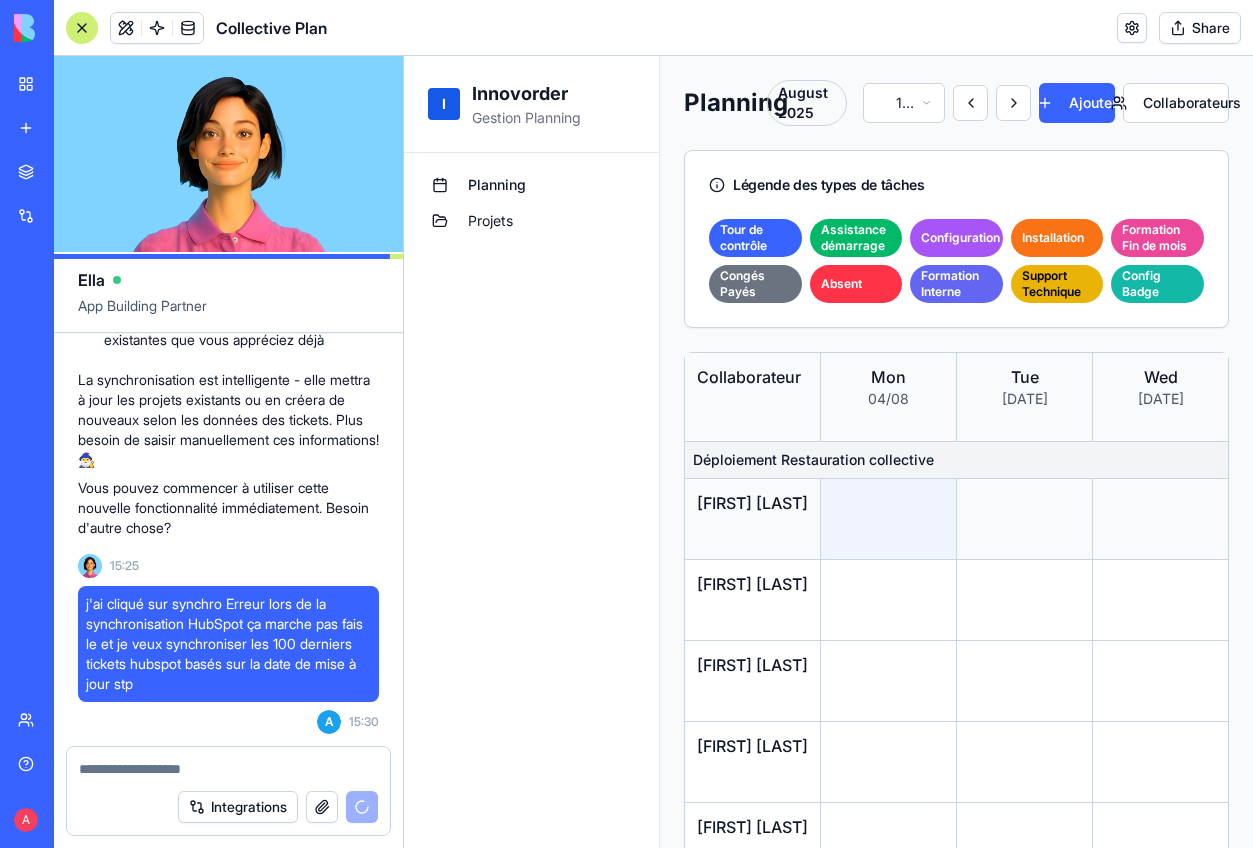 click at bounding box center [889, 519] 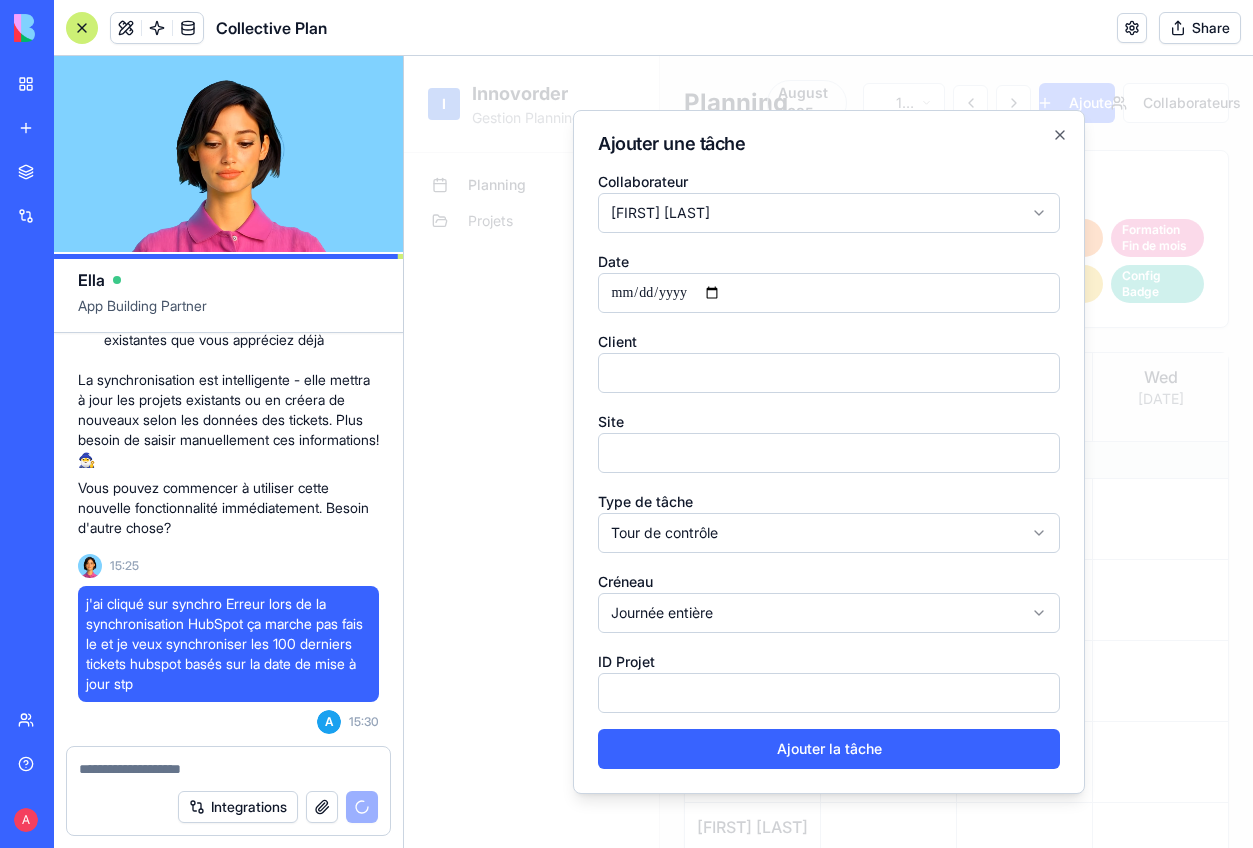 click at bounding box center (829, 373) 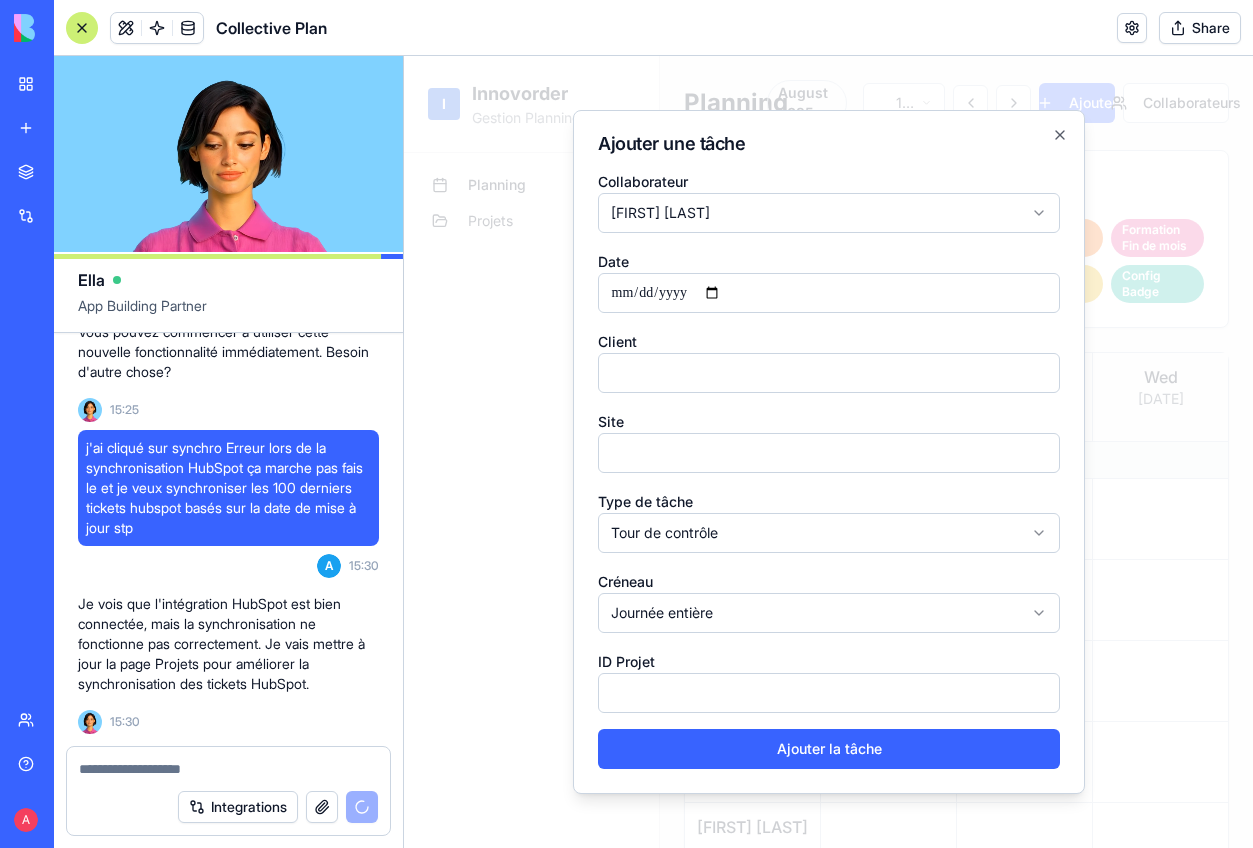 scroll, scrollTop: 4899, scrollLeft: 0, axis: vertical 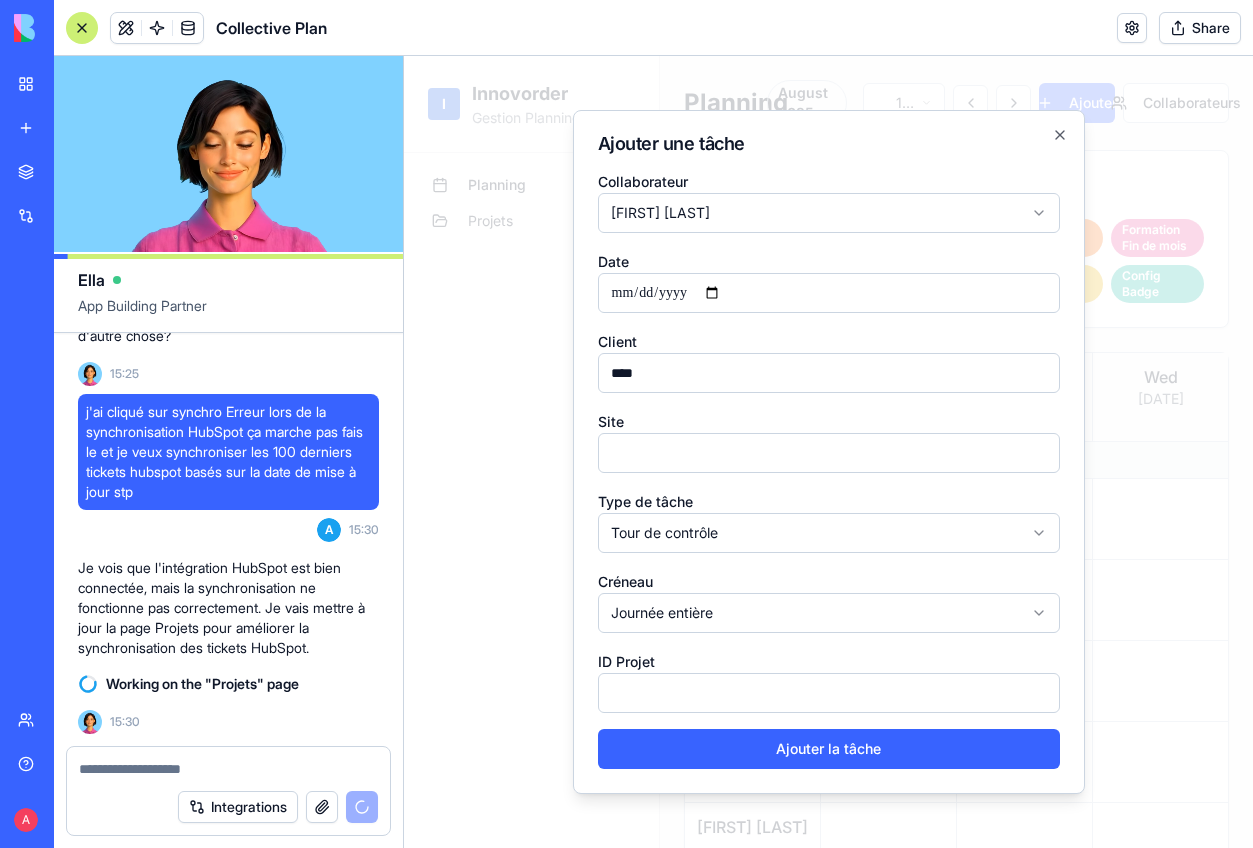 type on "****" 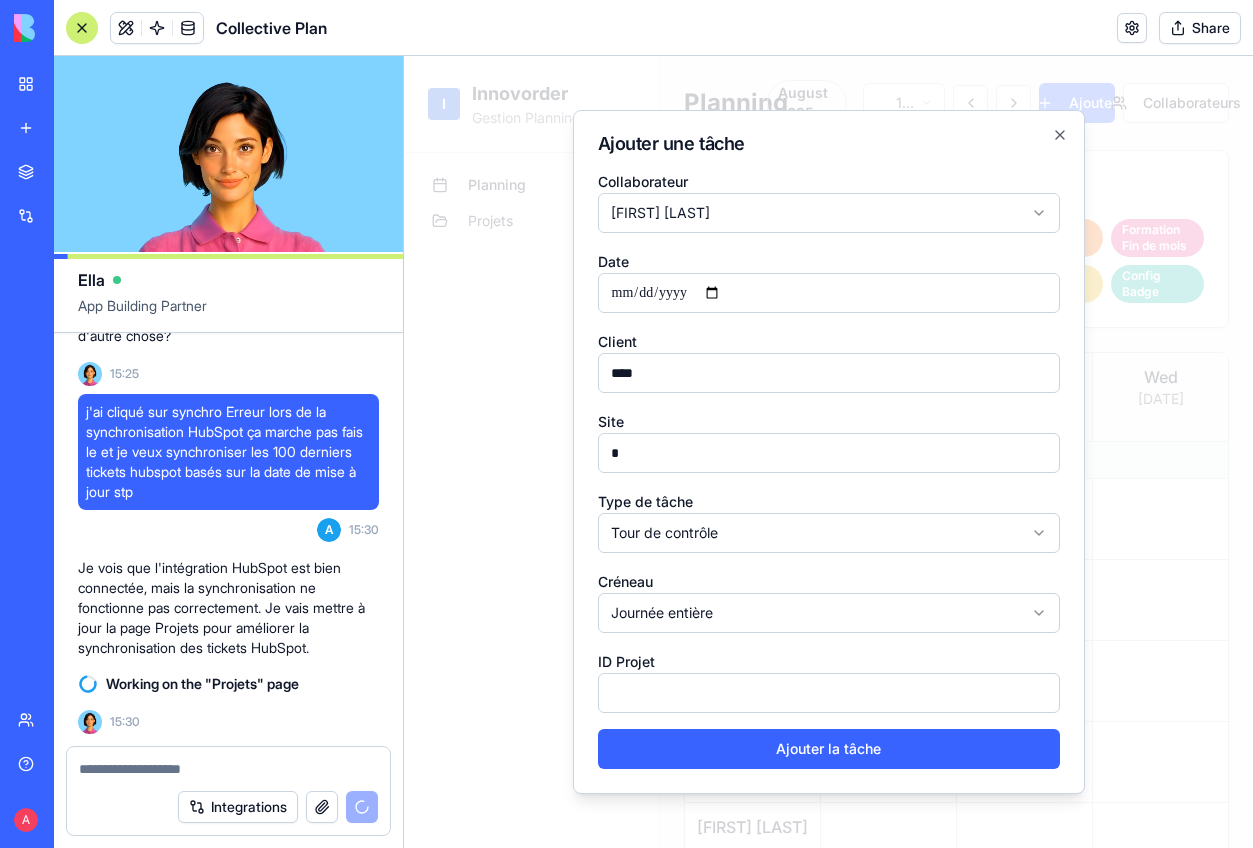 click on "*" at bounding box center [829, 453] 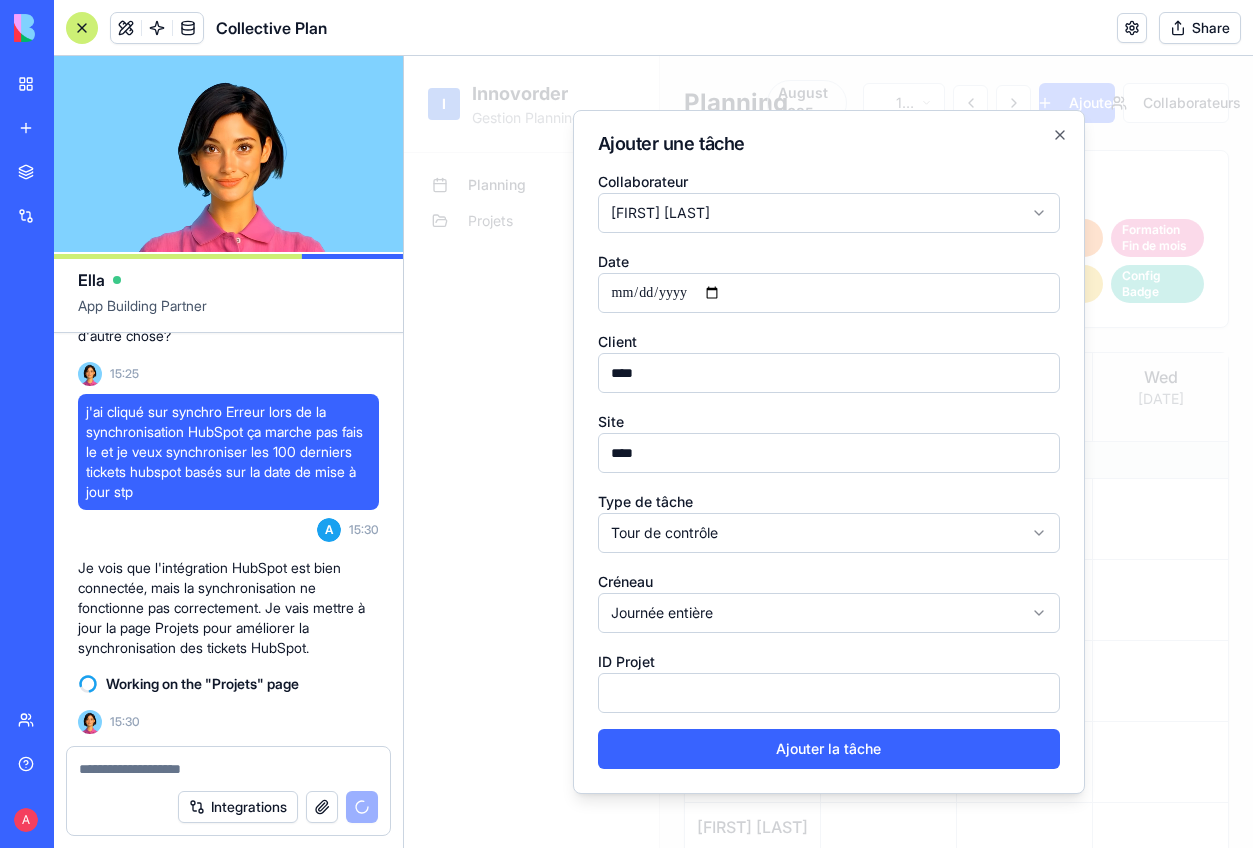 type on "****" 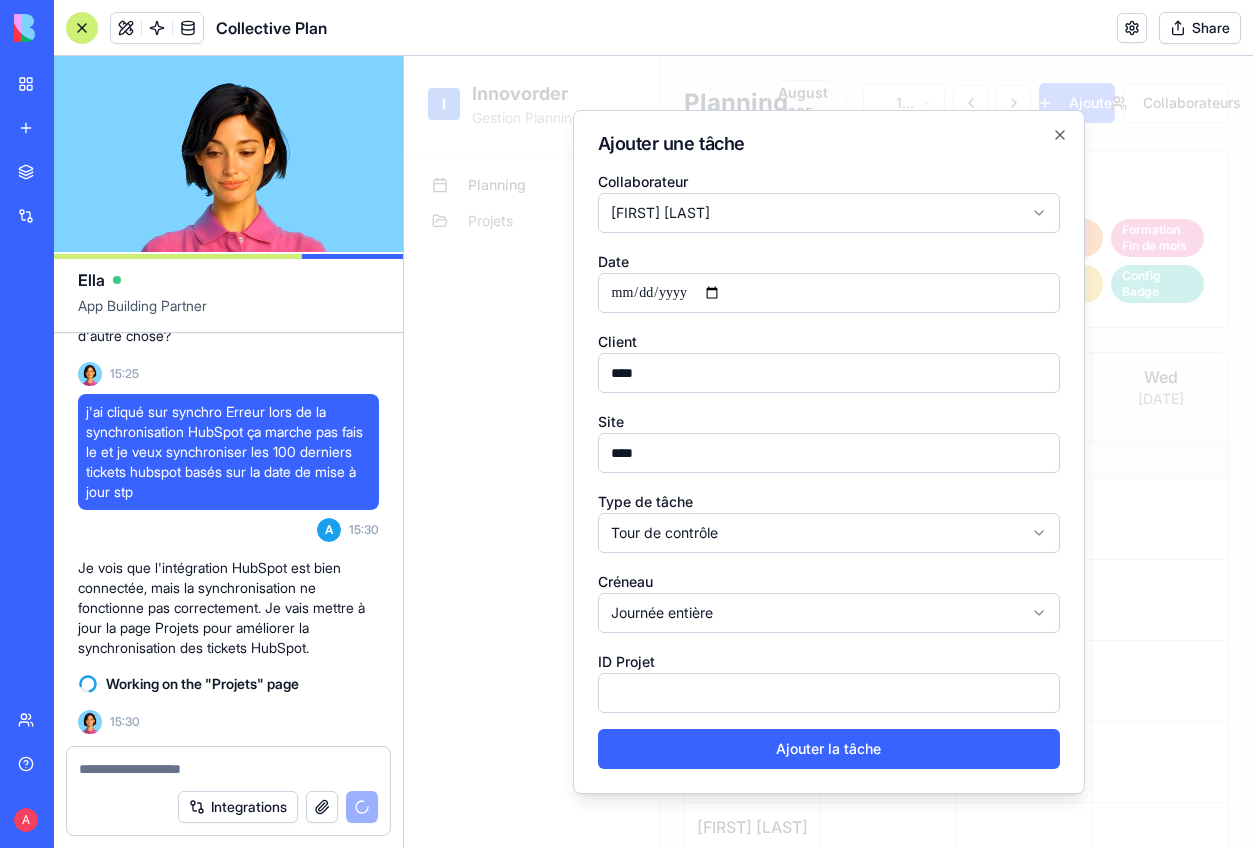 click on "**********" at bounding box center (828, 1462) 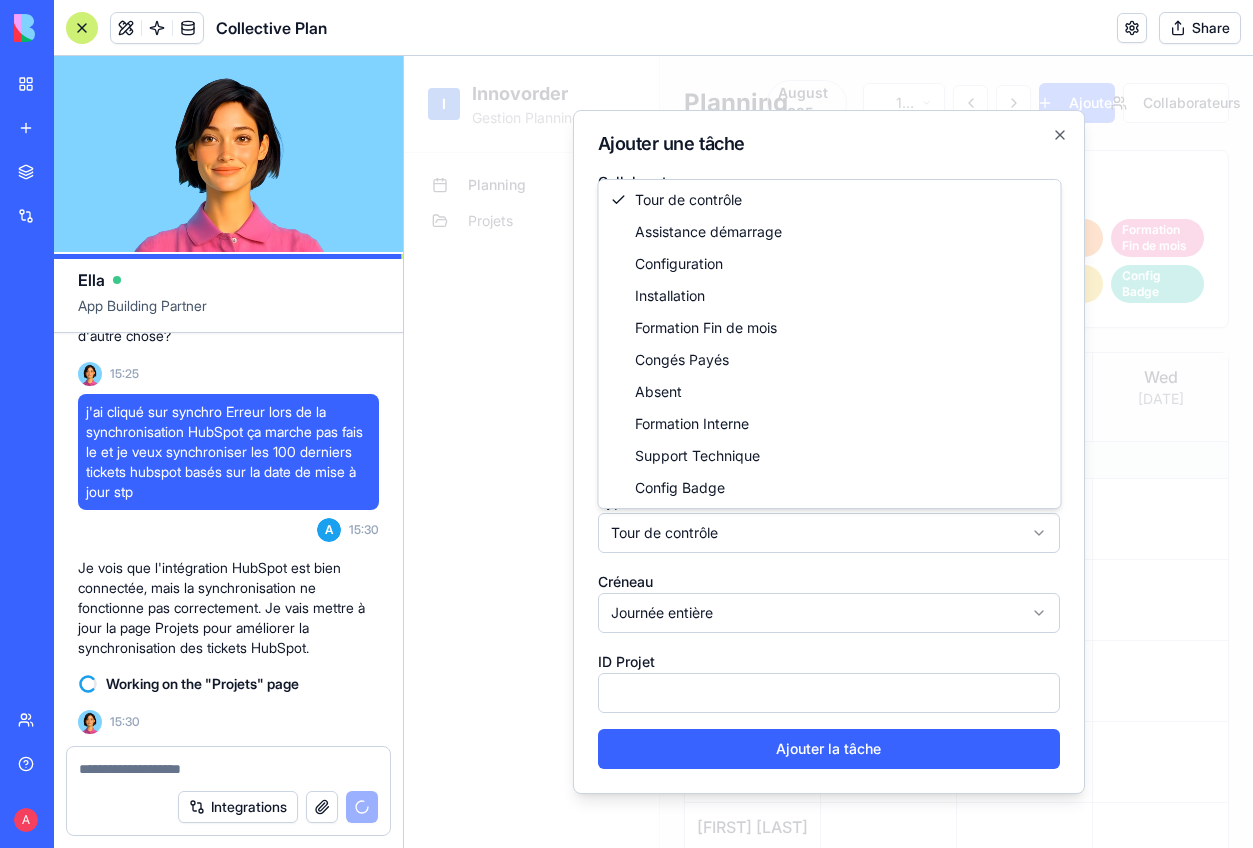 select on "**********" 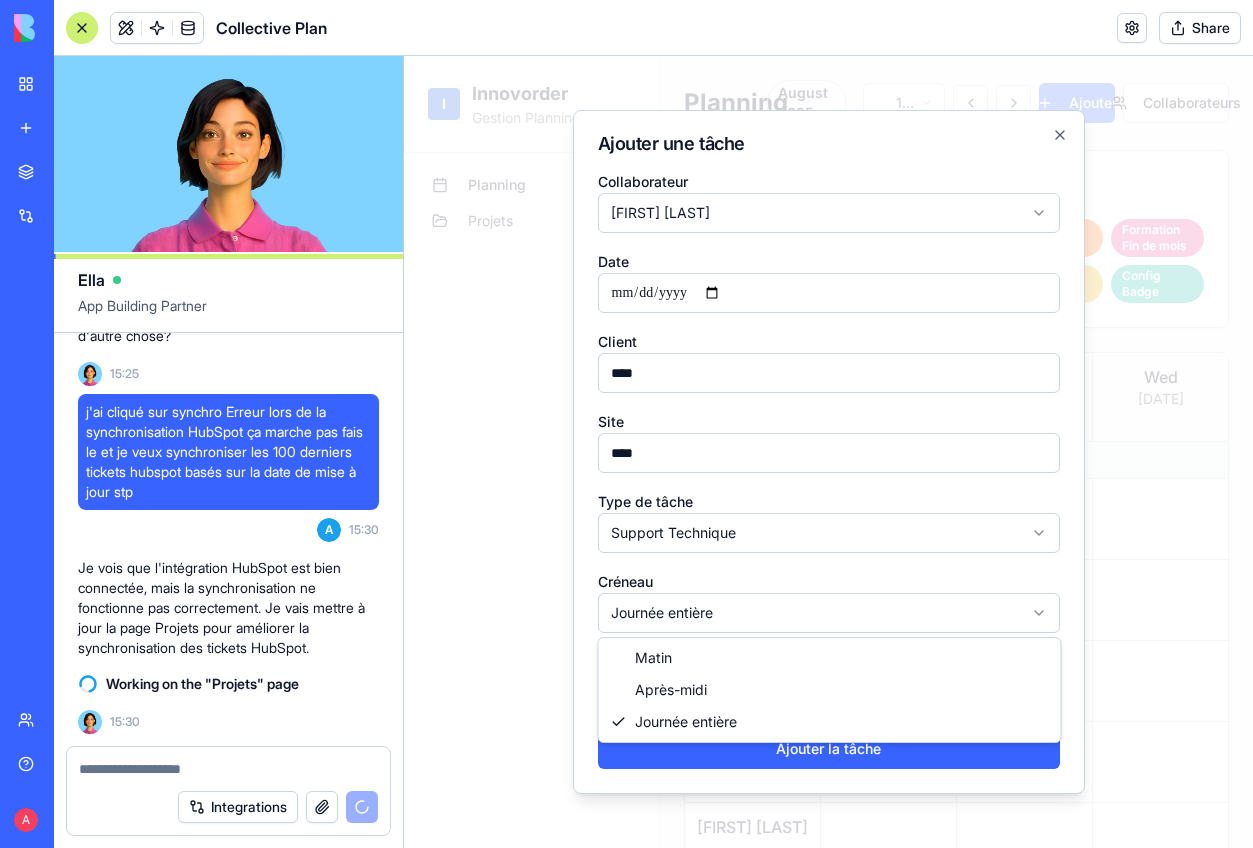 click on "**********" at bounding box center (828, 1462) 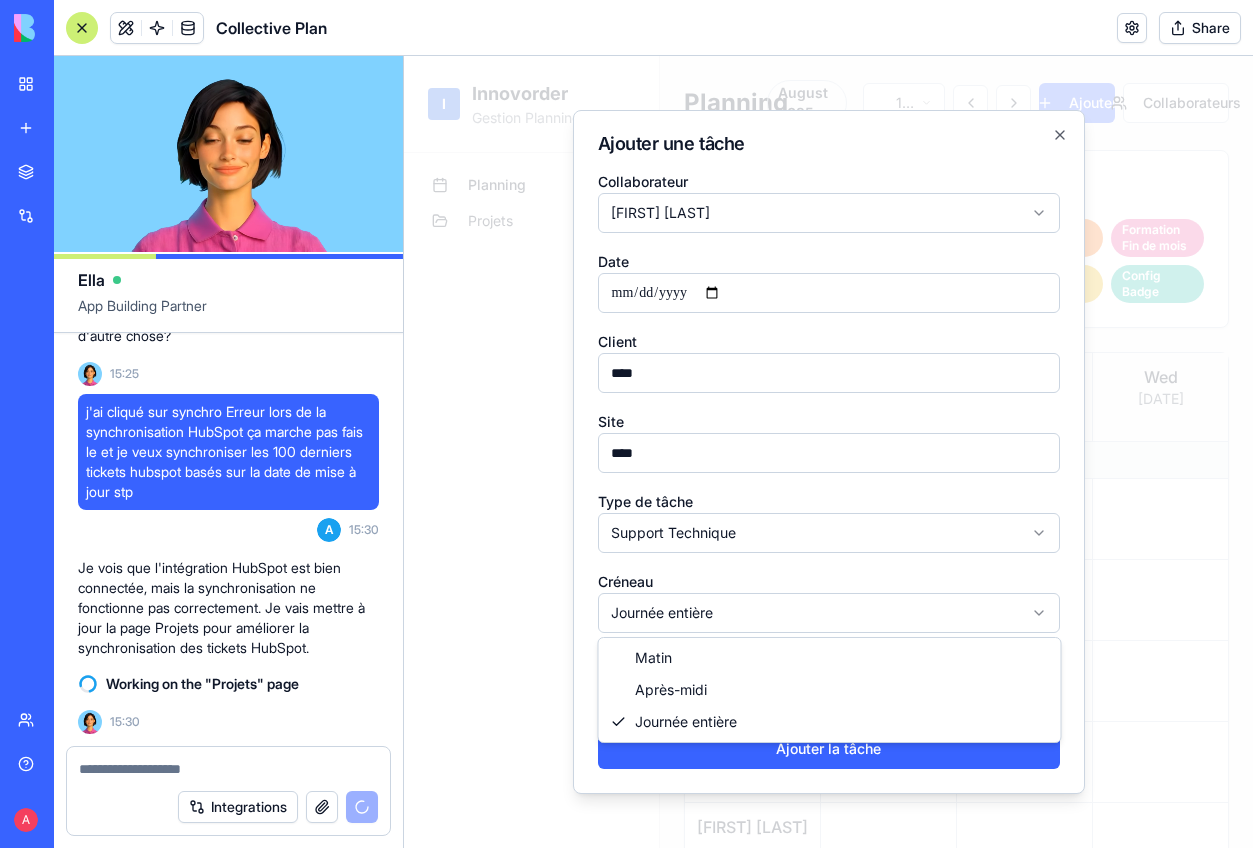 select on "*******" 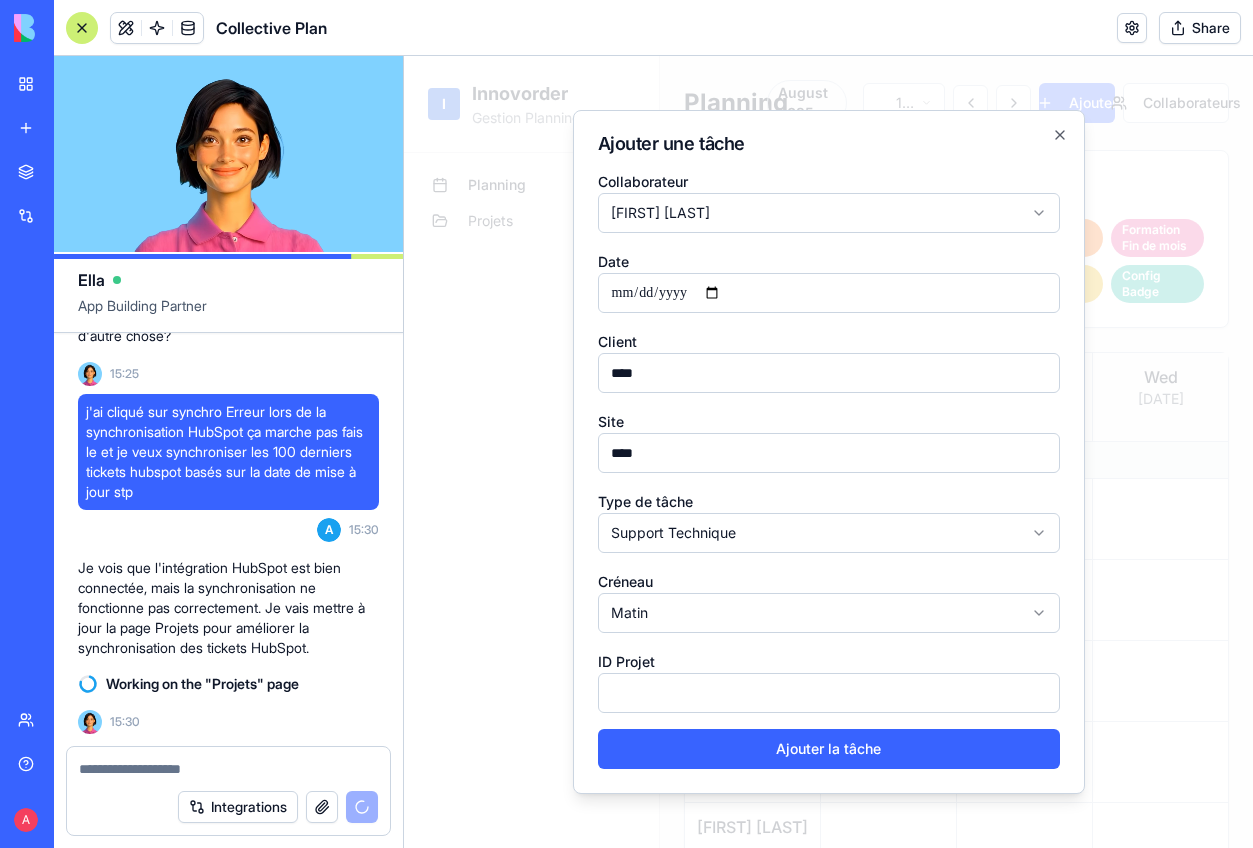 click at bounding box center [829, 693] 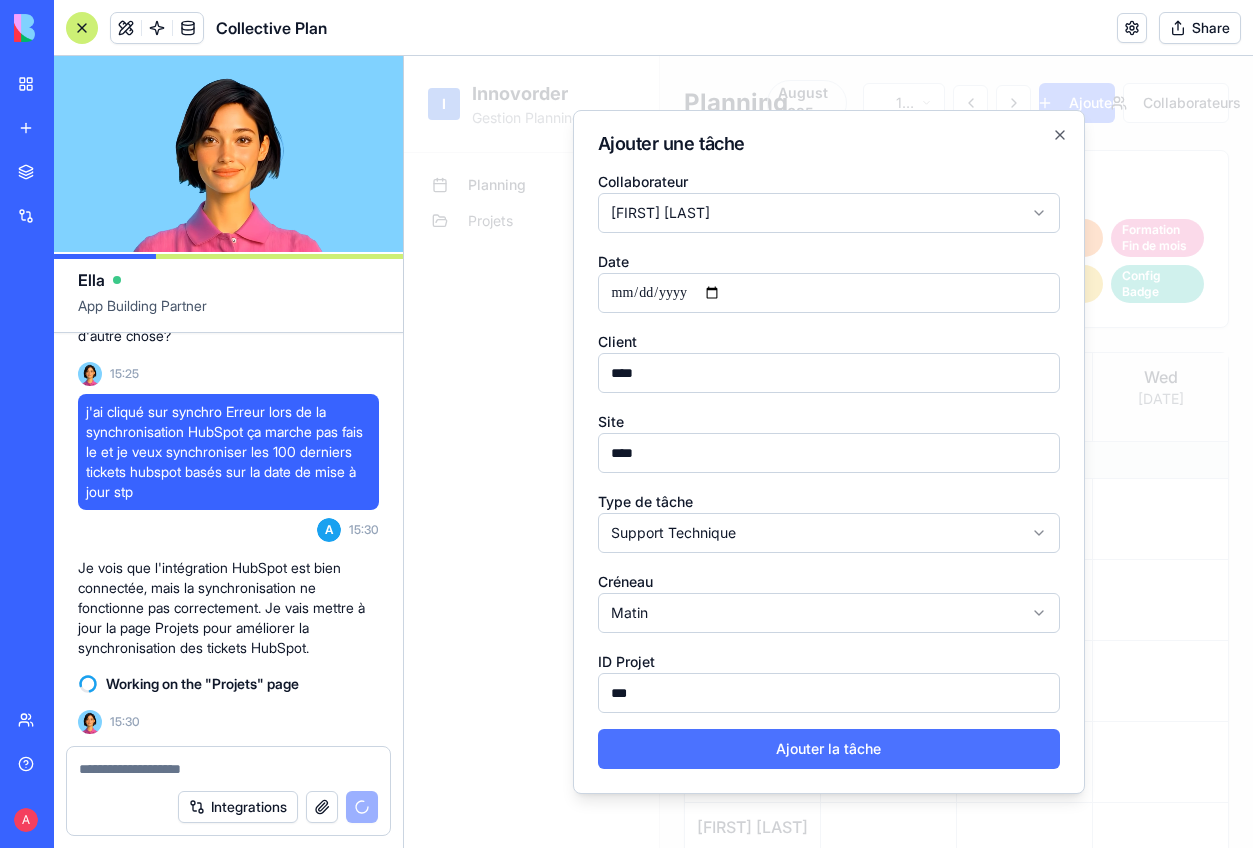 type on "***" 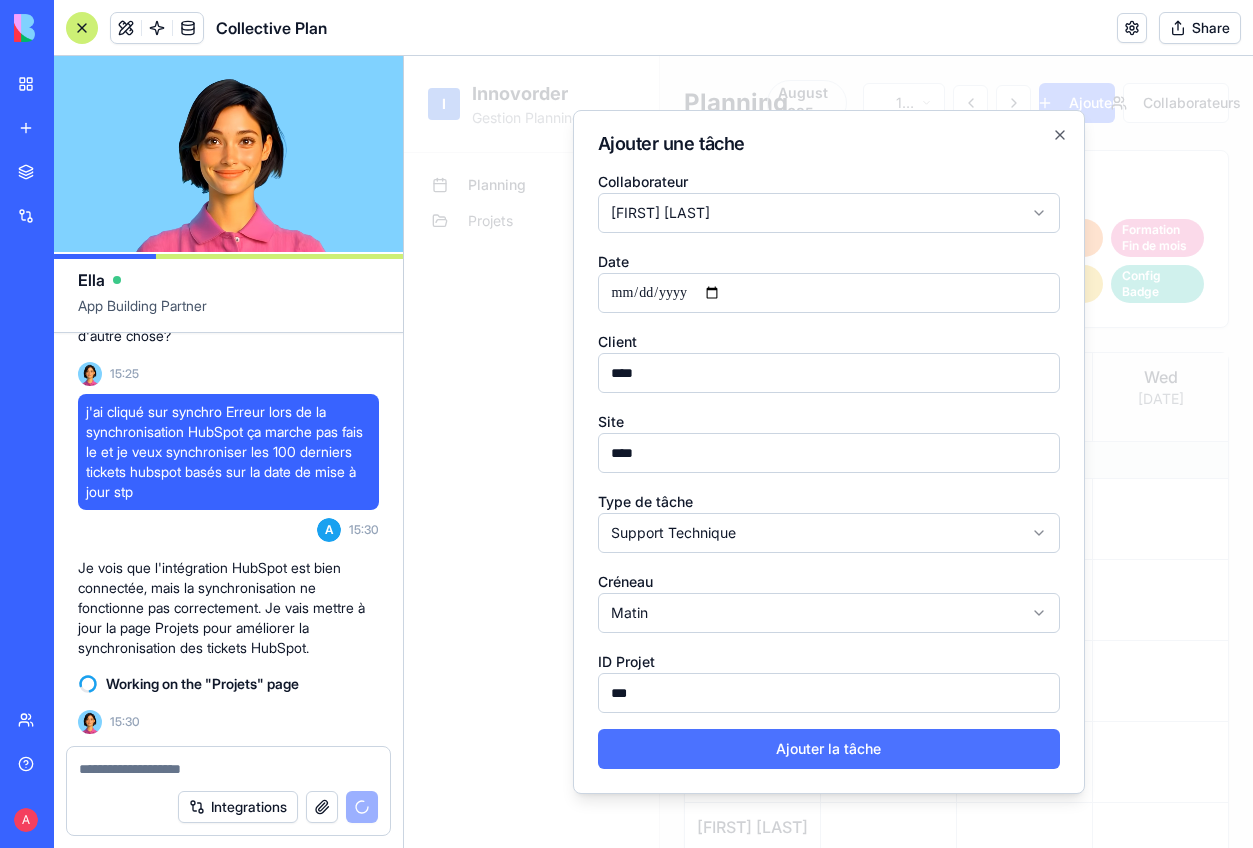 click on "Ajouter la tâche" at bounding box center (829, 749) 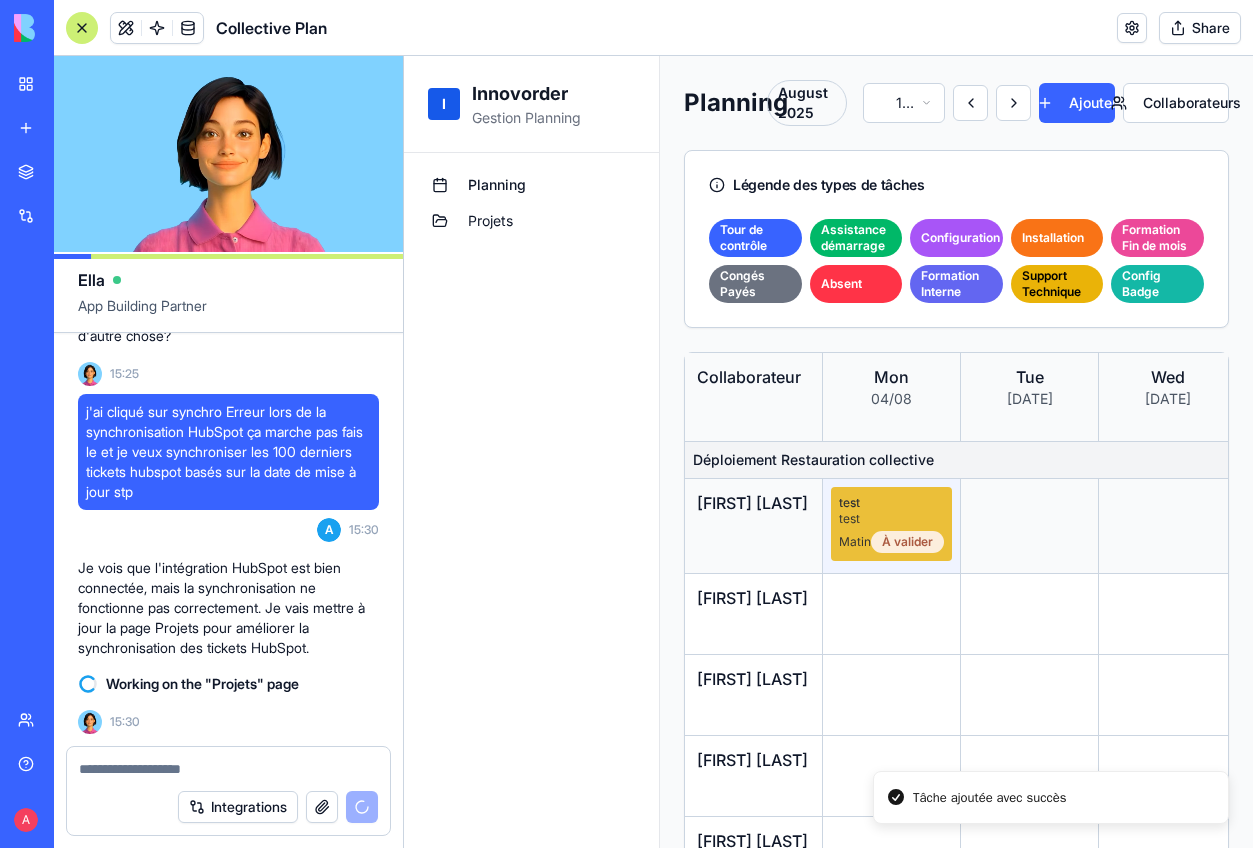 click on "test" at bounding box center [891, 519] 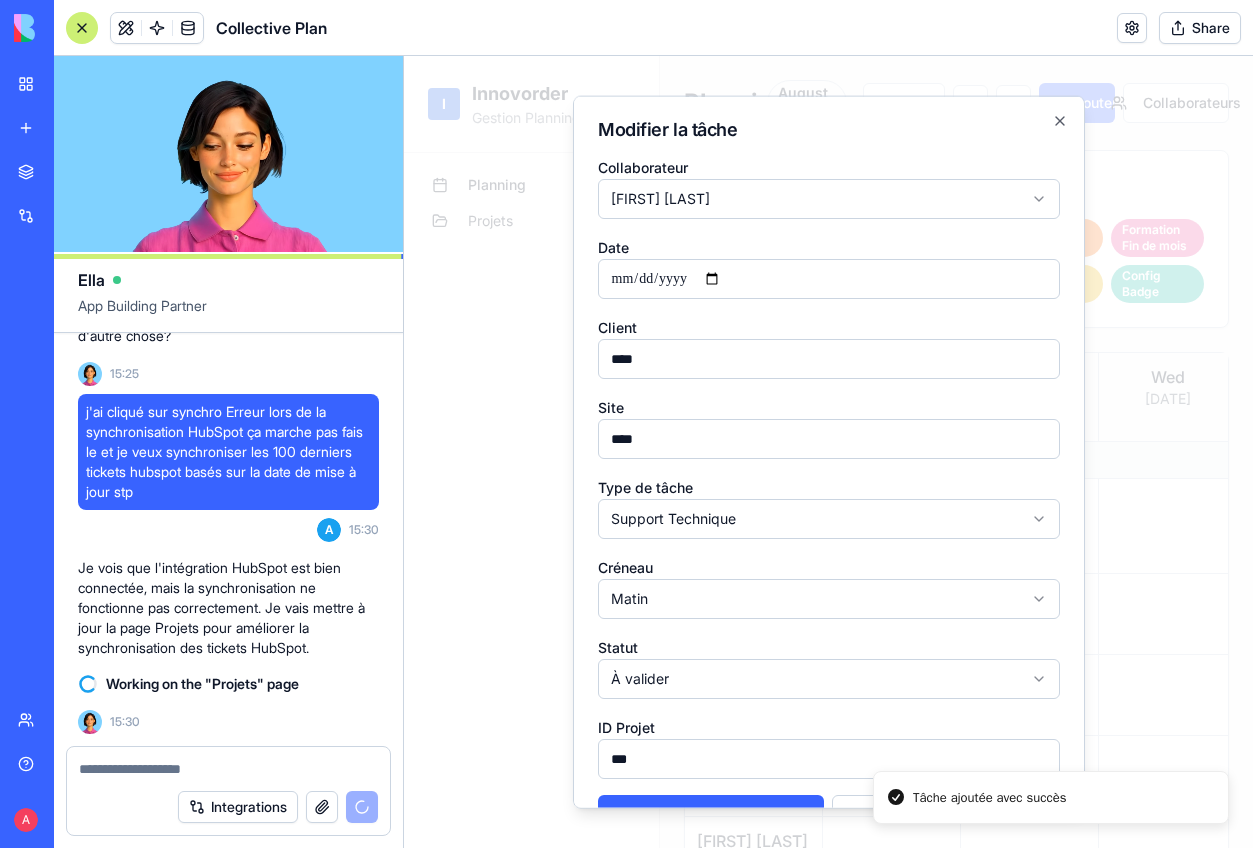 click on "**********" at bounding box center (828, 1469) 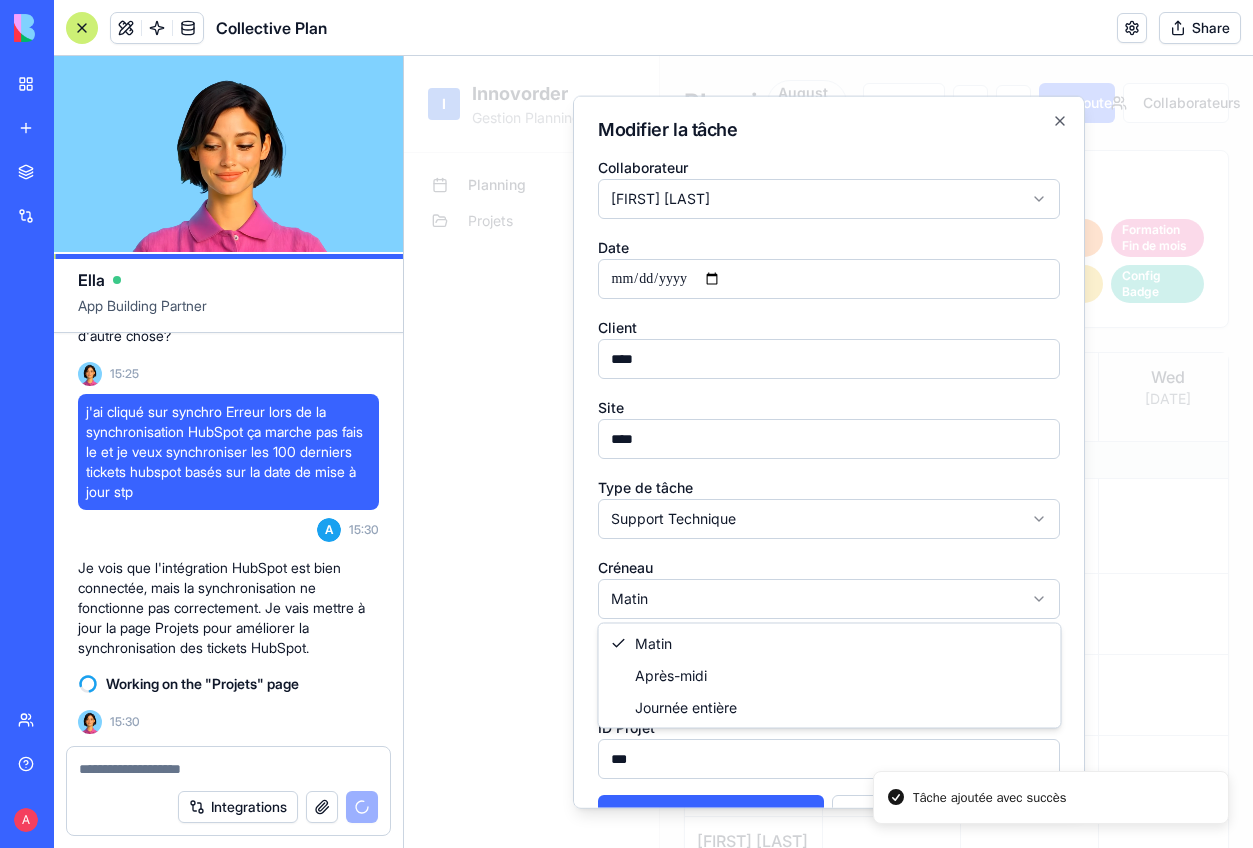 select on "********" 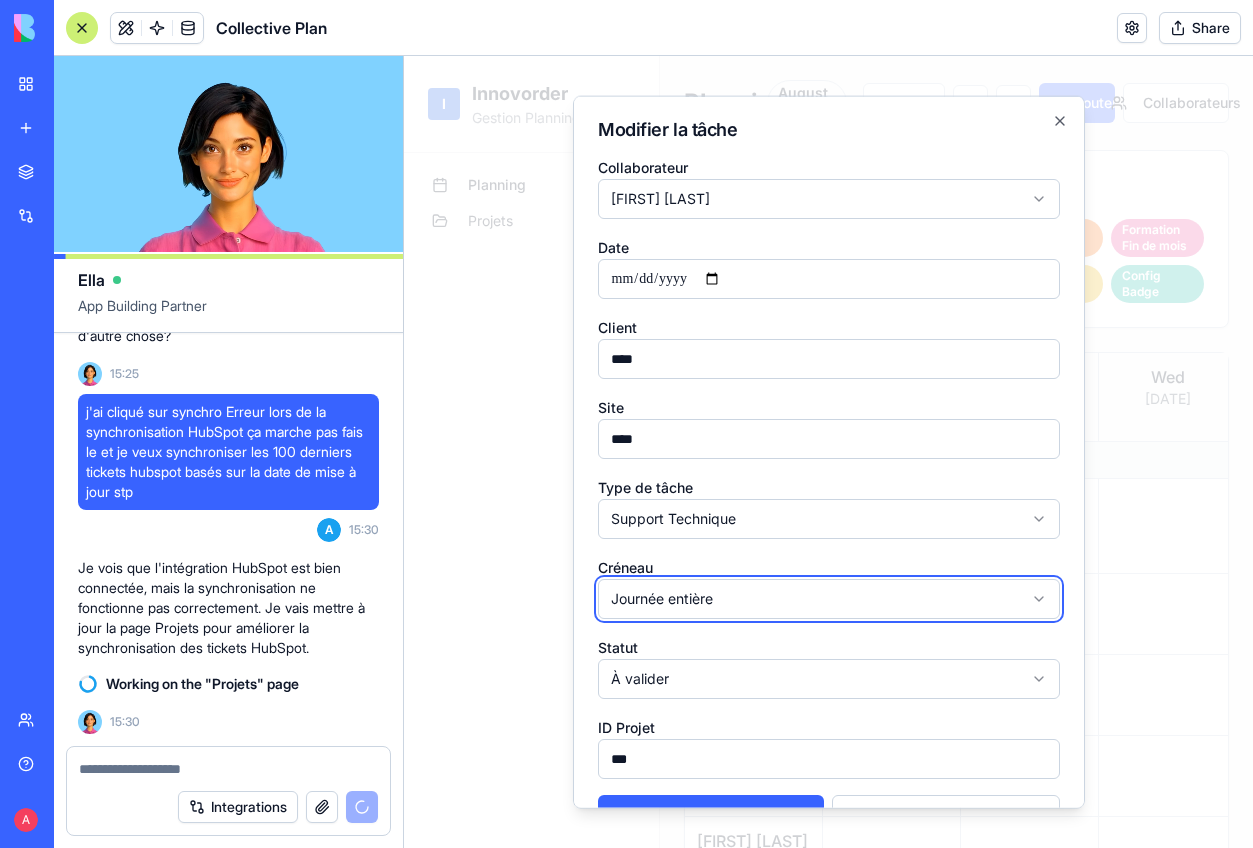 scroll, scrollTop: 51, scrollLeft: 0, axis: vertical 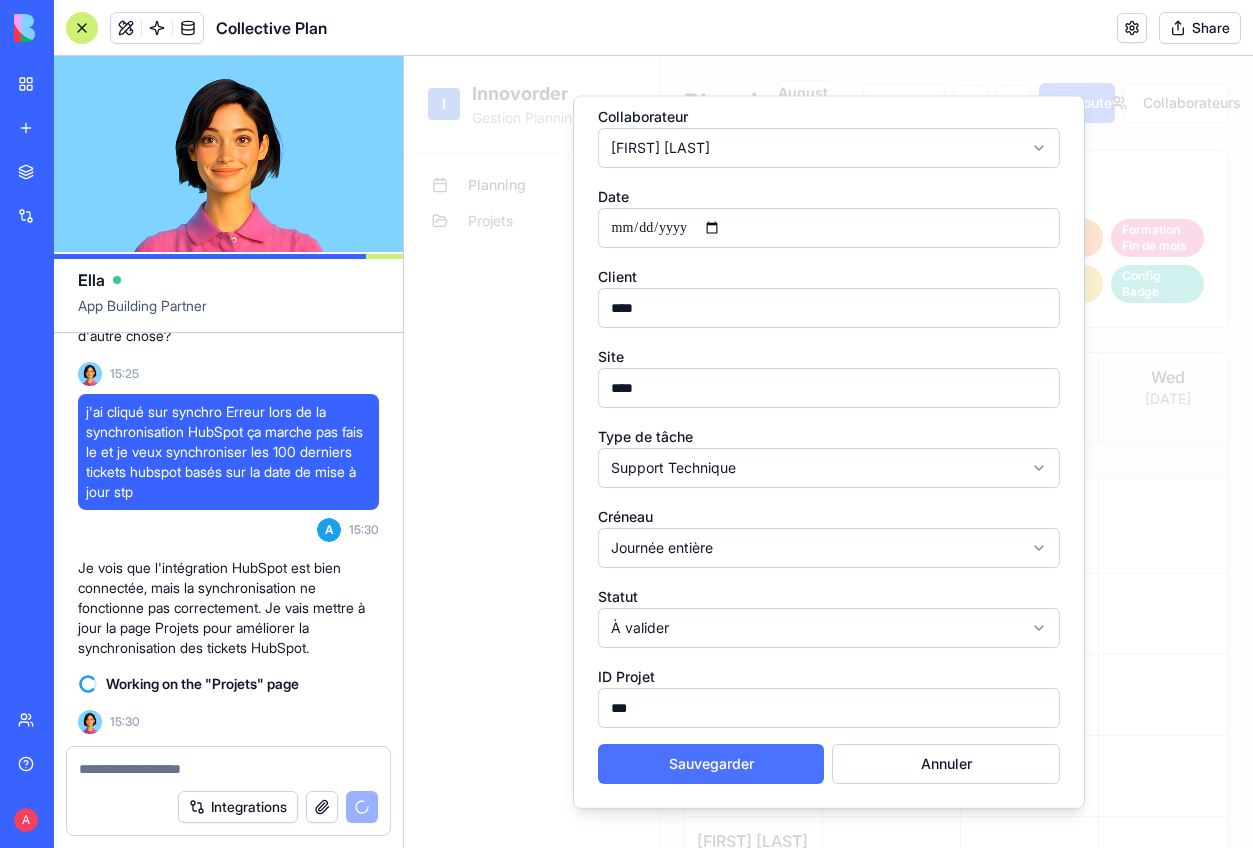 click on "Sauvegarder" at bounding box center [711, 764] 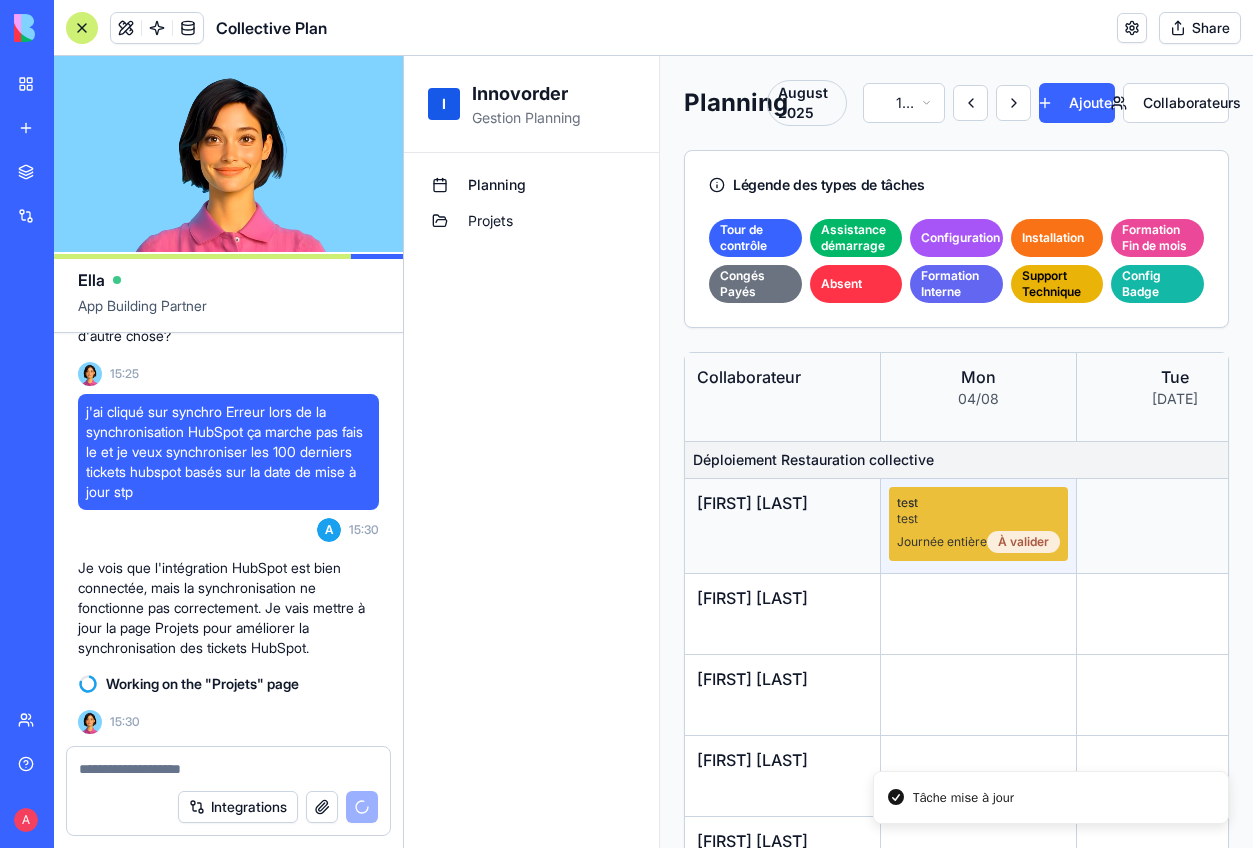 click on "test" at bounding box center (978, 519) 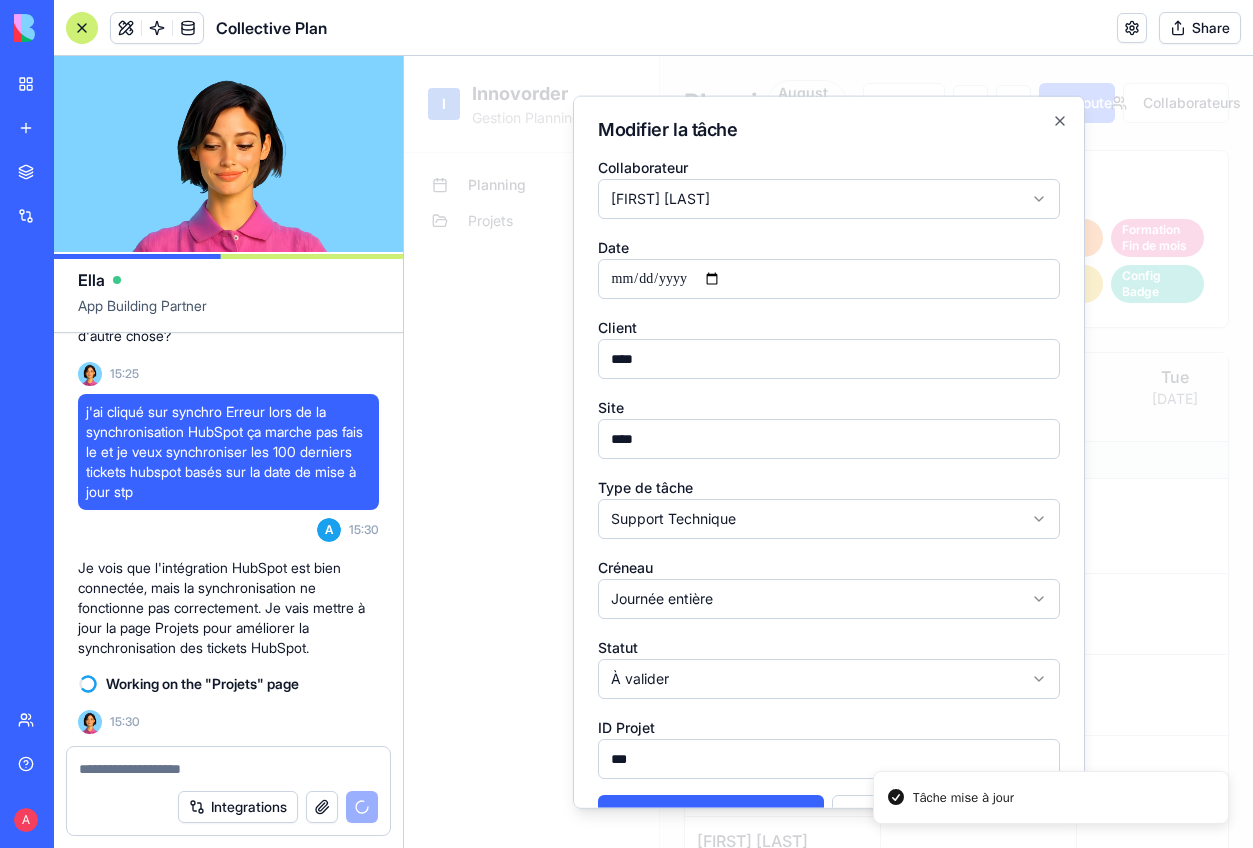 click on "**********" at bounding box center [828, 1469] 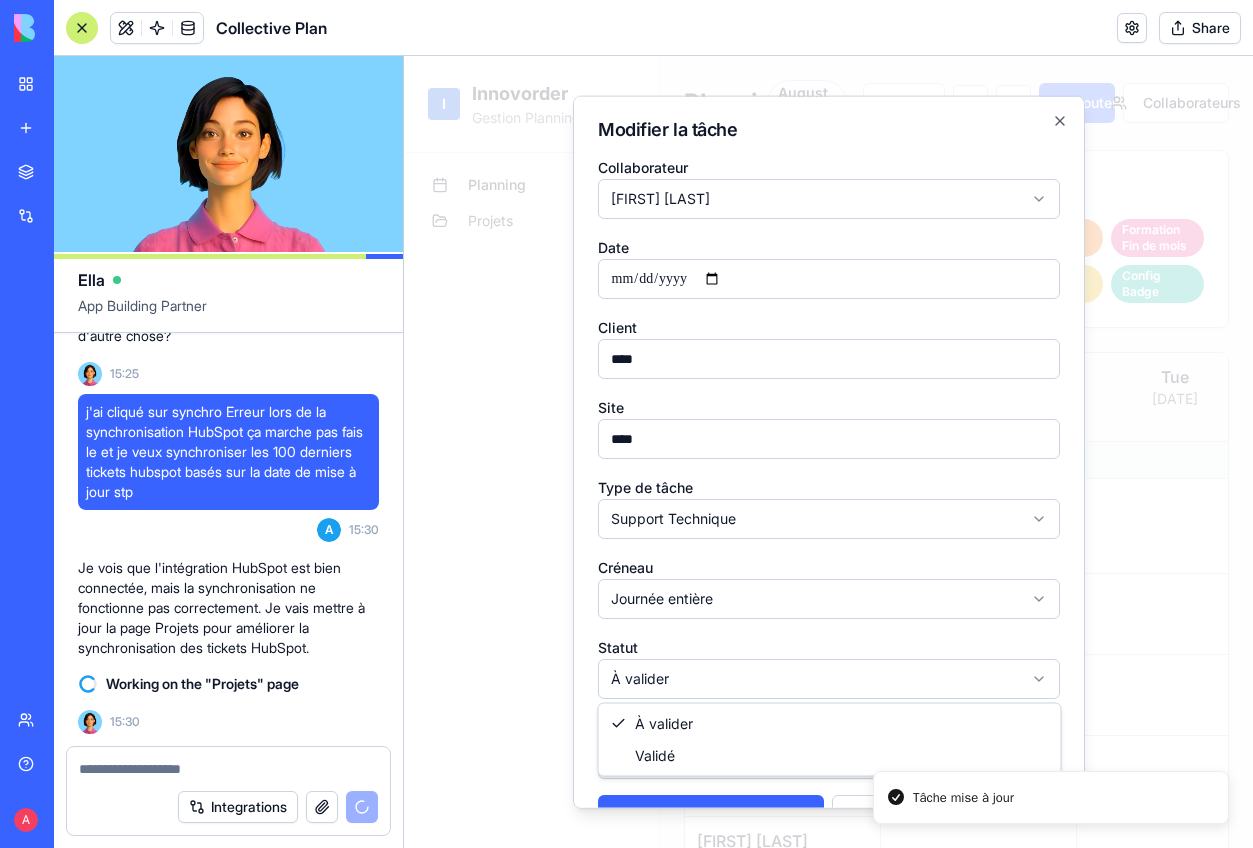 select on "*********" 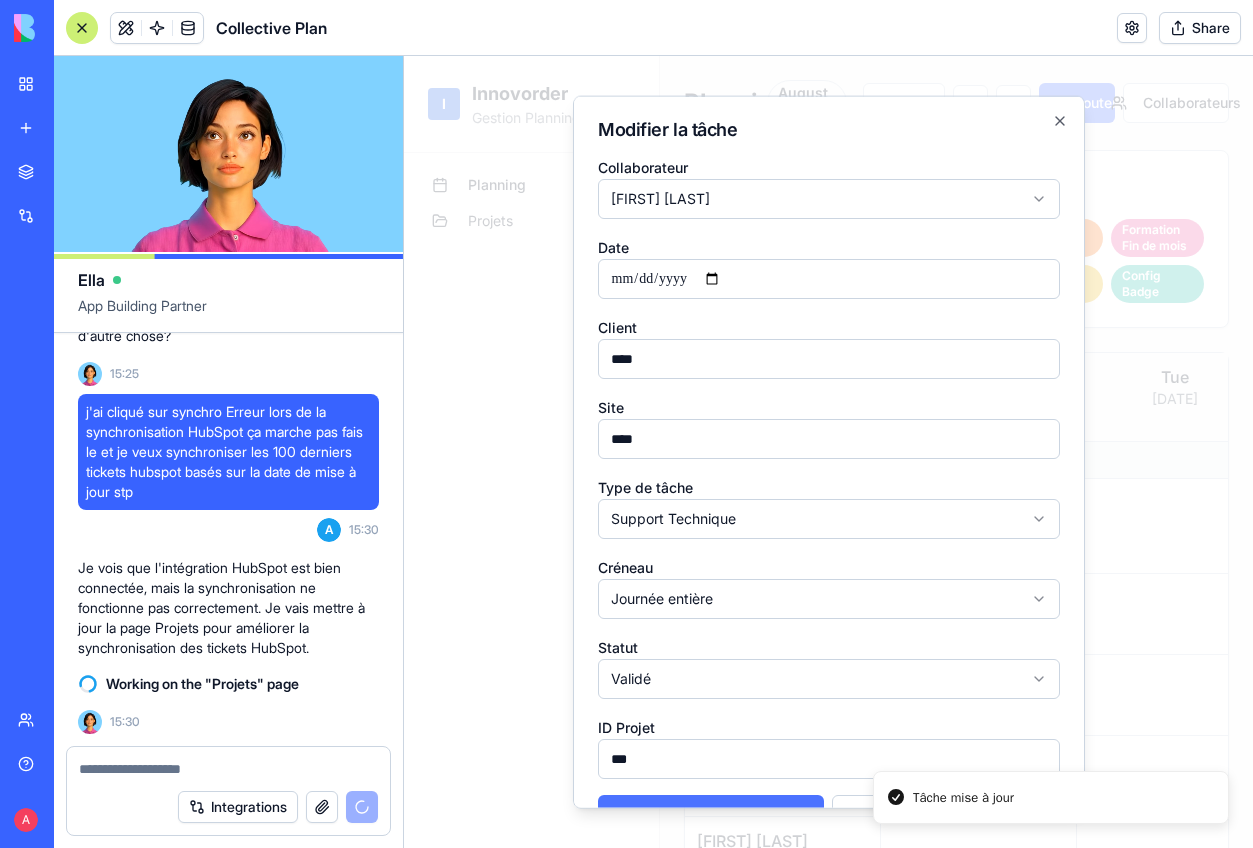 click on "Sauvegarder" at bounding box center [711, 815] 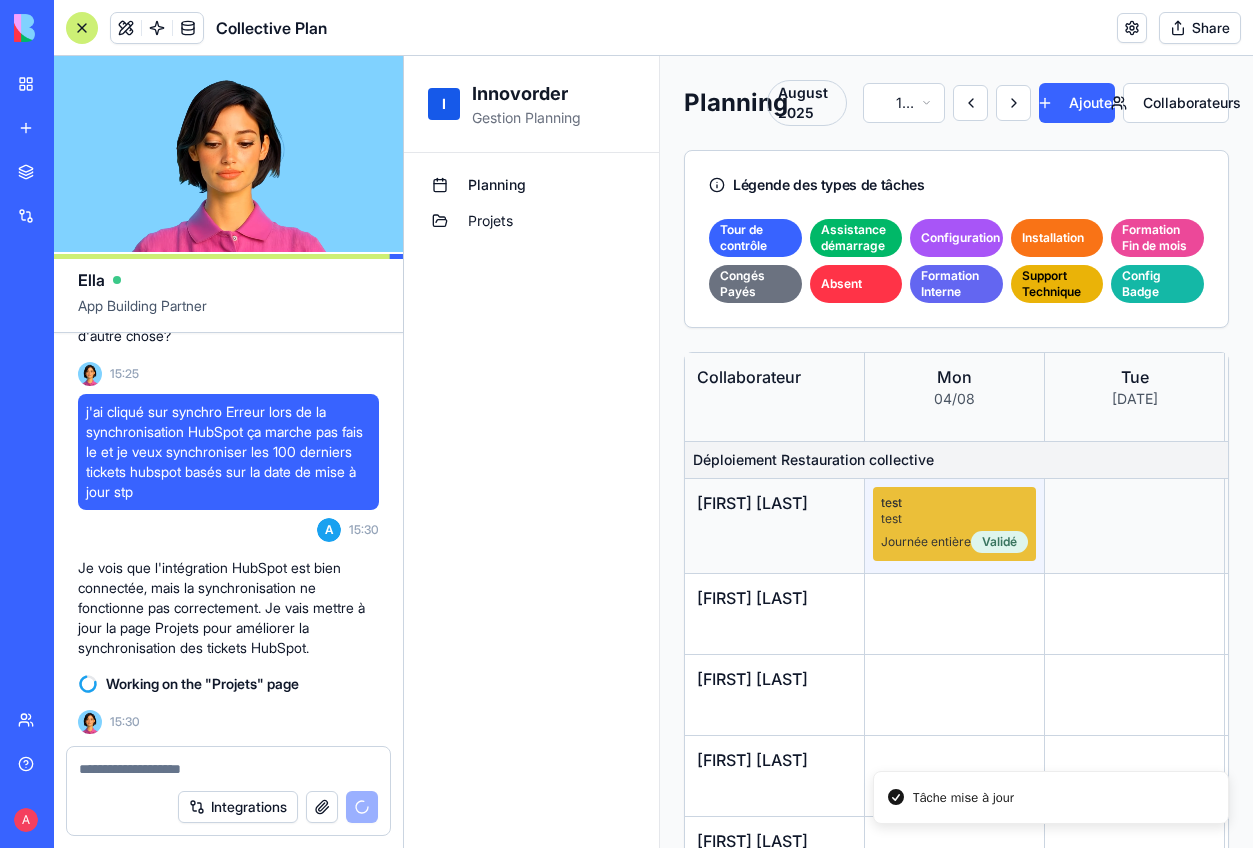 click on "Journée entière Validé" at bounding box center (954, 542) 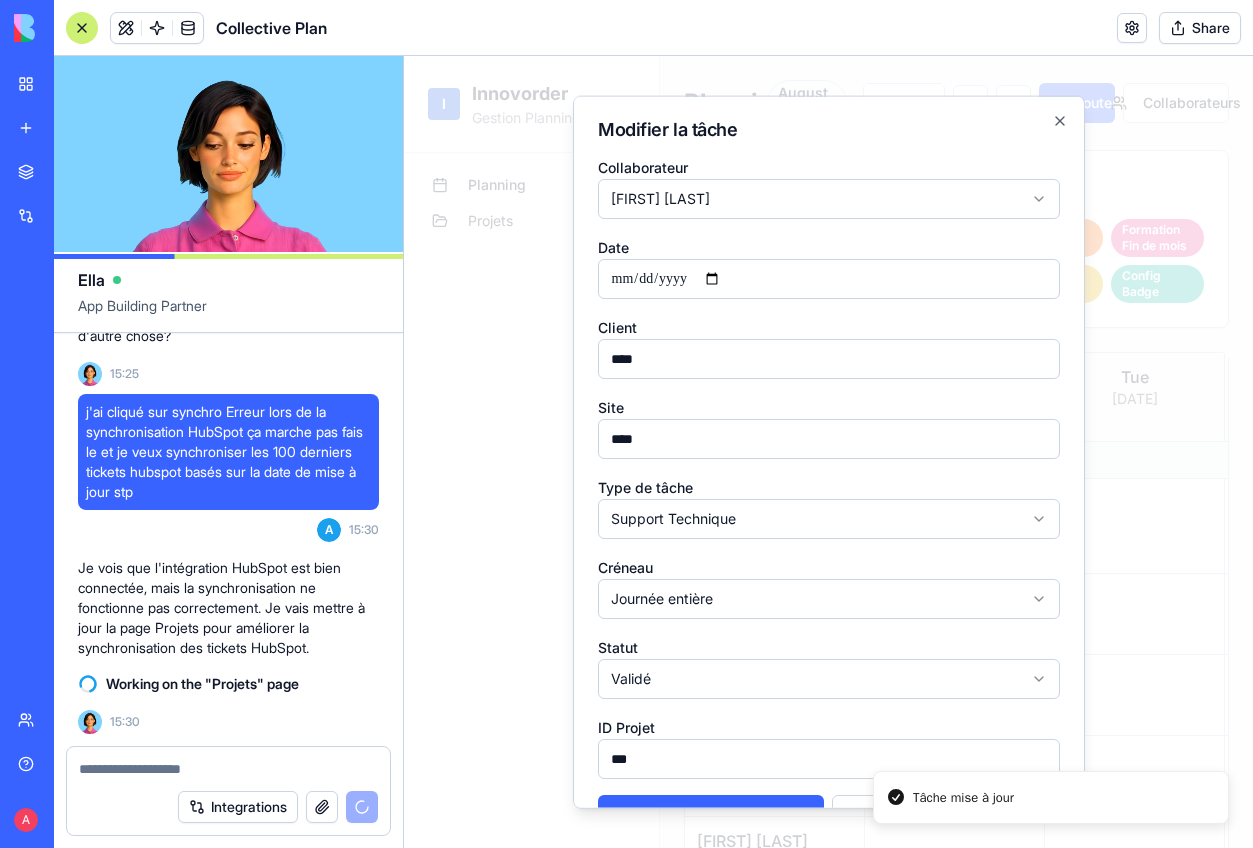 click on "**********" at bounding box center [828, 1469] 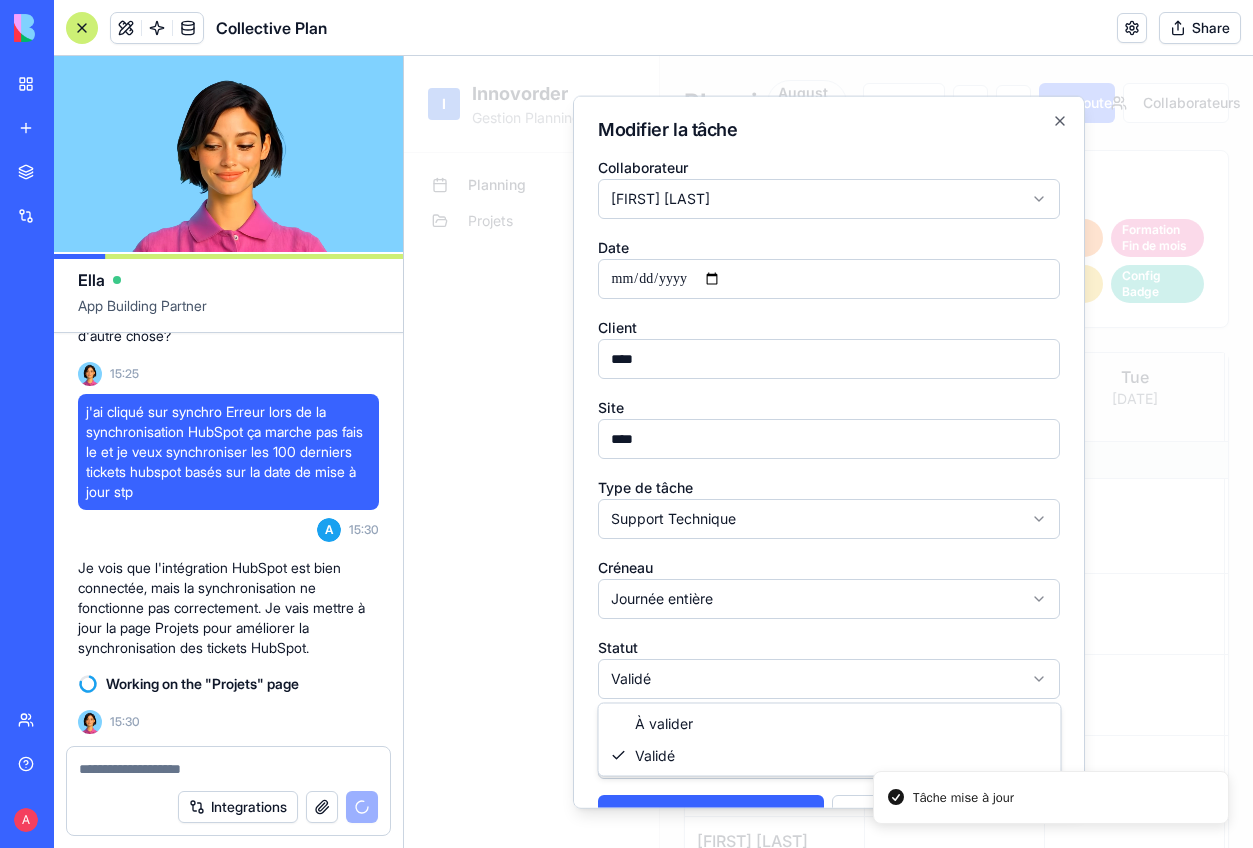 select on "**********" 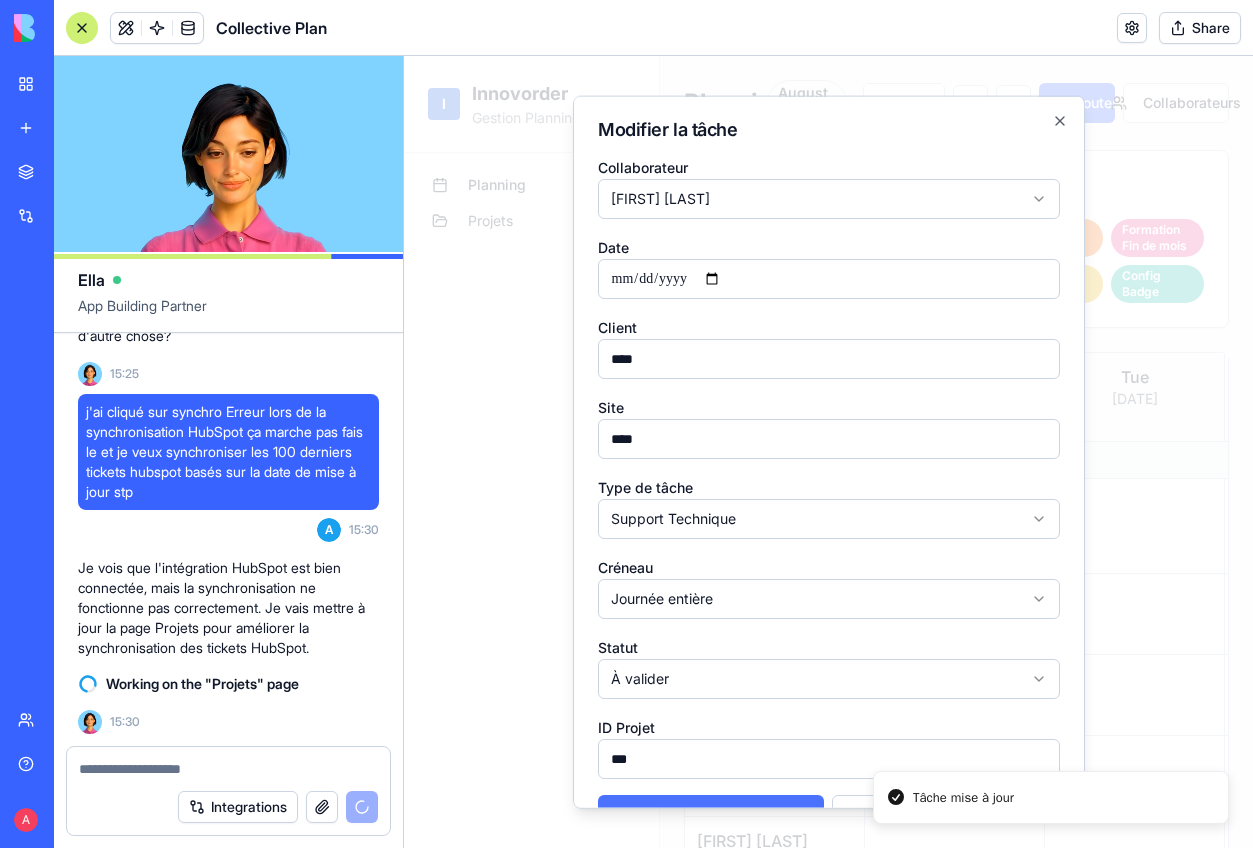 click on "Sauvegarder" at bounding box center [711, 815] 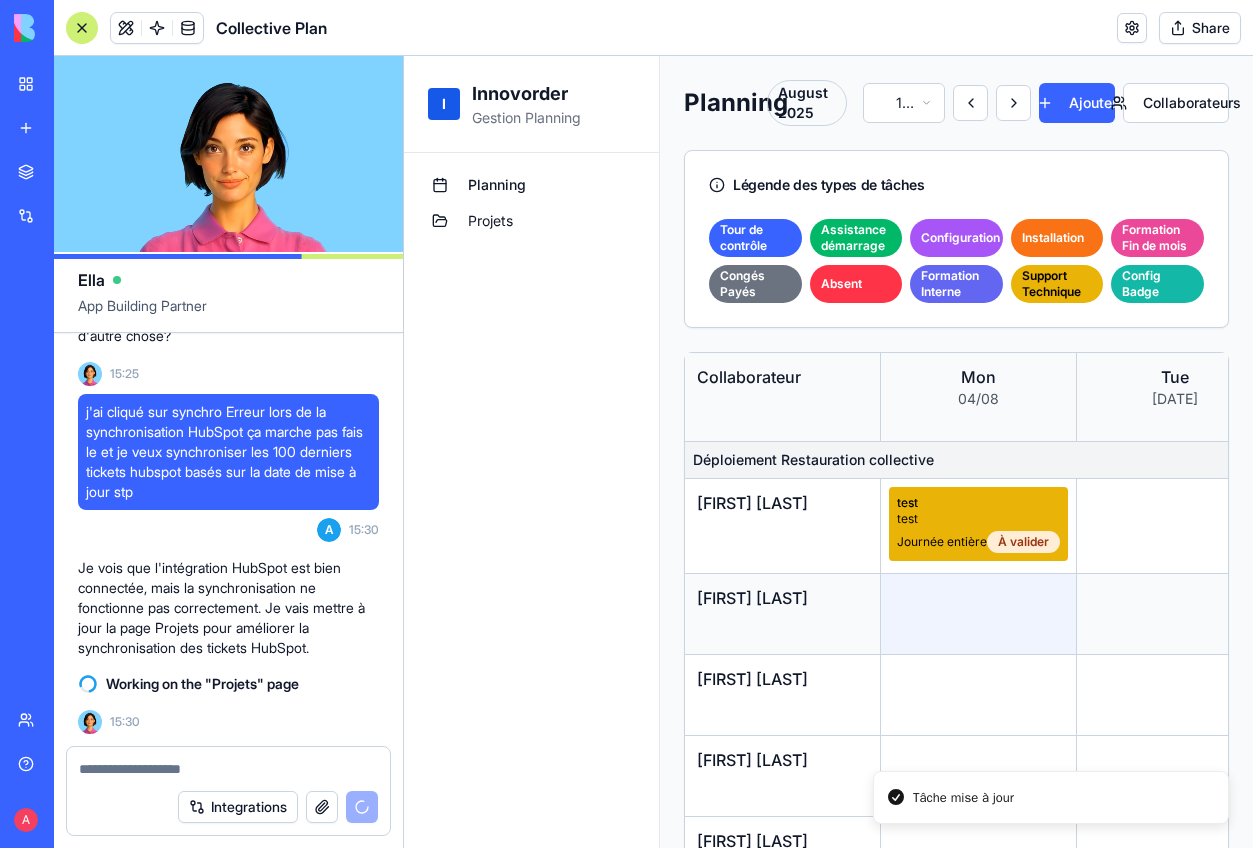scroll, scrollTop: 0, scrollLeft: 68, axis: horizontal 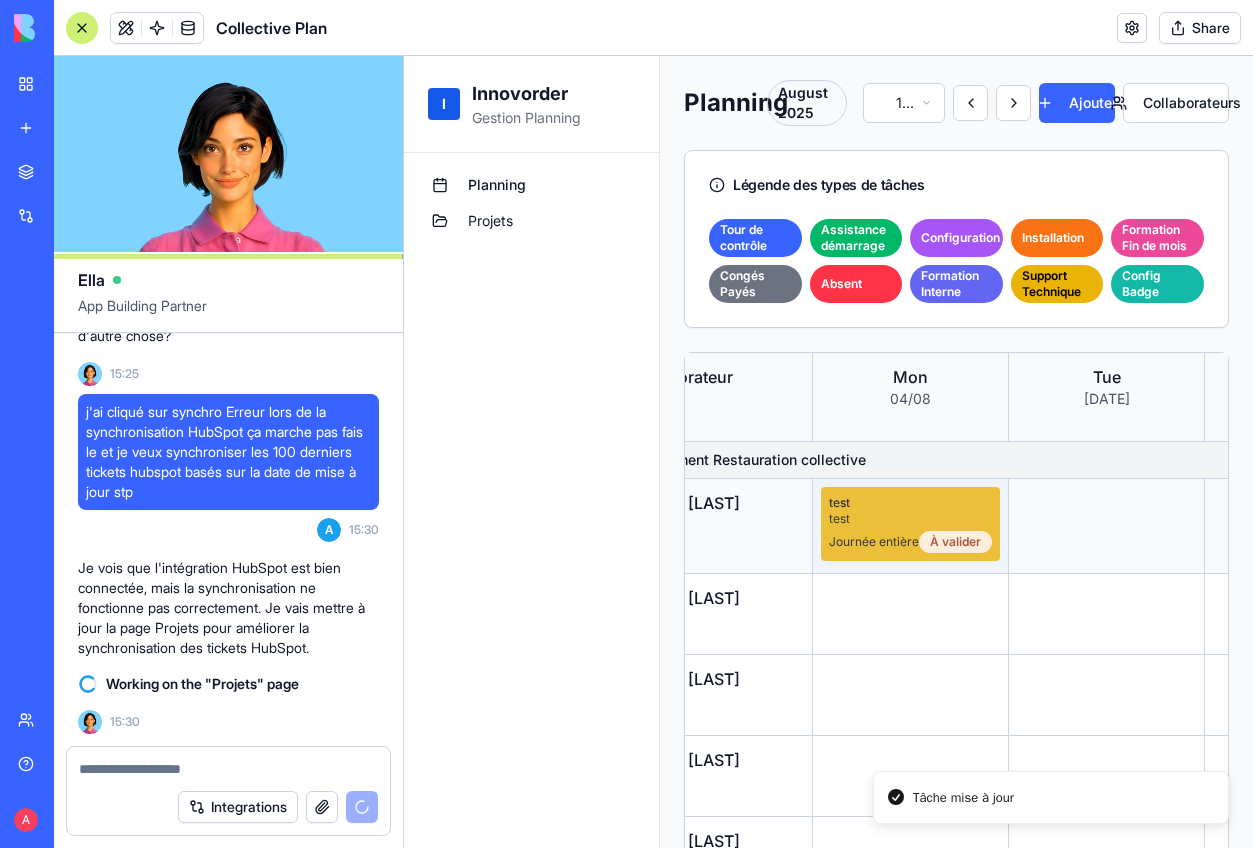 click on "test test Journée entière À valider" at bounding box center [910, 524] 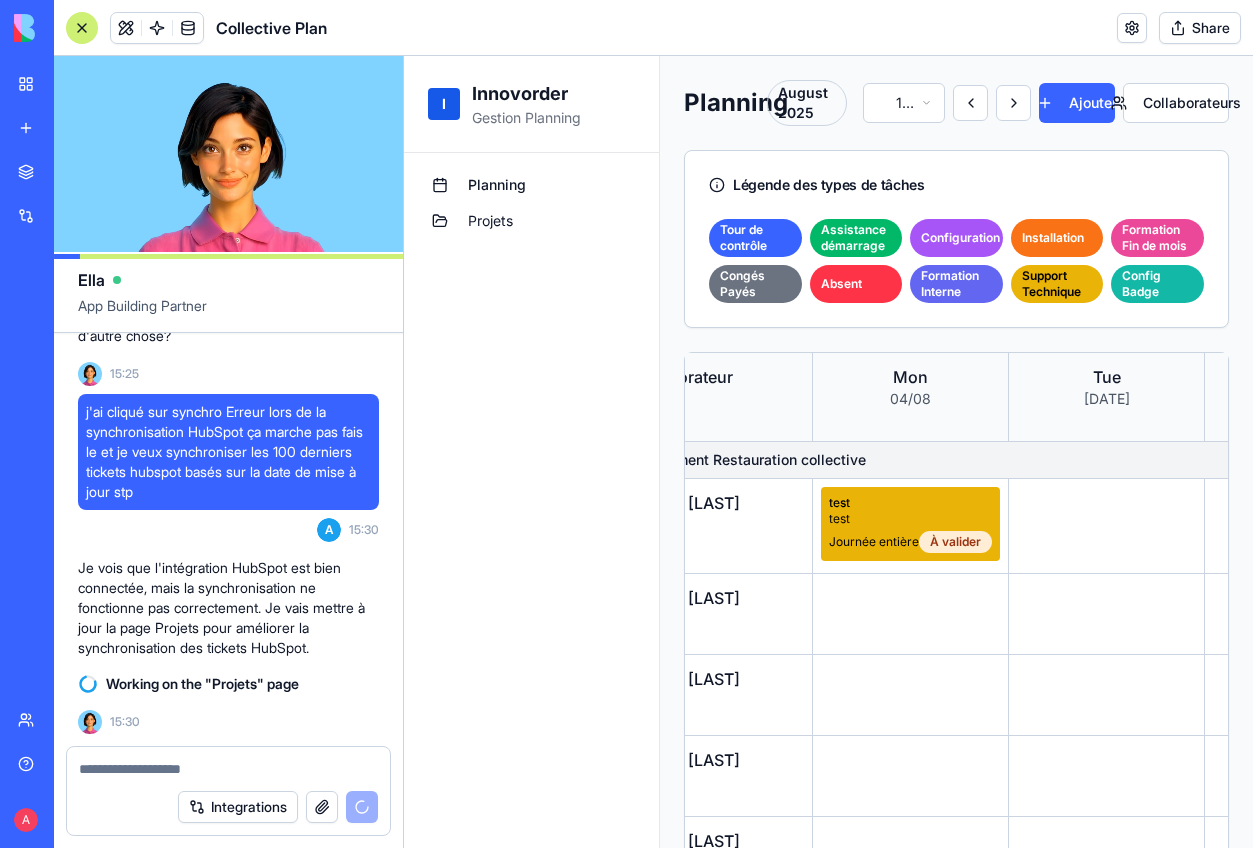 click on "Planning" at bounding box center (531, 185) 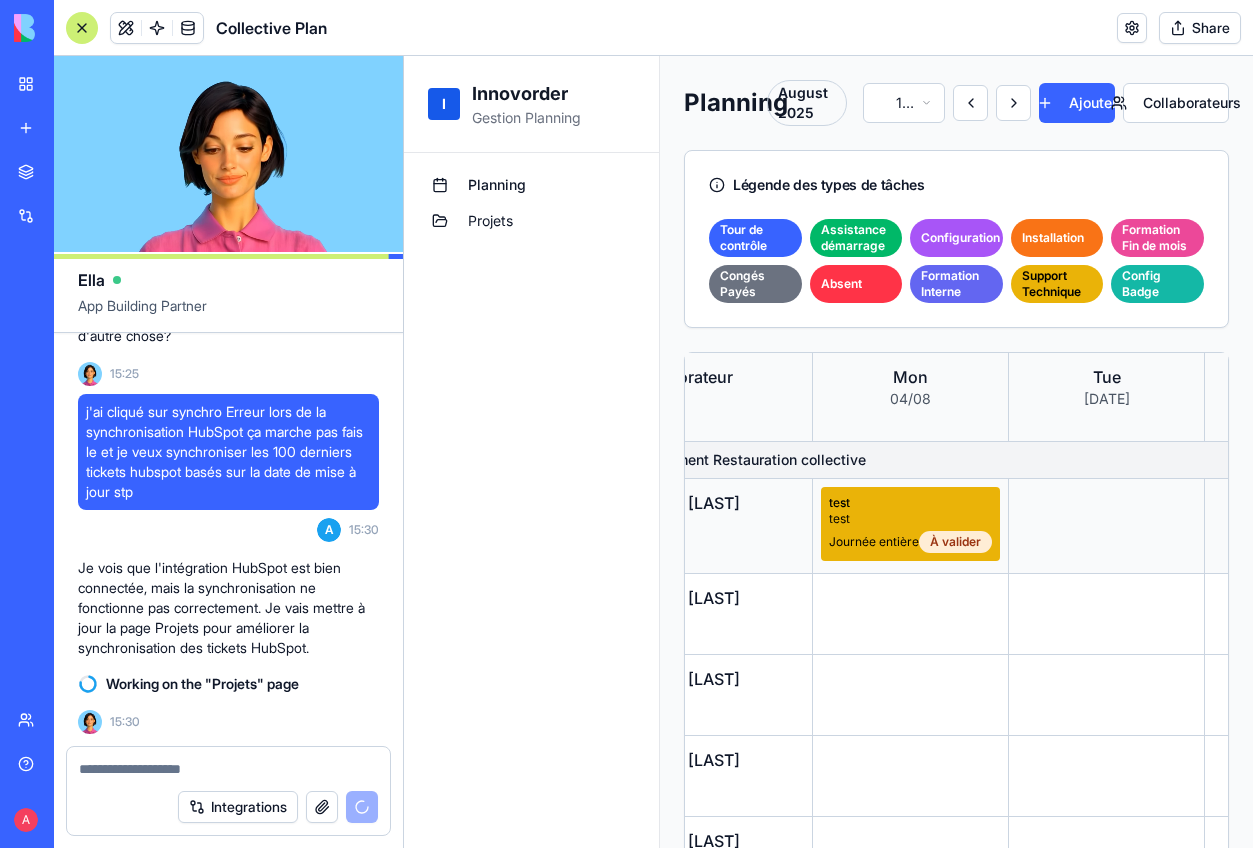 scroll, scrollTop: 0, scrollLeft: 67, axis: horizontal 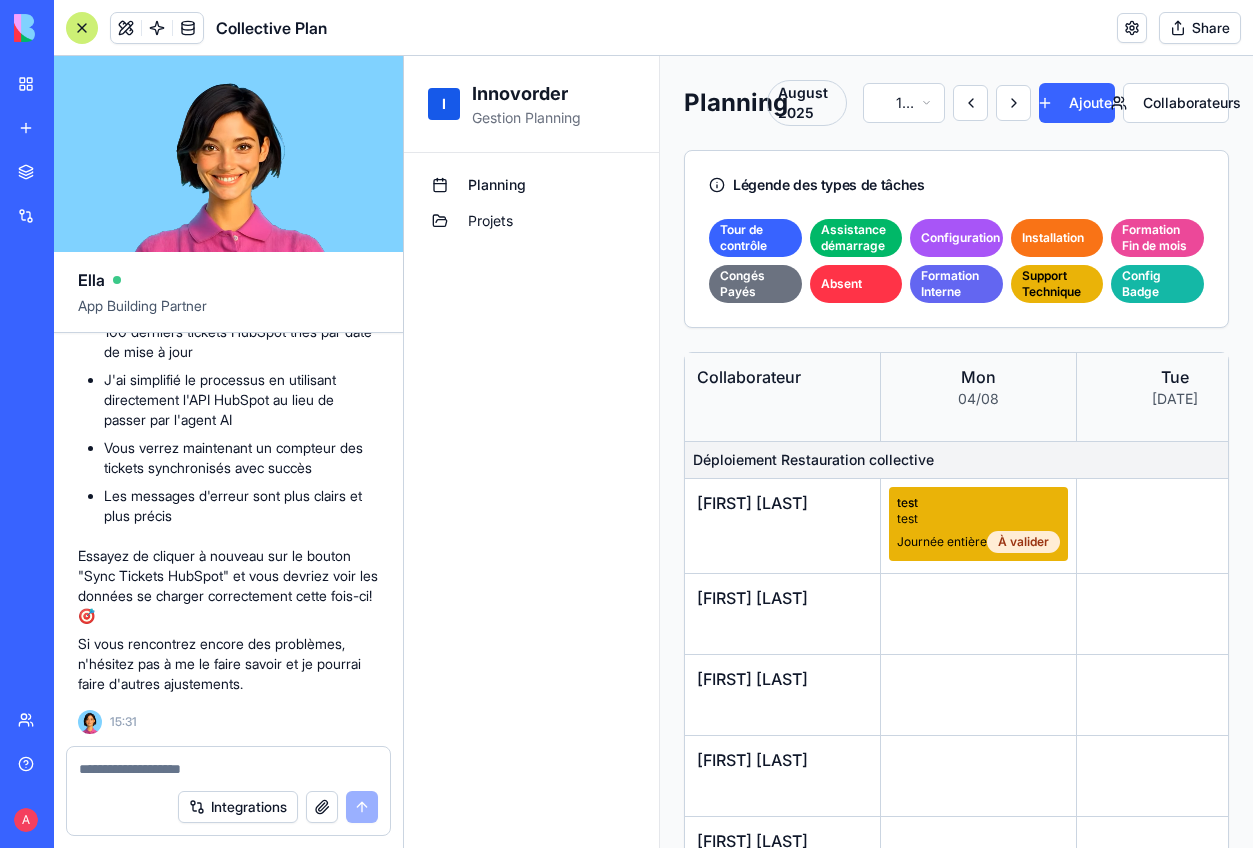 click at bounding box center (82, 28) 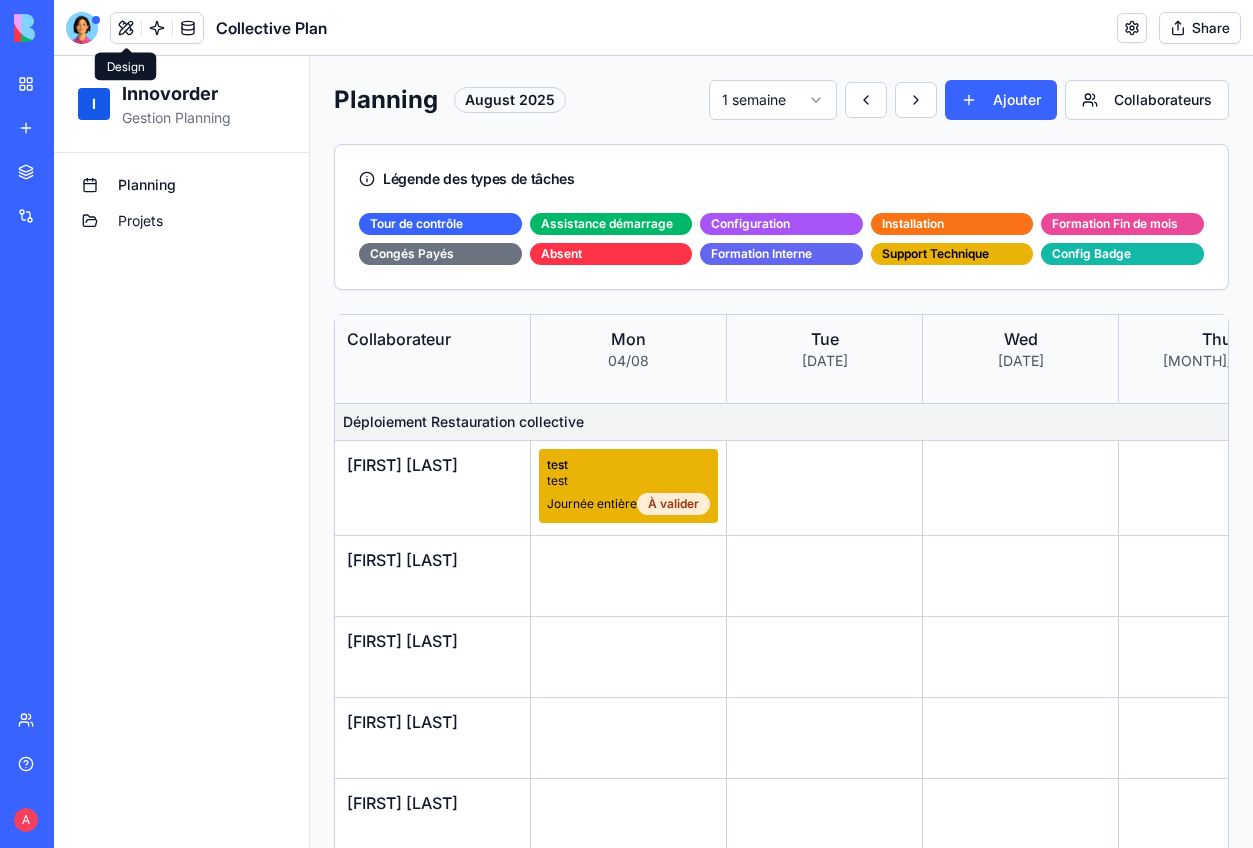 click on "Projets" at bounding box center (140, 221) 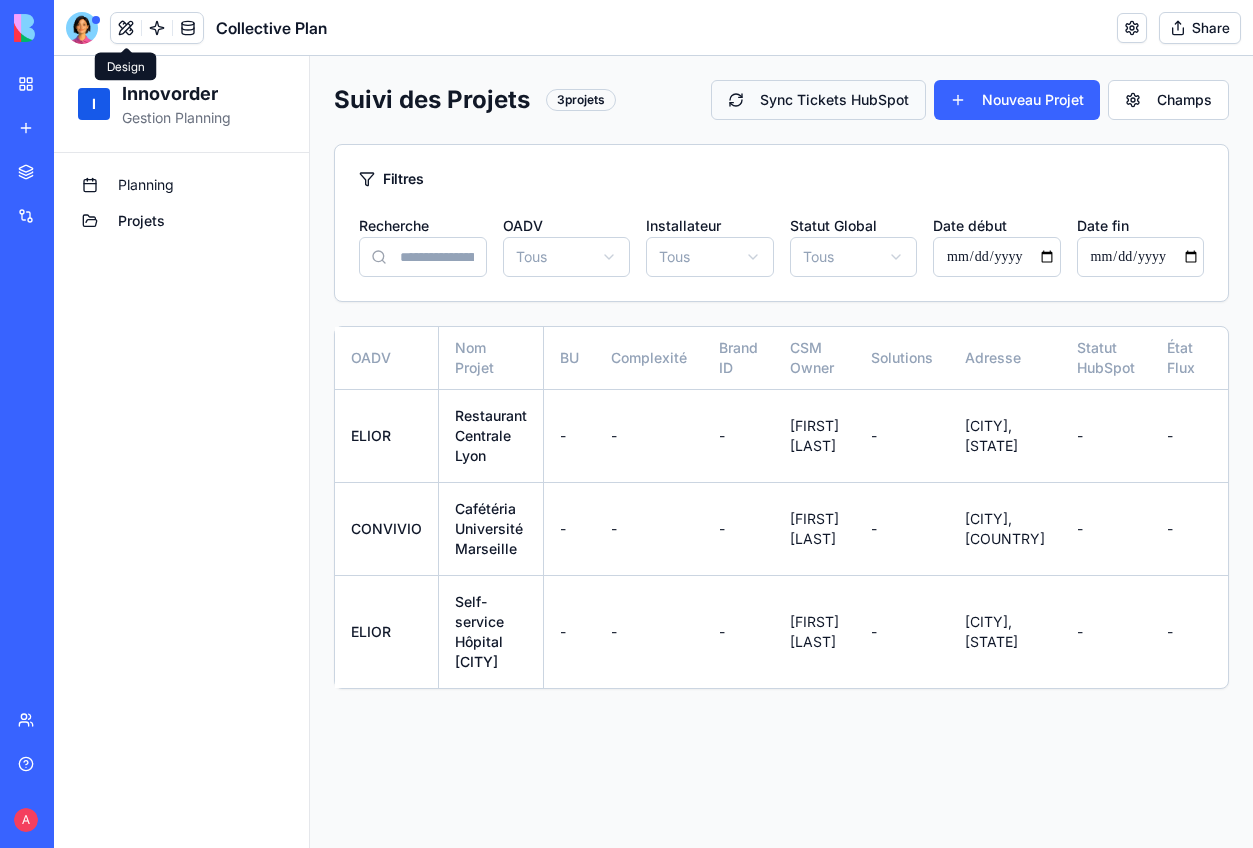 click on "Sync Tickets HubSpot" at bounding box center (818, 100) 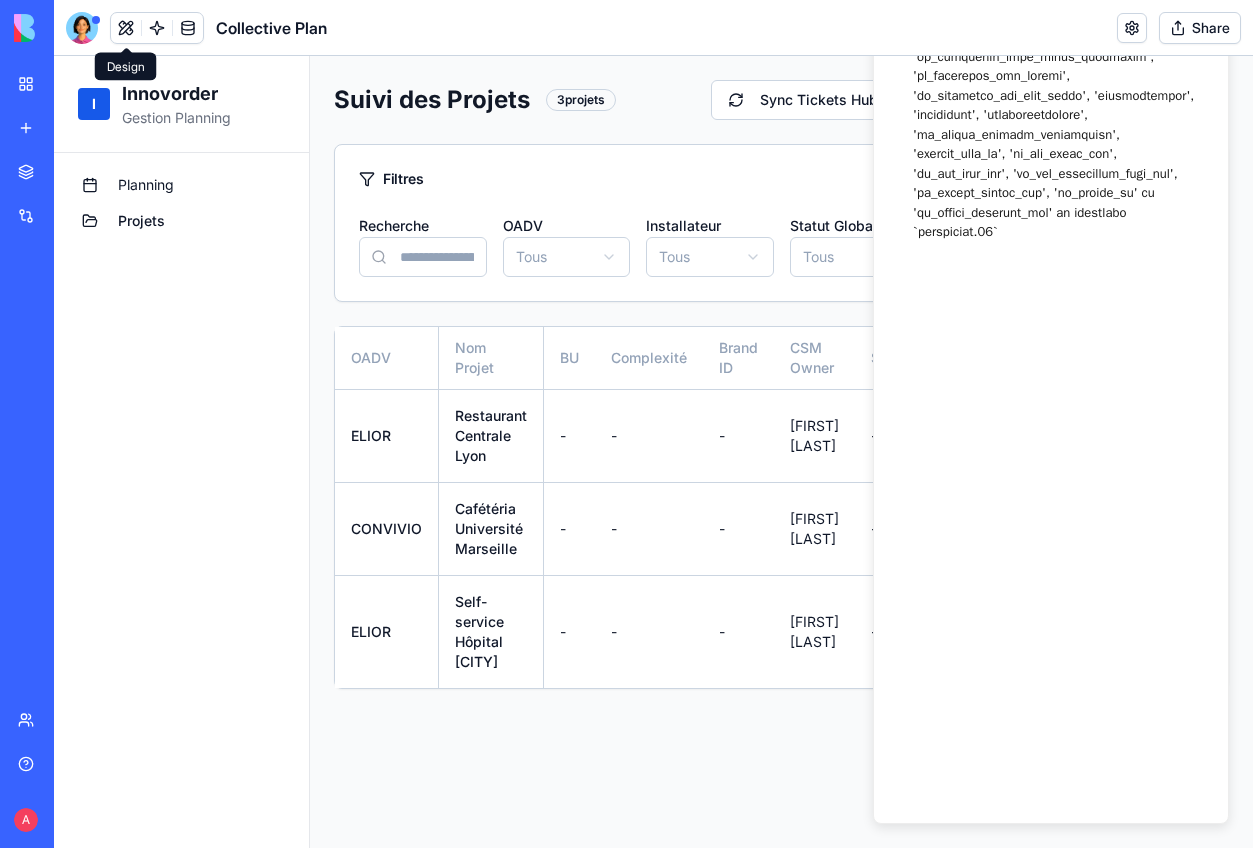 click at bounding box center [1062, -3892] 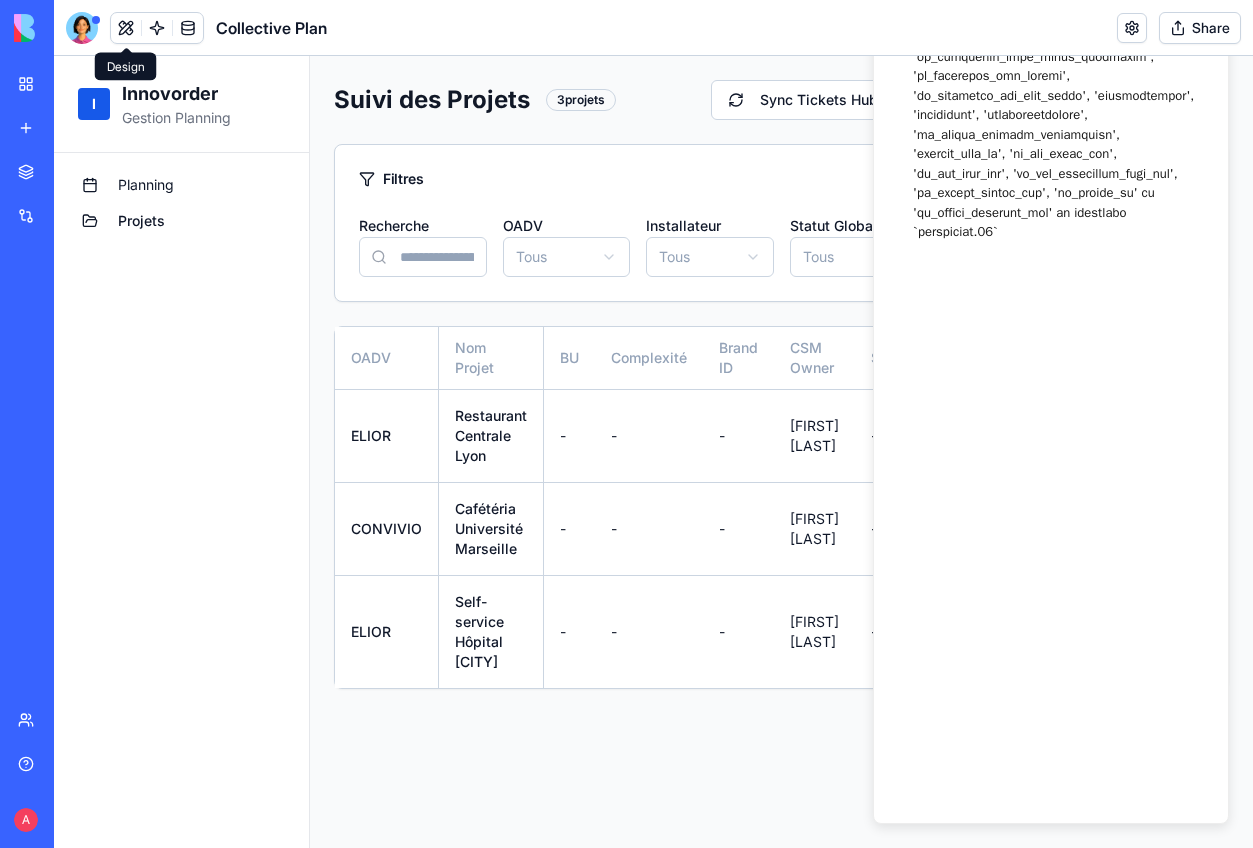 click at bounding box center [1062, -3892] 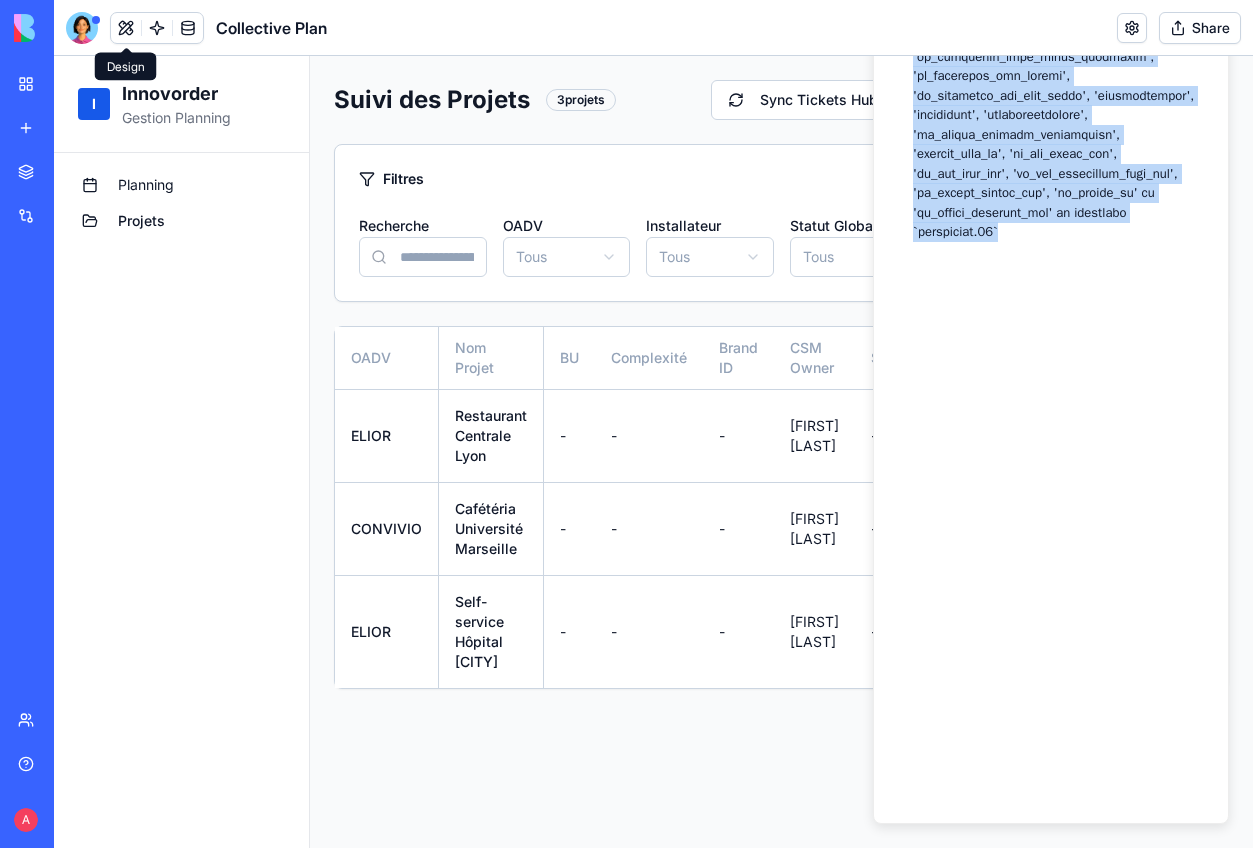 click at bounding box center (1062, -3892) 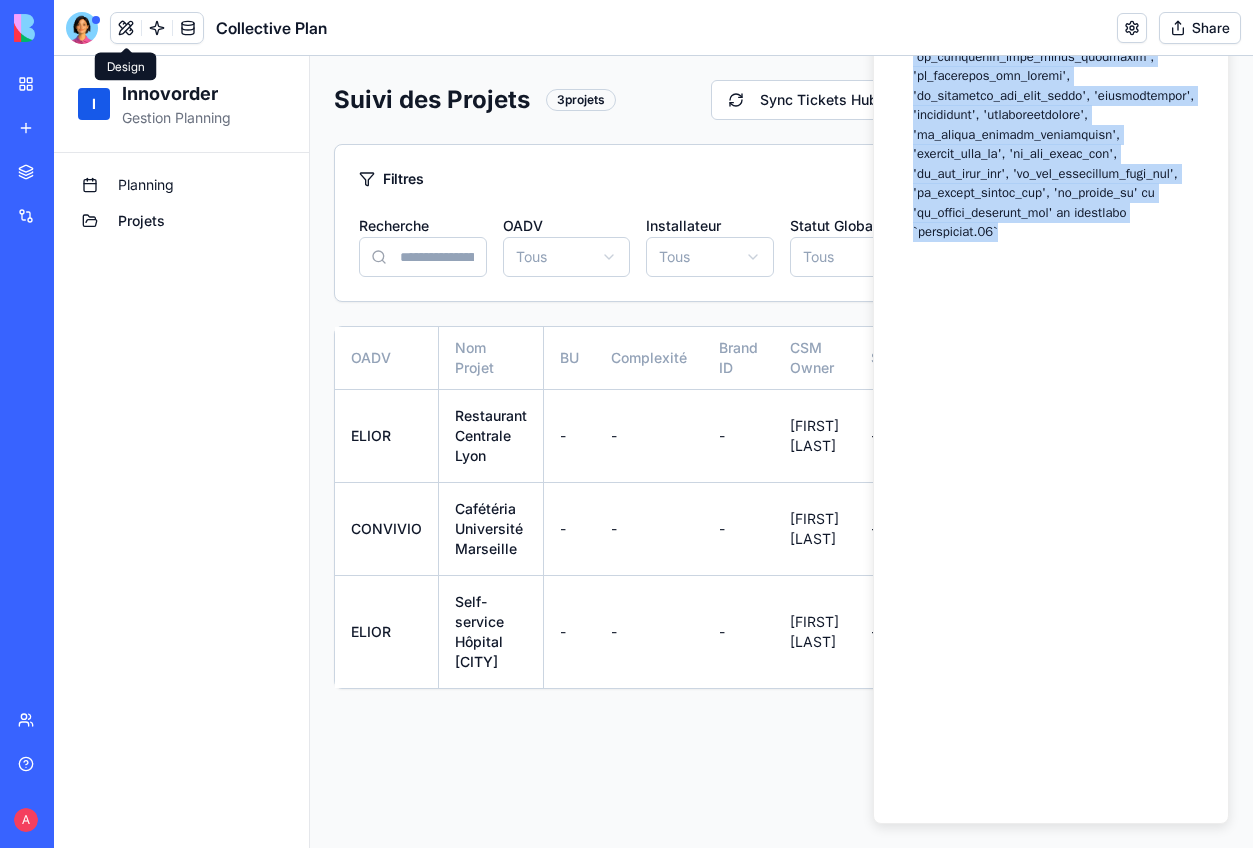 click at bounding box center (1062, -3892) 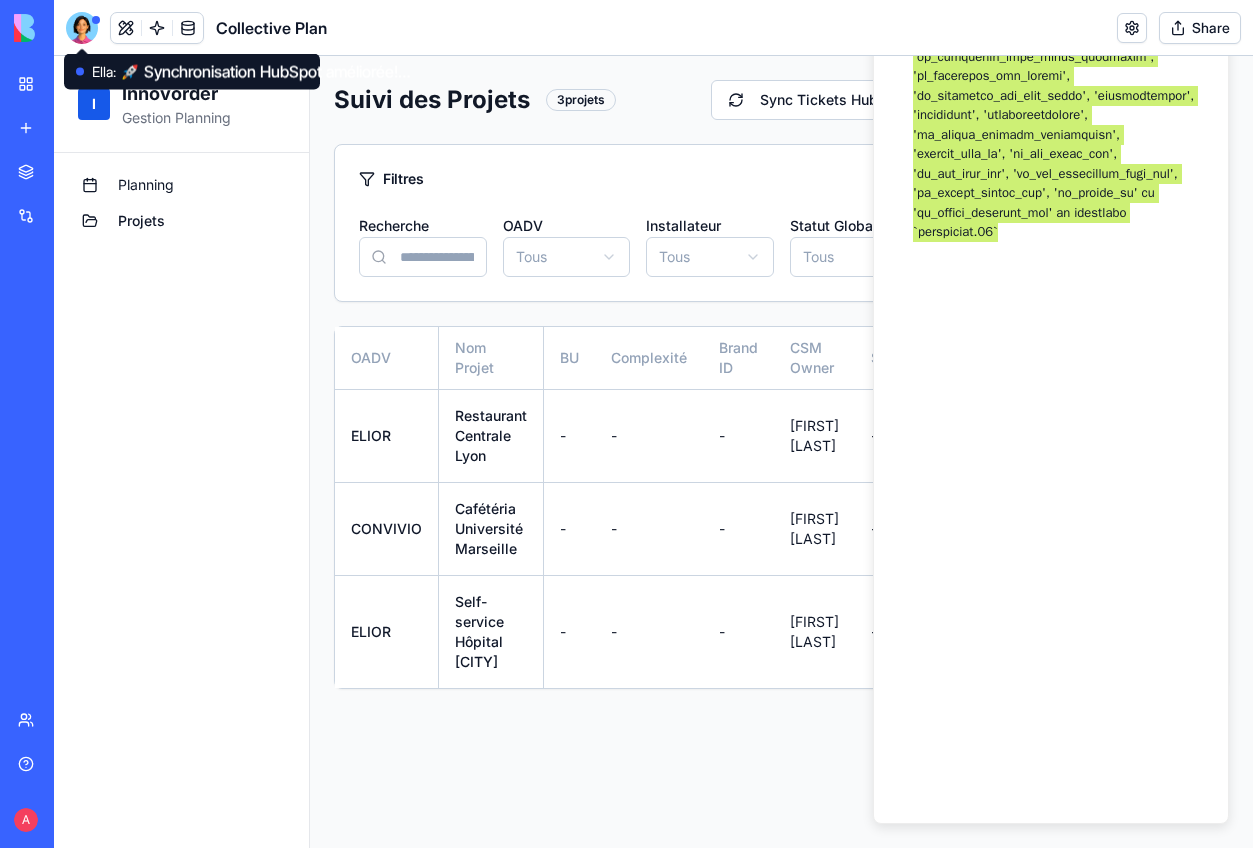 click at bounding box center [82, 28] 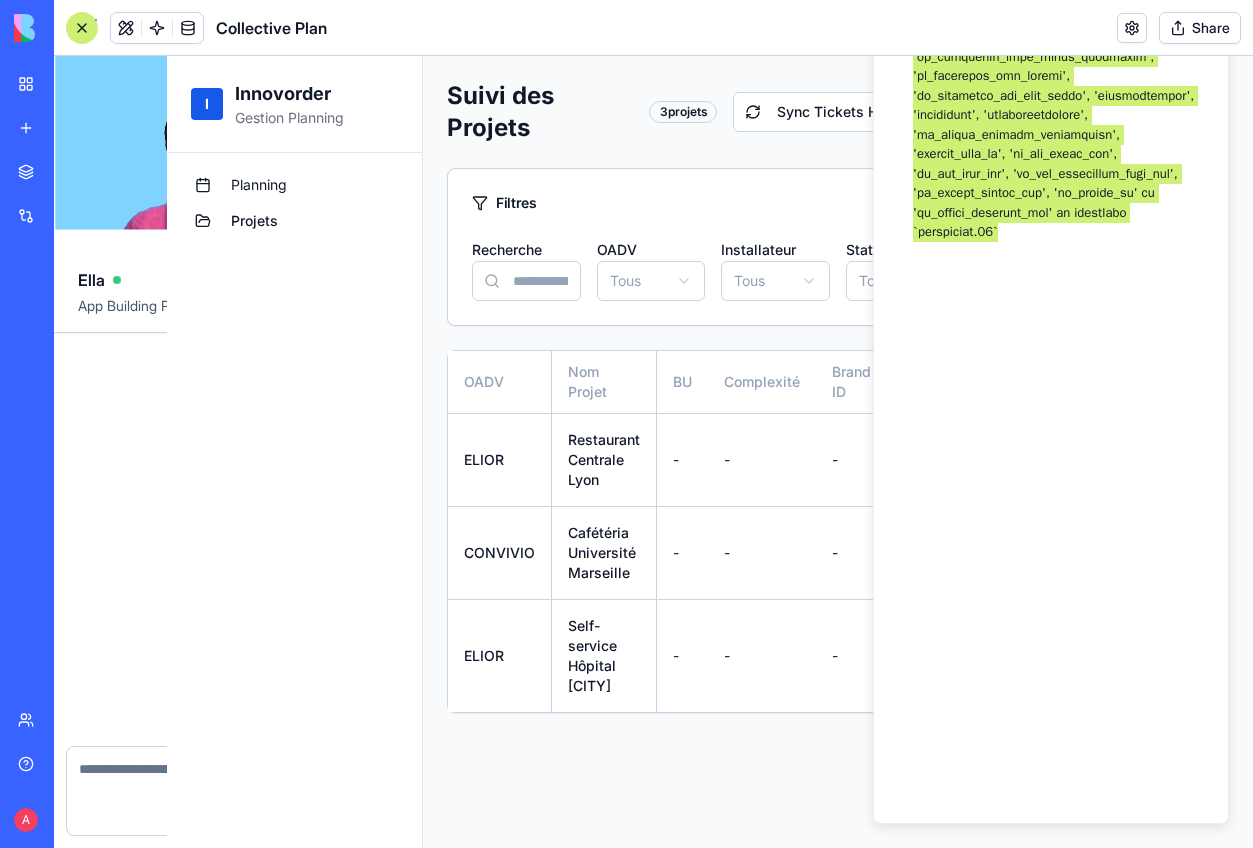 scroll, scrollTop: 5363, scrollLeft: 0, axis: vertical 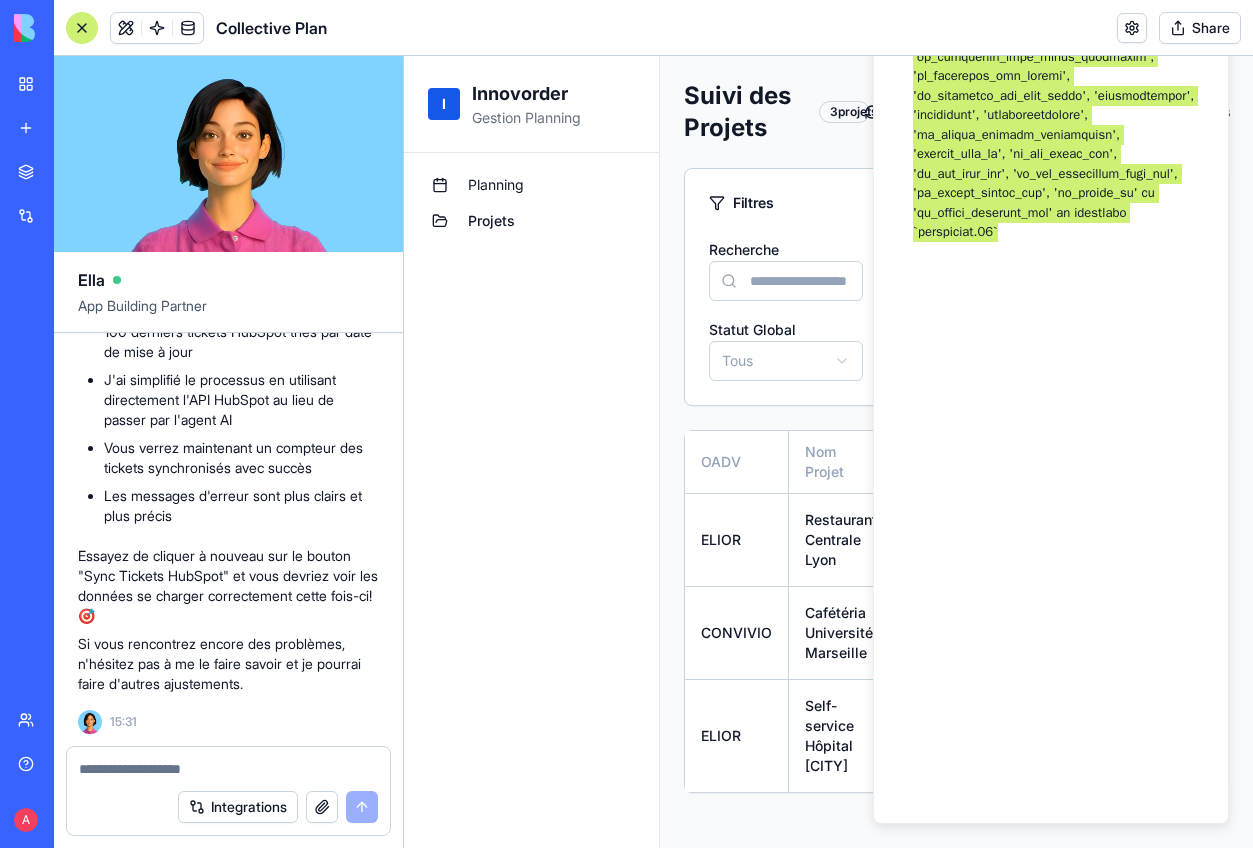 click at bounding box center [228, 769] 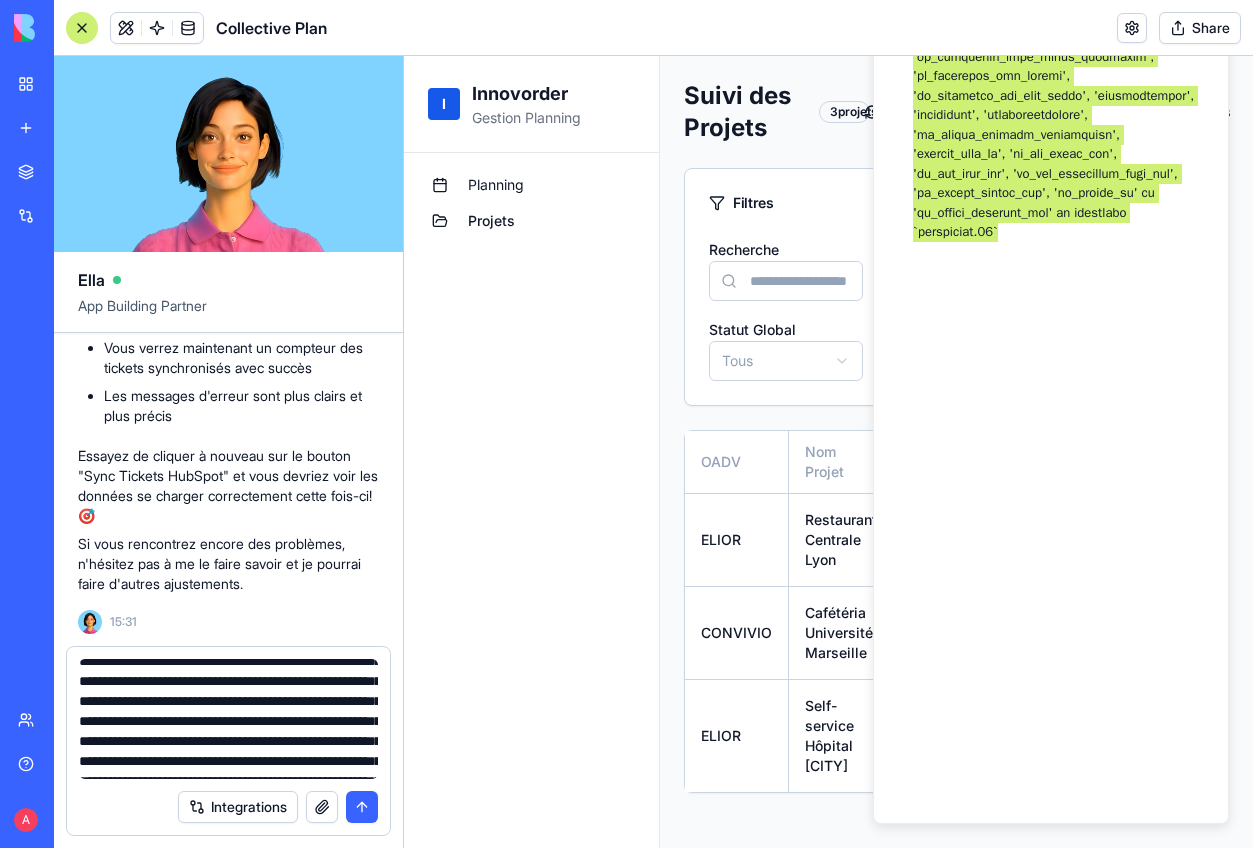 scroll, scrollTop: 0, scrollLeft: 0, axis: both 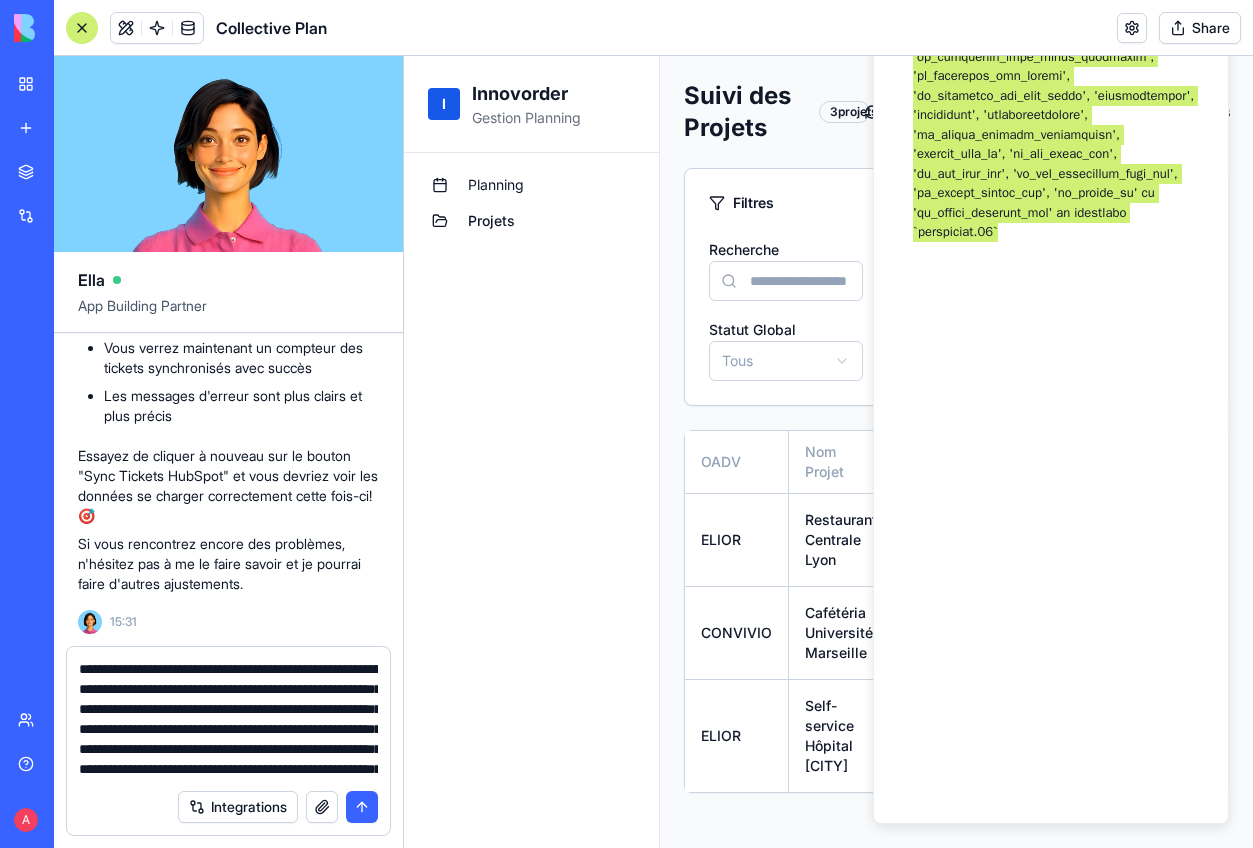 click at bounding box center (228, 719) 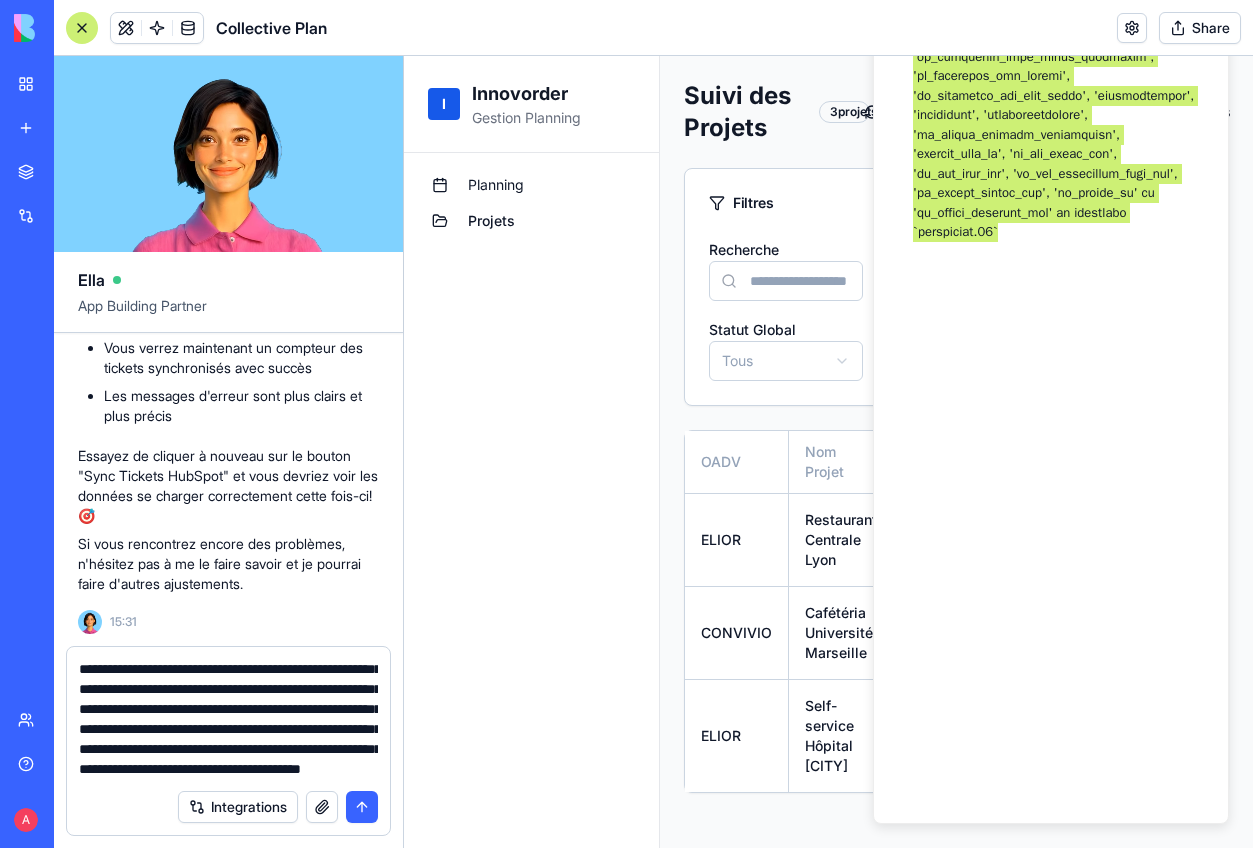 scroll, scrollTop: 10480, scrollLeft: 0, axis: vertical 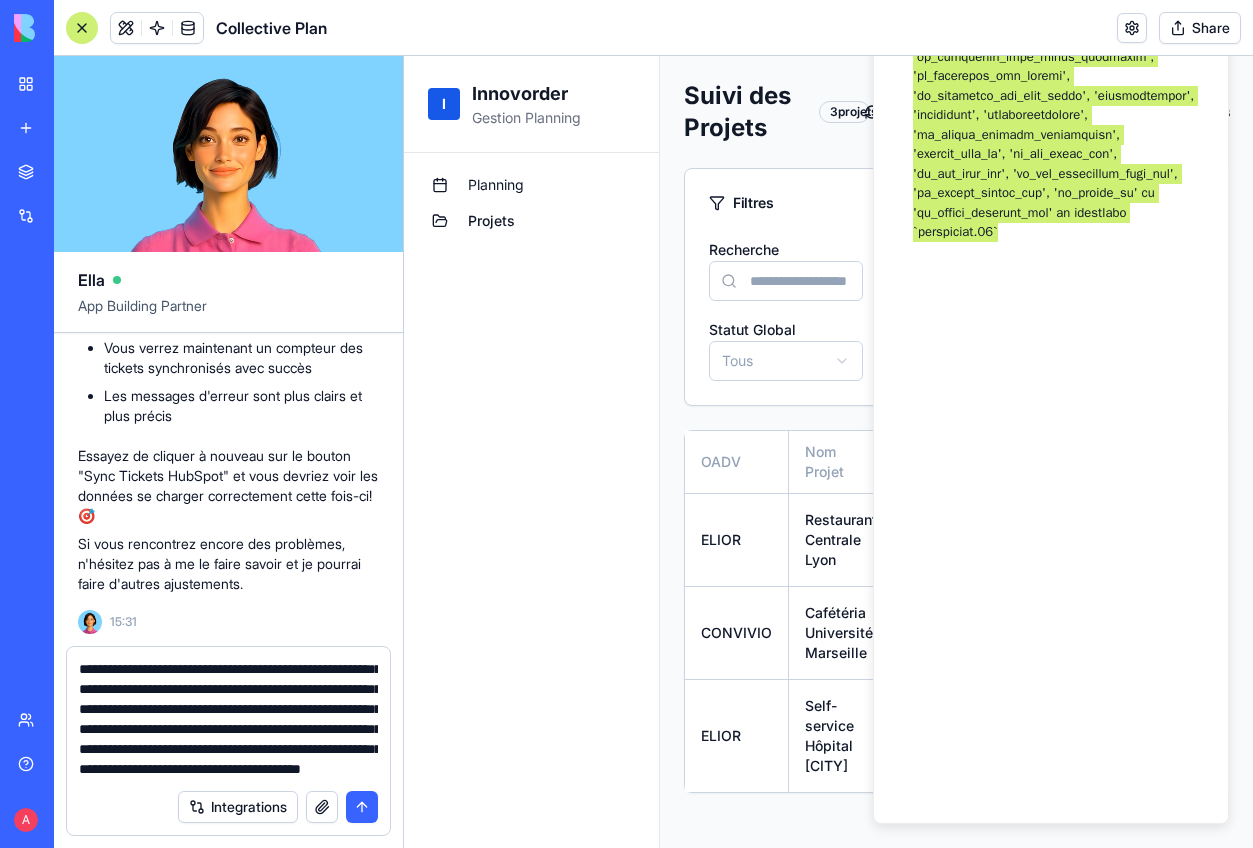 click at bounding box center (228, 719) 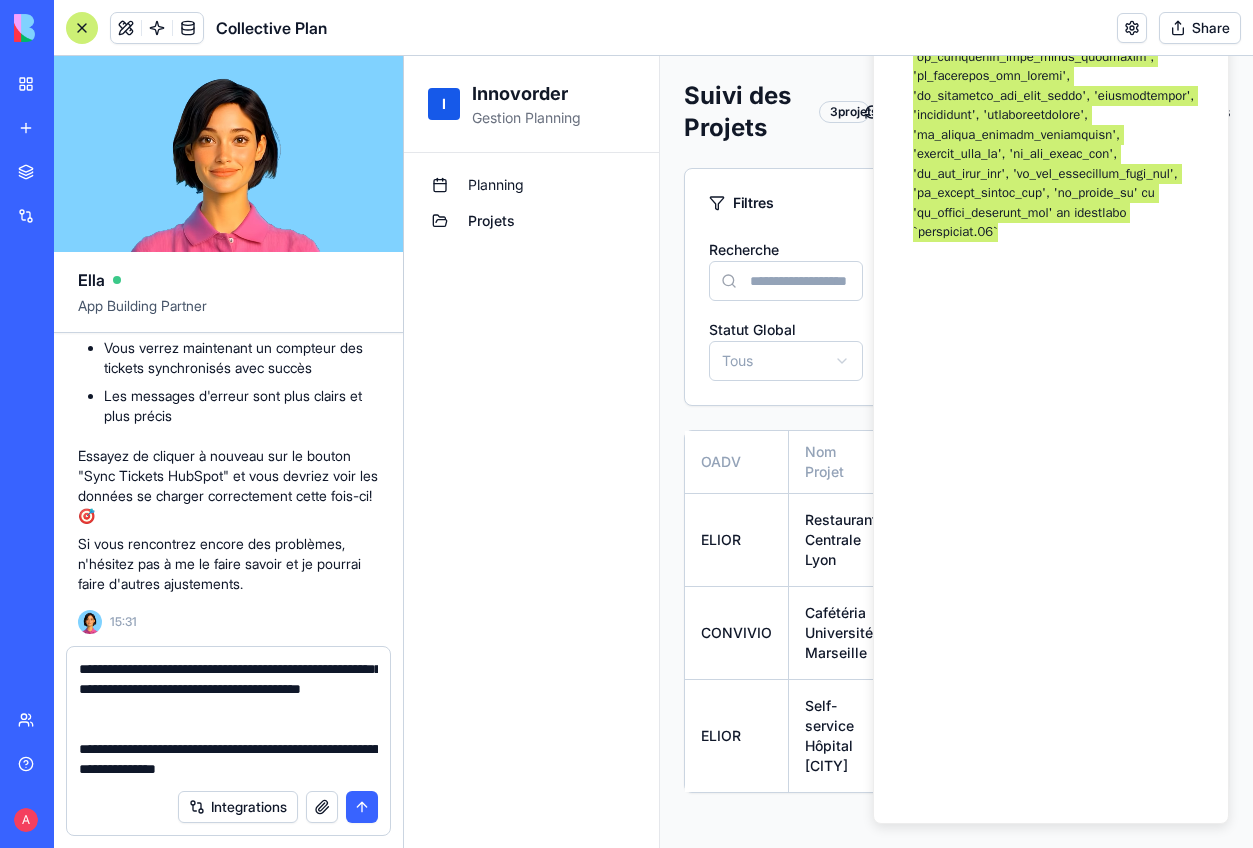 scroll, scrollTop: 10598, scrollLeft: 0, axis: vertical 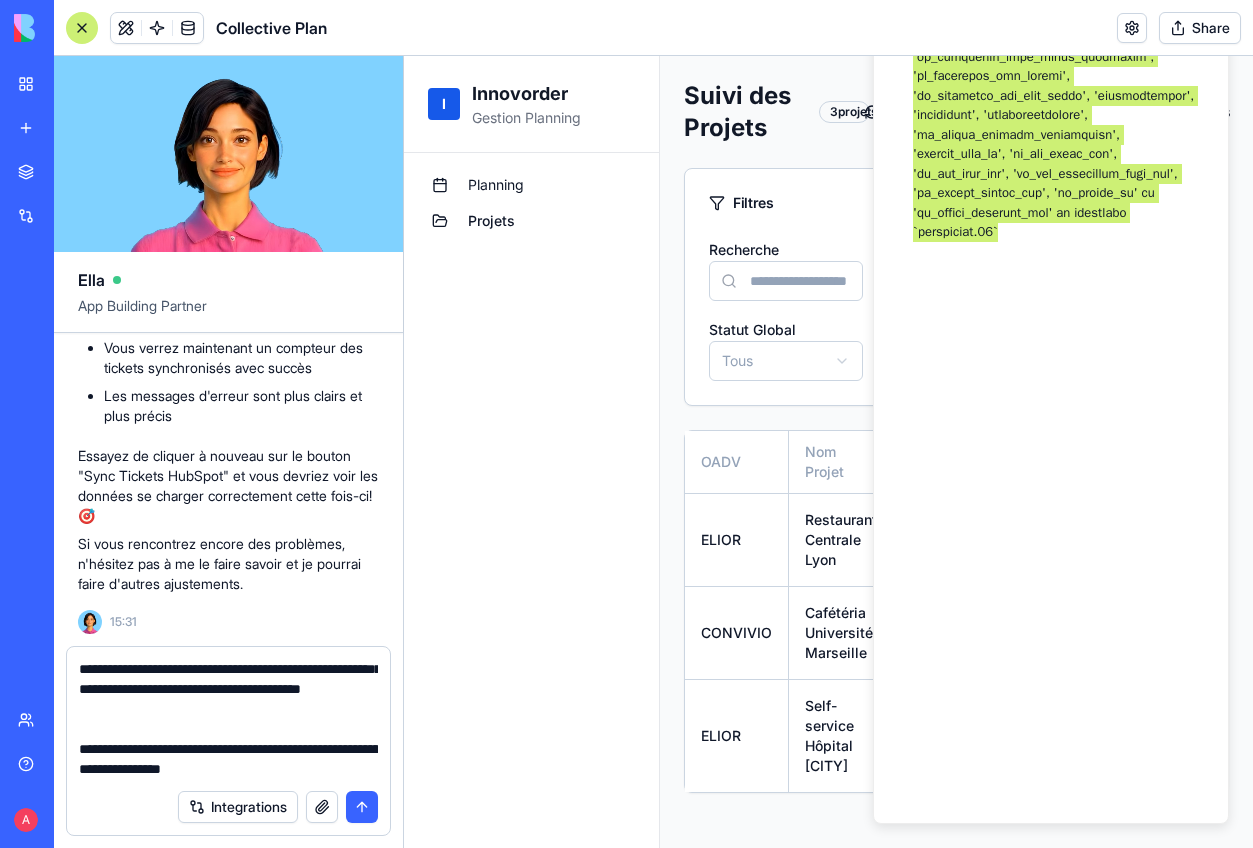 click at bounding box center (228, 719) 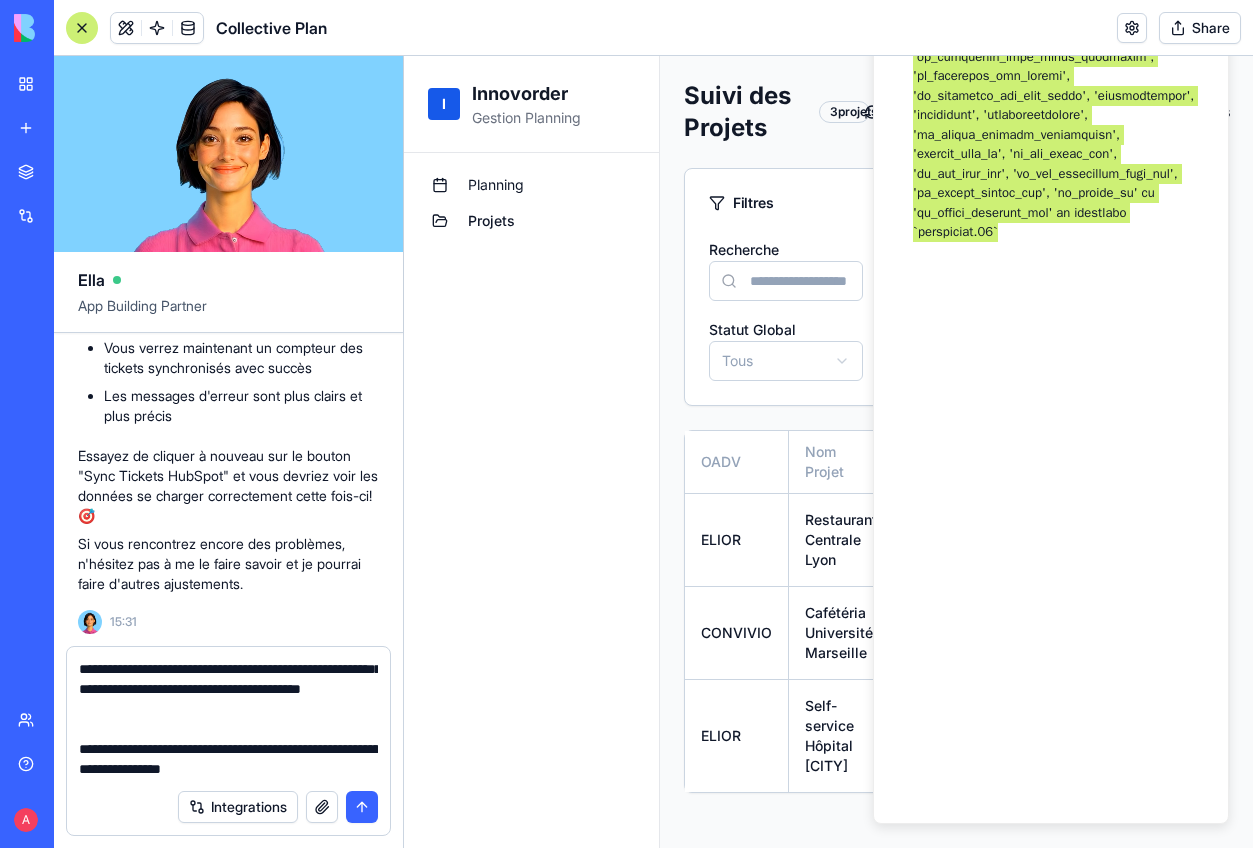 click at bounding box center [228, 719] 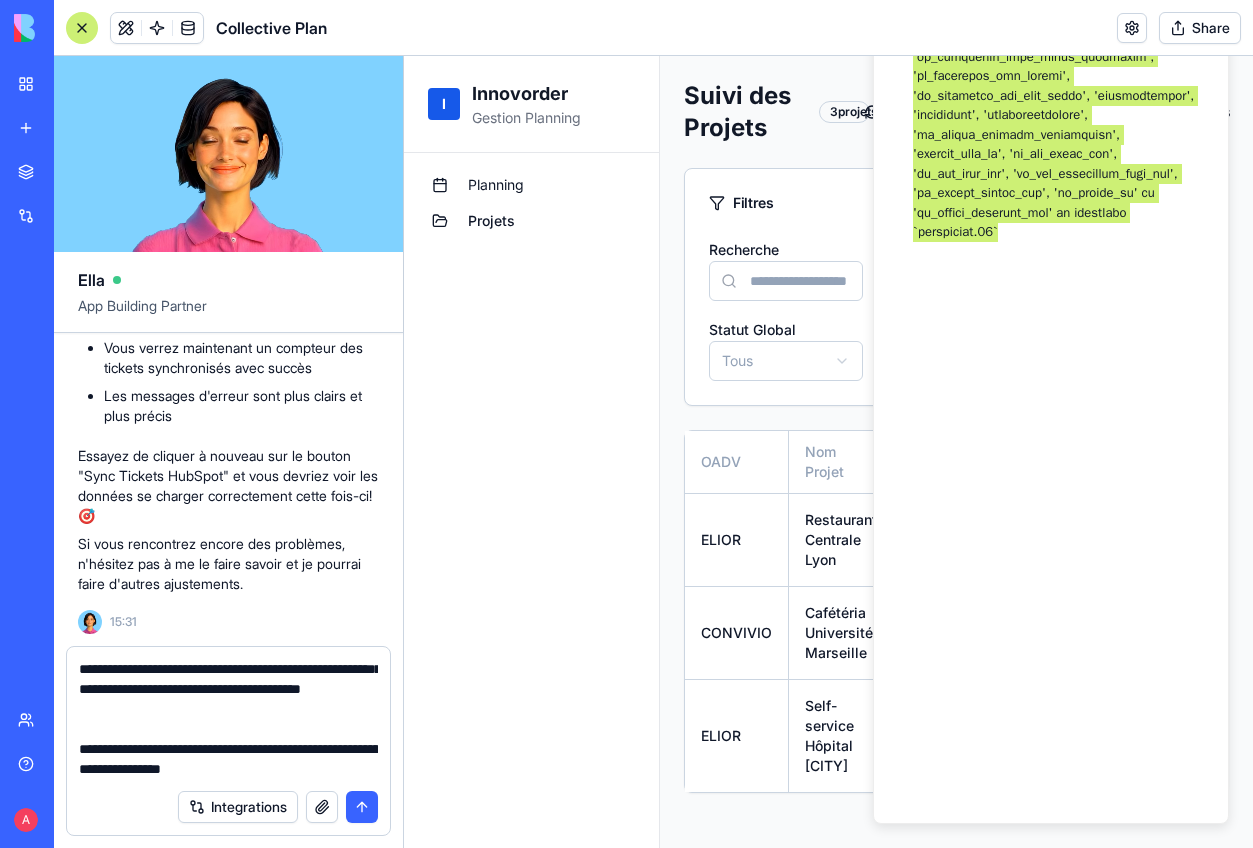paste on "**********" 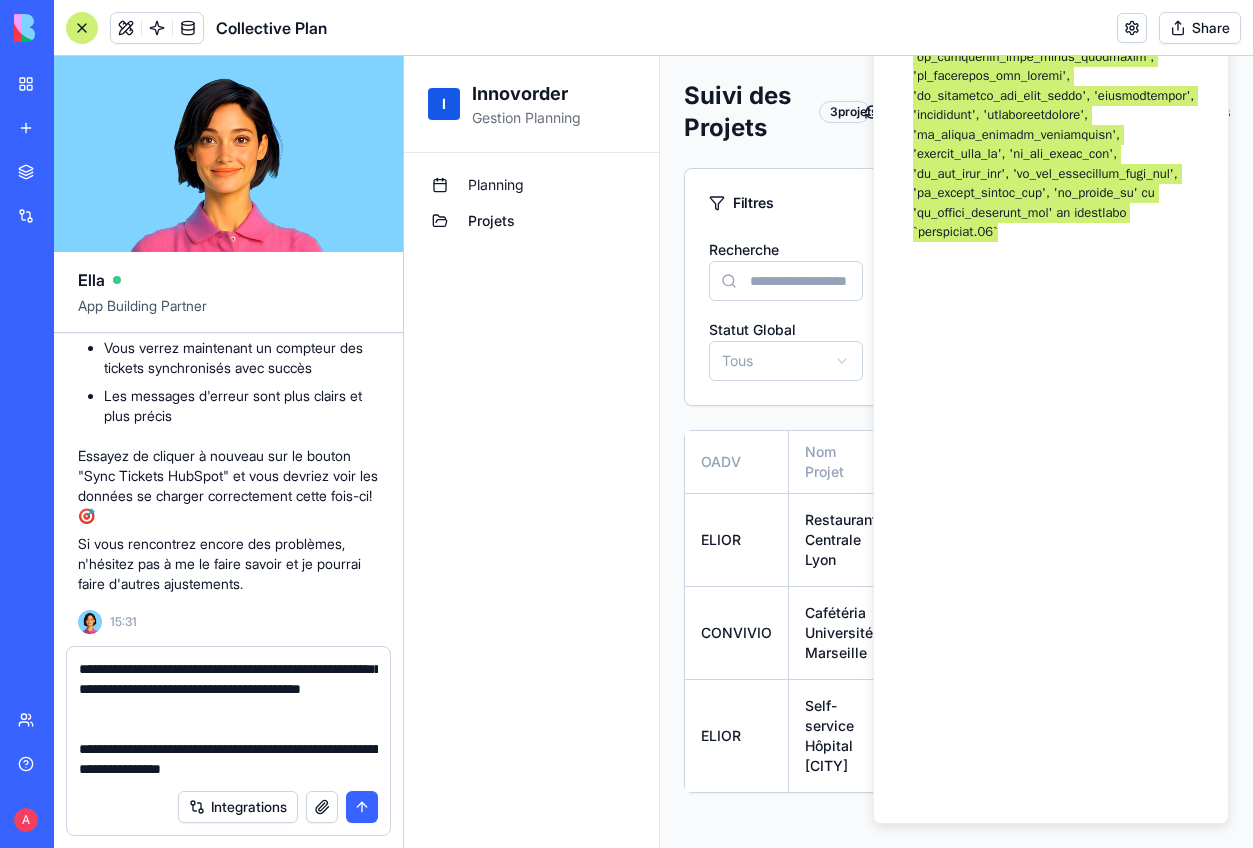 type on "**********" 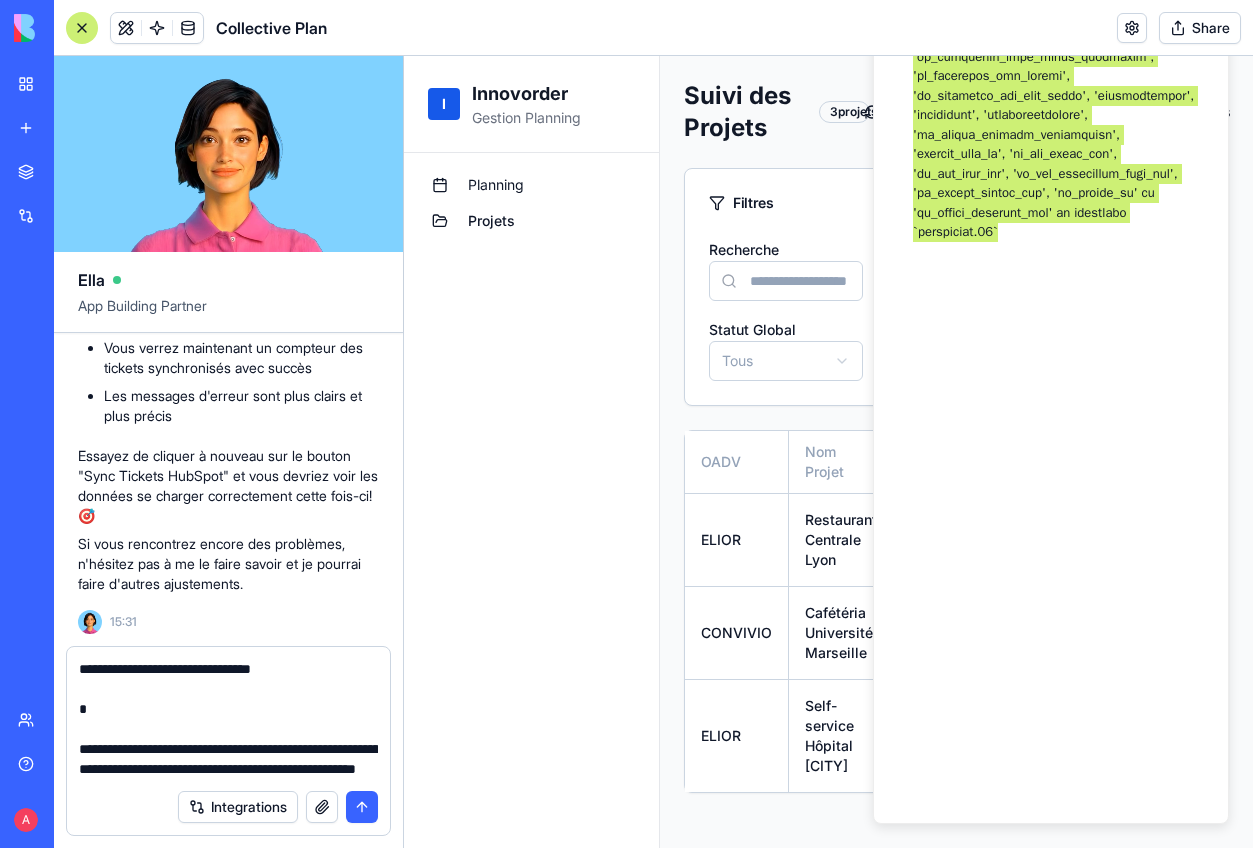 scroll, scrollTop: 13098, scrollLeft: 0, axis: vertical 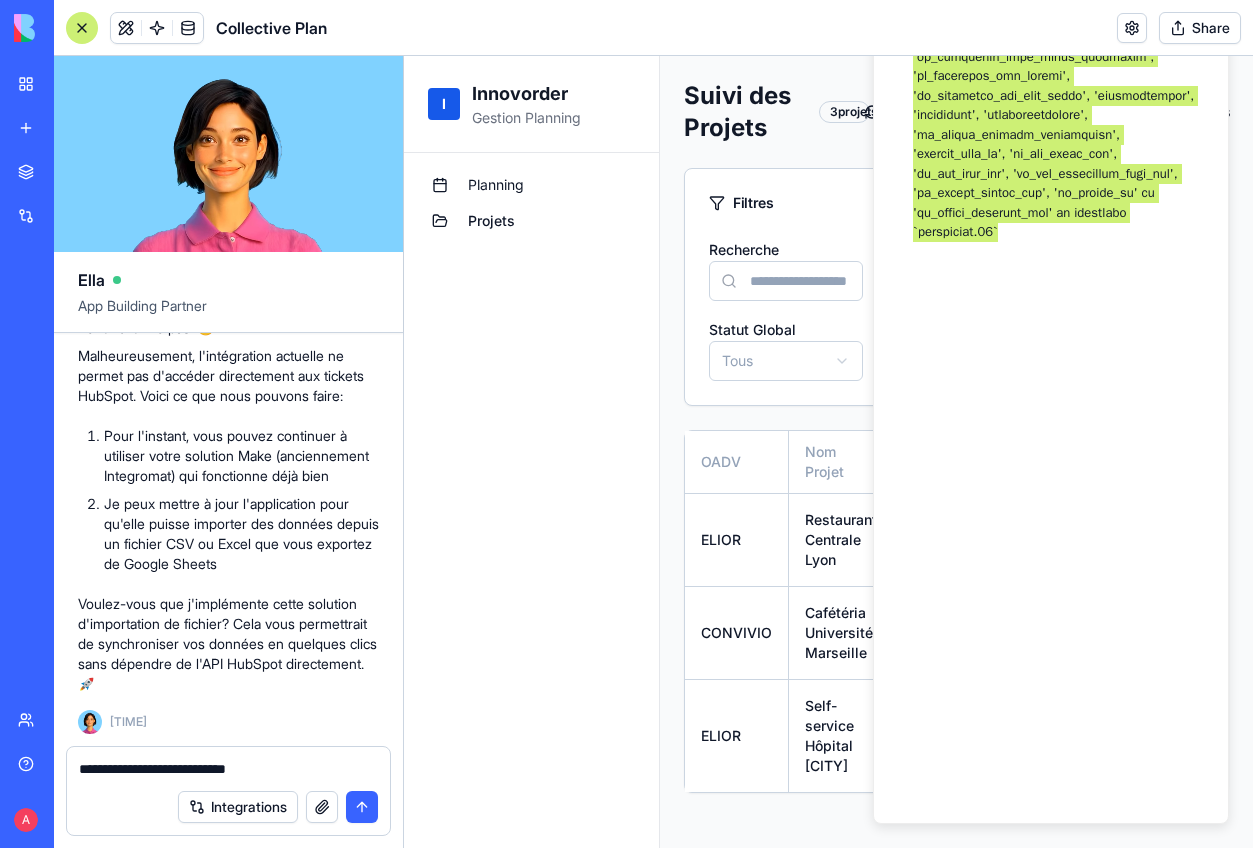click on "**********" at bounding box center (228, 769) 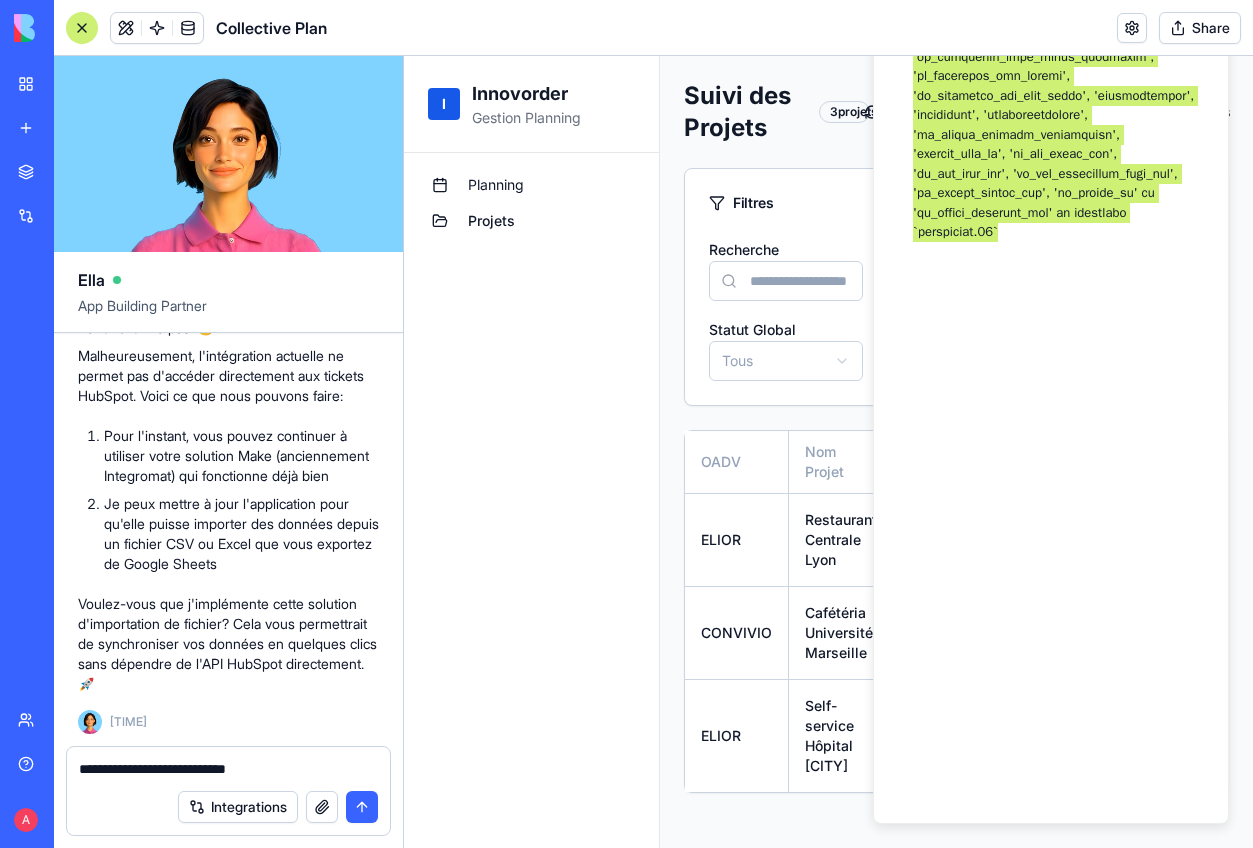 click on "**********" at bounding box center [228, 769] 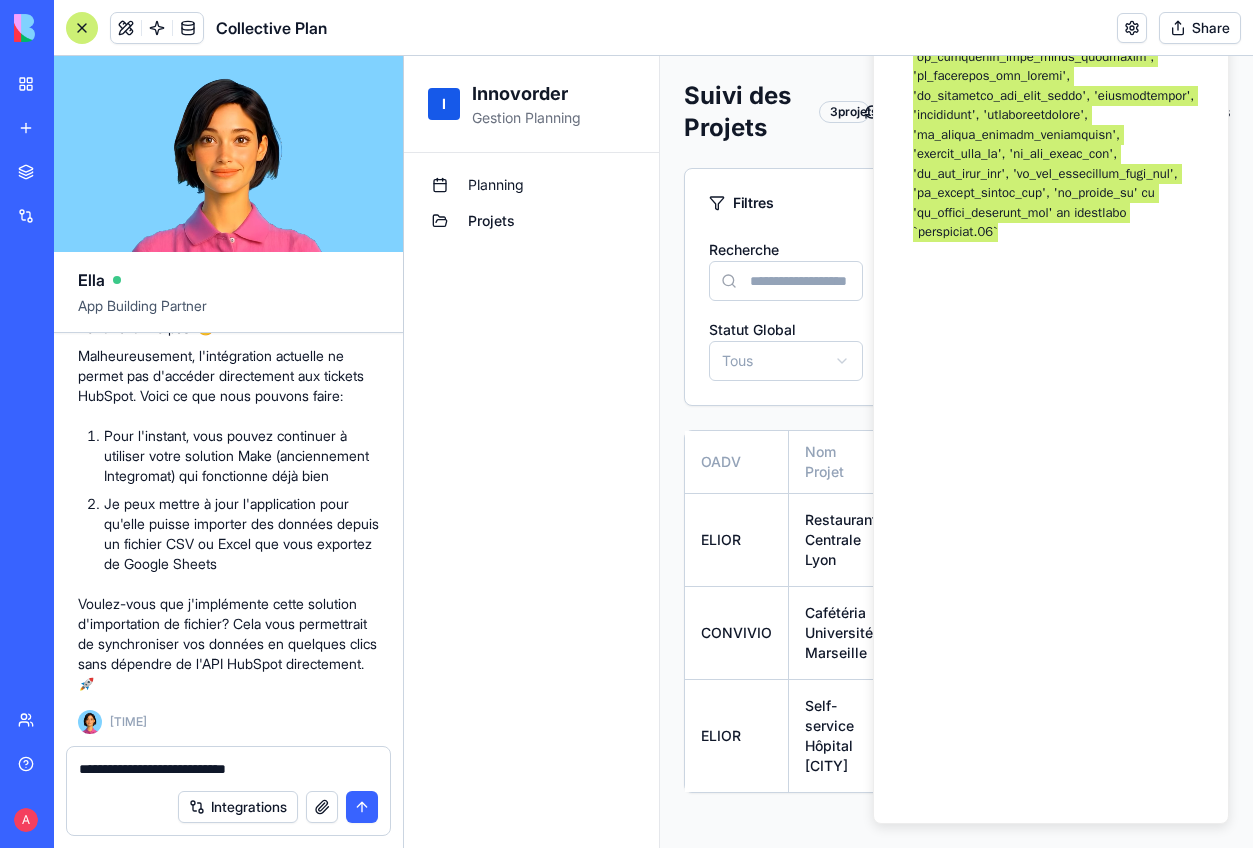 click on "**********" at bounding box center [228, 769] 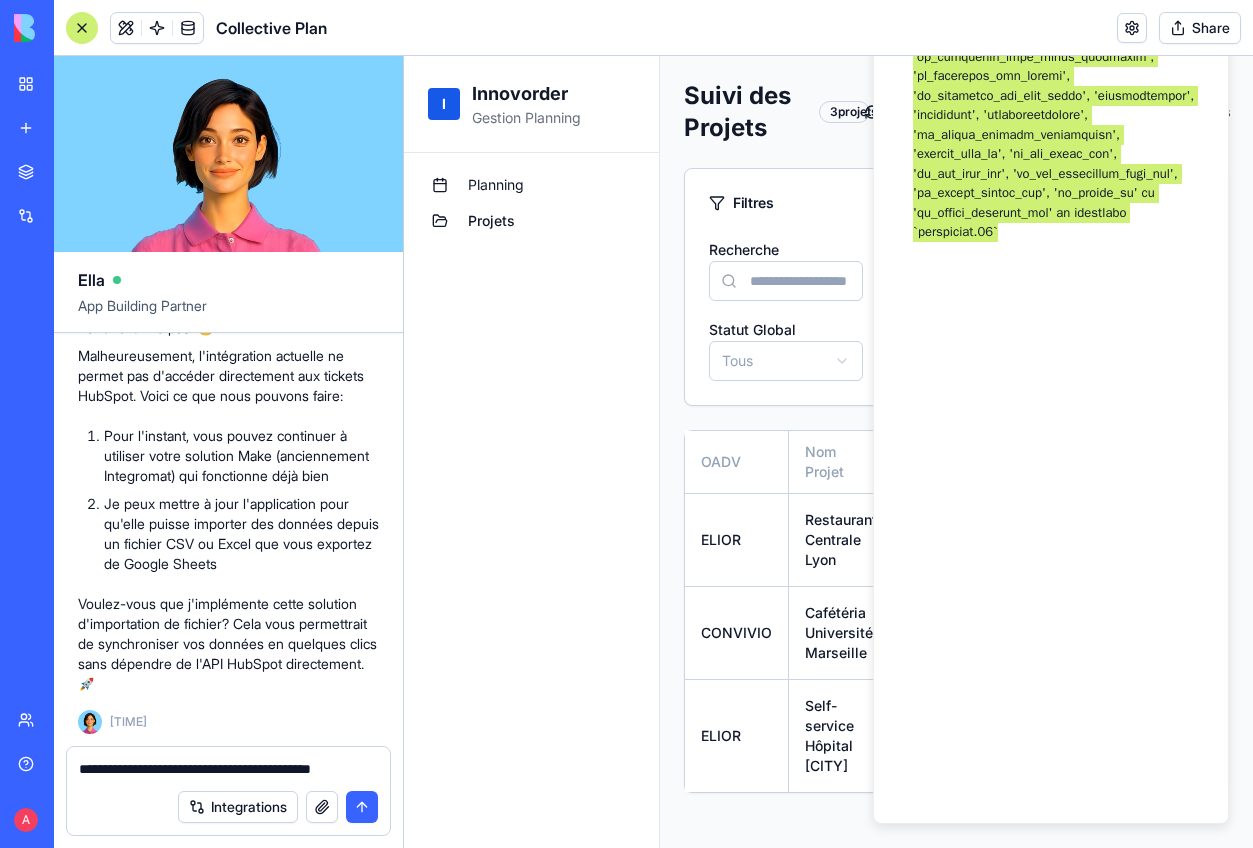 type on "**********" 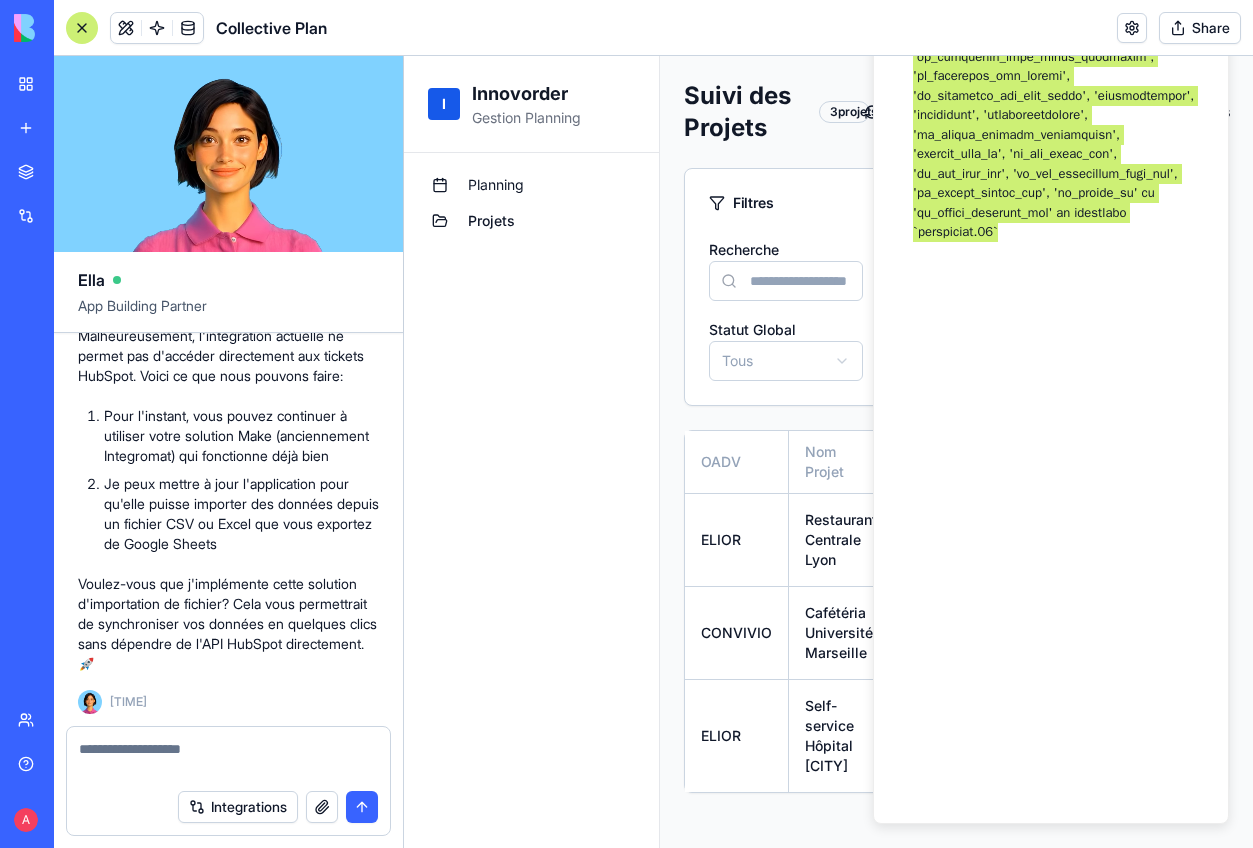 scroll, scrollTop: 18887, scrollLeft: 0, axis: vertical 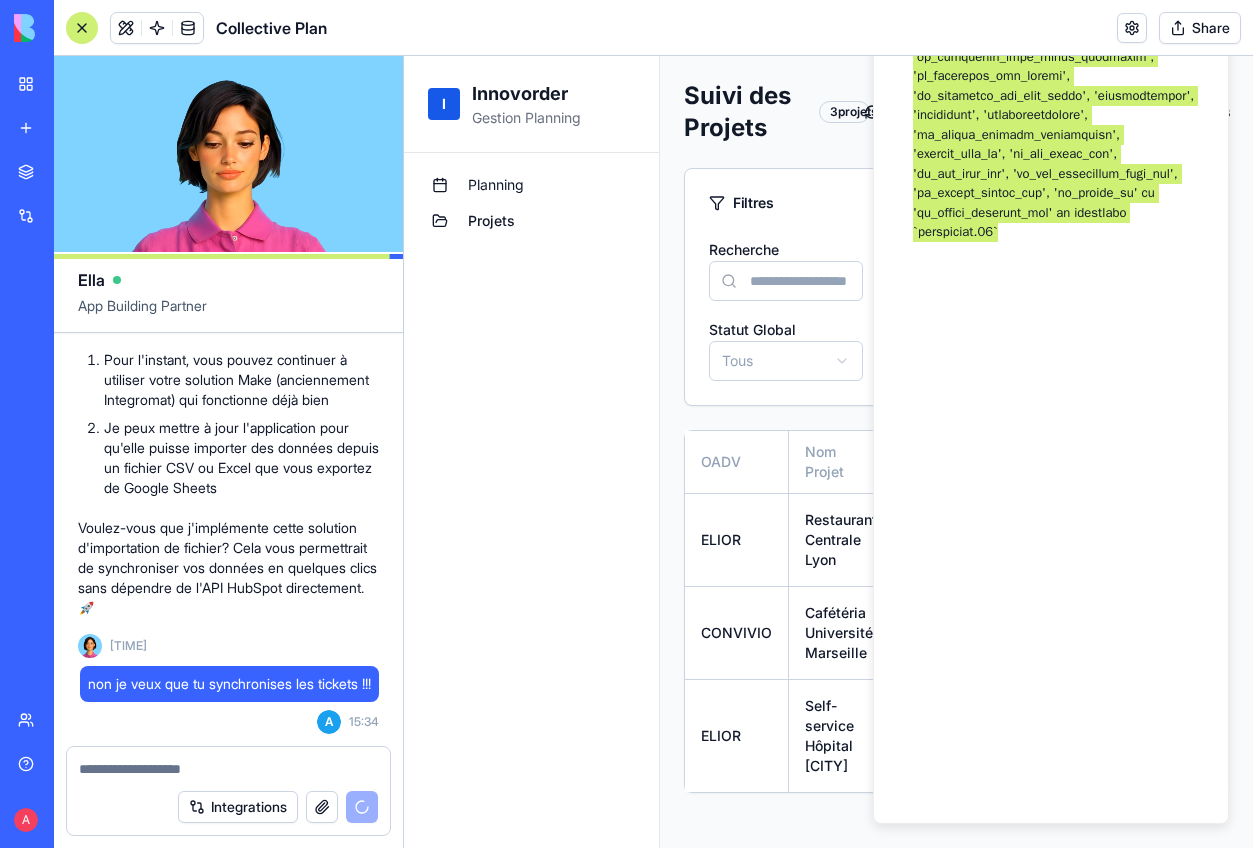 click on "Planning Projets Innovorder" at bounding box center [46, 356] 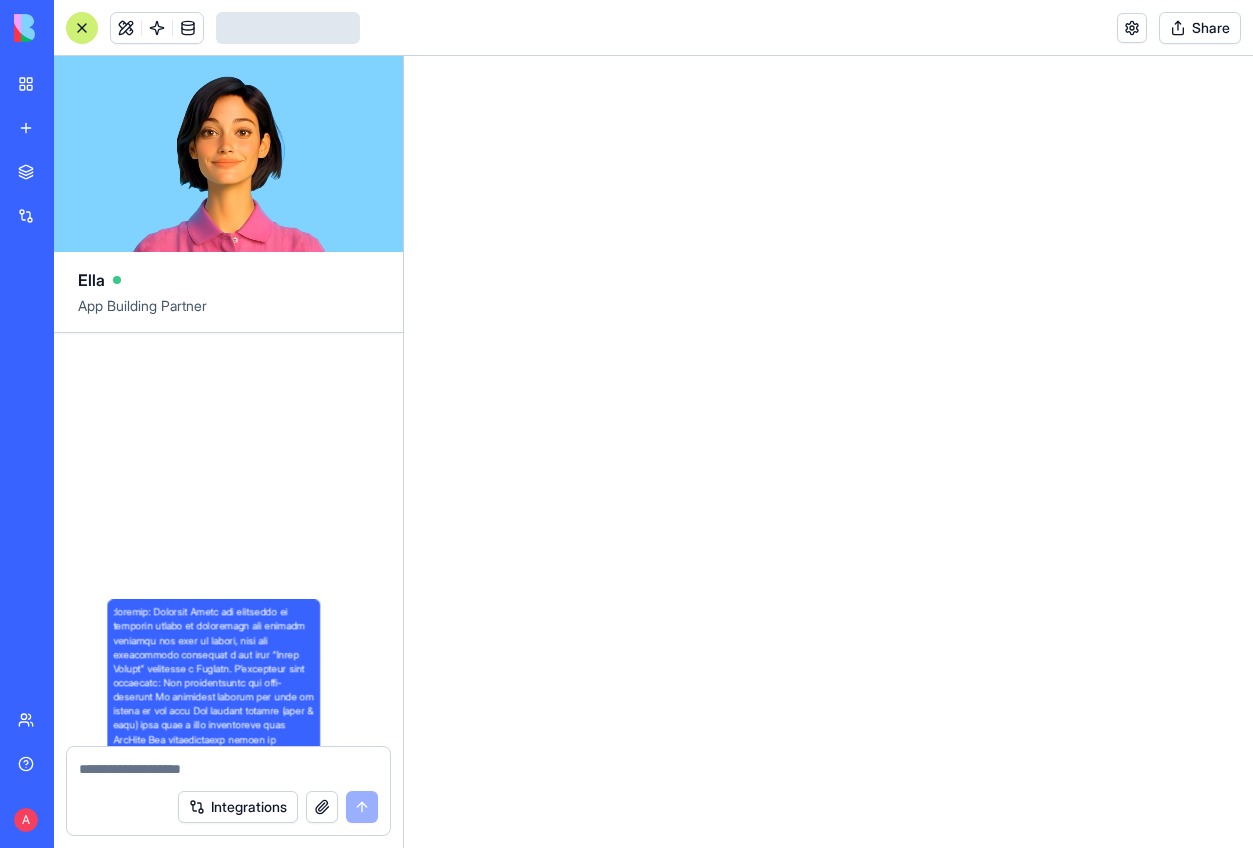 scroll, scrollTop: 6075, scrollLeft: 0, axis: vertical 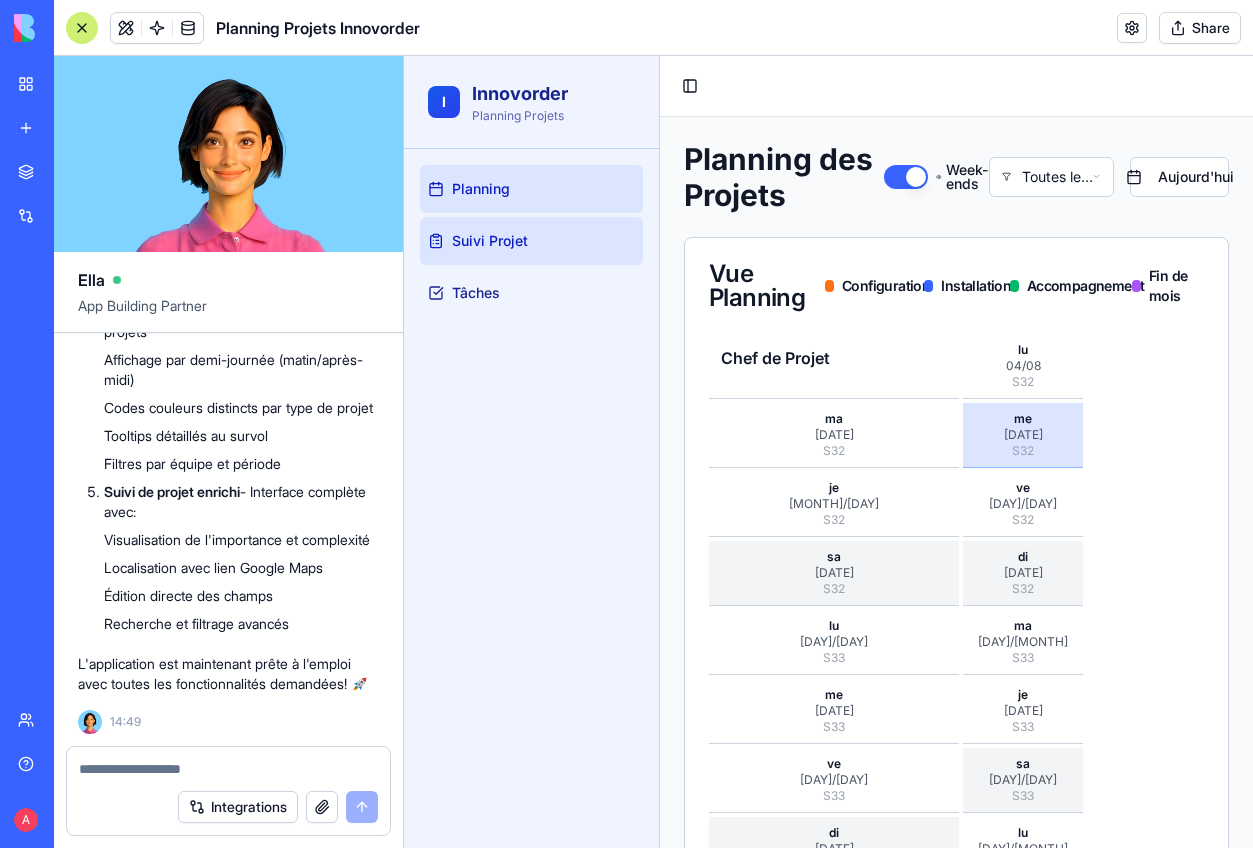 click on "Suivi Projet" at bounding box center [531, 241] 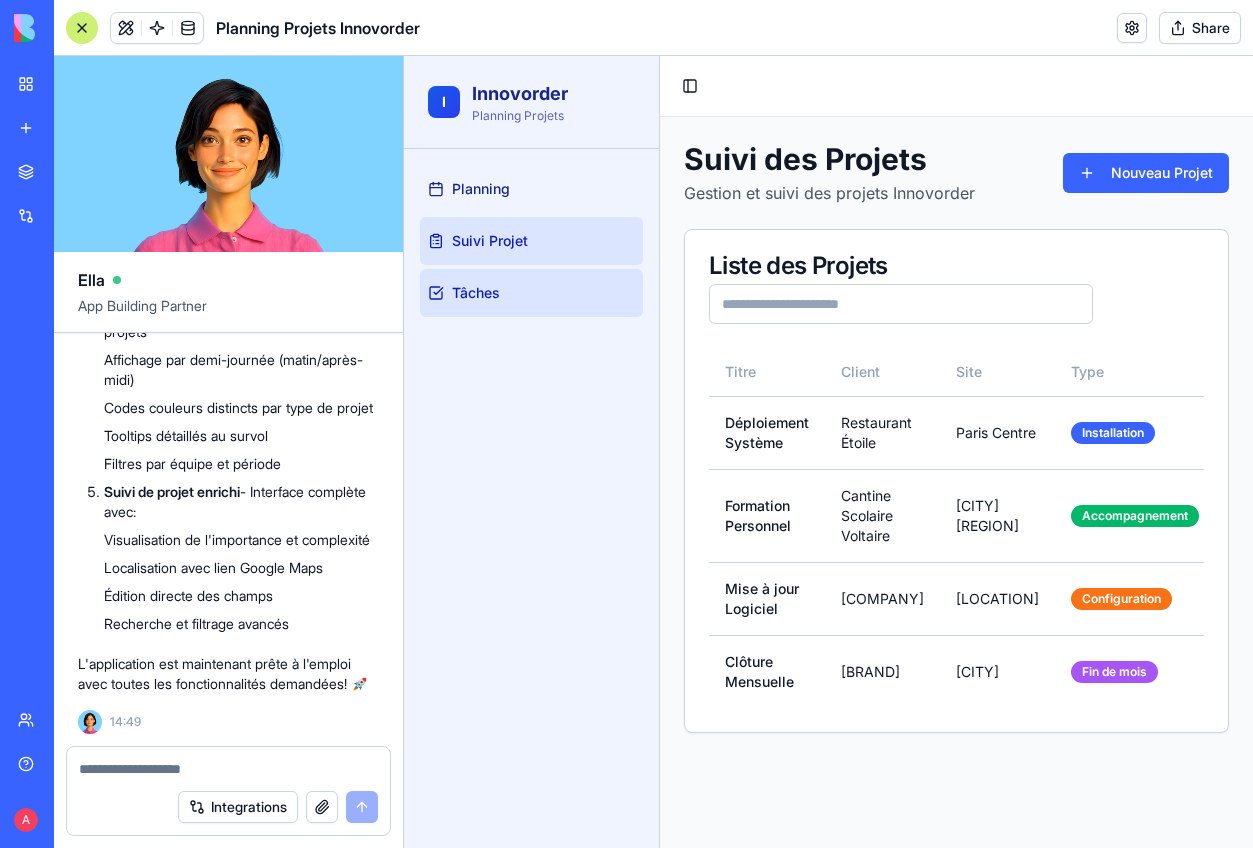 click on "Tâches" at bounding box center (531, 293) 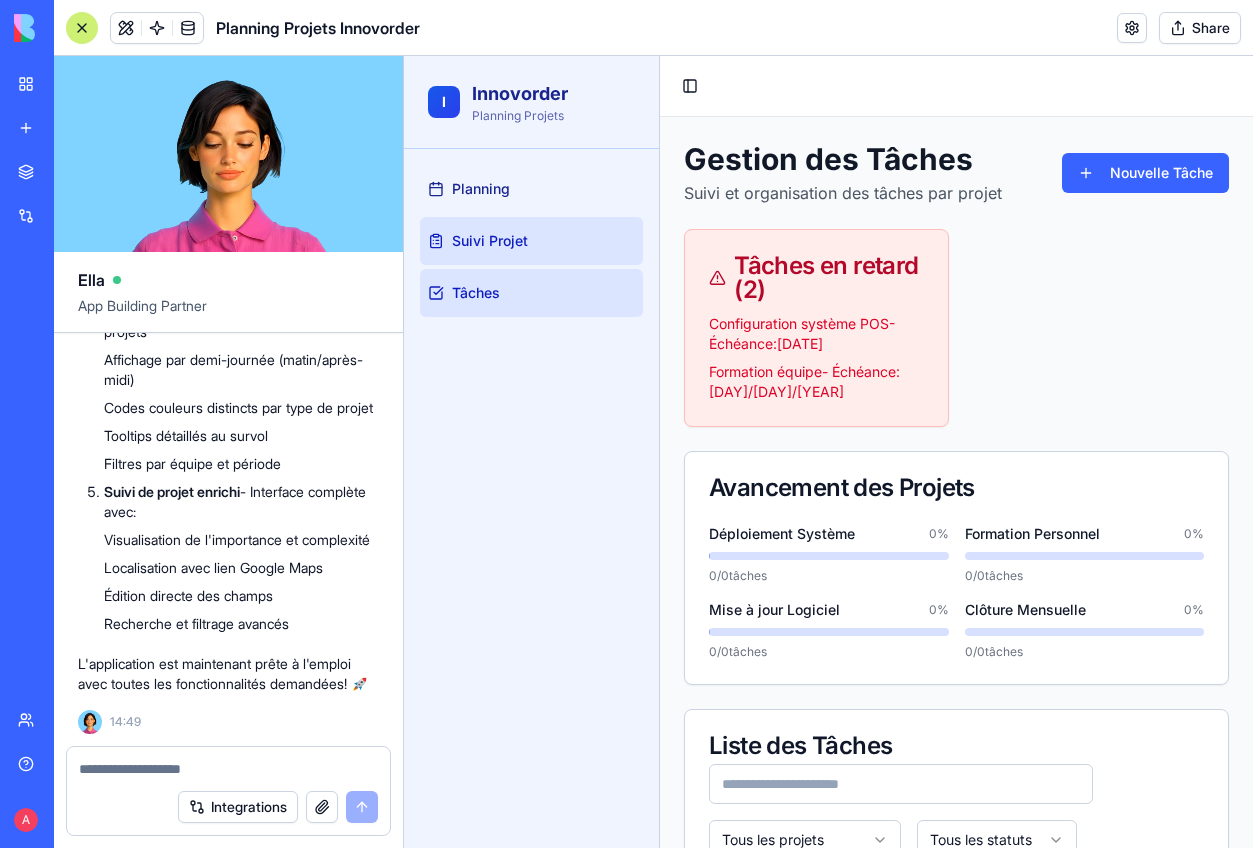click on "Suivi Projet" at bounding box center [531, 241] 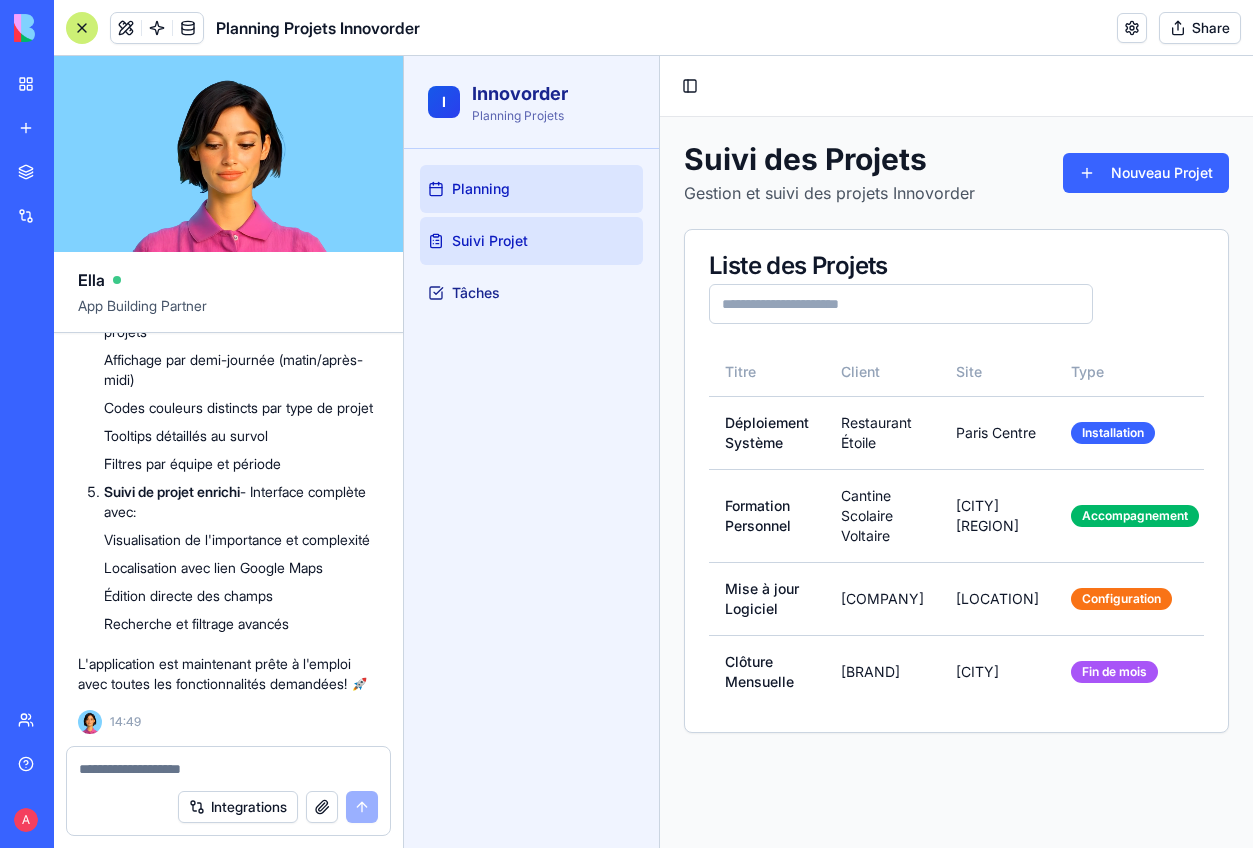click on "Planning" at bounding box center [531, 189] 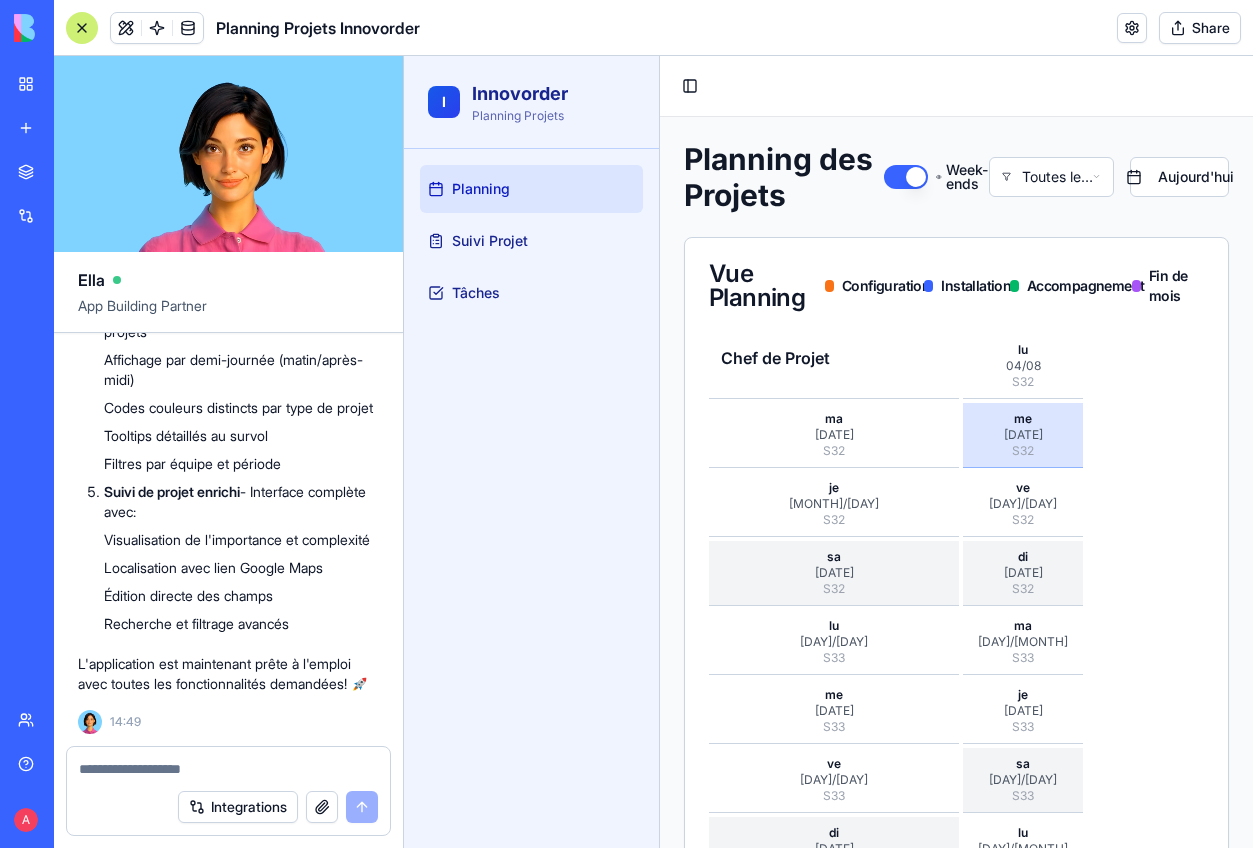 click on "Restaurant Project Hub" at bounding box center [46, 312] 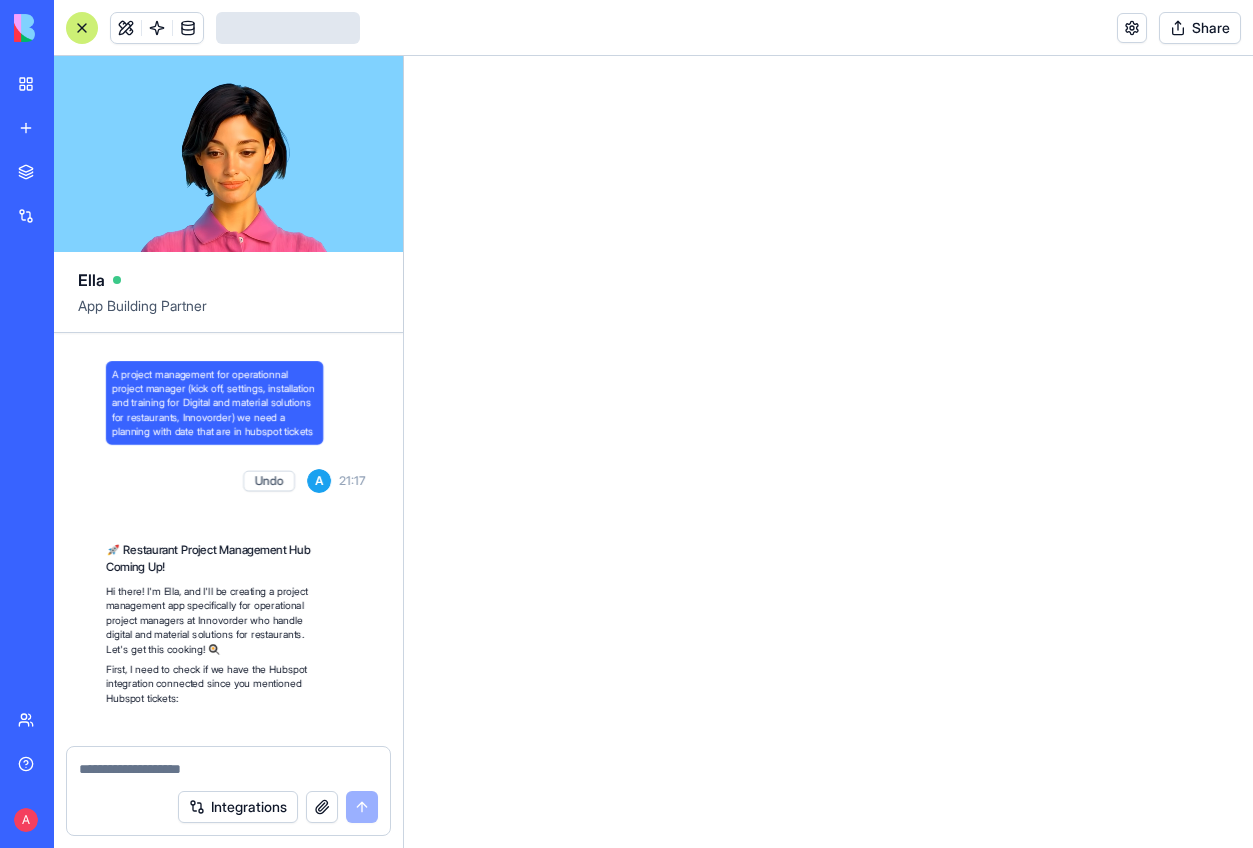 scroll, scrollTop: 5571, scrollLeft: 0, axis: vertical 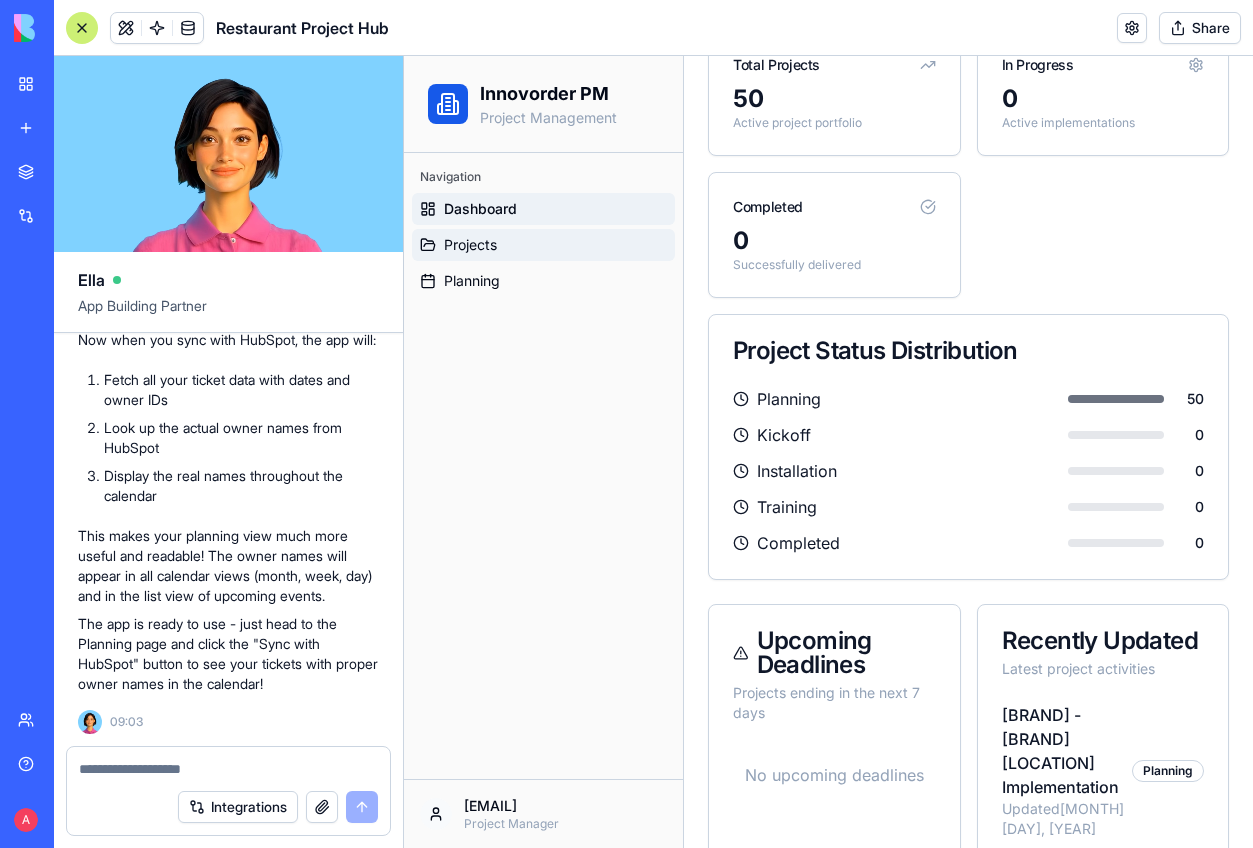 click on "Projects" at bounding box center [470, 245] 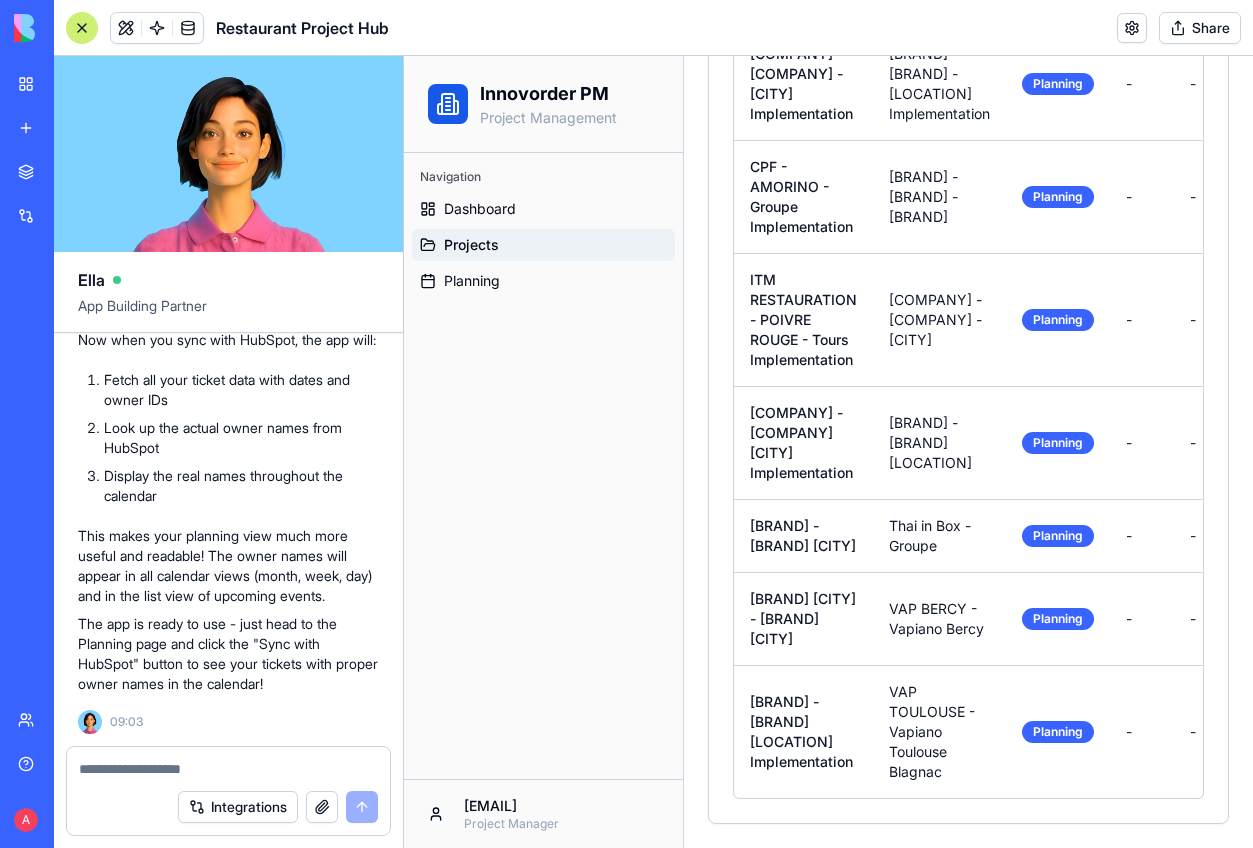 scroll, scrollTop: 5470, scrollLeft: 0, axis: vertical 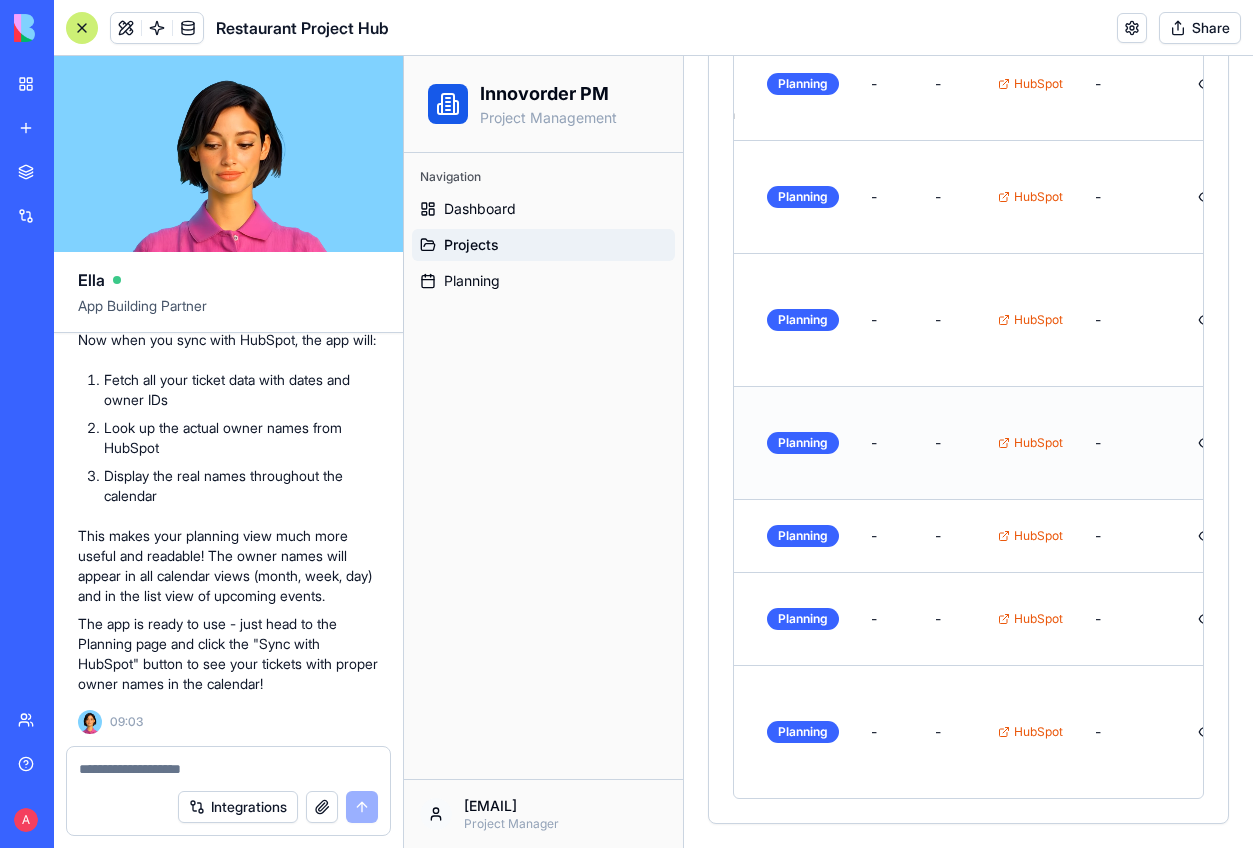 click on "HubSpot" at bounding box center [1030, 443] 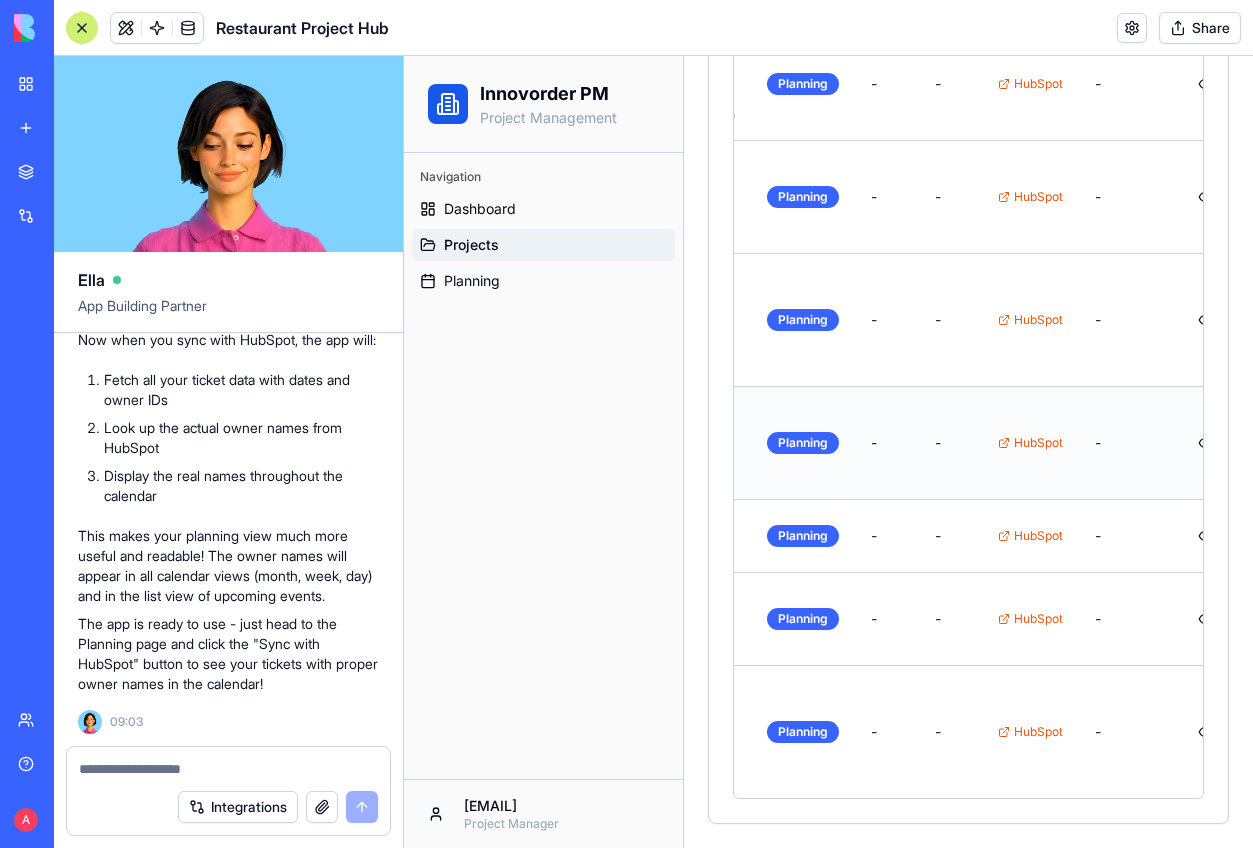 scroll, scrollTop: 0, scrollLeft: 0, axis: both 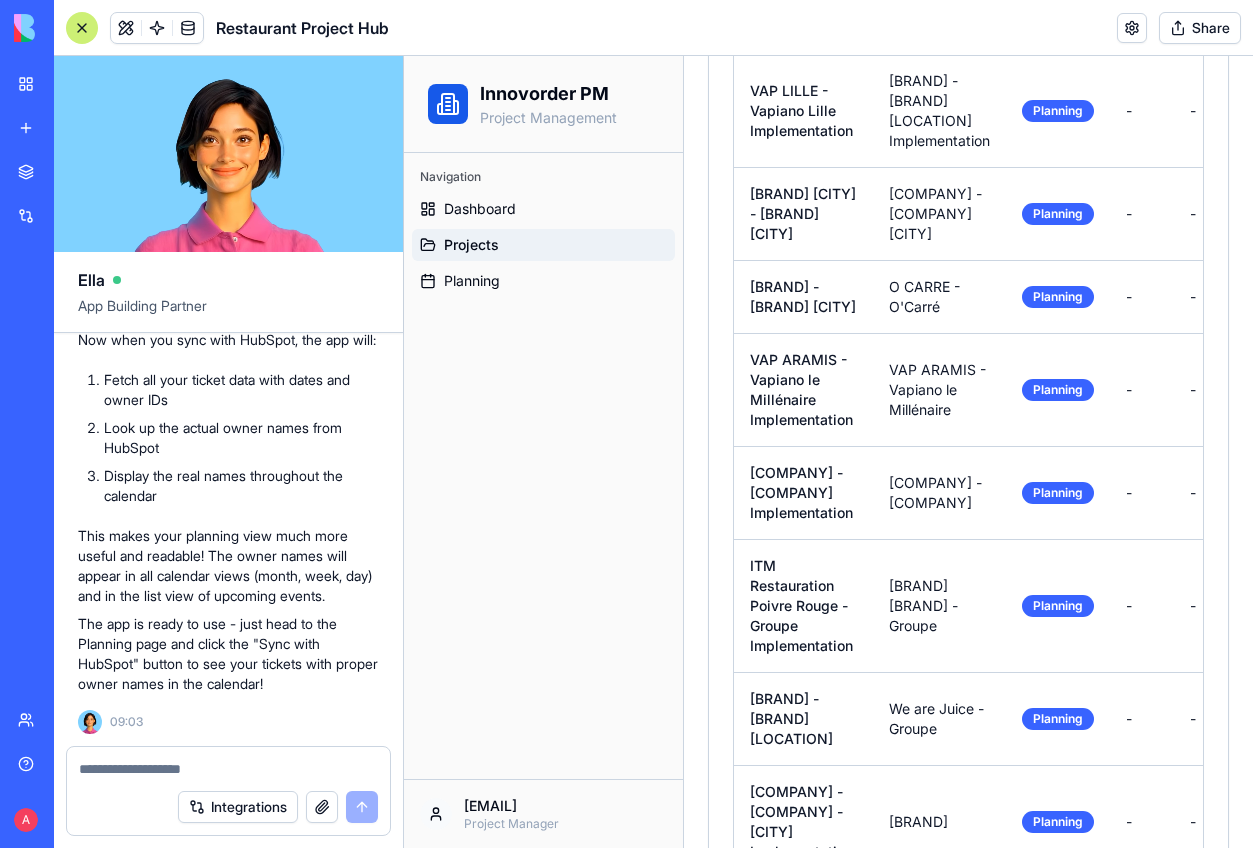click on "Collective Plan" at bounding box center (46, 400) 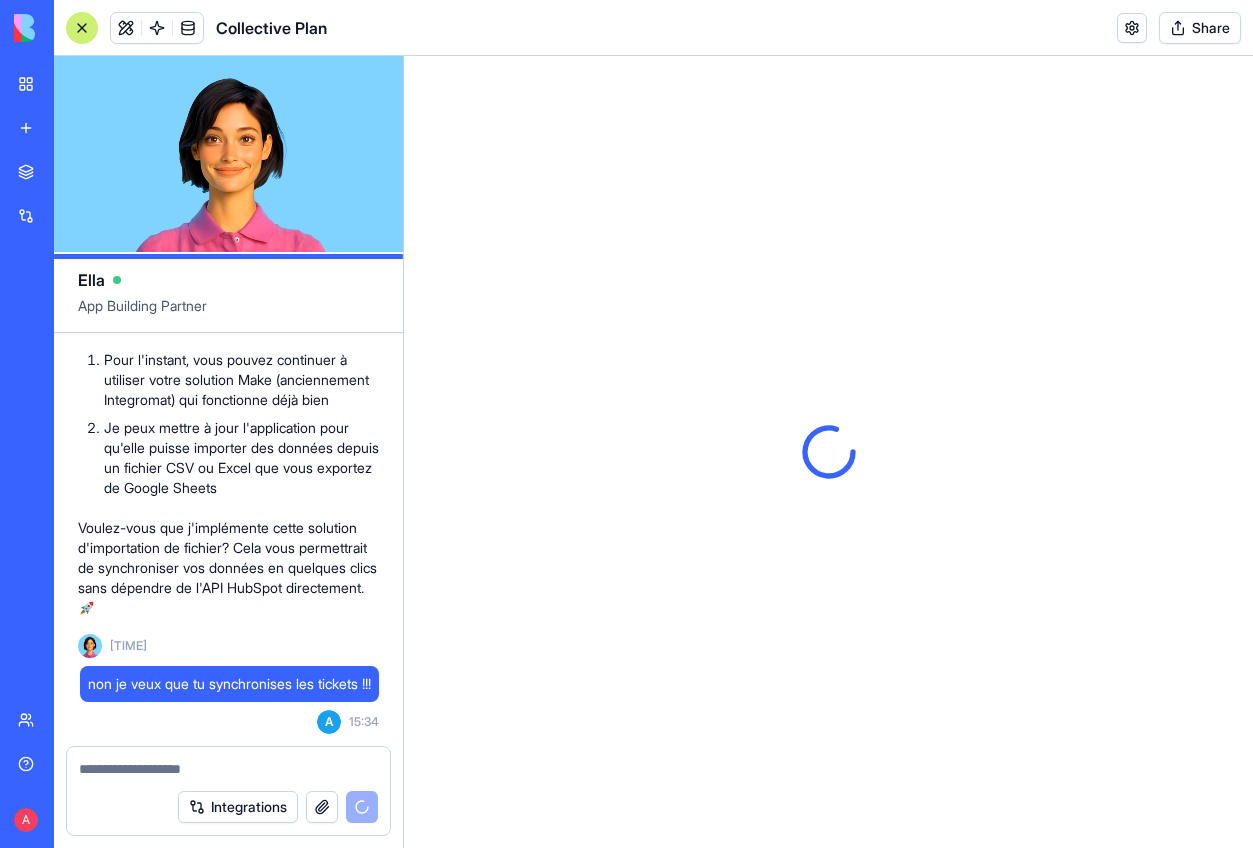 scroll, scrollTop: 19115, scrollLeft: 0, axis: vertical 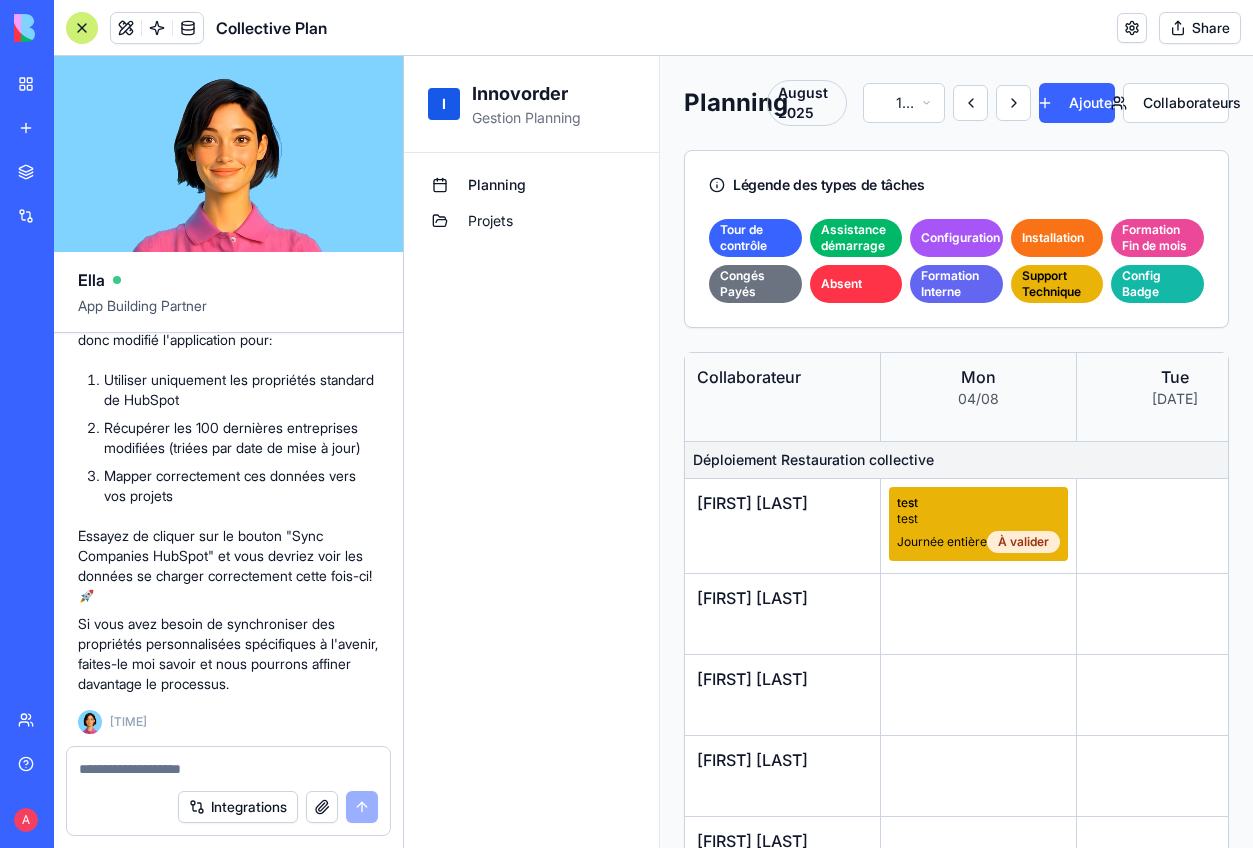 click at bounding box center [228, 769] 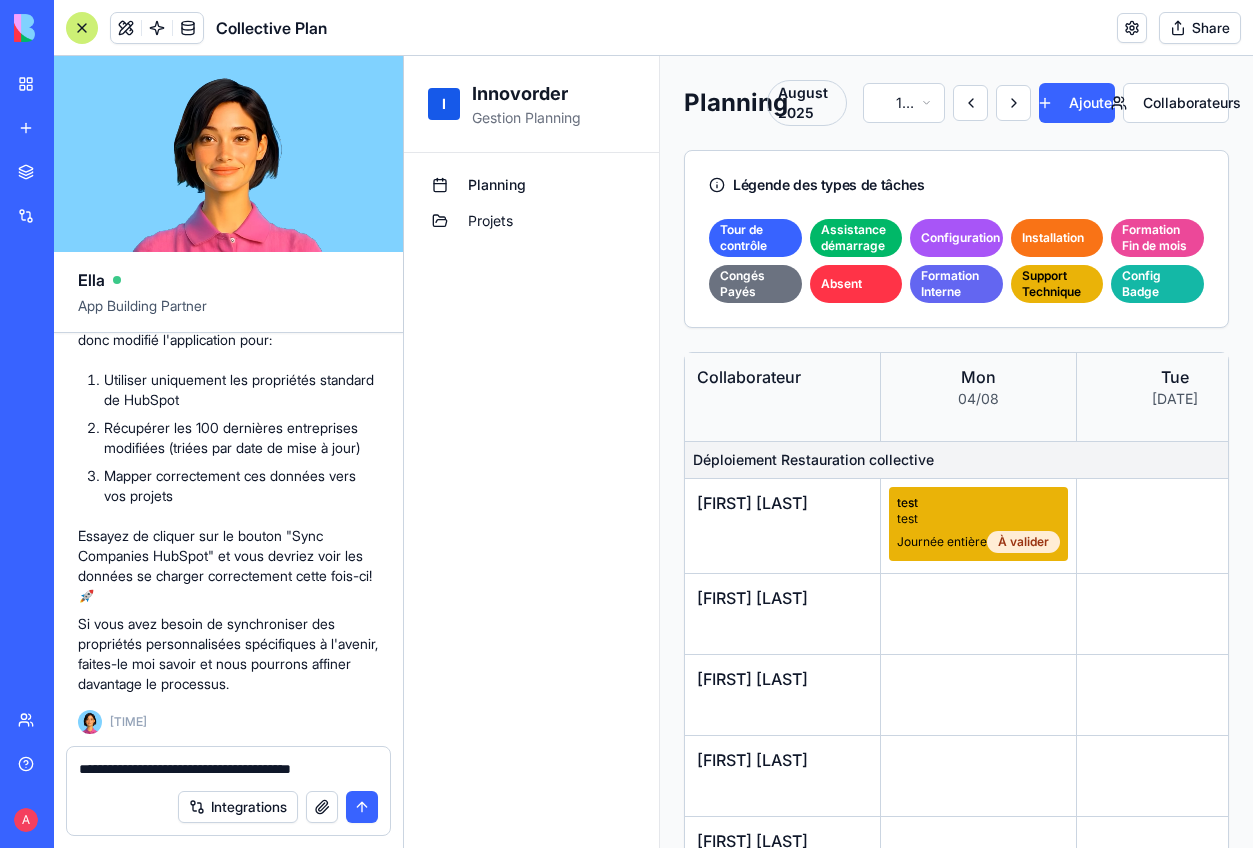 type on "**********" 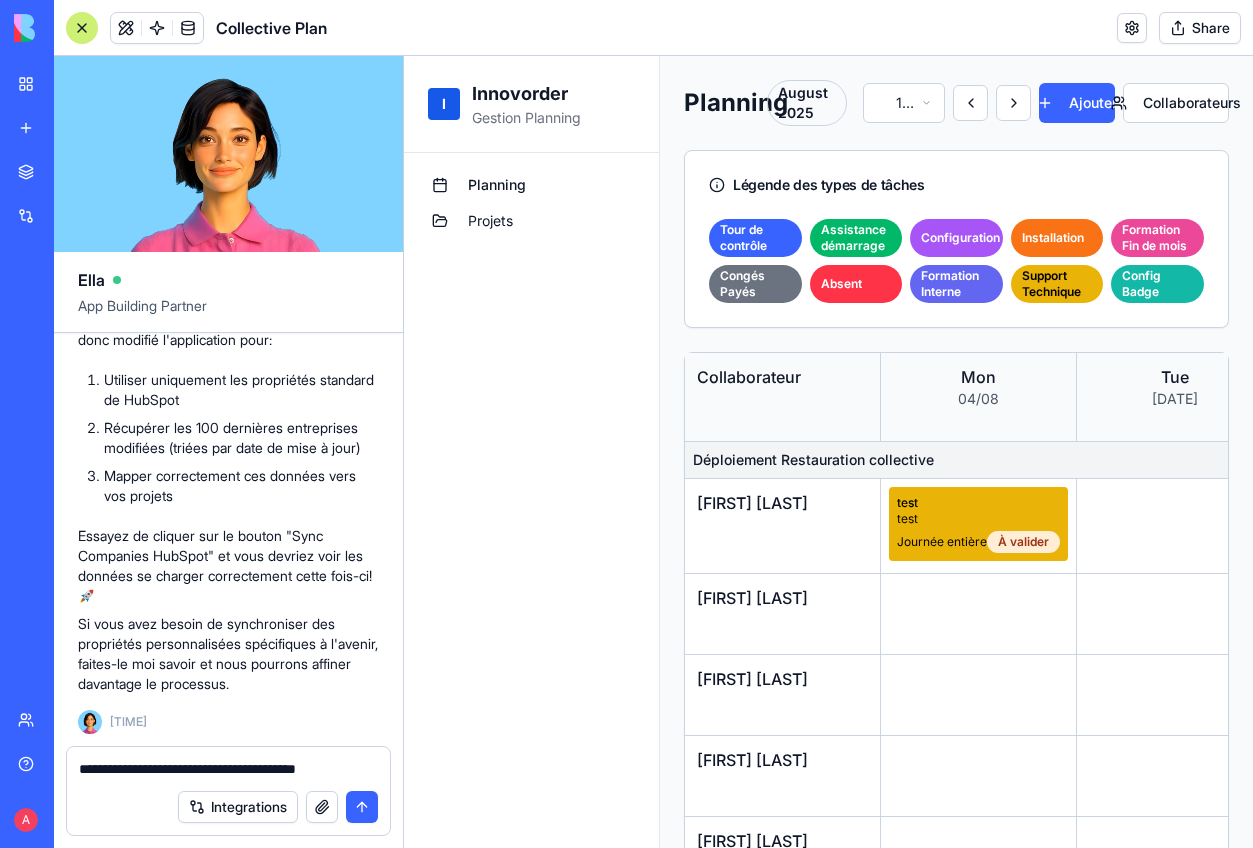 type 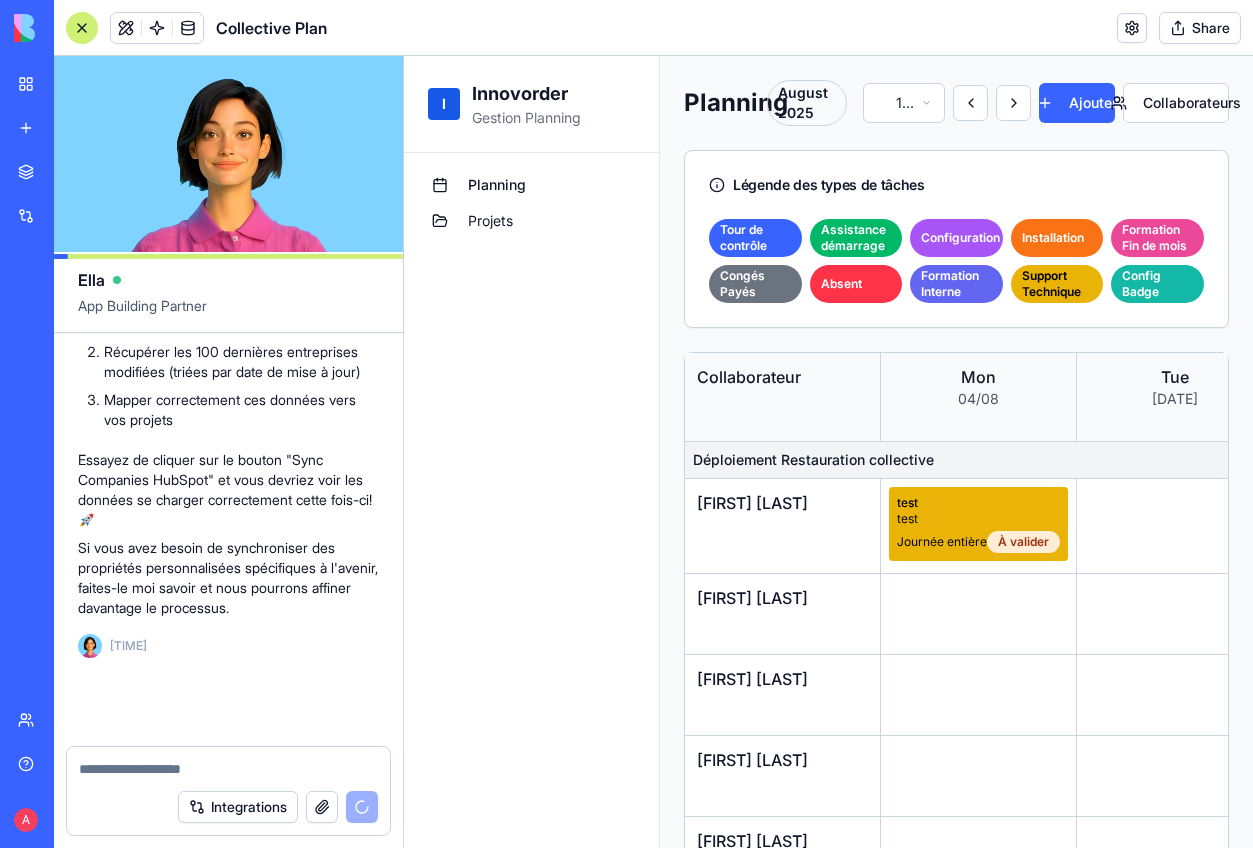 scroll, scrollTop: 19619, scrollLeft: 0, axis: vertical 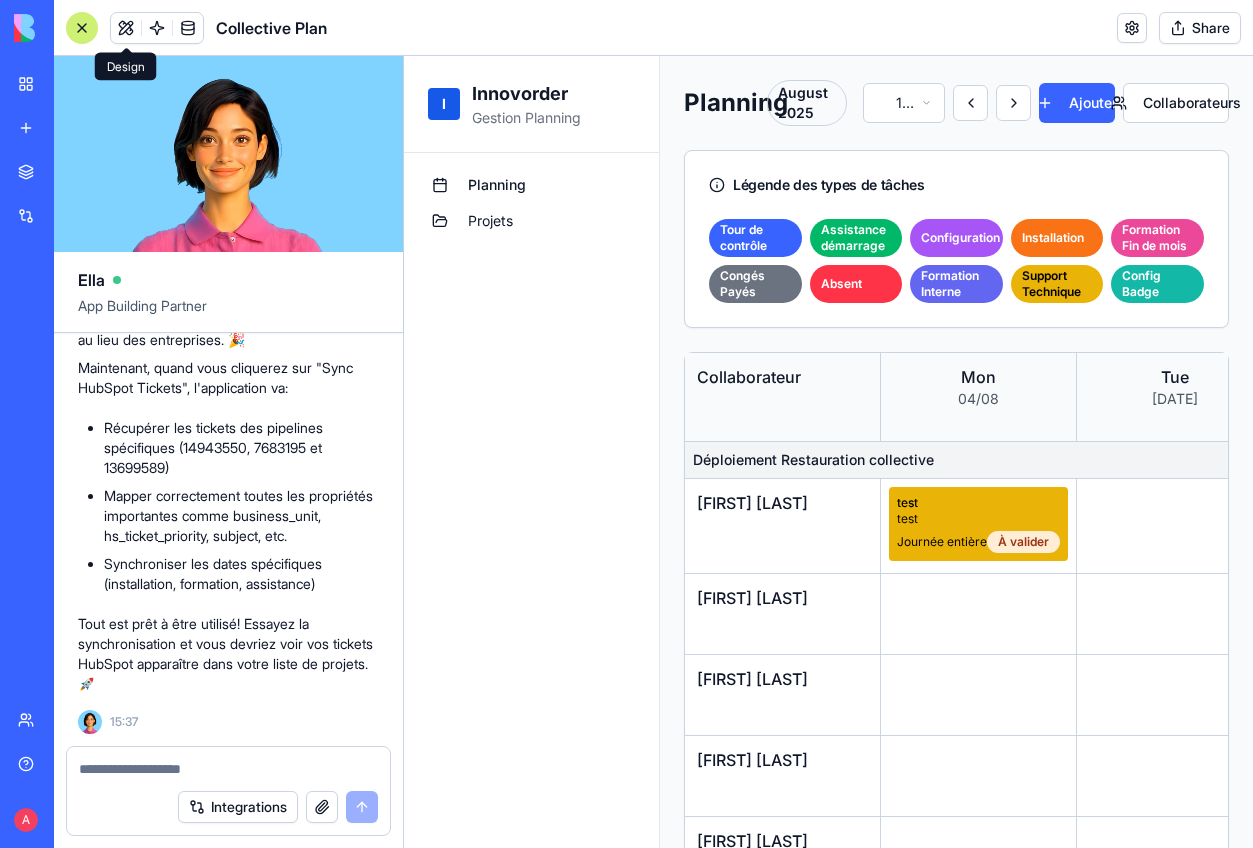 click at bounding box center (82, 28) 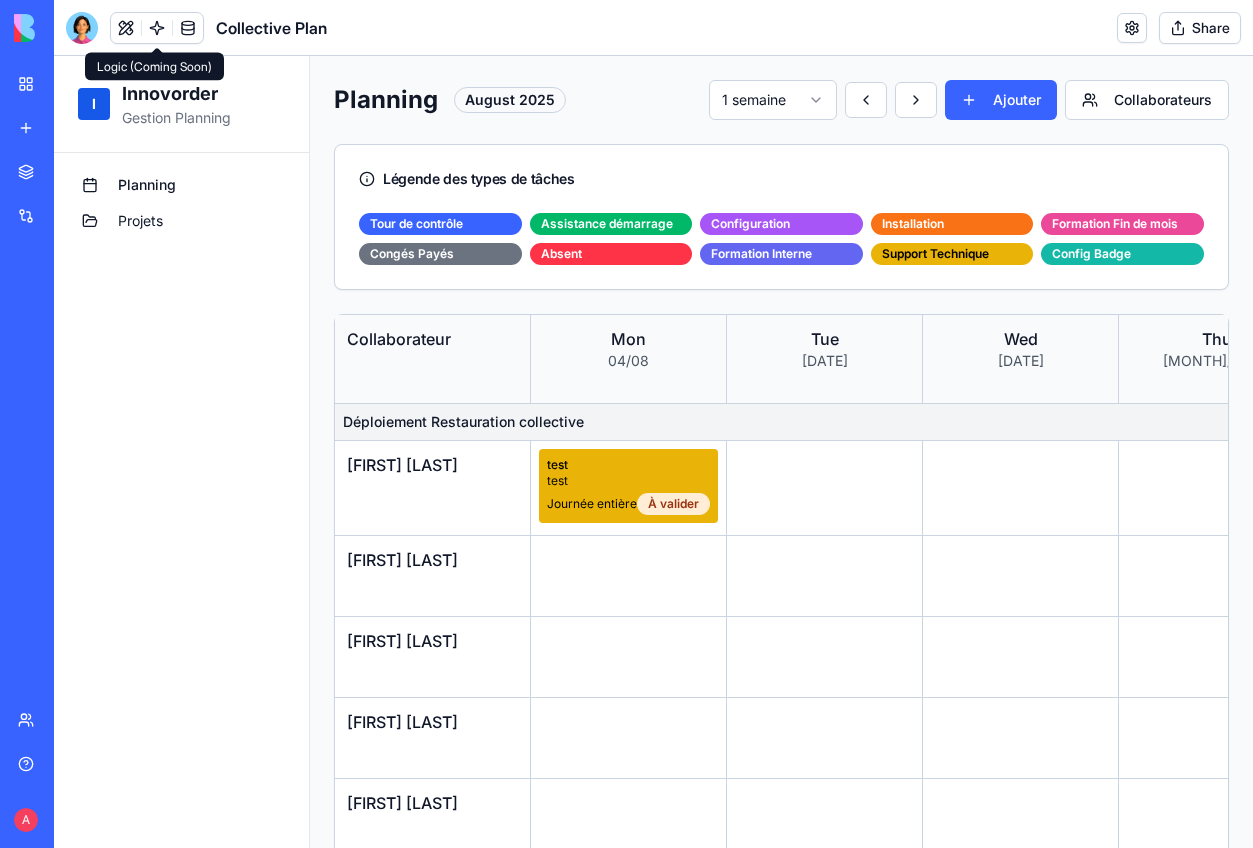 click on "Projets" at bounding box center (181, 221) 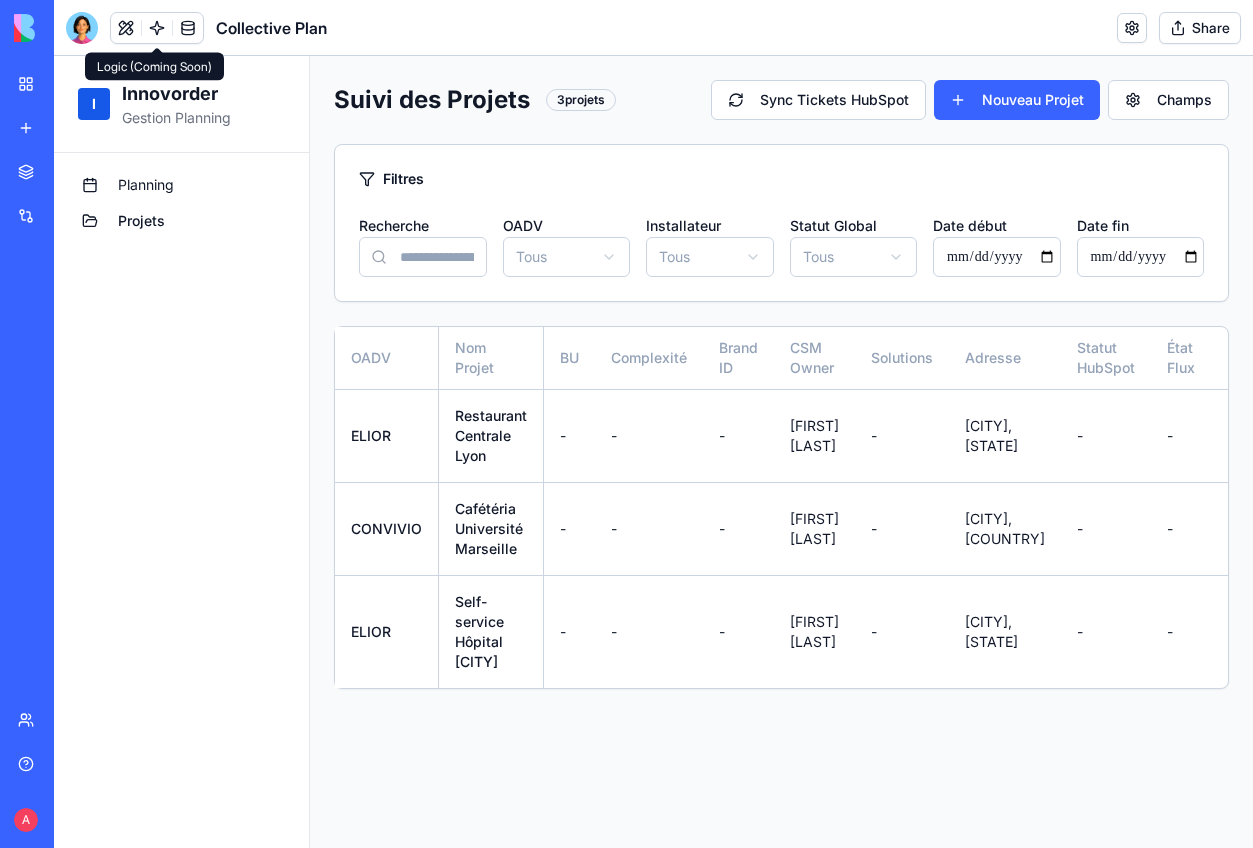 click on "Suivi des Projets 3 projets Sync Tickets HubSpot Nouveau Projet Champs Filtres Recherche OADV Tous Installateur Tous Statut Global Tous Date début Date fin OADV Nom Projet BU Complexité Brand ID CSM Owner Solutions Adresse Statut HubSpot État Flux Nature Intervention Date Installation Date Formation Date Assistance 1er Date Activation Date Assistance Fin Devis Kick-off Date Livraison Installateur Date Lancement Heure Service POS Badge Config Matériel Statut Global Actions ELIOR Restaurant Centrale Lyon - - - [NAME] - Lyon, [STATE] - - - 2023-09-20 - - - - OK 2023-09-15 Nicolas Leung Tack 2023-09-25 11:30 OK OK OK OK Validé Modifier CONVIVIO Cafétéria Université Marseille - - - Adrien Raison - Marseille, [STATE] - - - 2023-10-10 - - - - OK 2023-10-05 Jean-Marc Amadieu 2023-10-15 12:00 OK En attente OK À faire À finaliser Modifier ELIOR Self-service Hôpital Toulouse - - - Nino Torres - Toulouse, [STATE] - - - 2023-11-15 - - - - En attente 2023-11-10 Youcef Temar 2023-11-20 11:00 En attente OK" at bounding box center [781, 384] 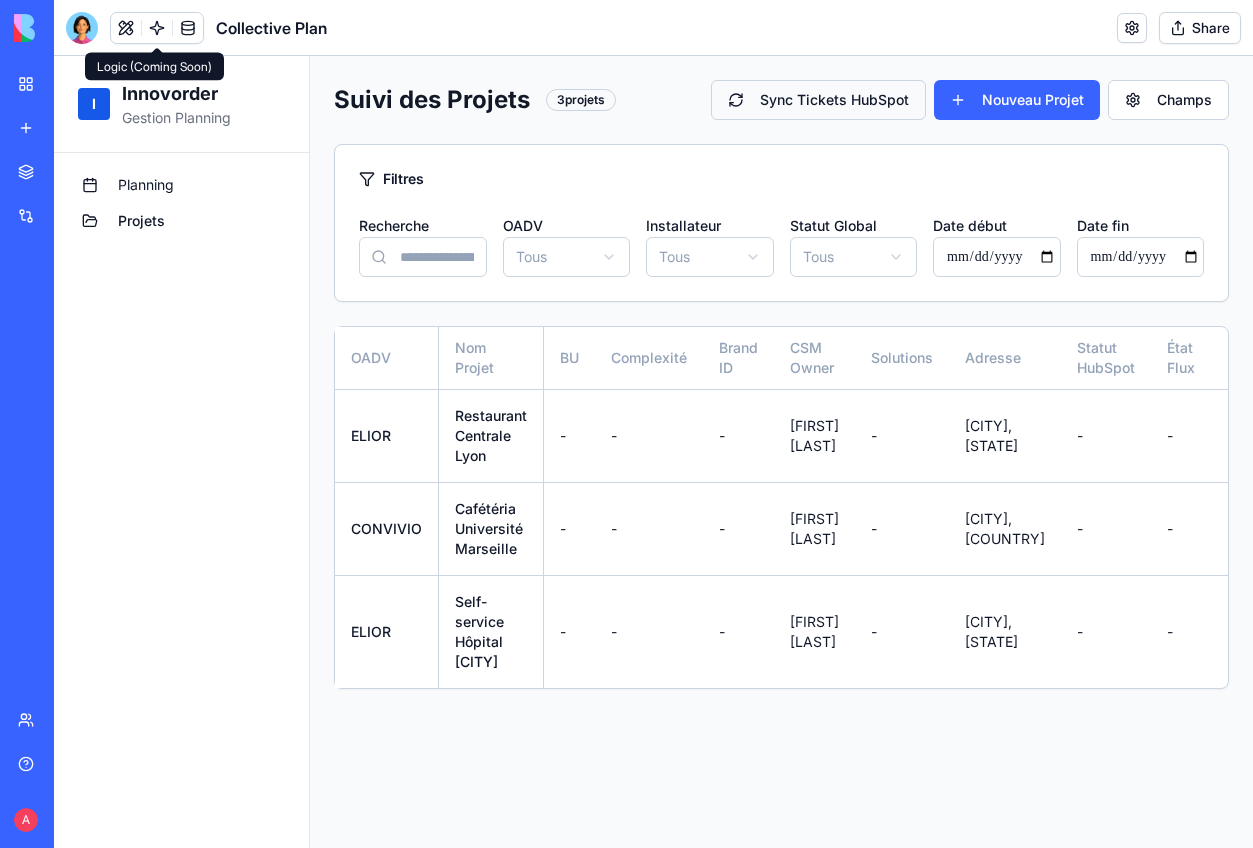 click on "Sync Tickets HubSpot" at bounding box center [818, 100] 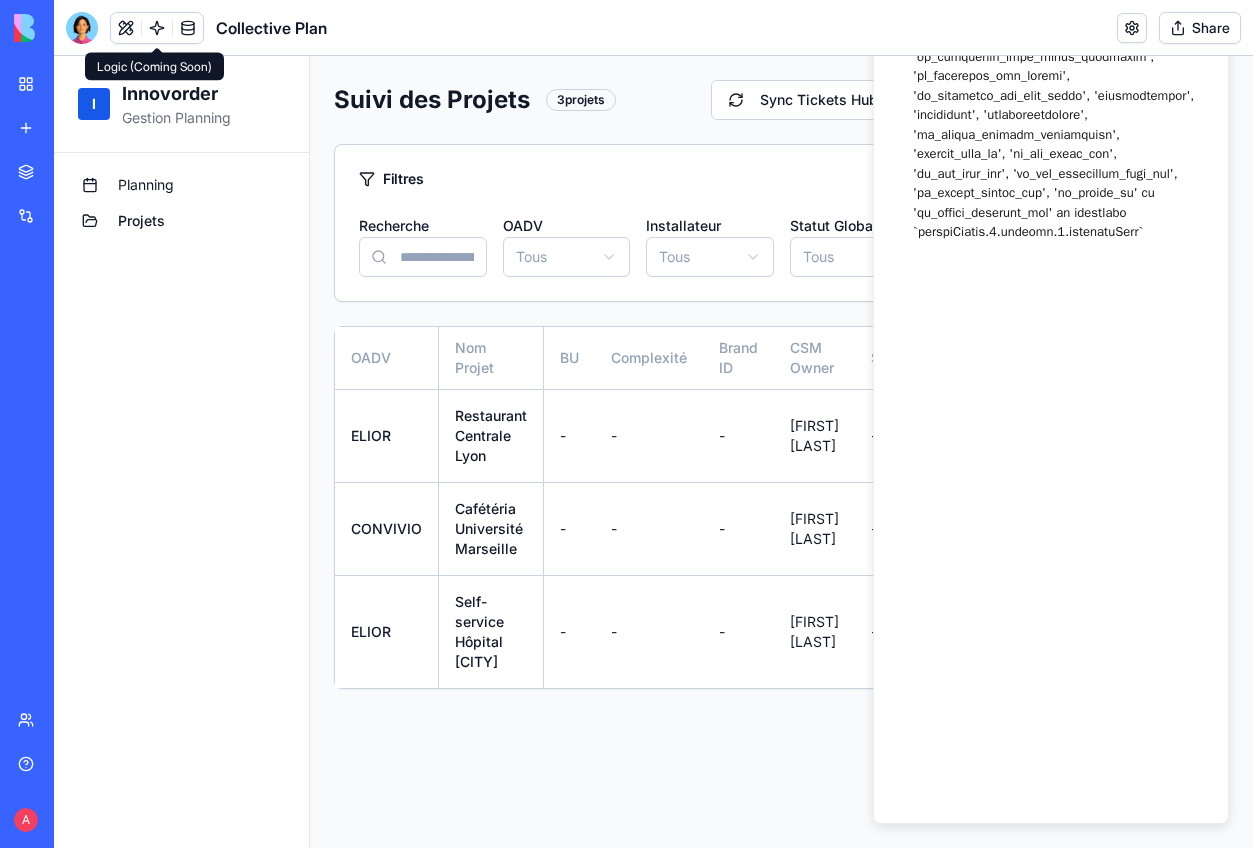 click at bounding box center [1062, -3892] 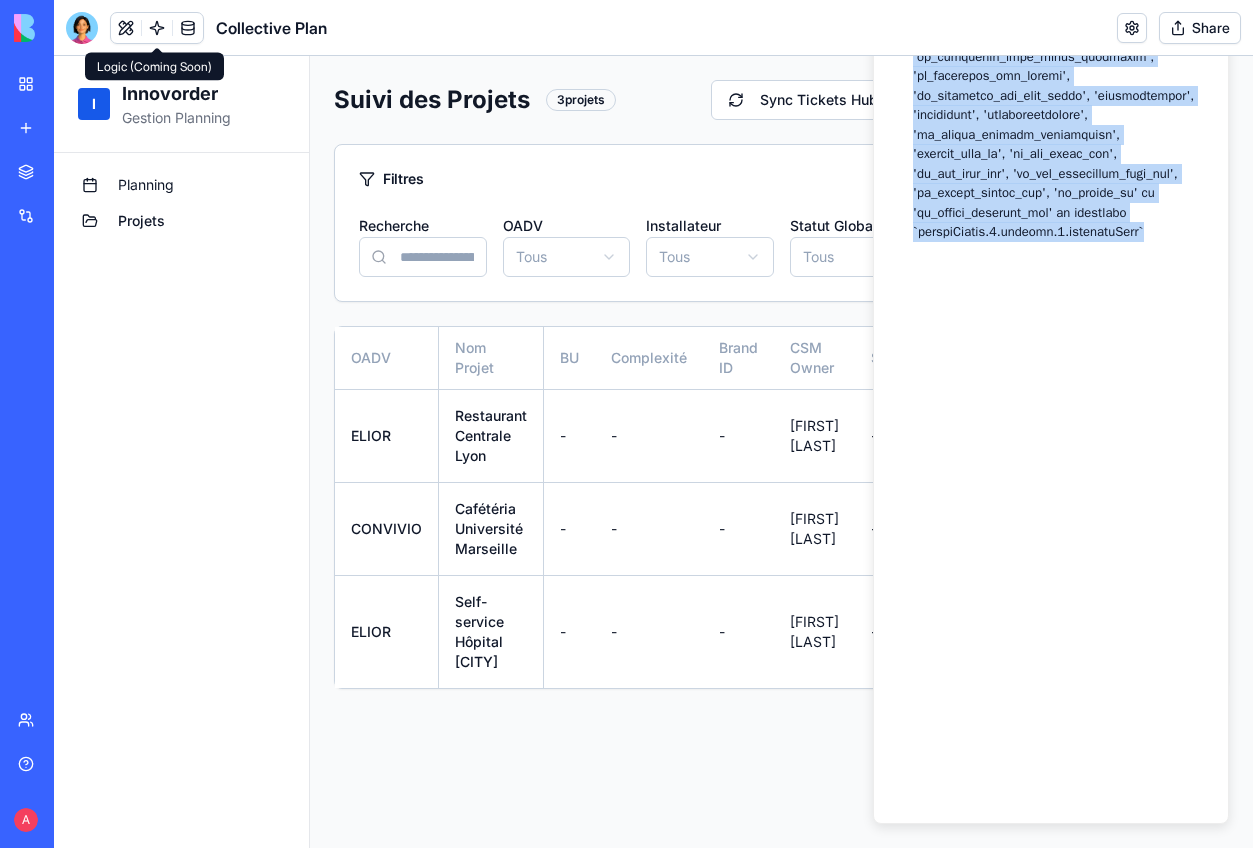 click at bounding box center [1062, -3892] 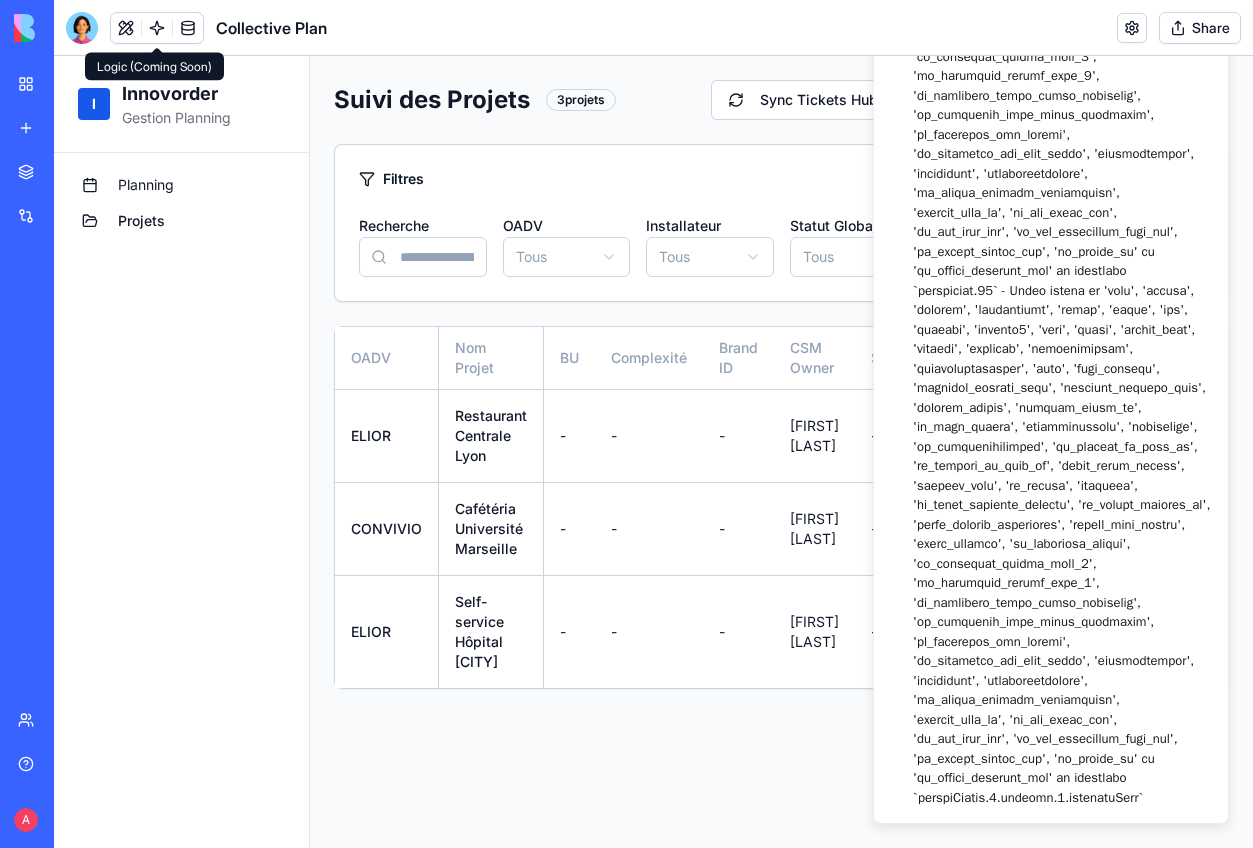 click on "Suivi des Projets 3 projets Sync Tickets HubSpot Nouveau Projet Champs Filtres Recherche OADV Tous Installateur Tous Statut Global Tous Date début Date fin OADV Nom Projet BU Complexité Brand ID CSM Owner Solutions Adresse Statut HubSpot État Flux Nature Intervention Date Installation Date Formation Date Assistance 1er Date Activation Date Assistance Fin Devis Kick-off Date Livraison Installateur Date Lancement Heure Service POS Badge Config Matériel Statut Global Actions ELIOR Restaurant Centrale Lyon - - - [NAME] - Lyon, [STATE] - - - 2023-09-20 - - - - OK 2023-09-15 Nicolas Leung Tack 2023-09-25 11:30 OK OK OK OK Validé Modifier CONVIVIO Cafétéria Université Marseille - - - Adrien Raison - Marseille, [STATE] - - - 2023-10-10 - - - - OK 2023-10-05 Jean-Marc Amadieu 2023-10-15 12:00 OK En attente OK À faire À finaliser Modifier ELIOR Self-service Hôpital Toulouse - - - Nino Torres - Toulouse, [STATE] - - - 2023-11-15 - - - - En attente 2023-11-10 Youcef Temar 2023-11-20 11:00 En attente OK" at bounding box center (781, 384) 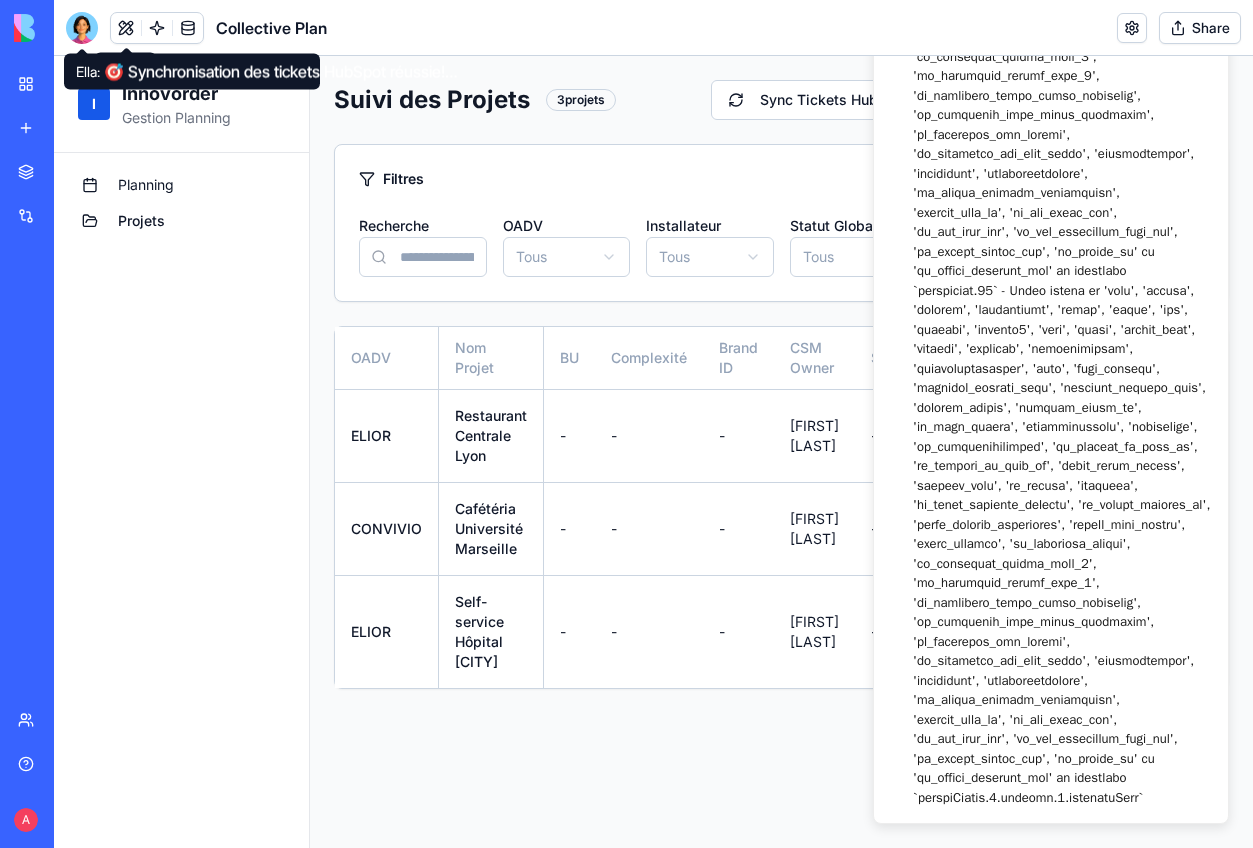 click at bounding box center (82, 28) 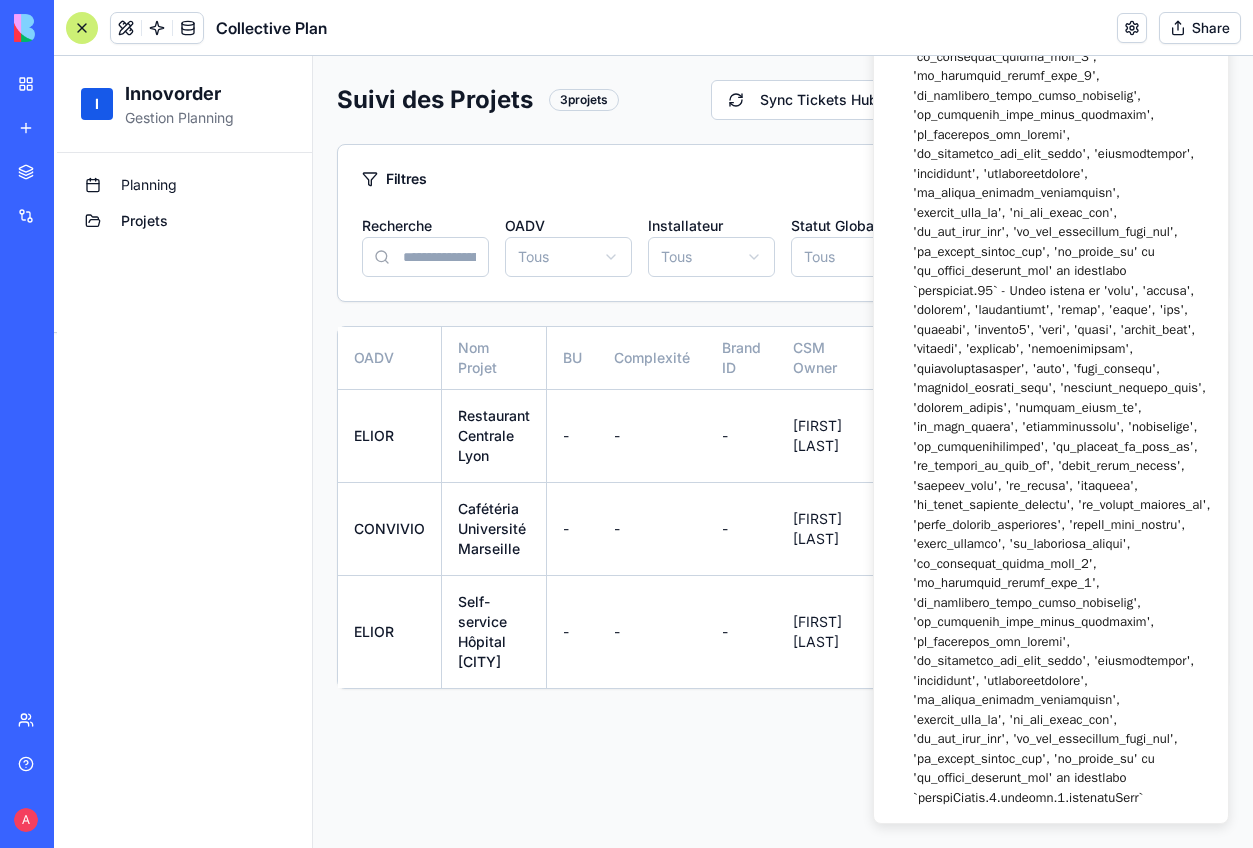 scroll, scrollTop: 20231, scrollLeft: 0, axis: vertical 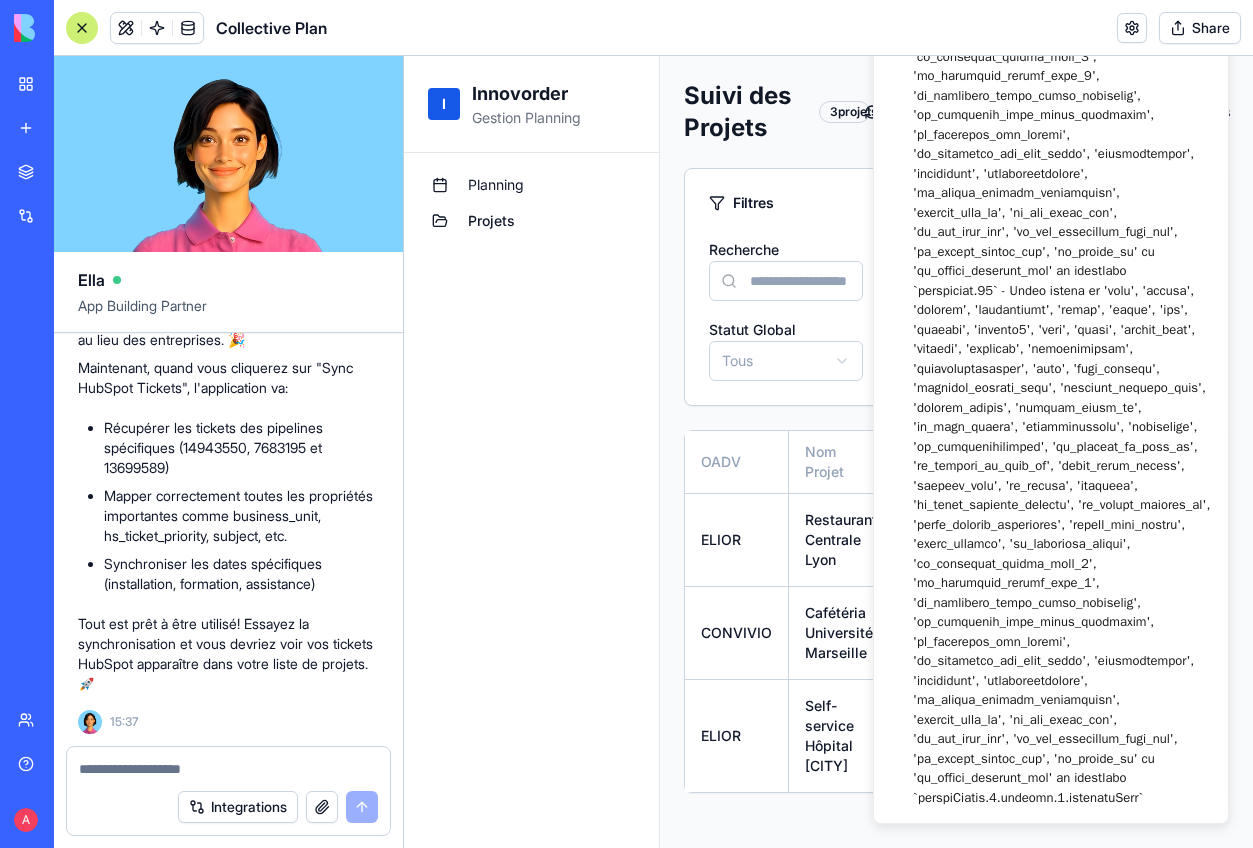click at bounding box center (228, 763) 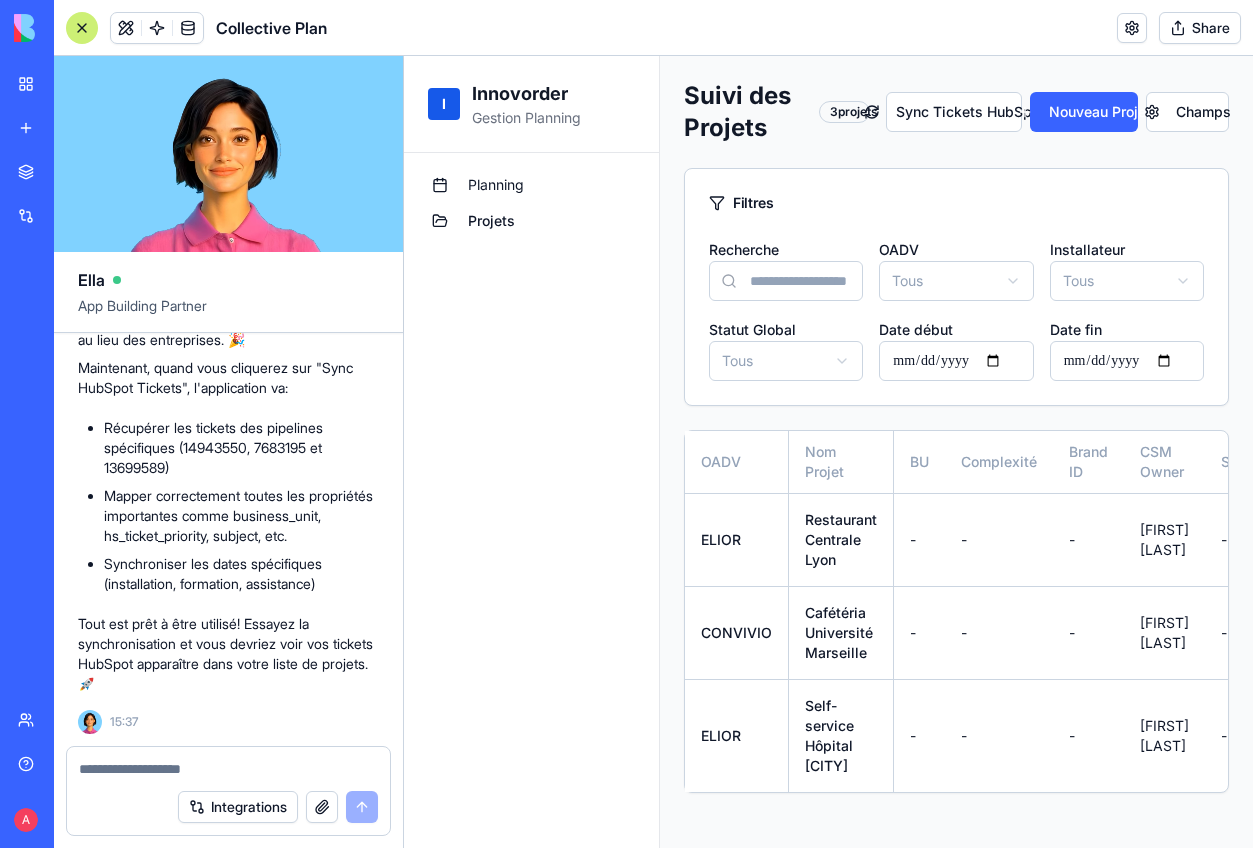 click at bounding box center (228, 769) 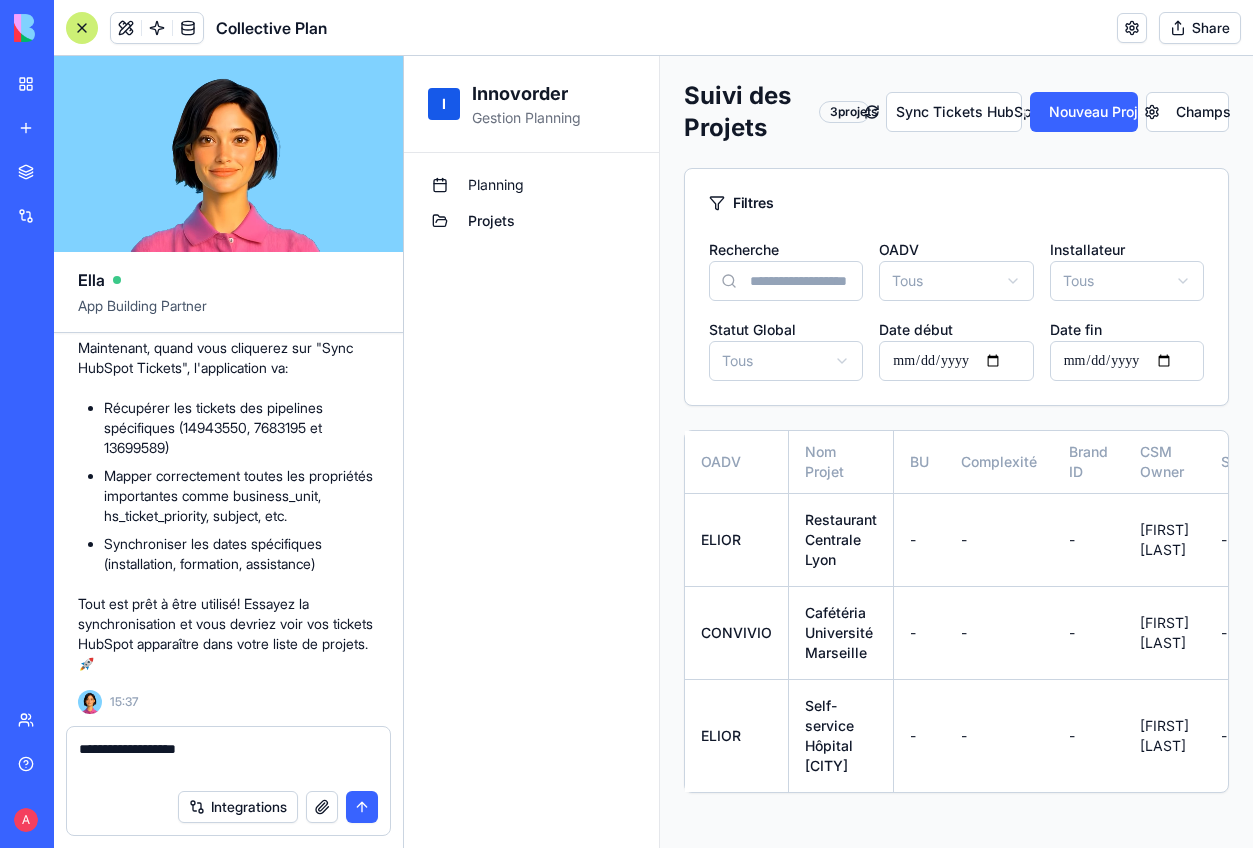 paste on "**********" 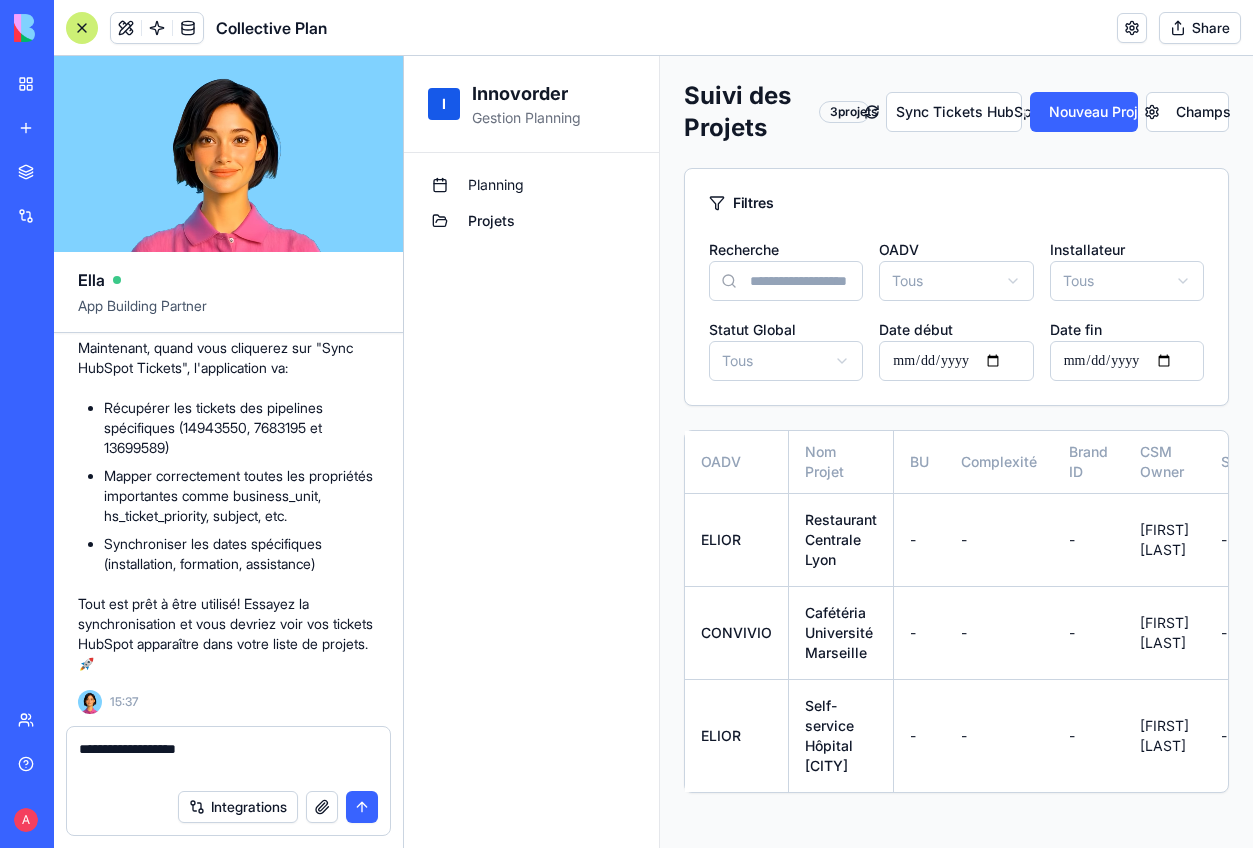 type on "**********" 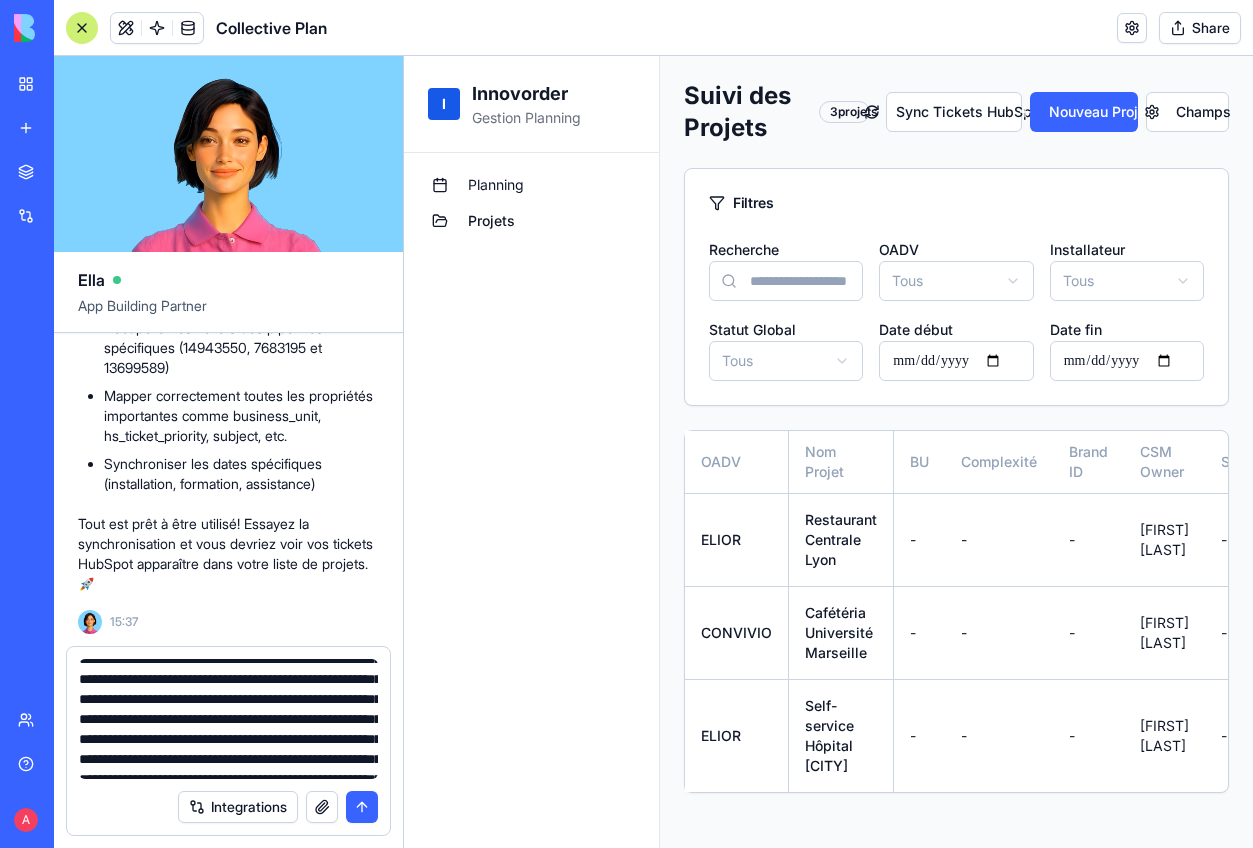 scroll, scrollTop: 0, scrollLeft: 0, axis: both 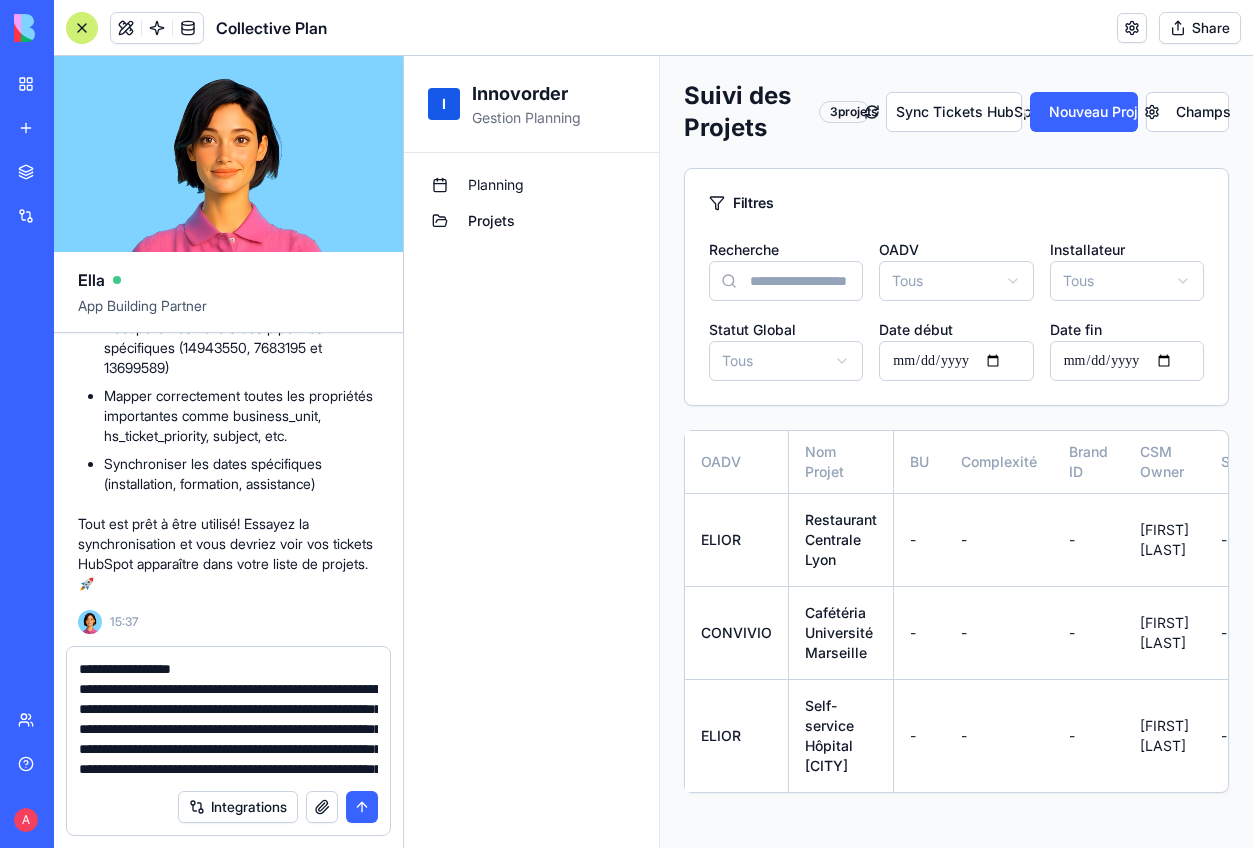 type 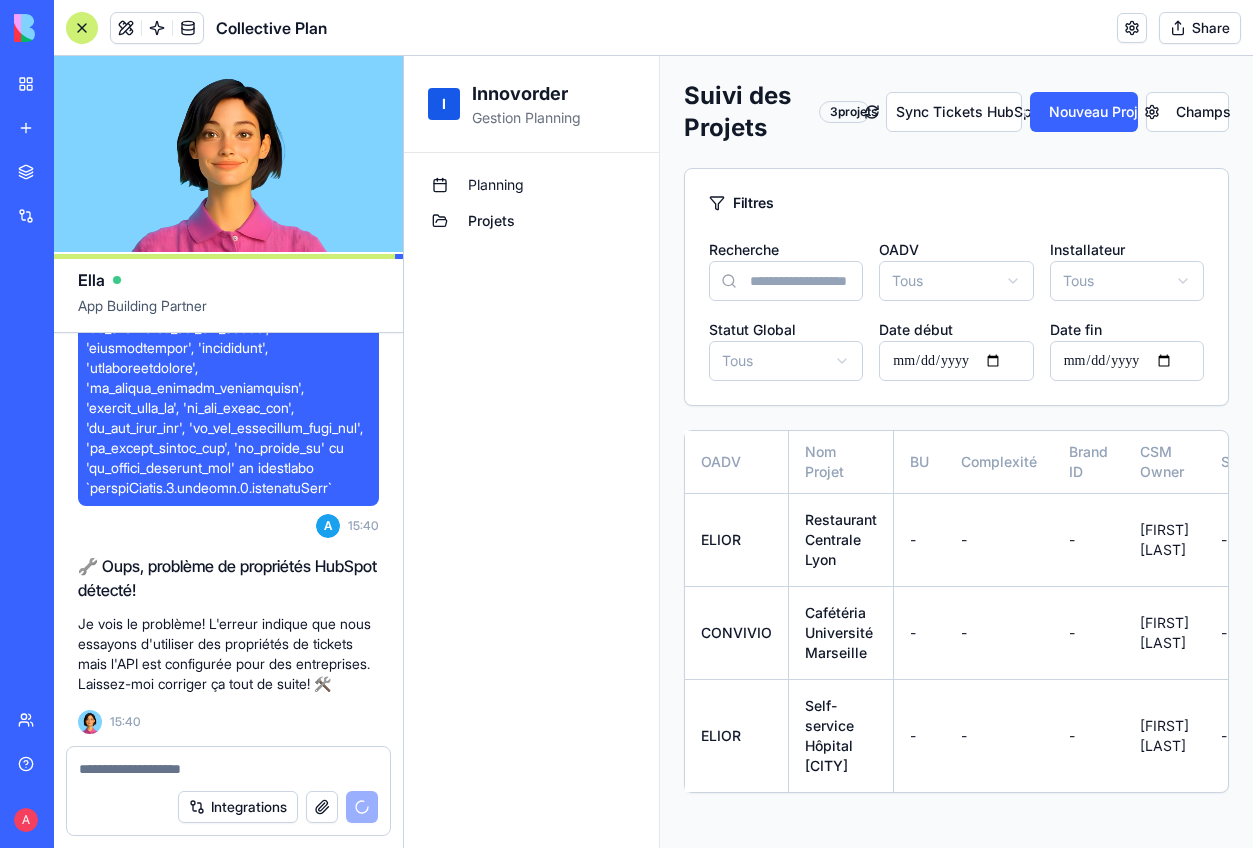 scroll, scrollTop: 31479, scrollLeft: 0, axis: vertical 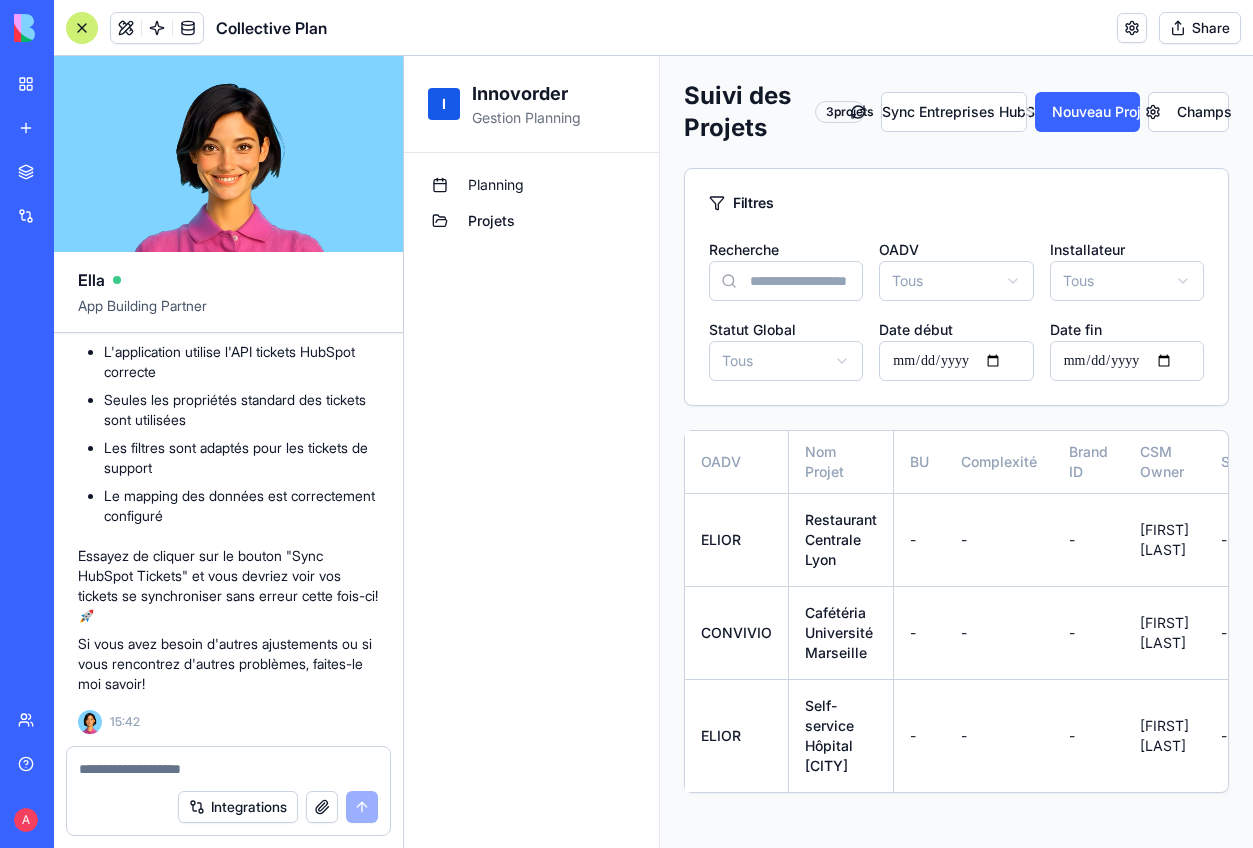 click on "Integrations" at bounding box center (238, 807) 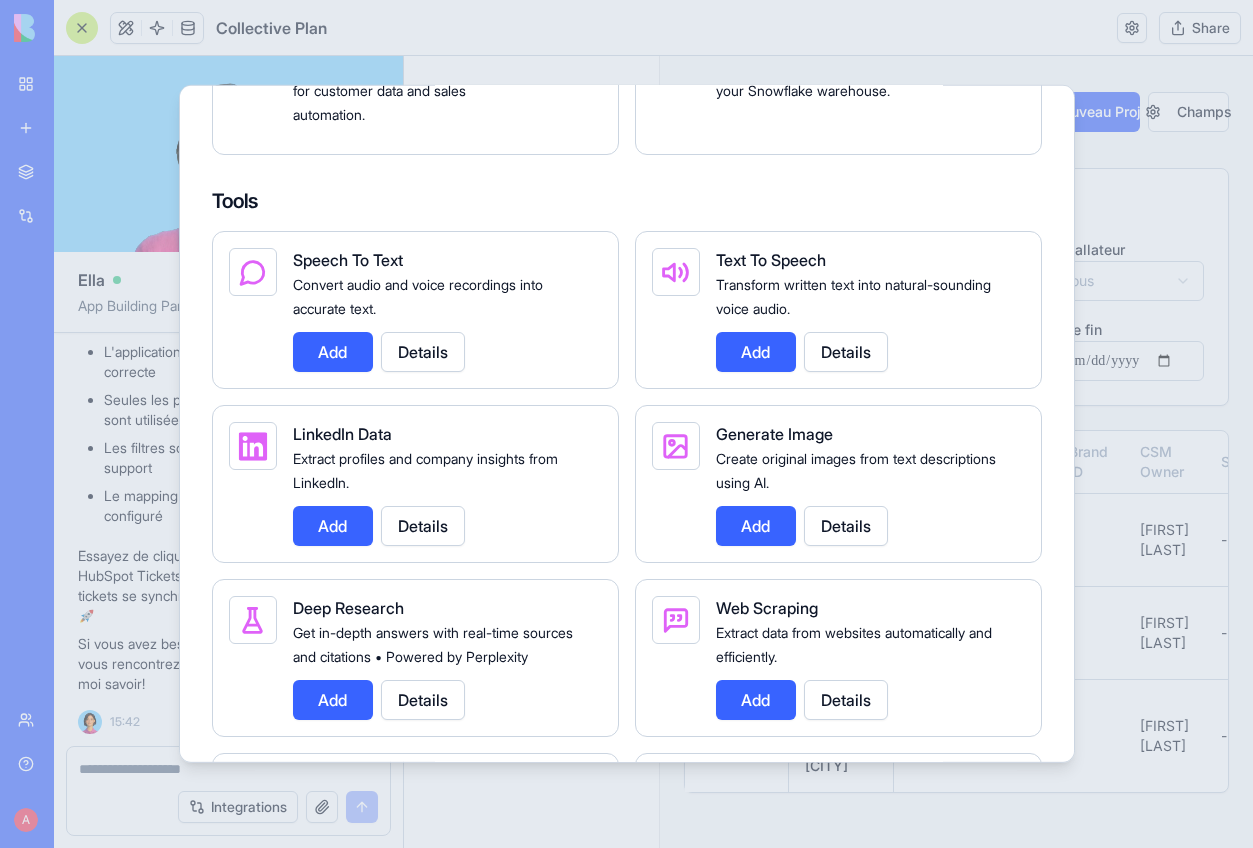 scroll, scrollTop: 2489, scrollLeft: 0, axis: vertical 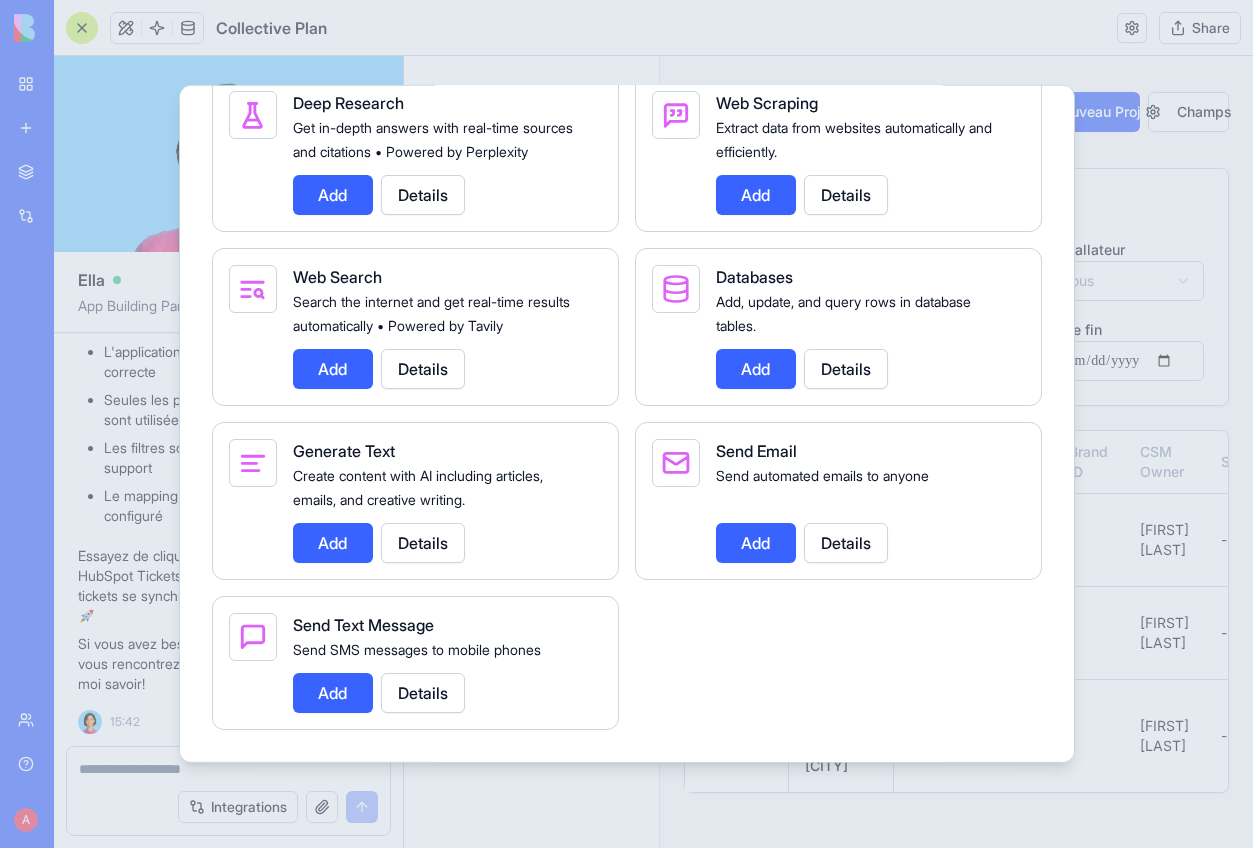 click at bounding box center (626, 424) 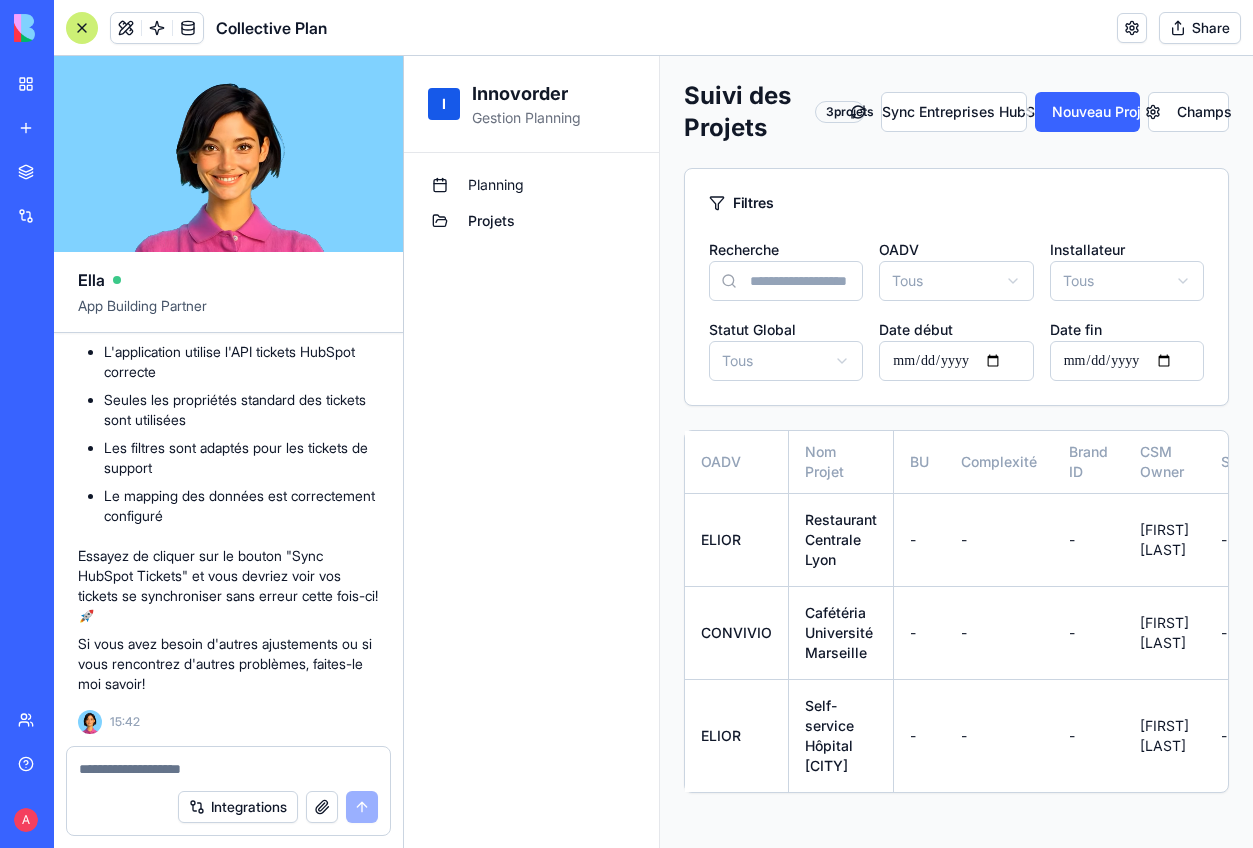 scroll, scrollTop: 30934, scrollLeft: 0, axis: vertical 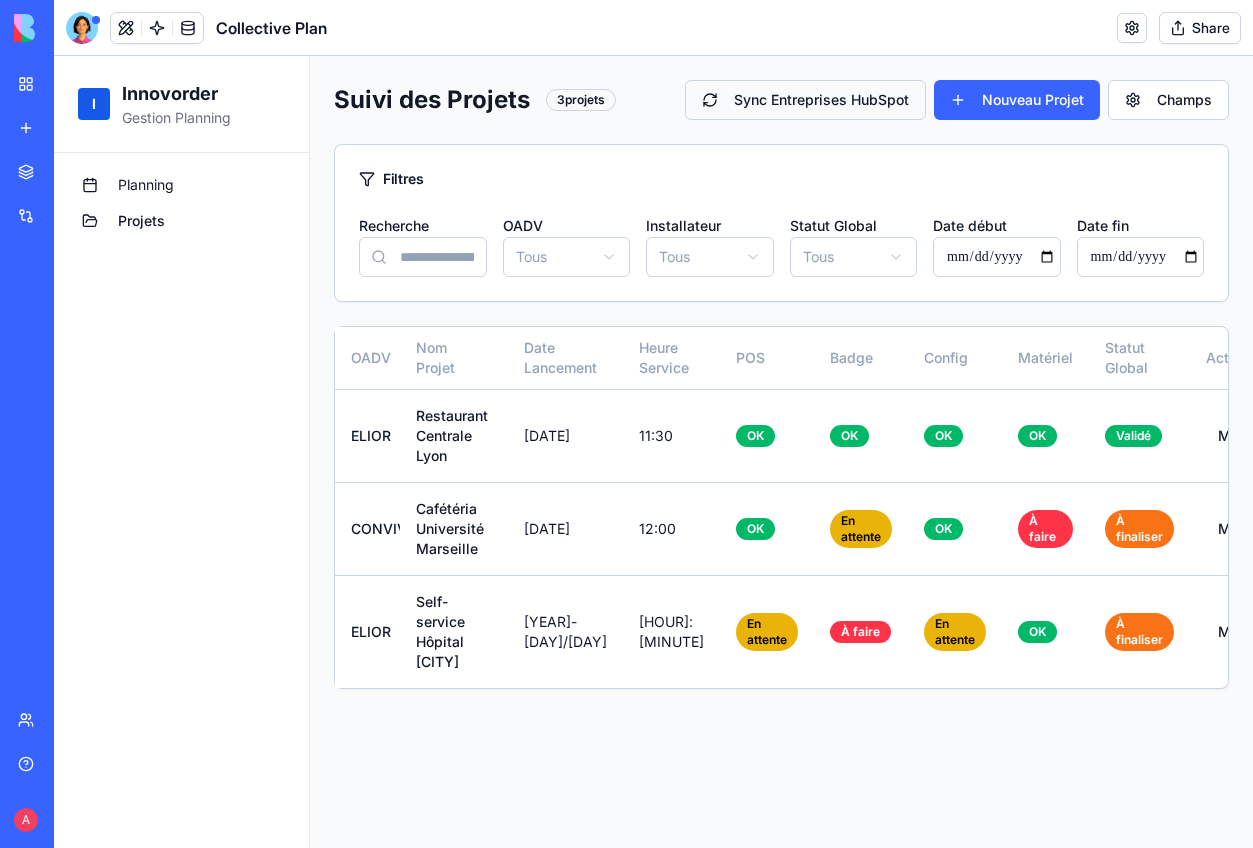 click on "Sync Entreprises HubSpot" at bounding box center [805, 100] 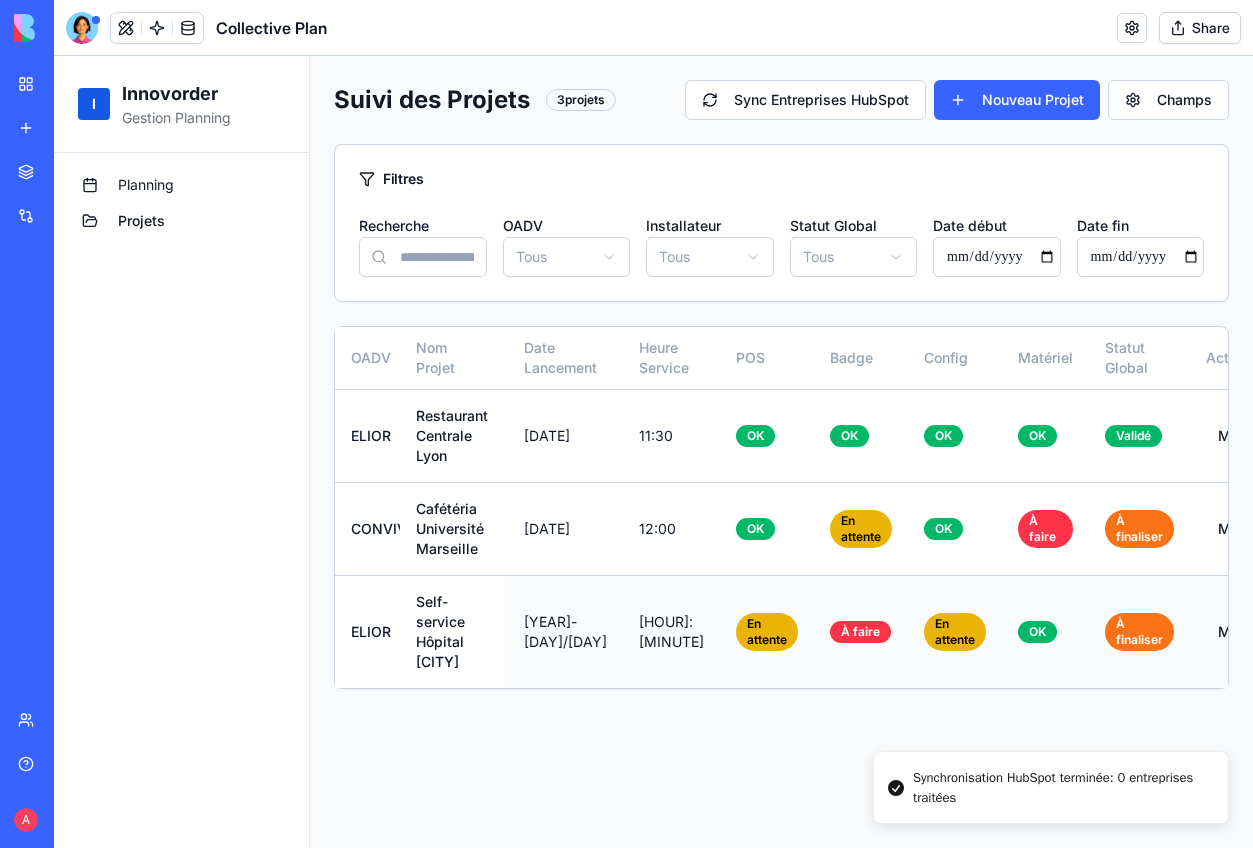scroll, scrollTop: 0, scrollLeft: 0, axis: both 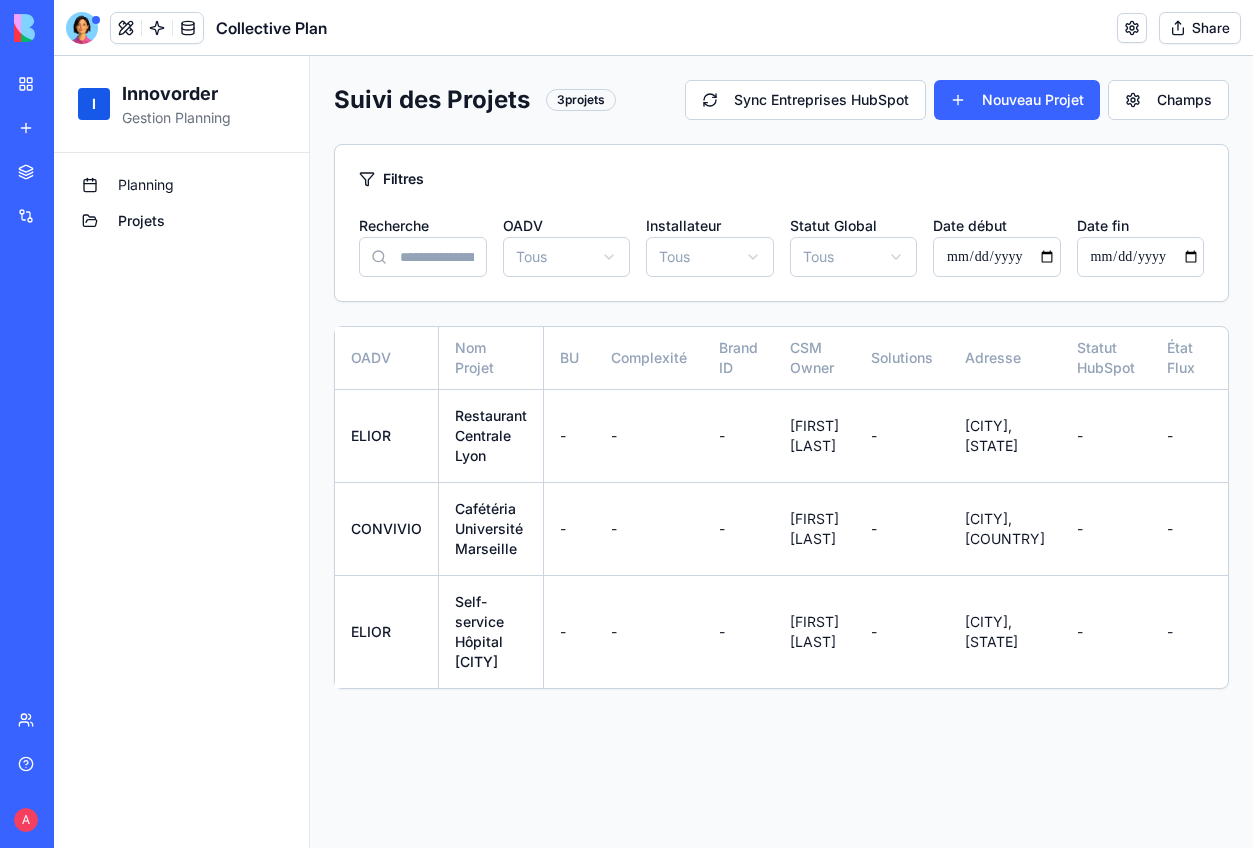 click on "Planning" at bounding box center (146, 185) 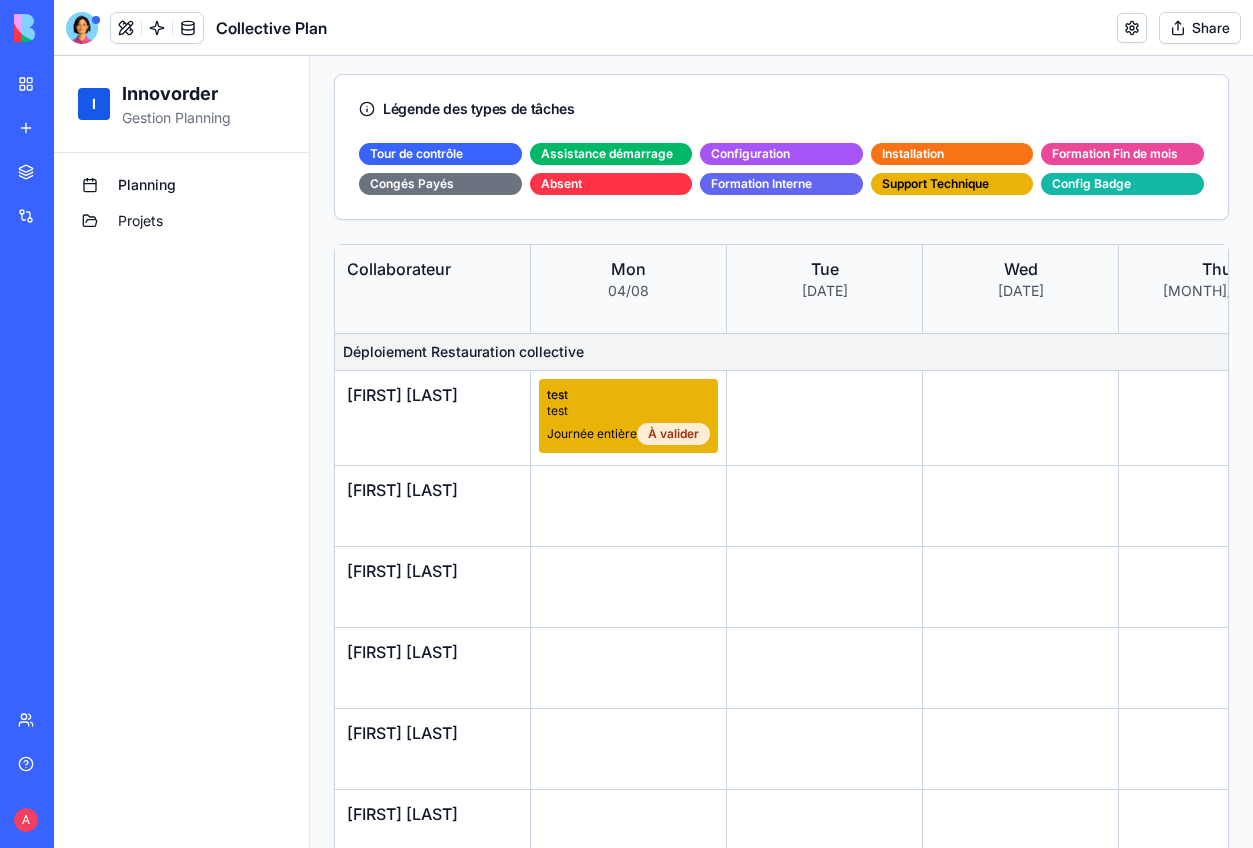 scroll, scrollTop: 0, scrollLeft: 0, axis: both 